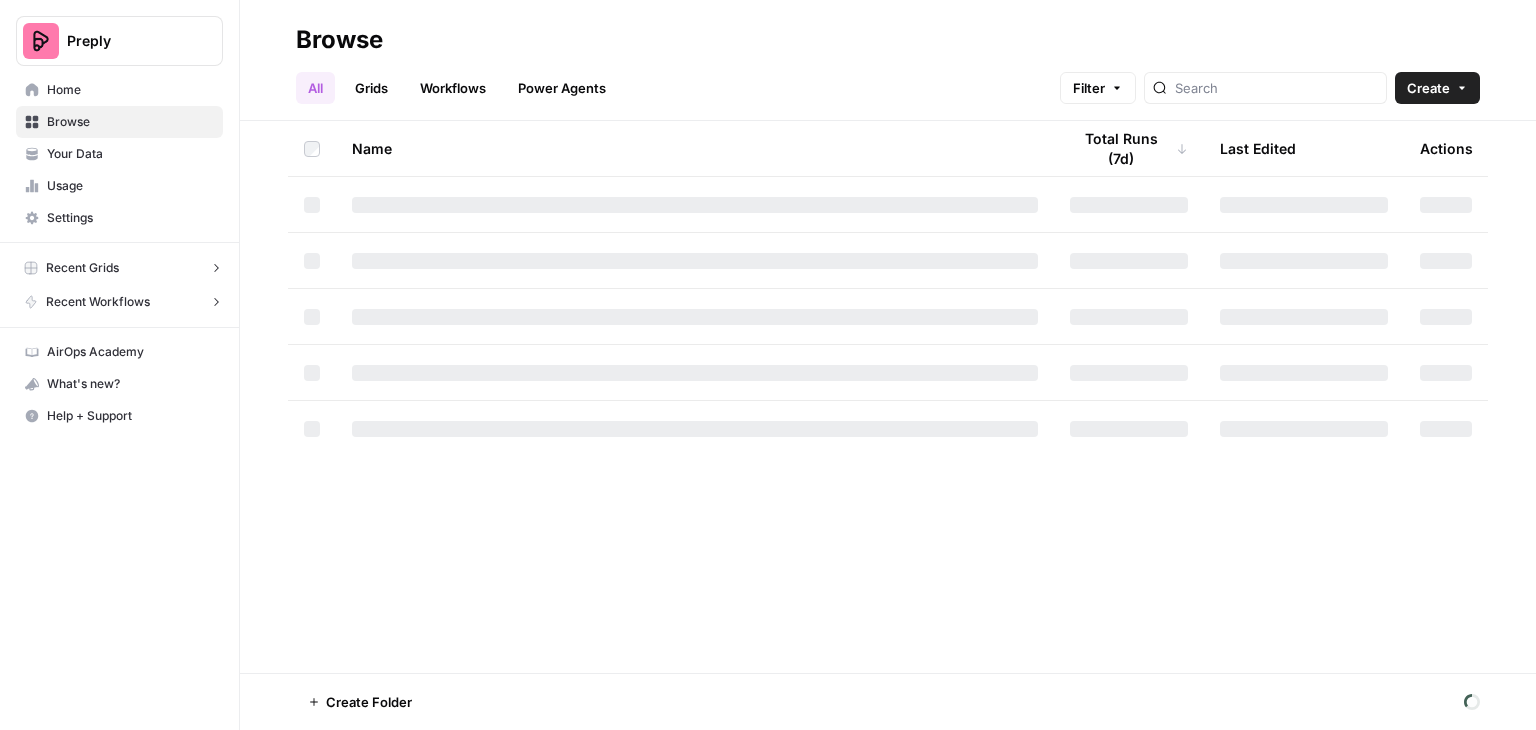 scroll, scrollTop: 0, scrollLeft: 0, axis: both 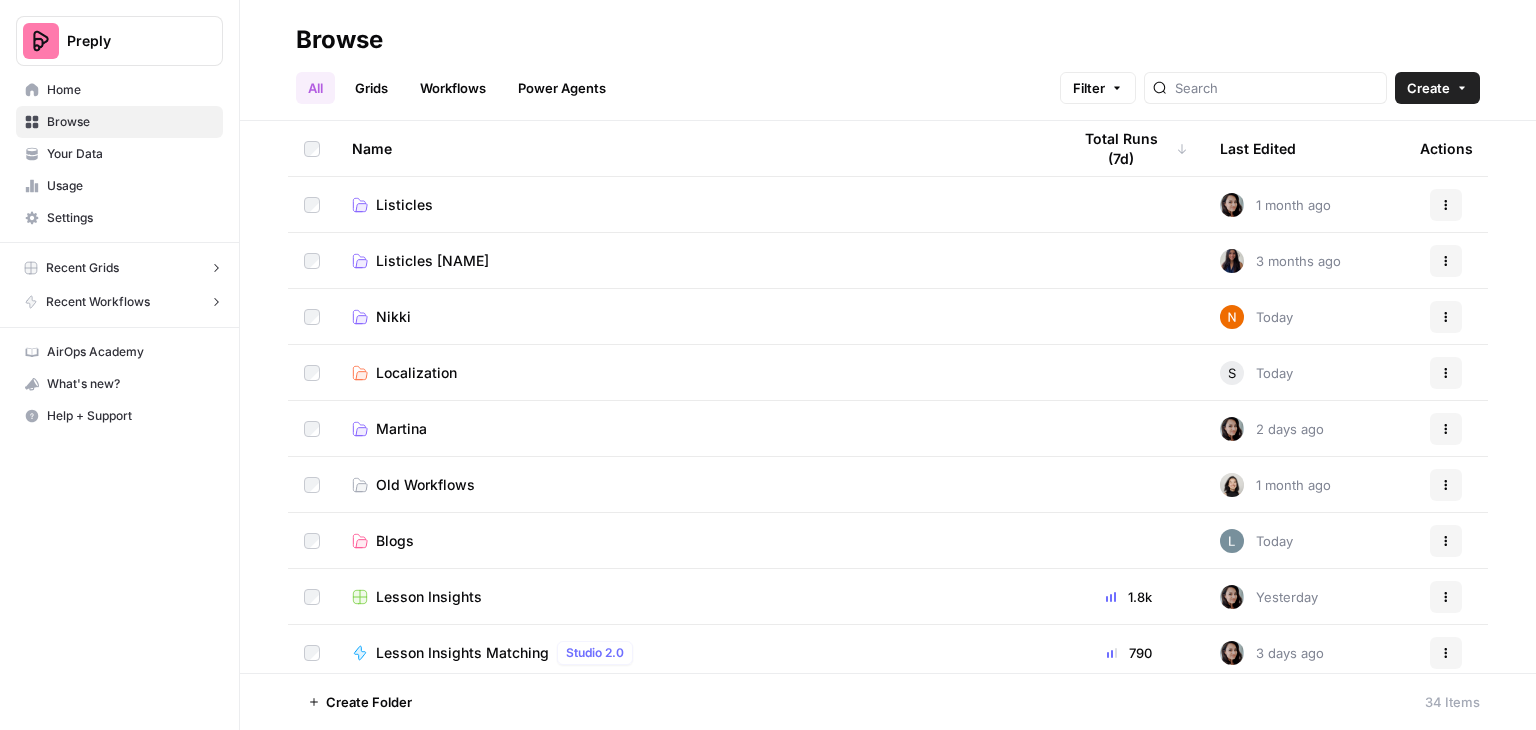 click on "Grids" at bounding box center (371, 88) 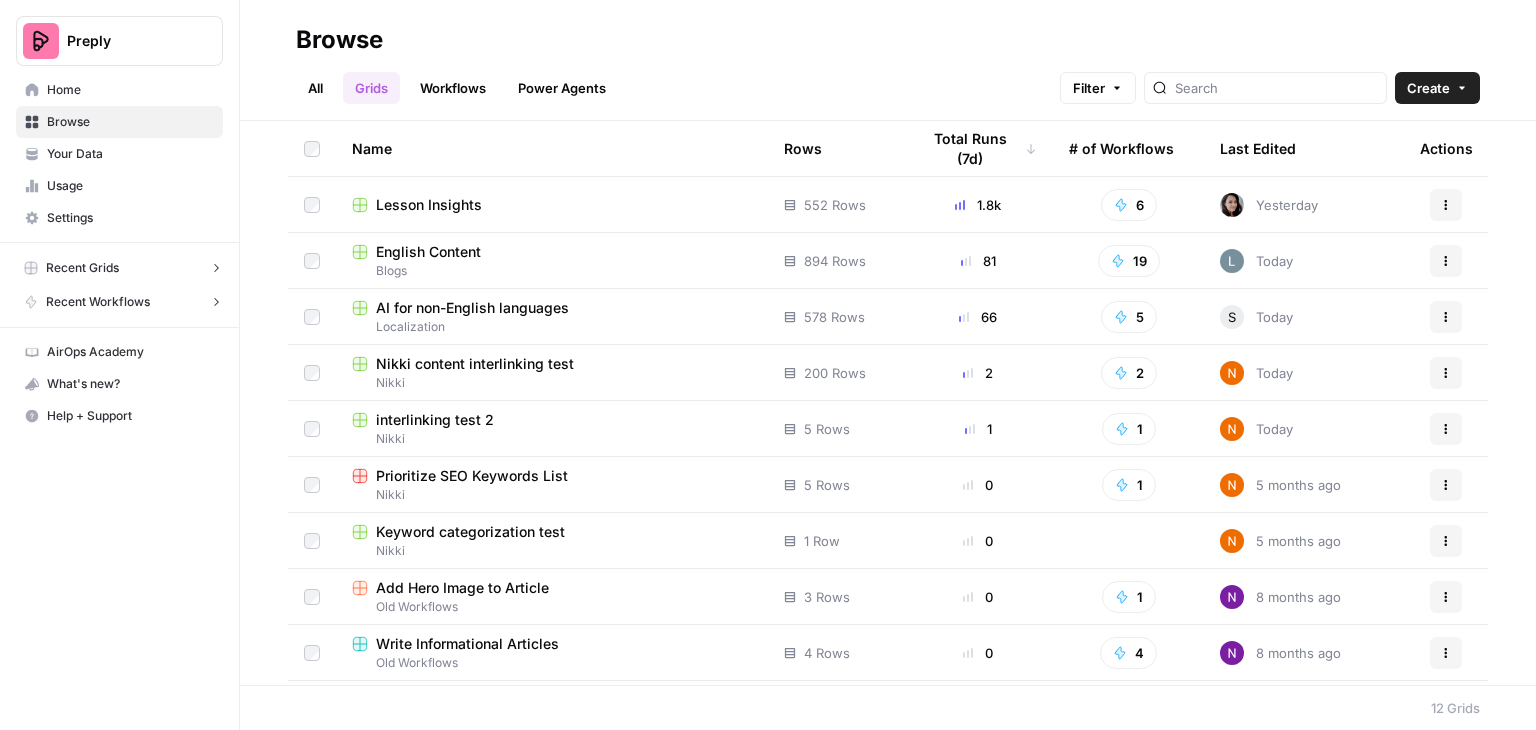 click on "AI for non-English languages" at bounding box center (472, 308) 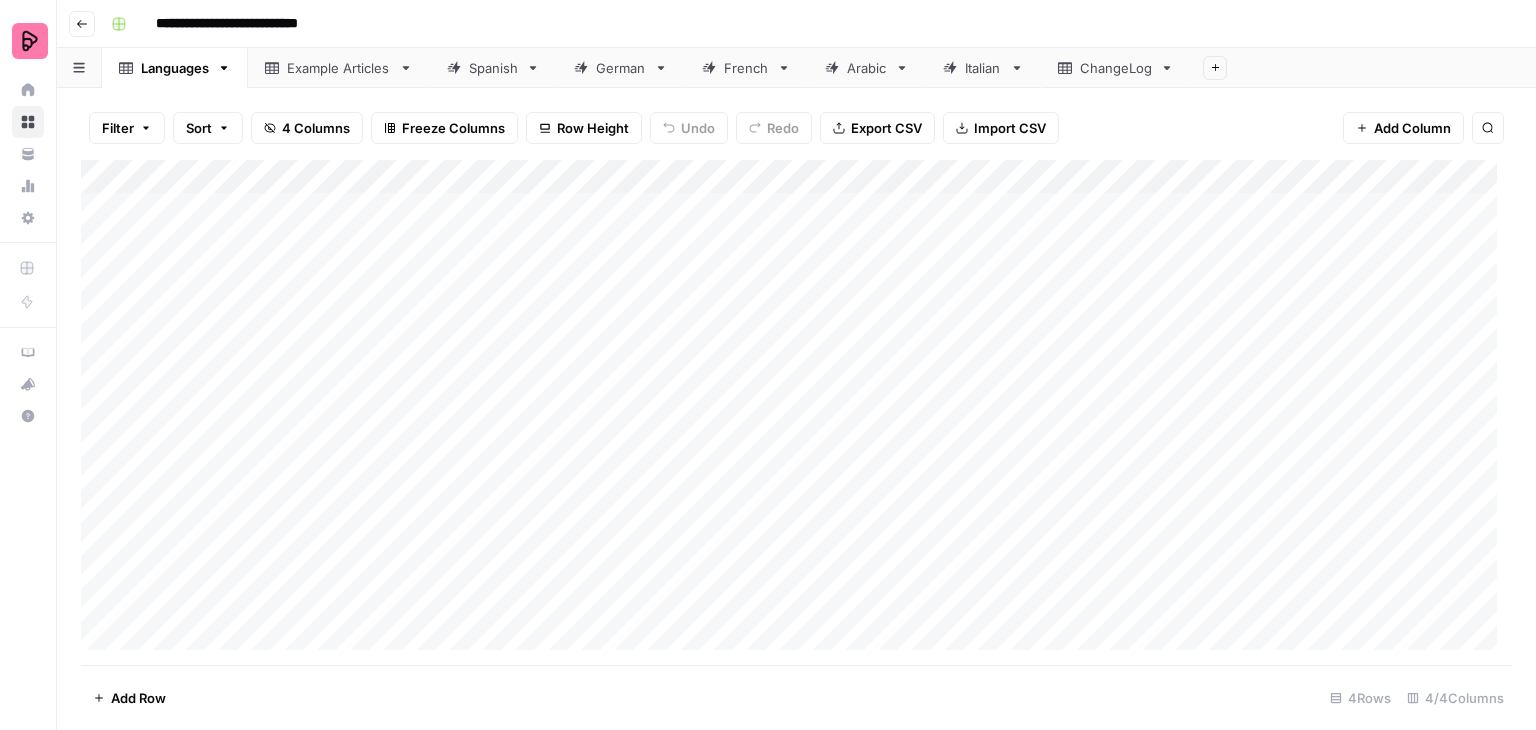 click on "German" at bounding box center [621, 68] 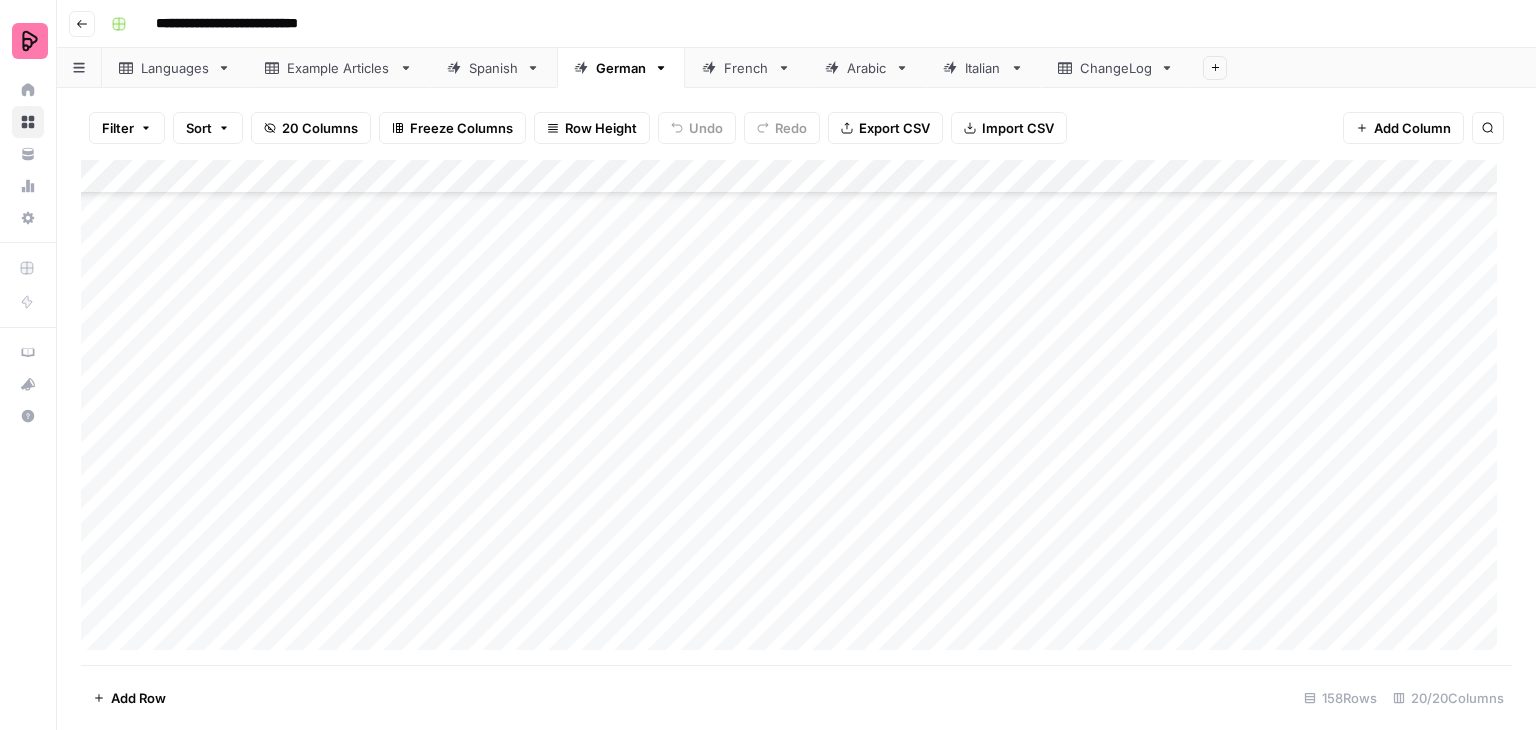 scroll, scrollTop: 4948, scrollLeft: 0, axis: vertical 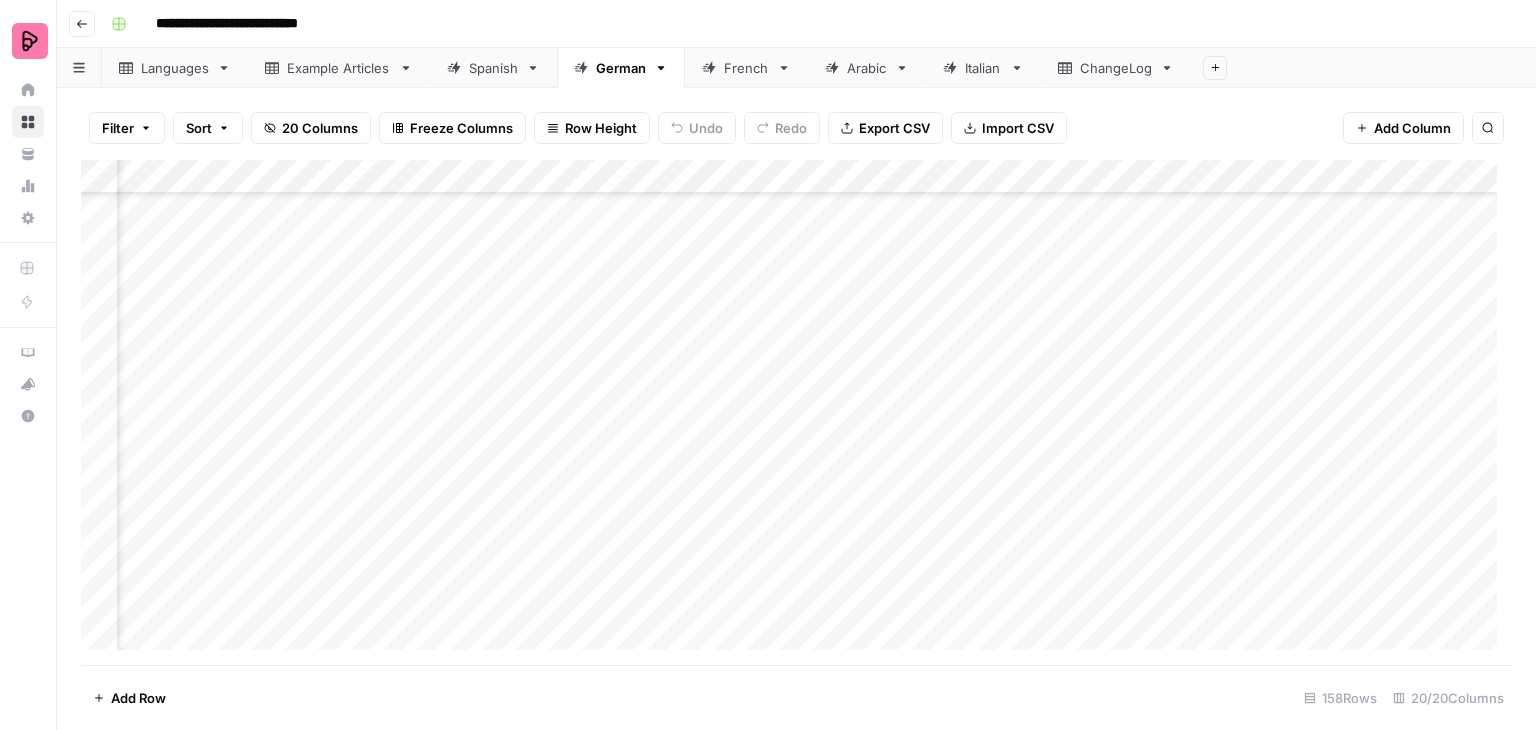 click on "Add Column" at bounding box center (796, 412) 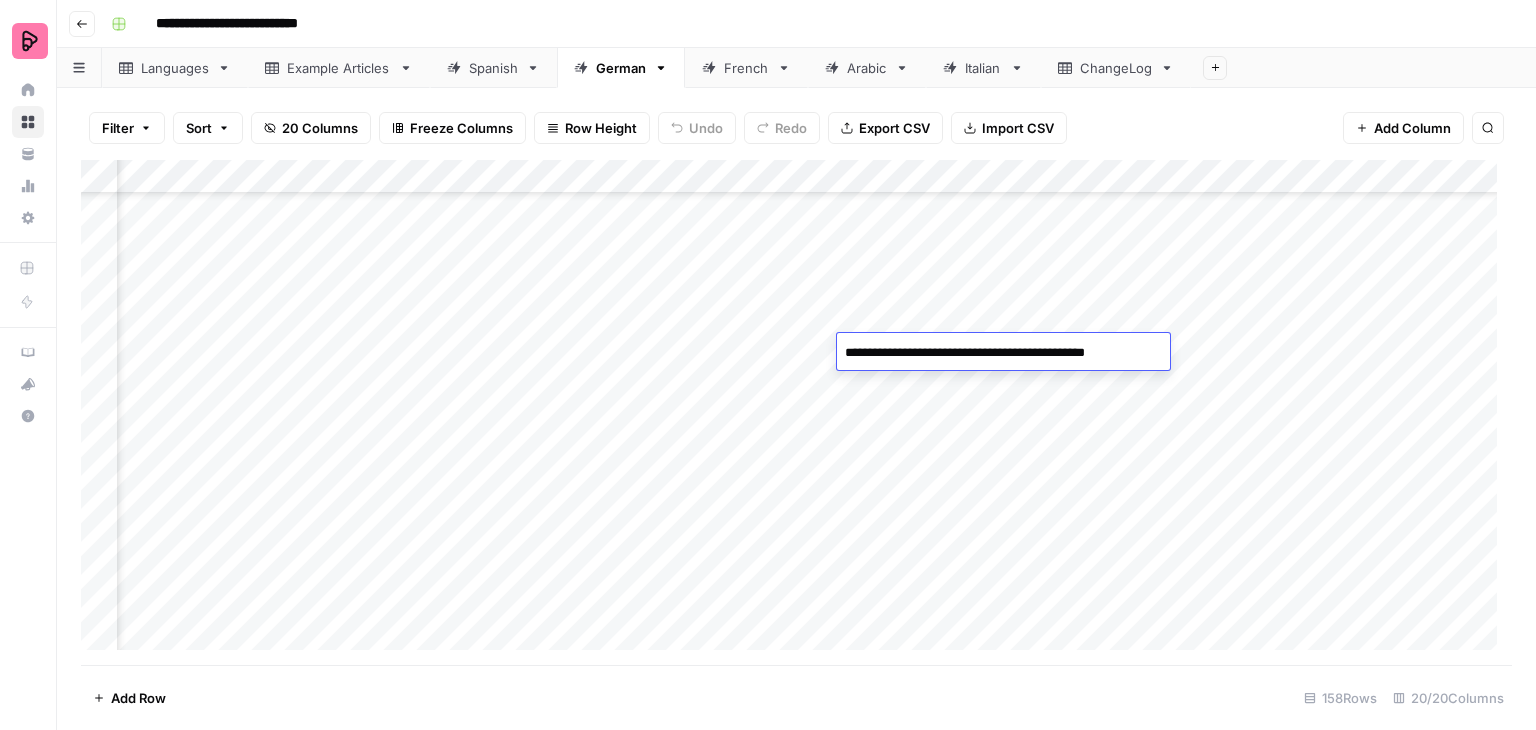 click on "Add Column" at bounding box center [796, 412] 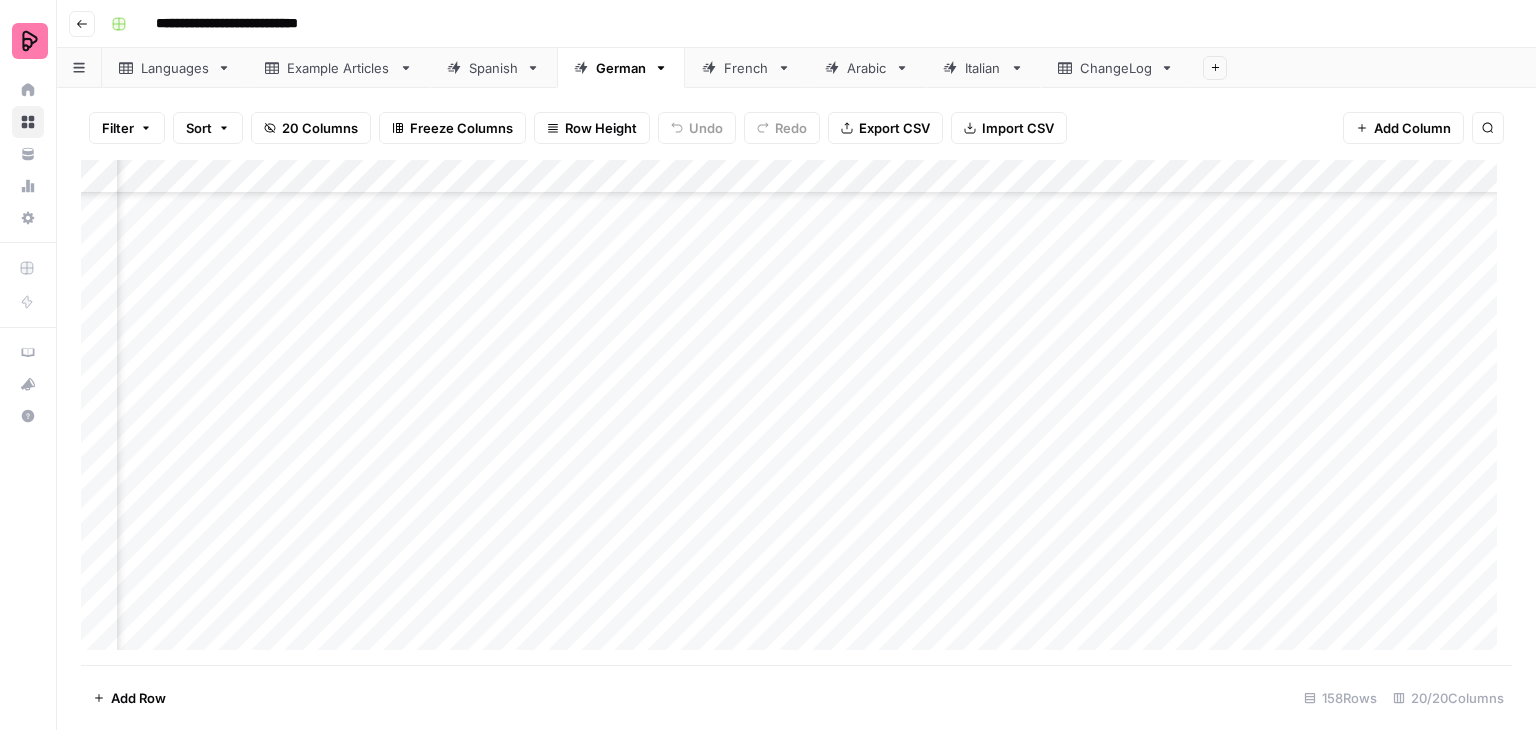 click on "Add Column" at bounding box center (796, 412) 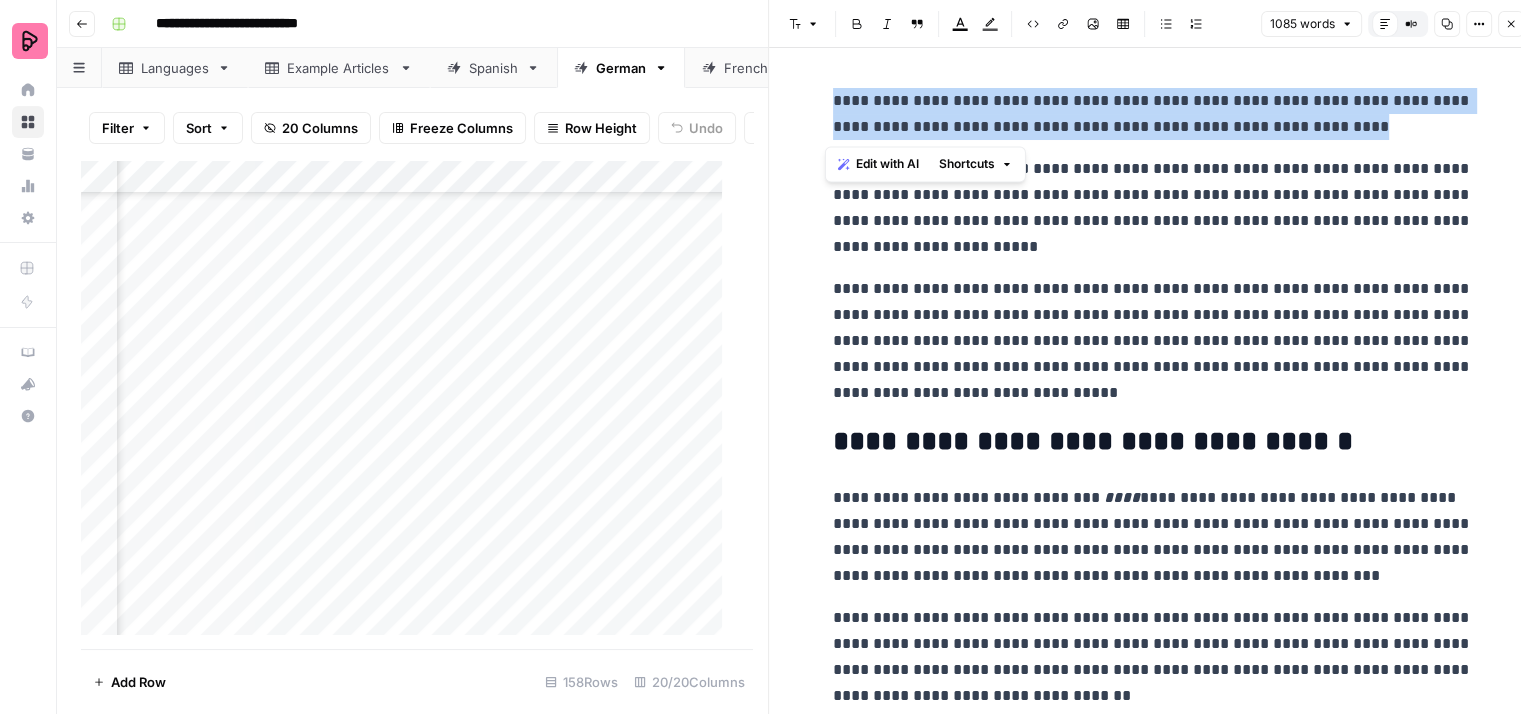 drag, startPoint x: 980, startPoint y: 130, endPoint x: 813, endPoint y: 111, distance: 168.07736 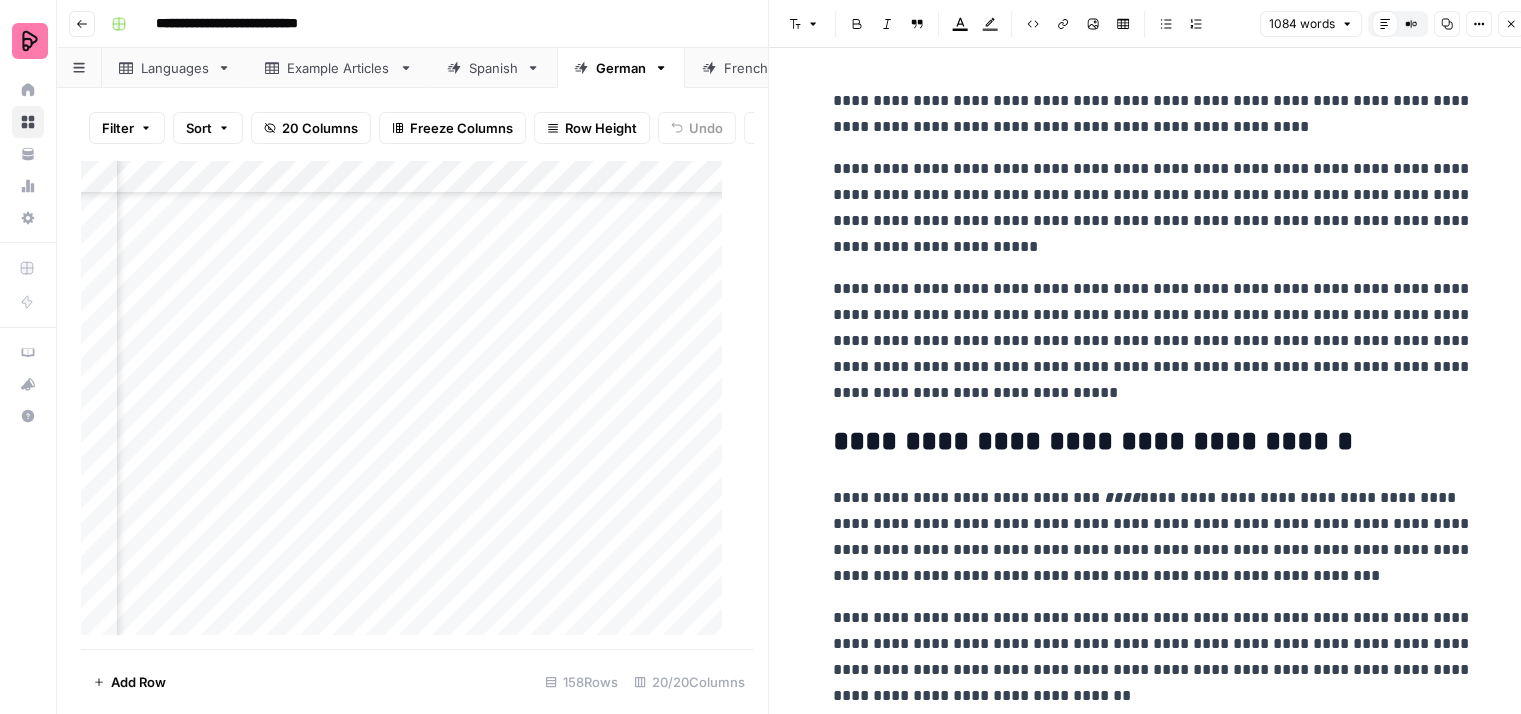 click on "**********" at bounding box center [1153, 114] 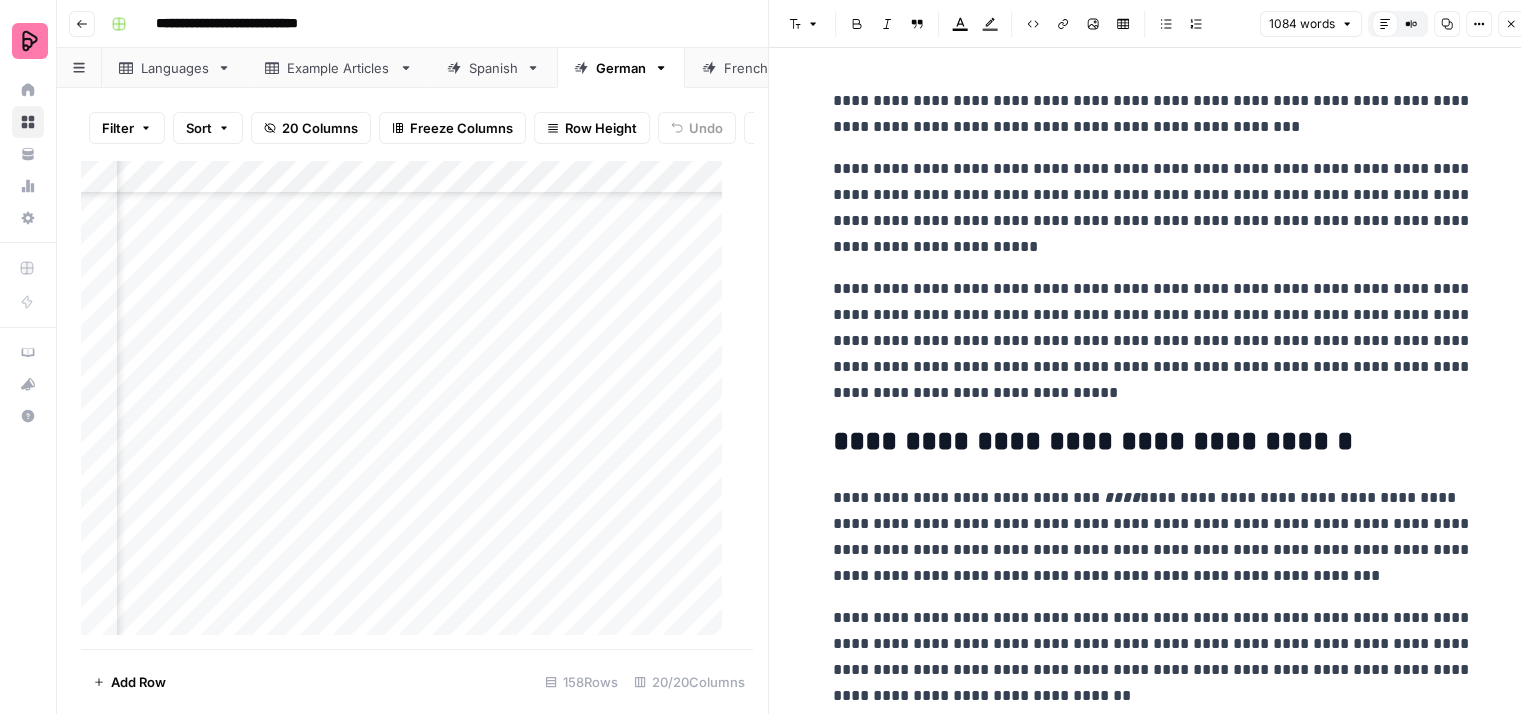 click on "**********" at bounding box center [1153, 114] 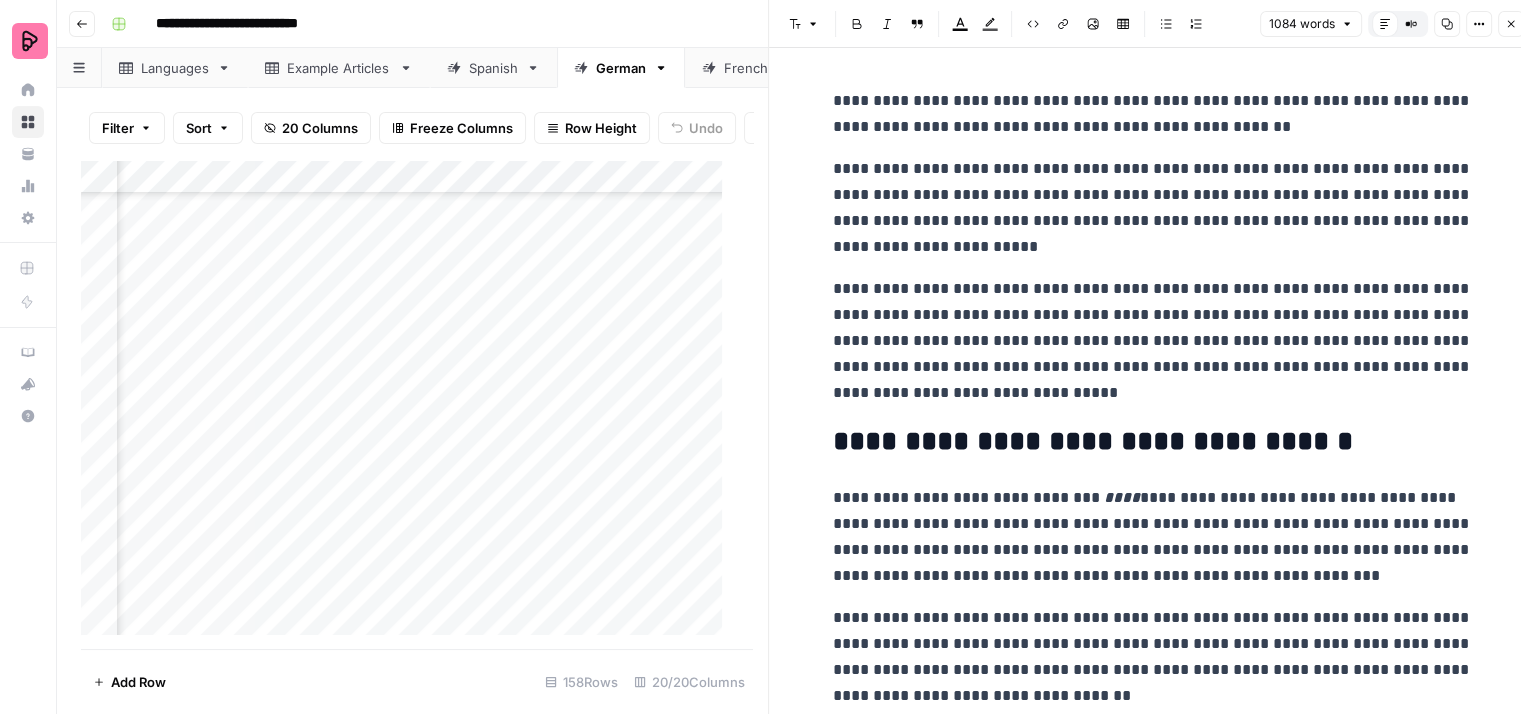 click on "**********" at bounding box center [1153, 208] 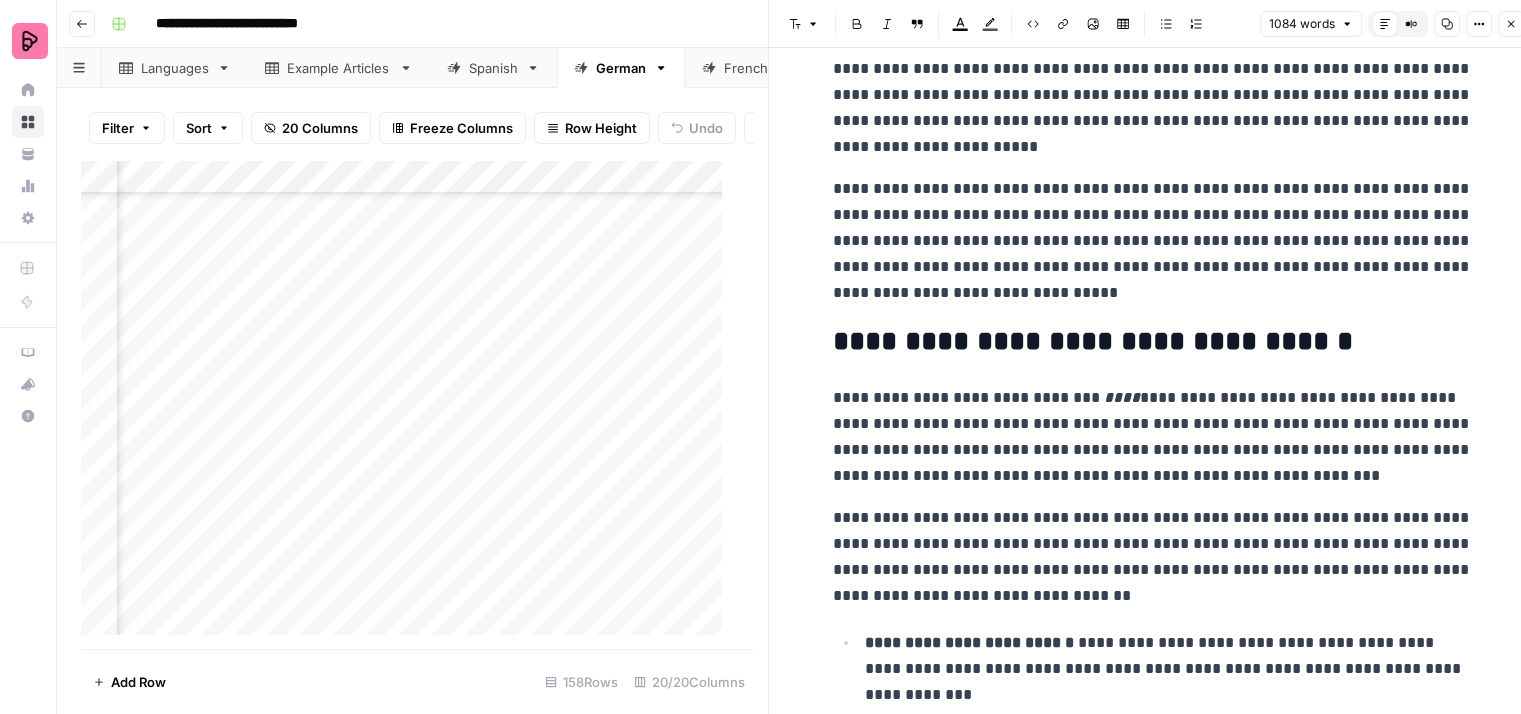 click on "**********" at bounding box center (1153, 241) 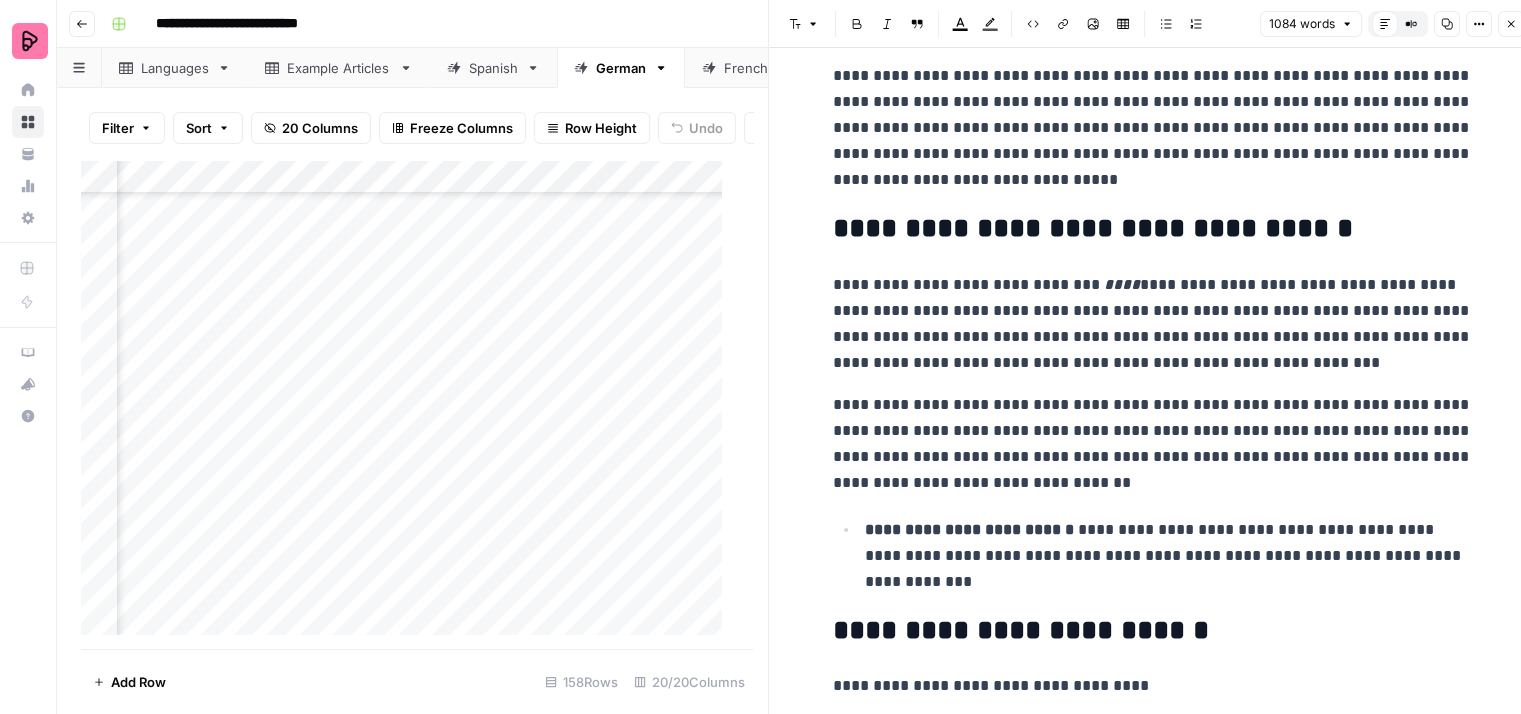 scroll, scrollTop: 300, scrollLeft: 0, axis: vertical 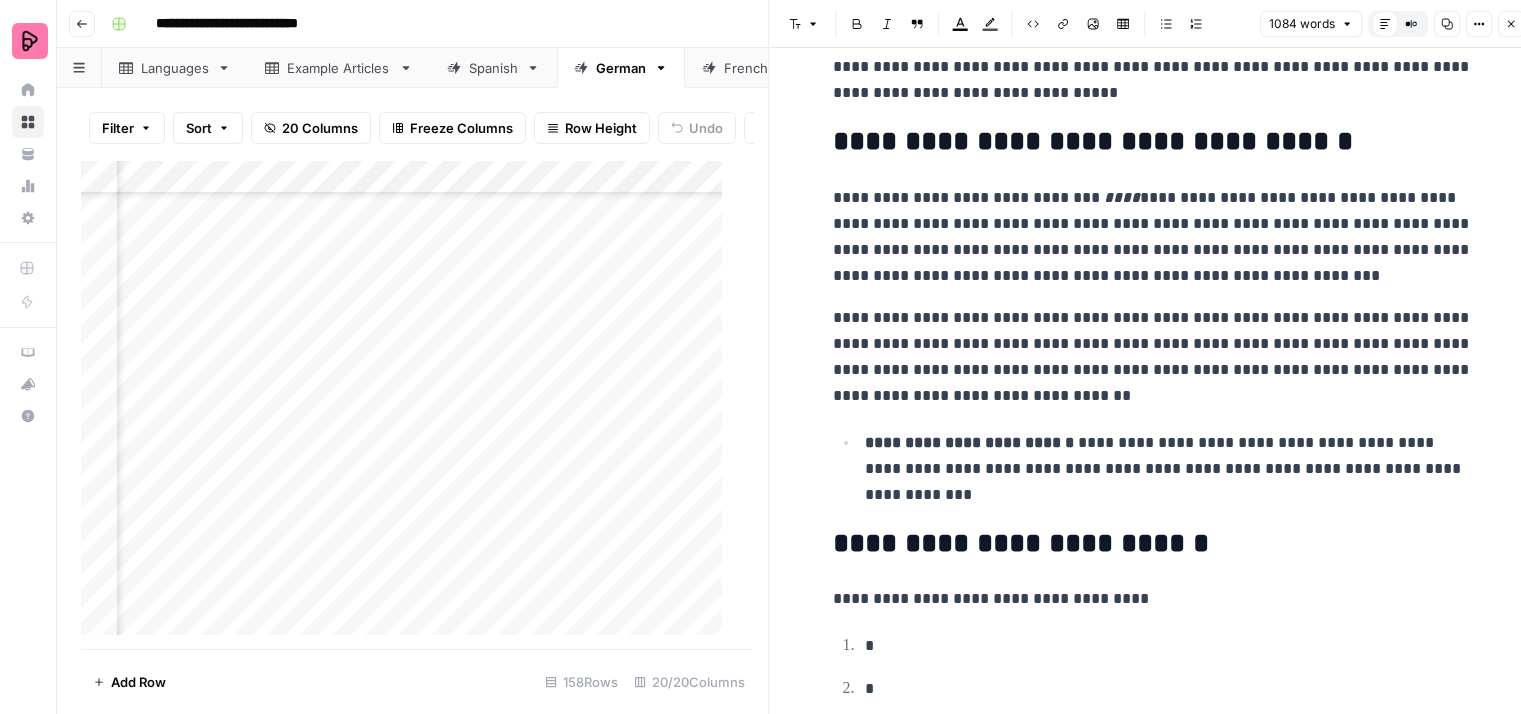 click on "**********" at bounding box center [1153, 237] 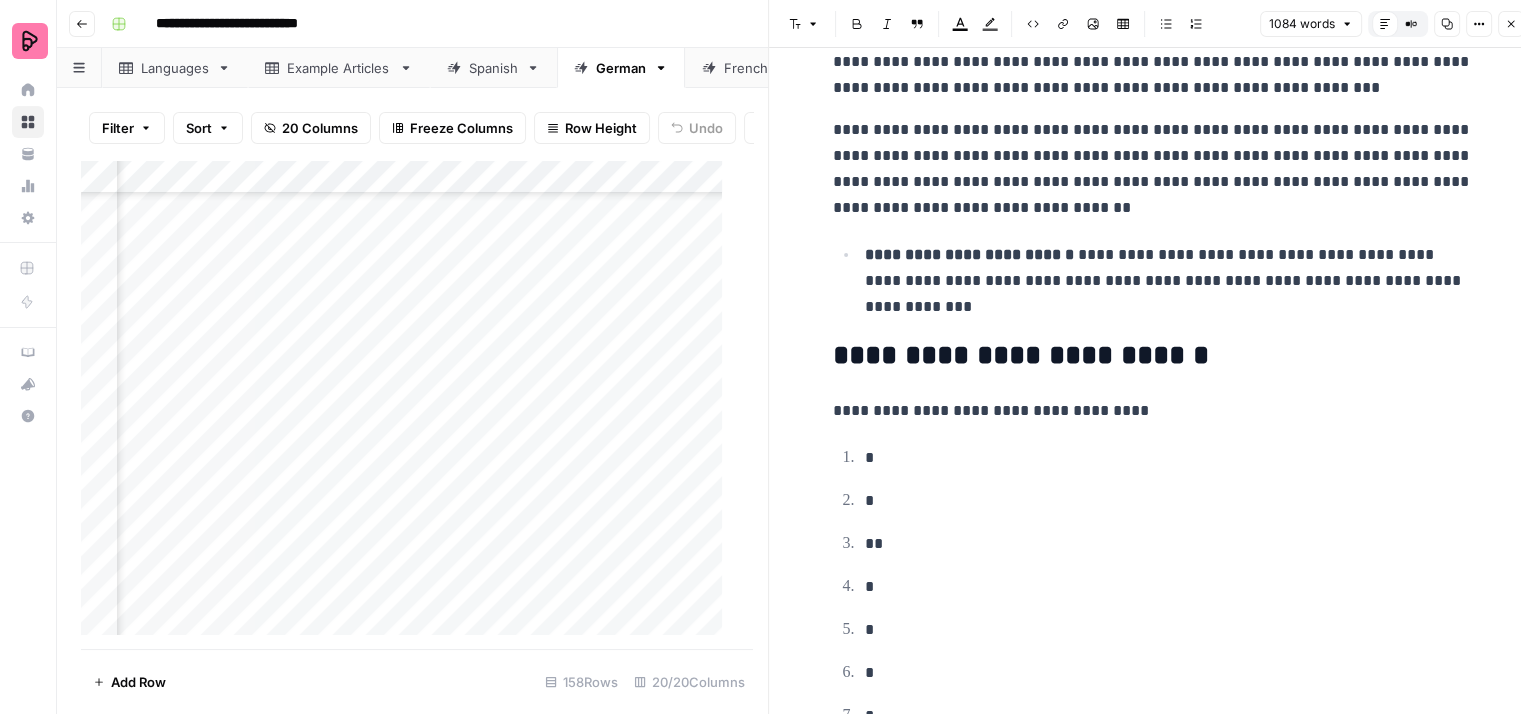 scroll, scrollTop: 500, scrollLeft: 0, axis: vertical 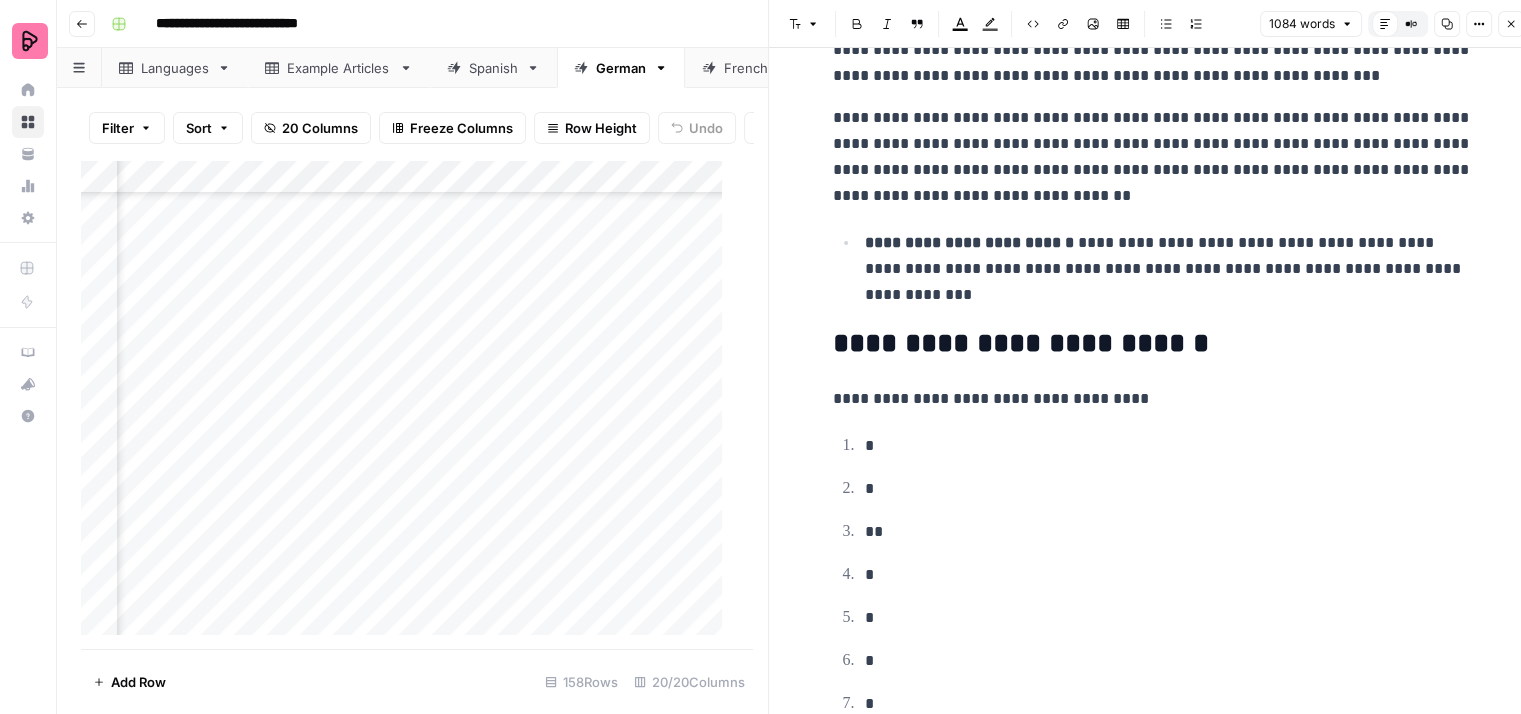 click on "**********" at bounding box center (1169, 269) 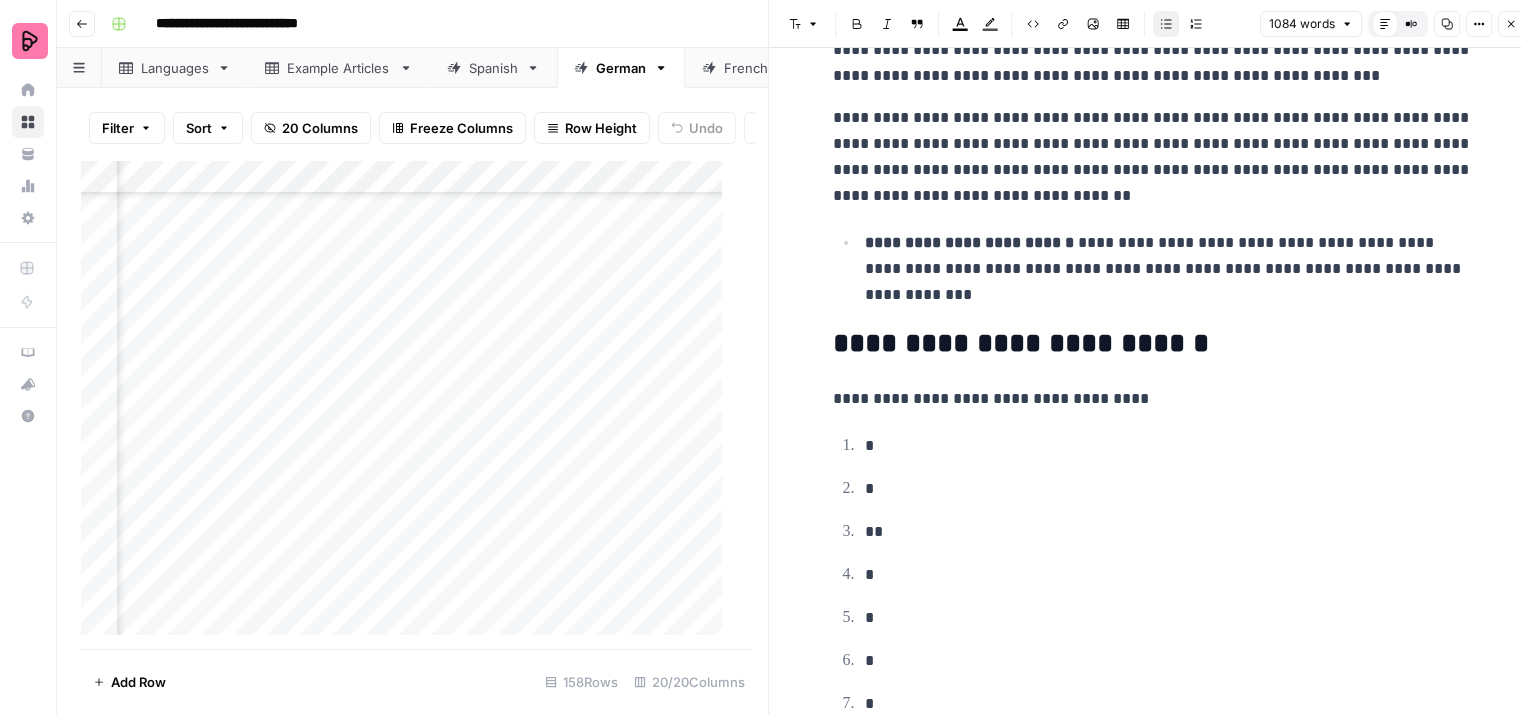 click on "**********" at bounding box center [1153, 3004] 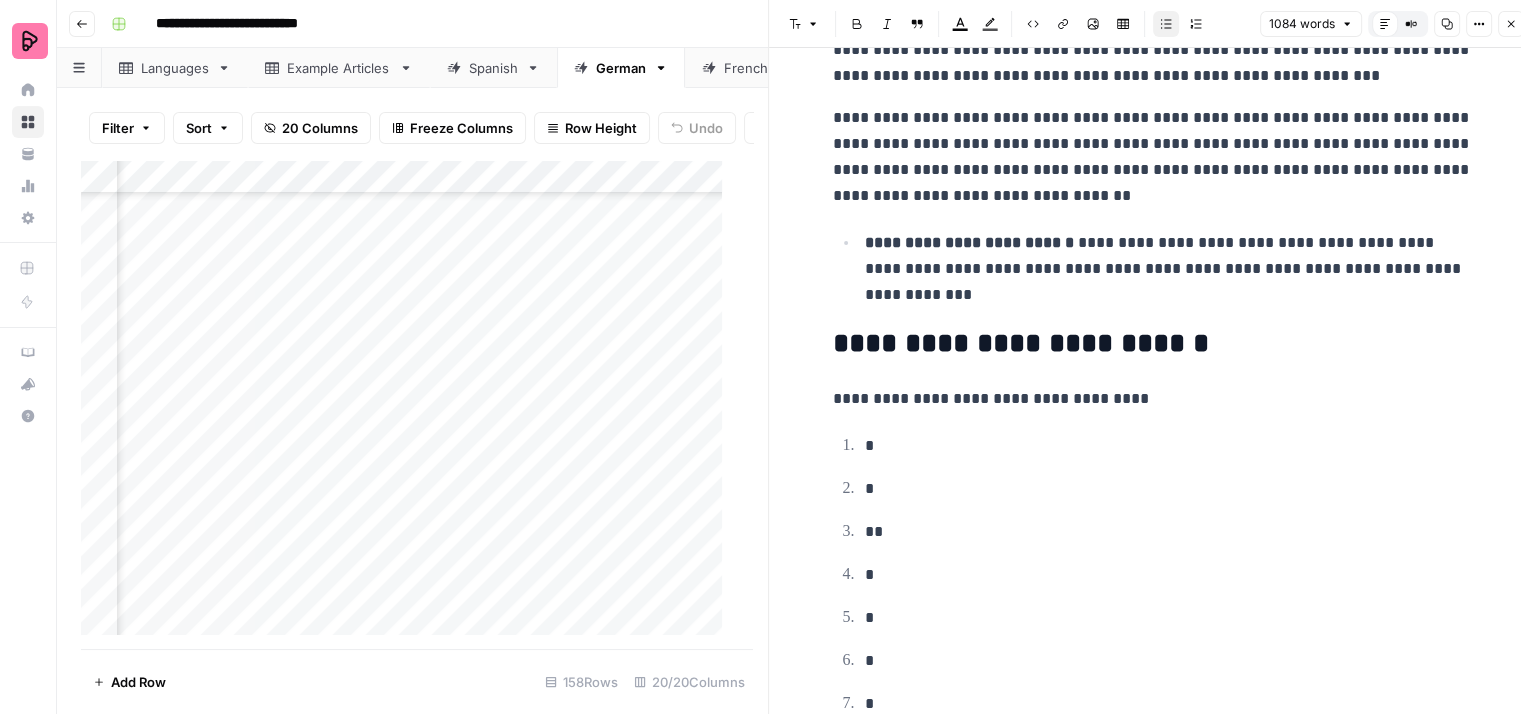 click on "**********" at bounding box center [1169, 269] 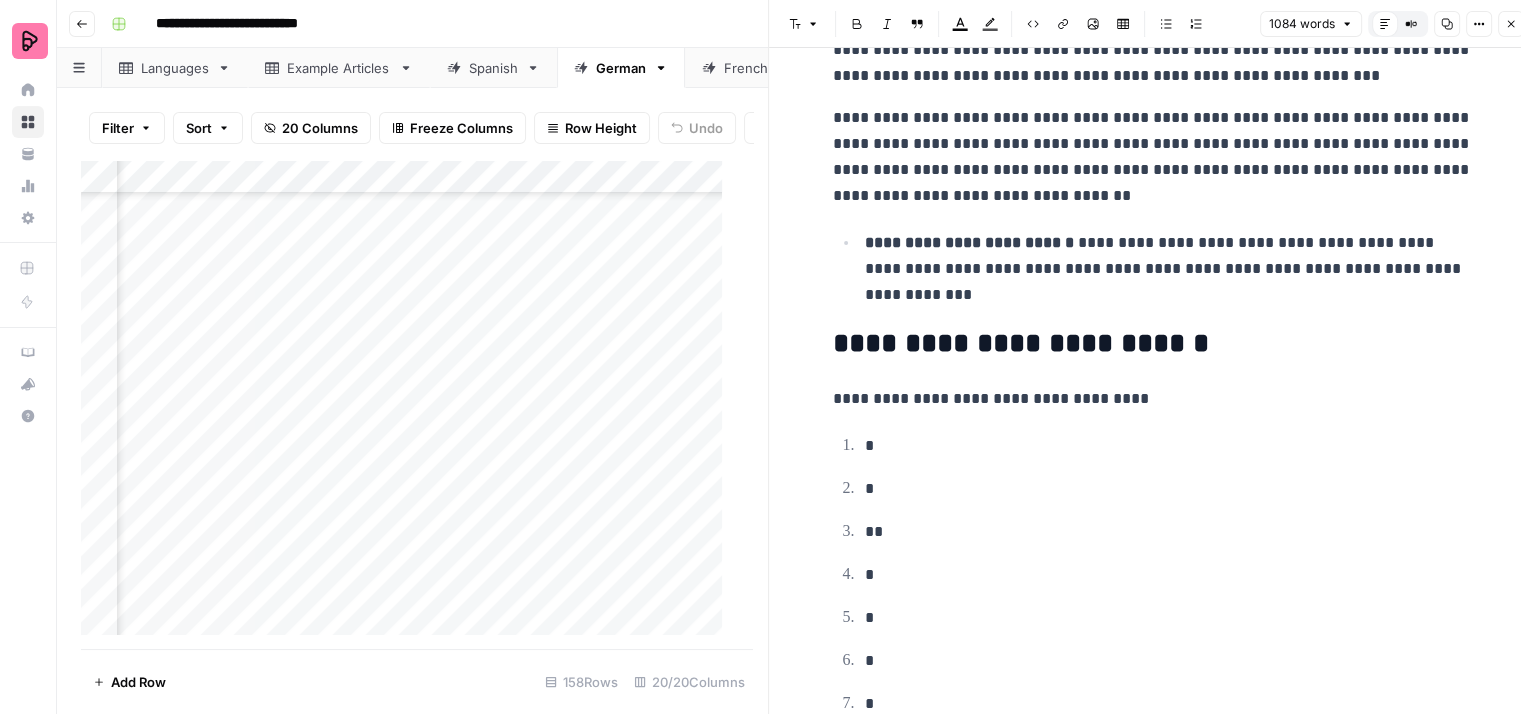 click on "**********" at bounding box center [1153, 344] 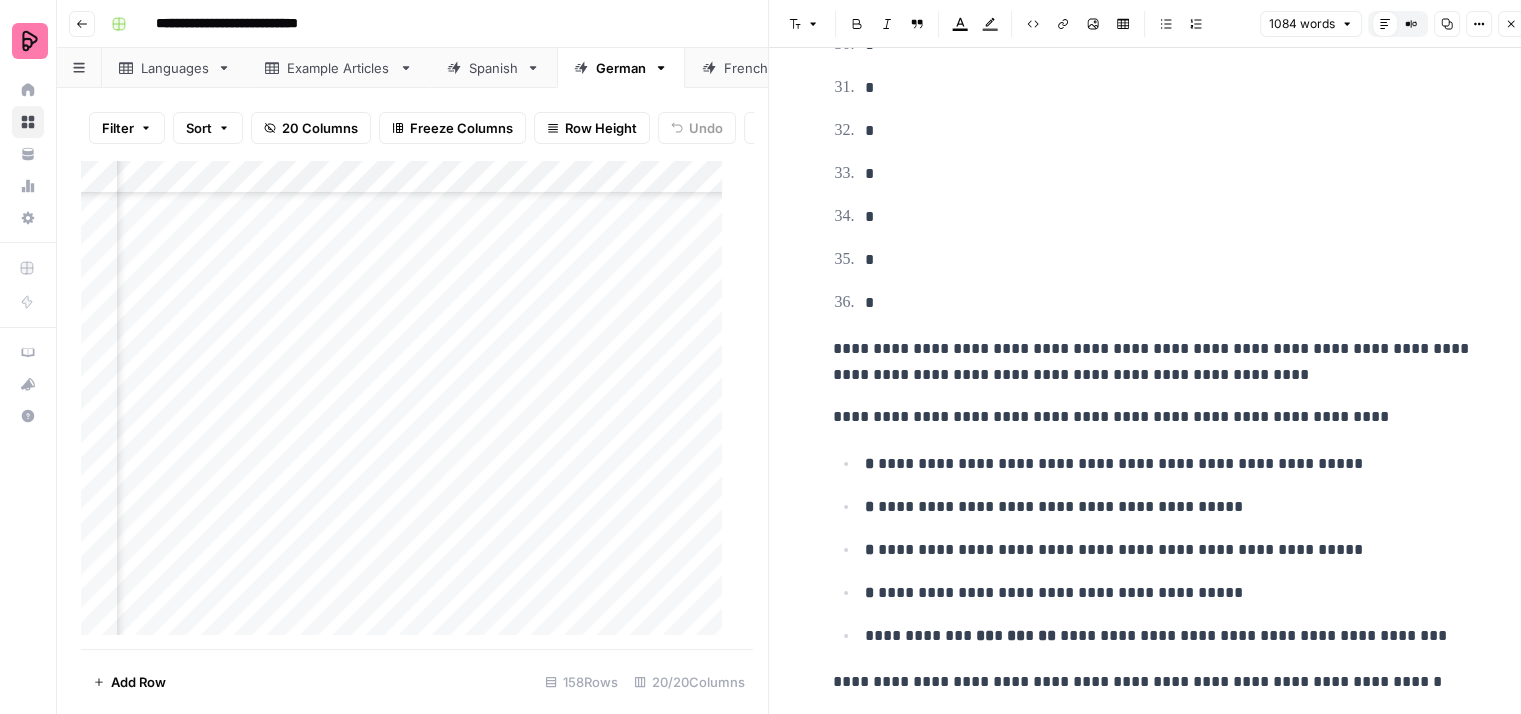 scroll, scrollTop: 2200, scrollLeft: 0, axis: vertical 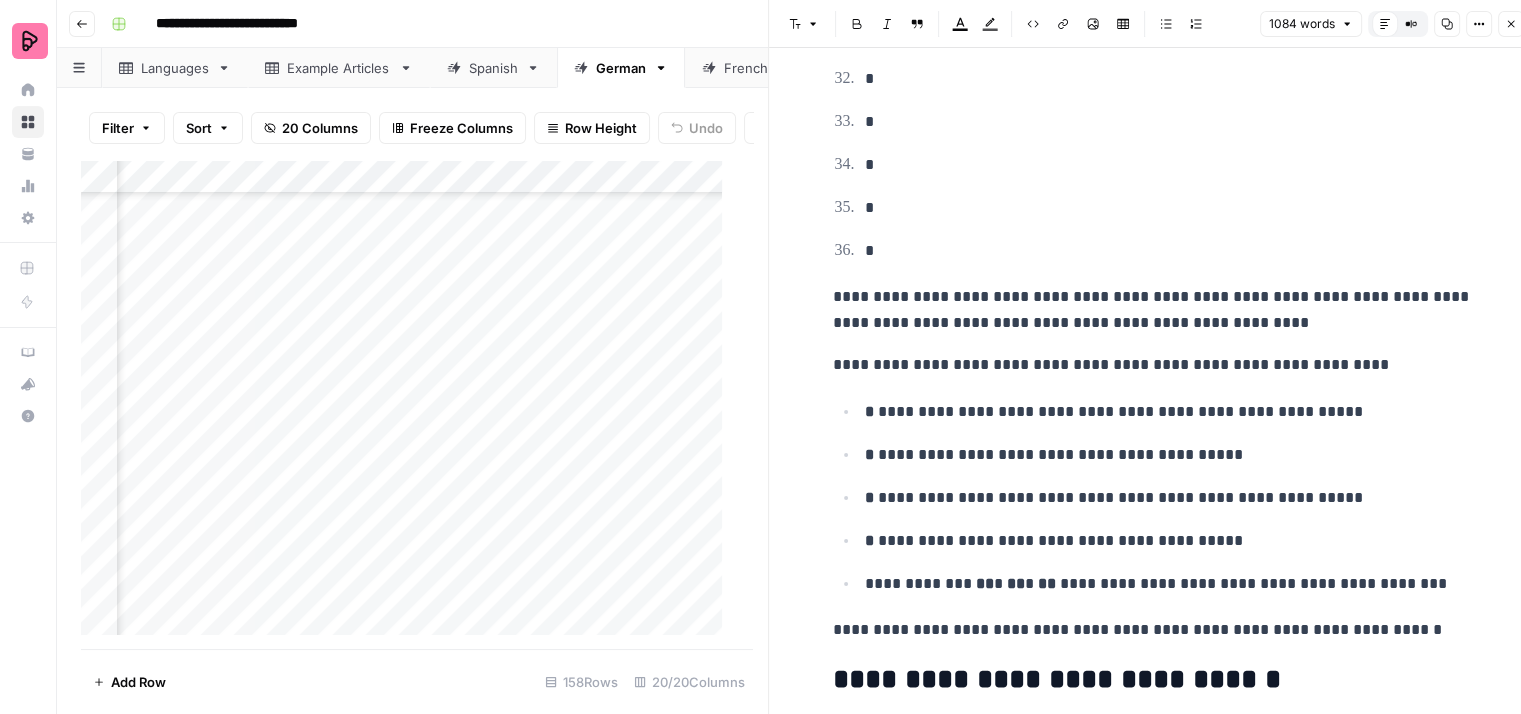 click on "**********" at bounding box center (1153, 310) 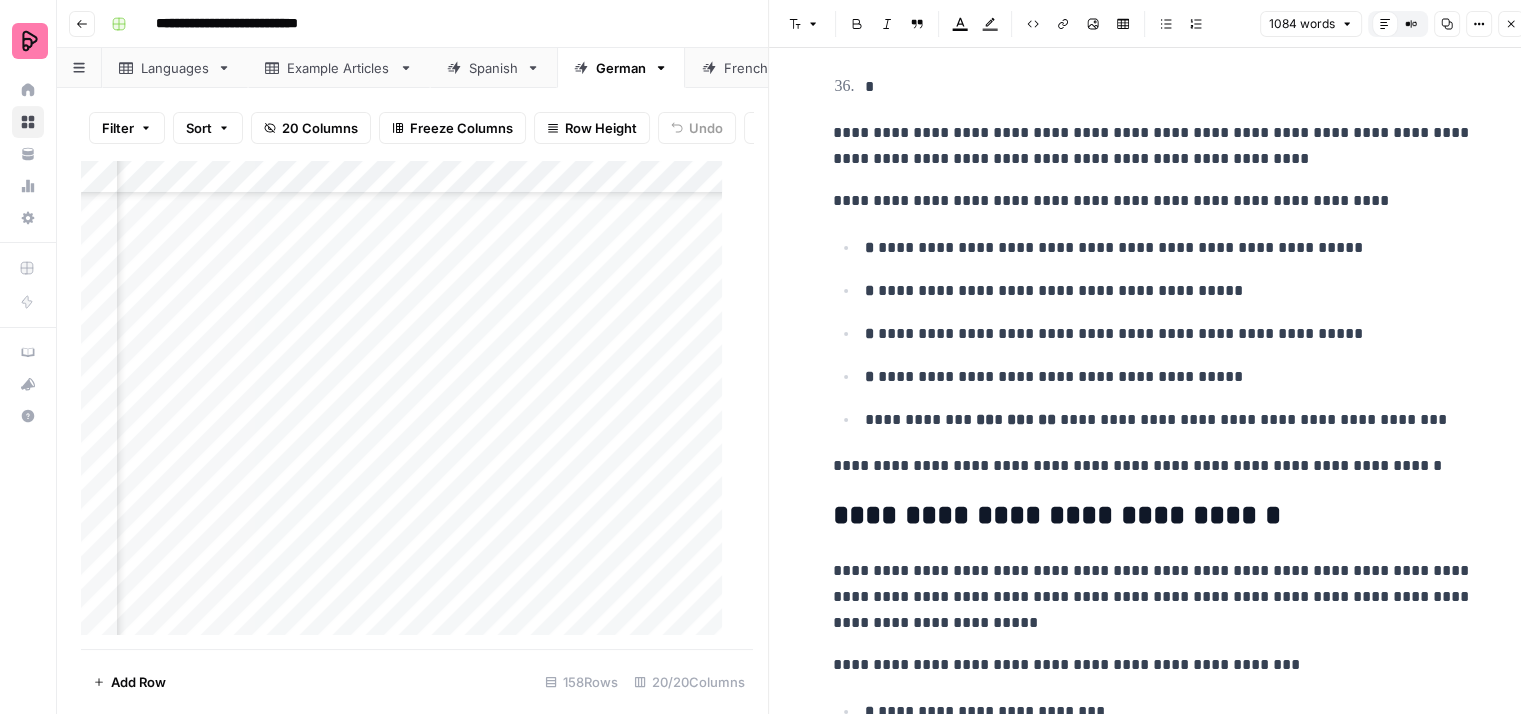 scroll, scrollTop: 2400, scrollLeft: 0, axis: vertical 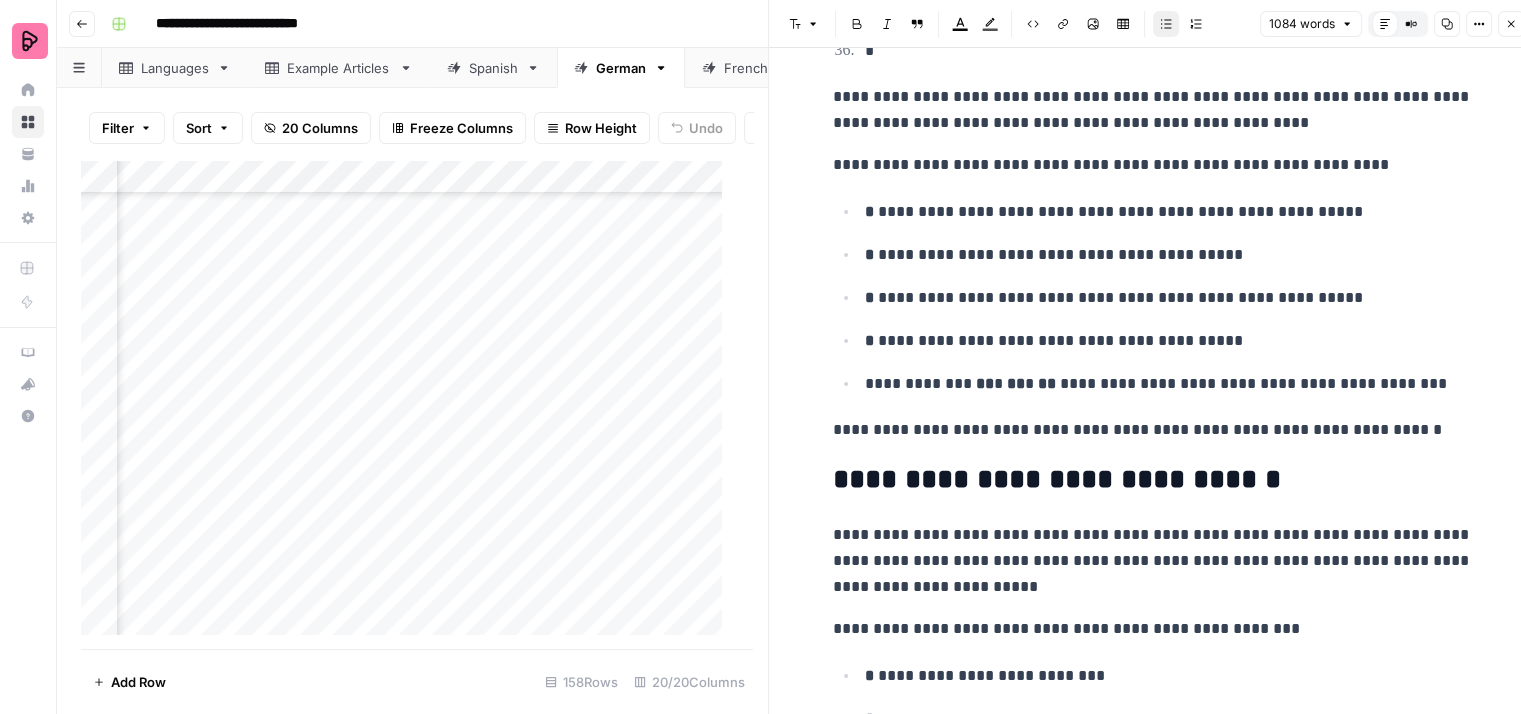 click on "**********" at bounding box center [1169, 255] 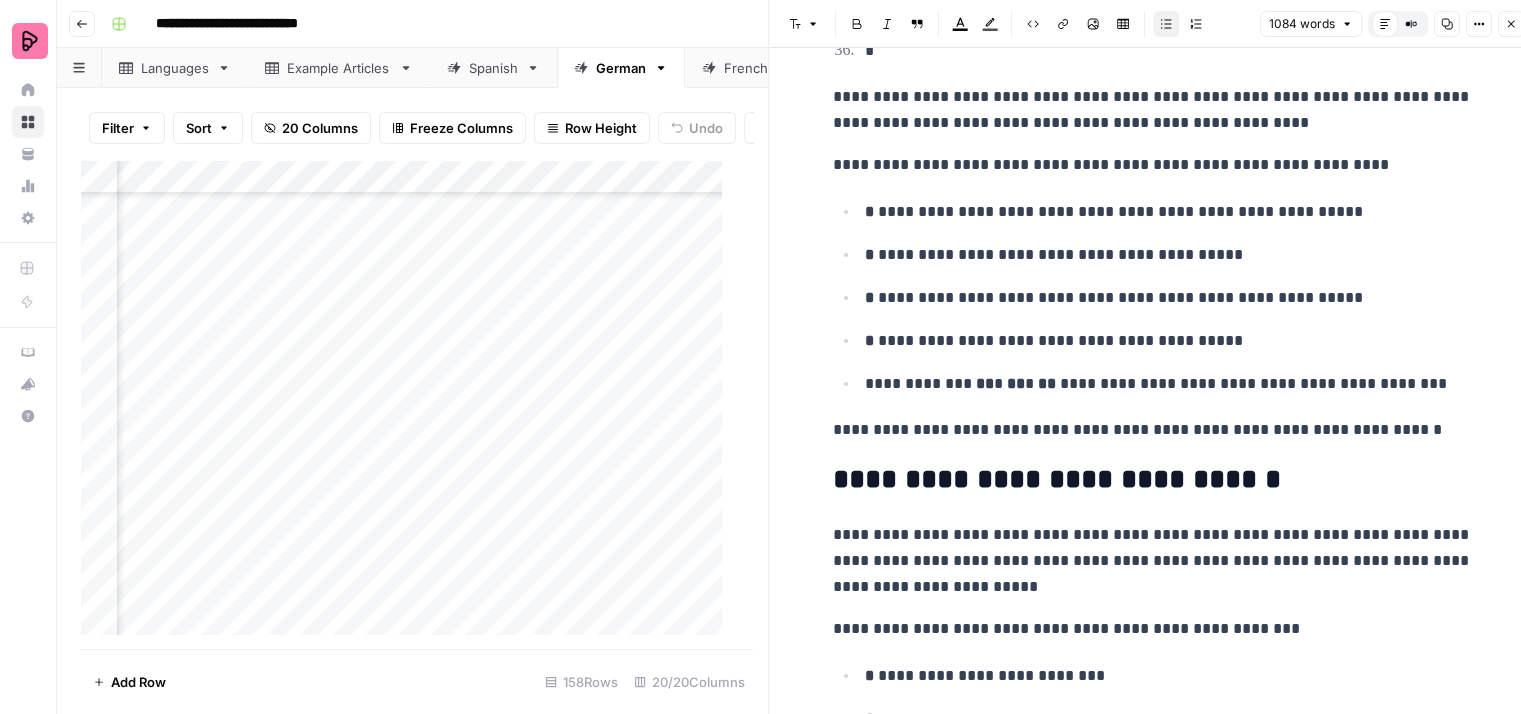 click on "**********" at bounding box center [1169, 298] 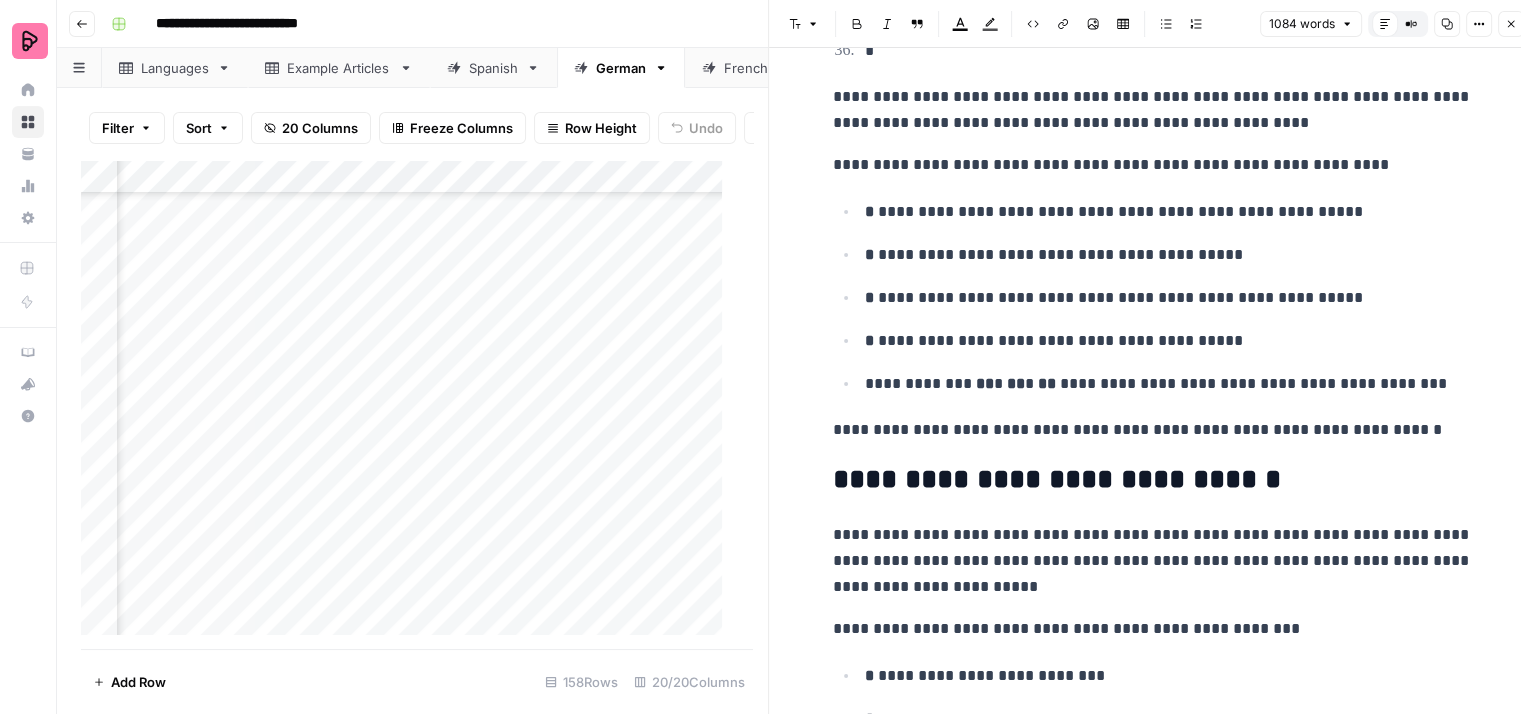 click on "**********" at bounding box center (1153, 430) 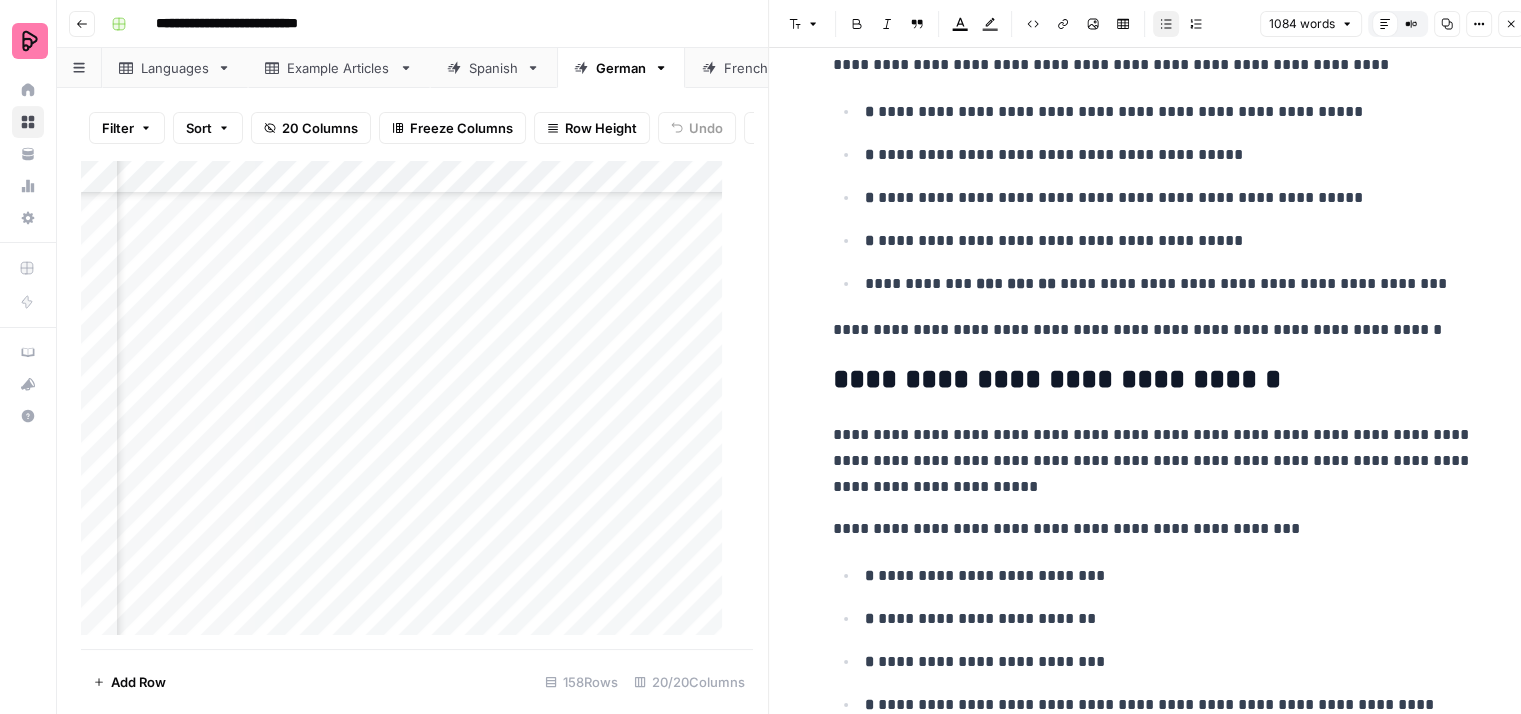 scroll, scrollTop: 2600, scrollLeft: 0, axis: vertical 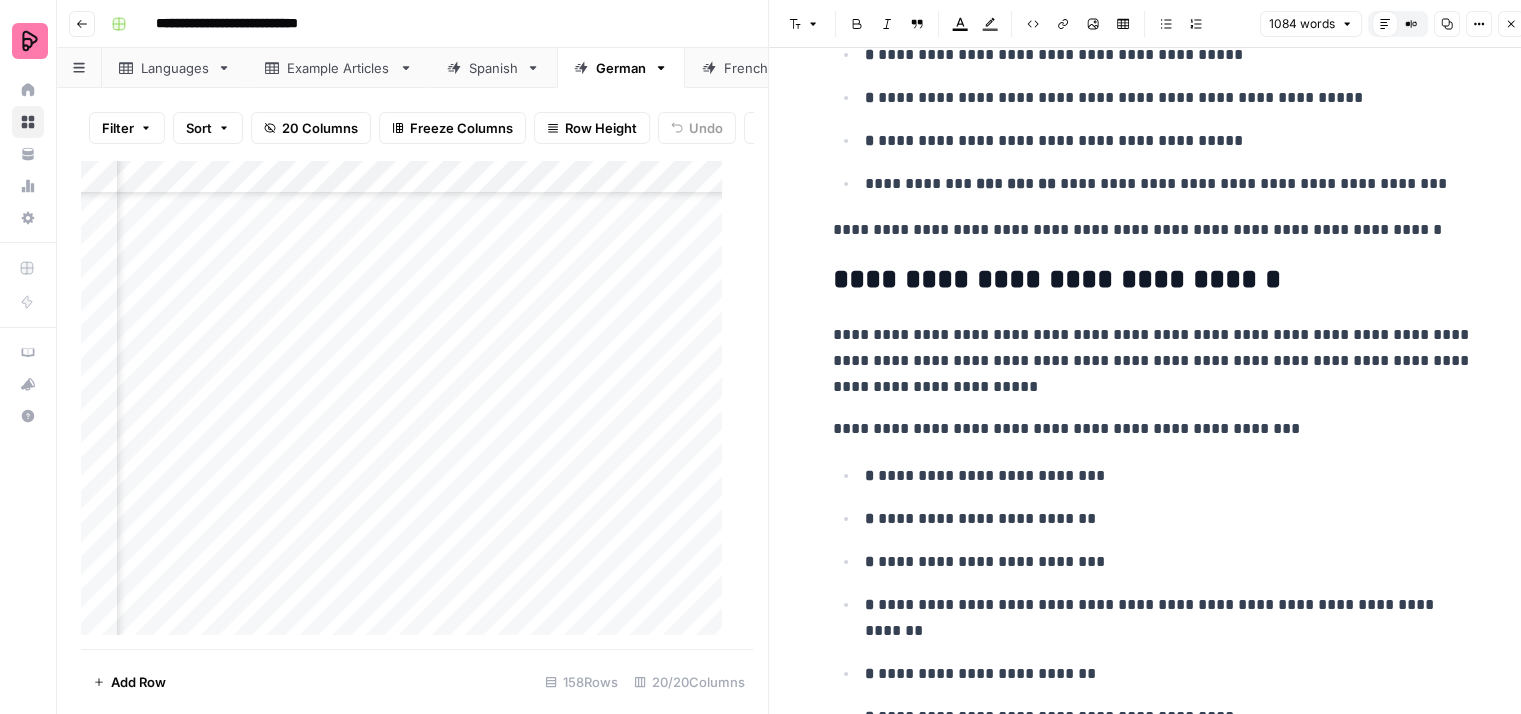 click on "**********" at bounding box center [1153, 361] 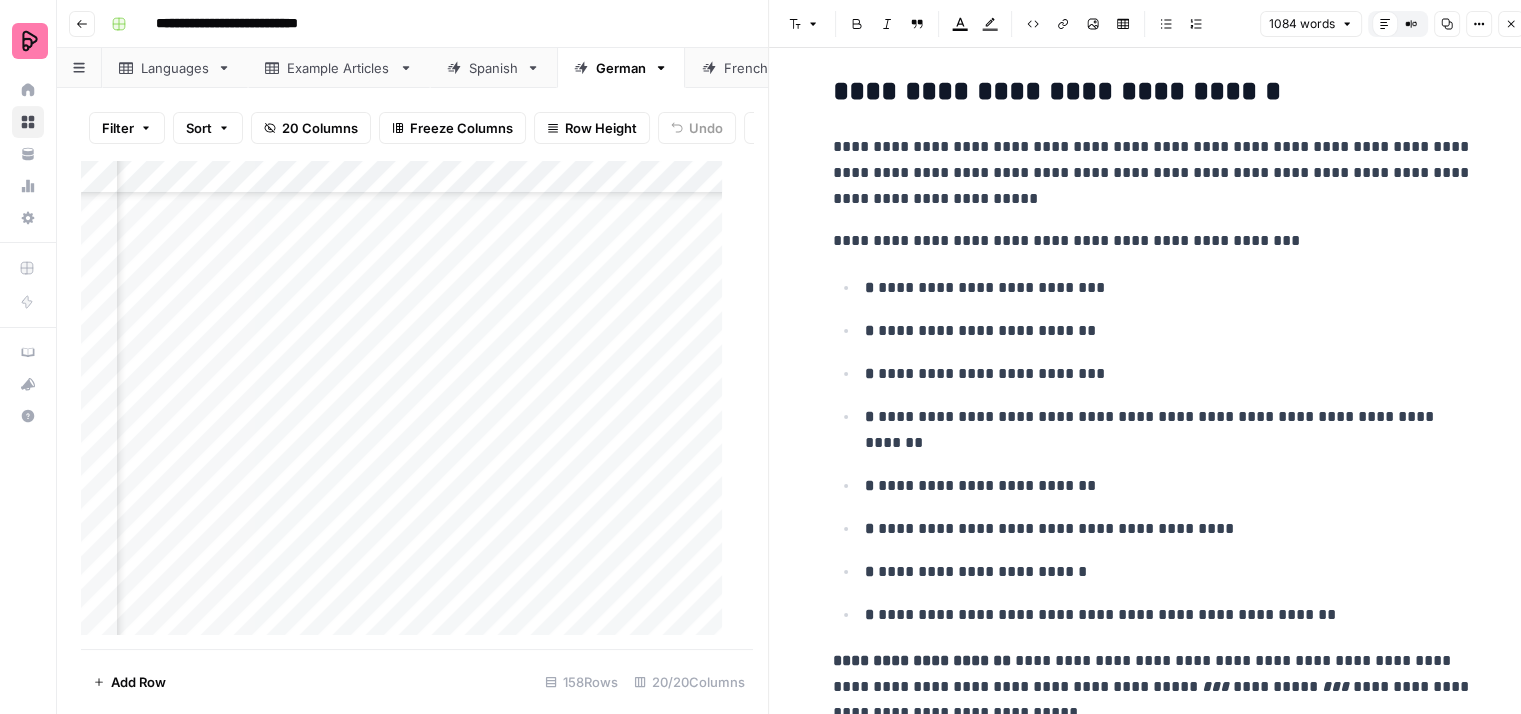 scroll, scrollTop: 2800, scrollLeft: 0, axis: vertical 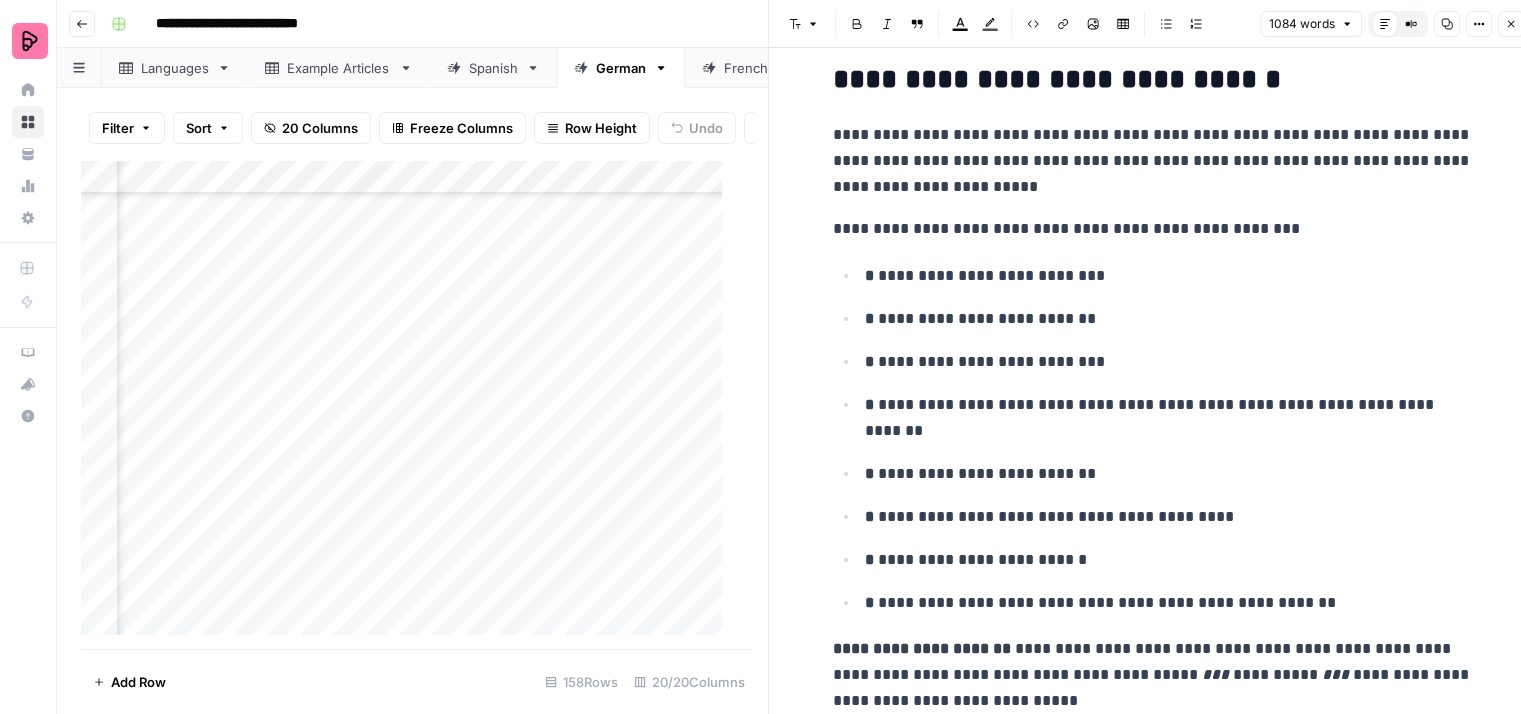 click on "**********" at bounding box center (1153, 229) 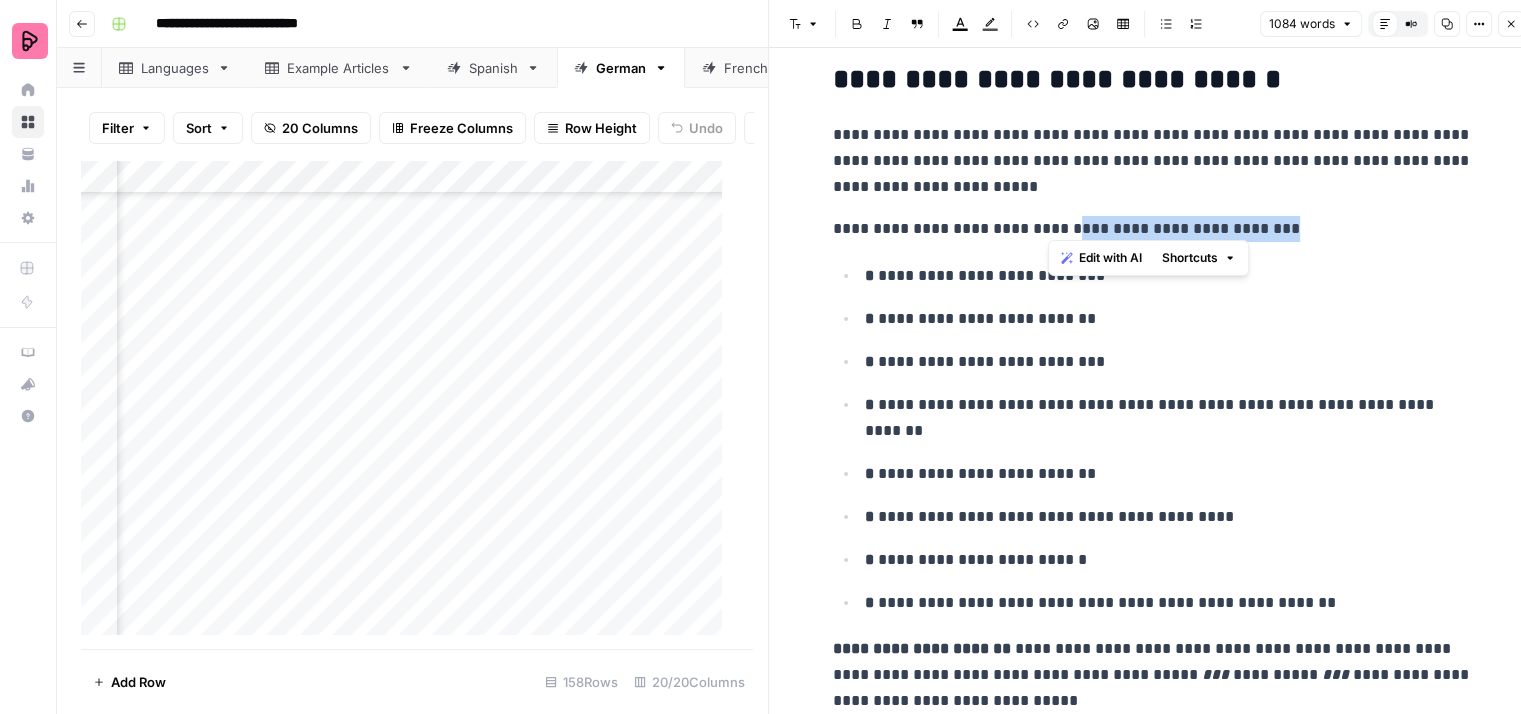 drag, startPoint x: 1283, startPoint y: 216, endPoint x: 1046, endPoint y: 207, distance: 237.17082 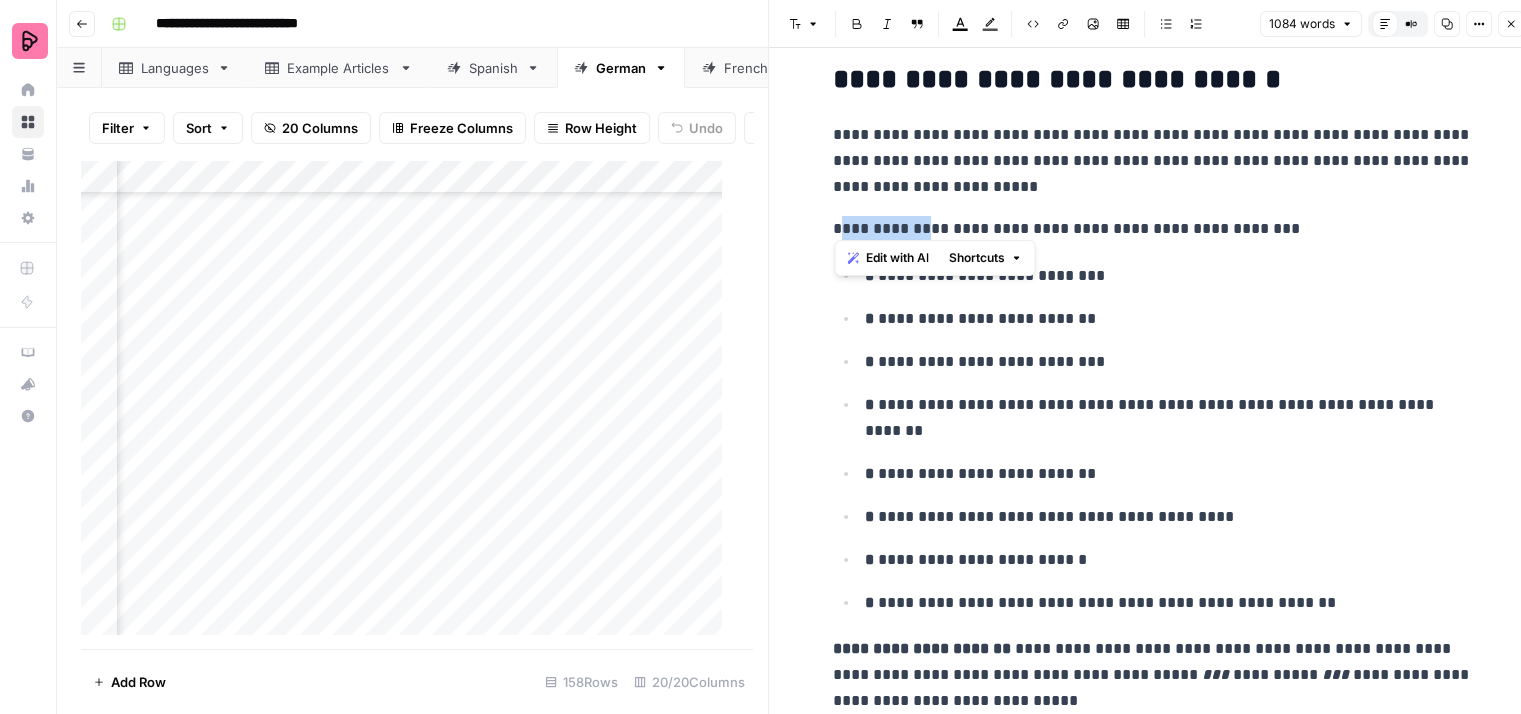 click on "**********" at bounding box center (1153, 704) 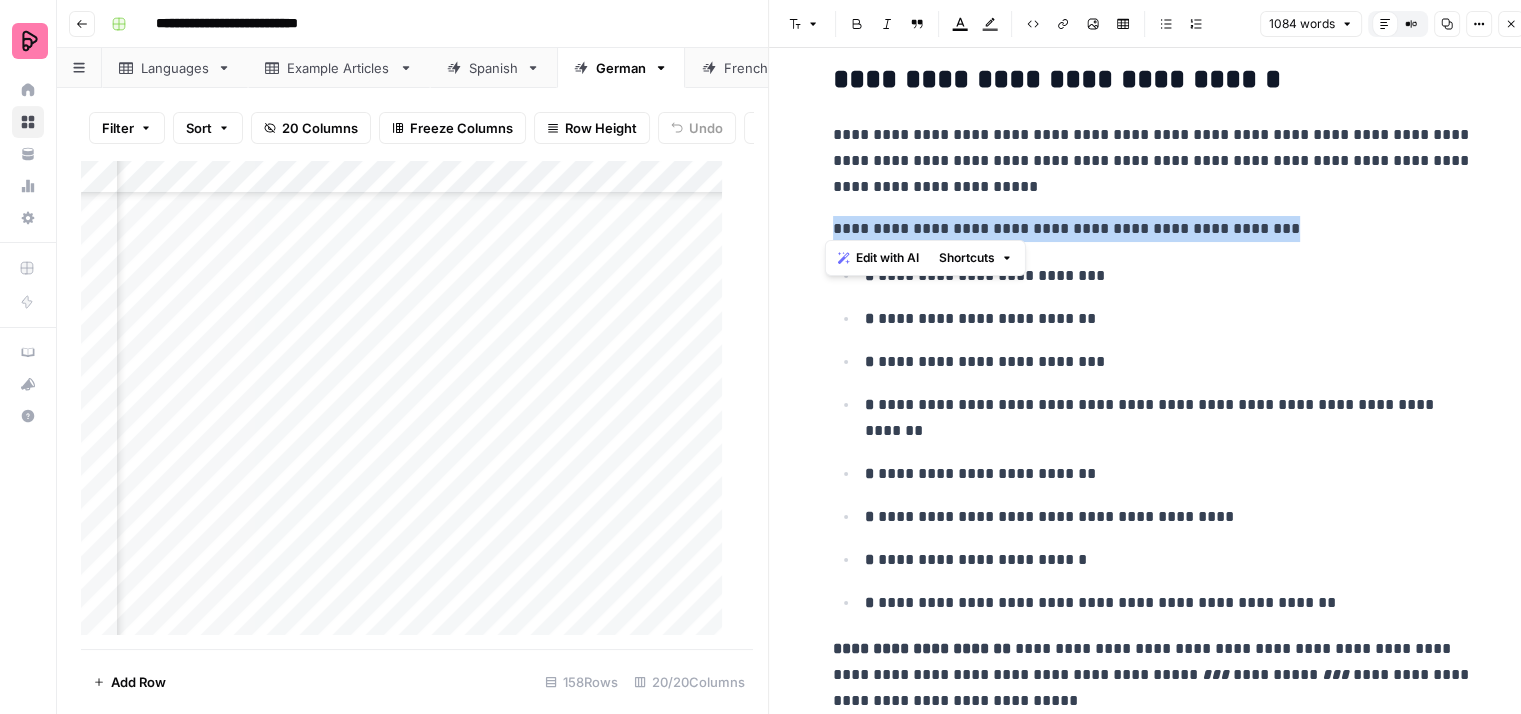 drag, startPoint x: 817, startPoint y: 209, endPoint x: 1281, endPoint y: 223, distance: 464.21115 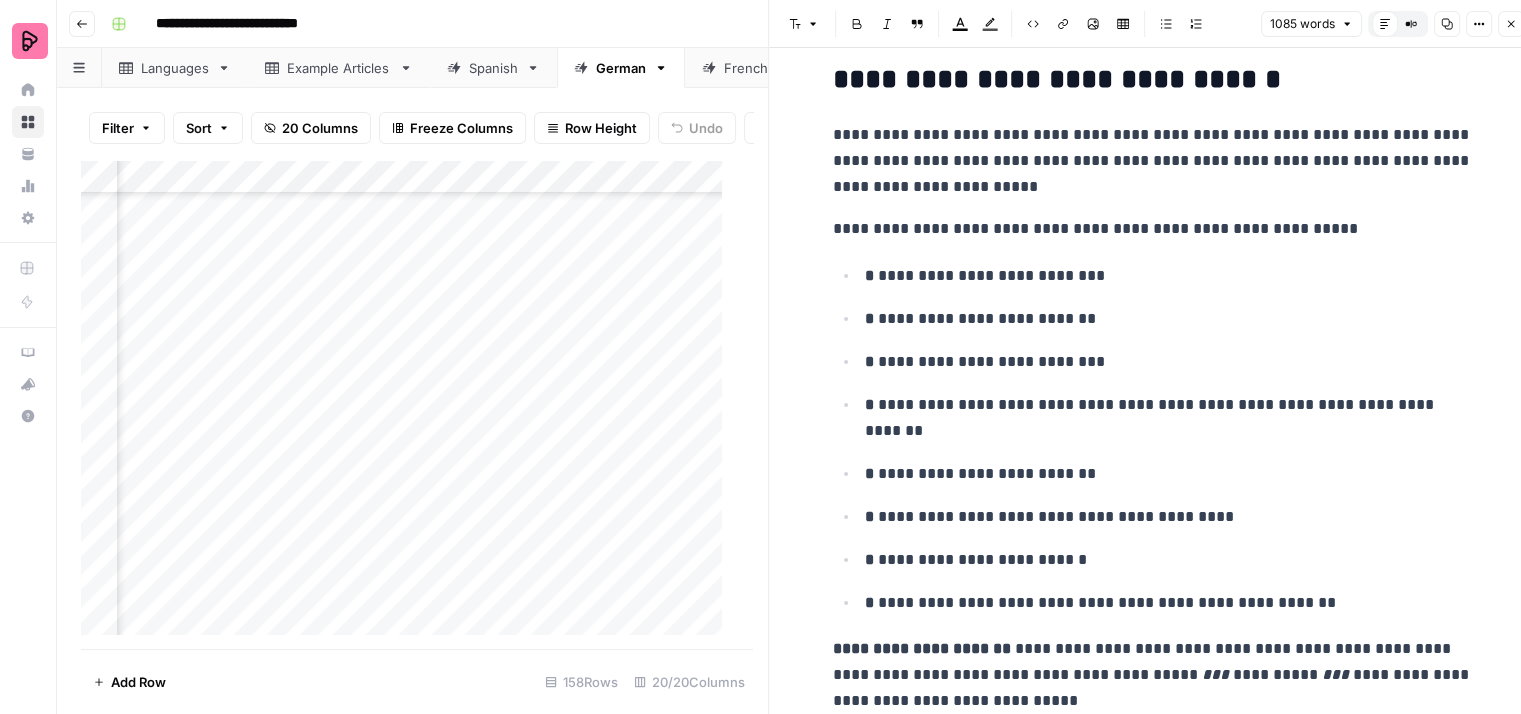 click on "**********" at bounding box center (1169, 319) 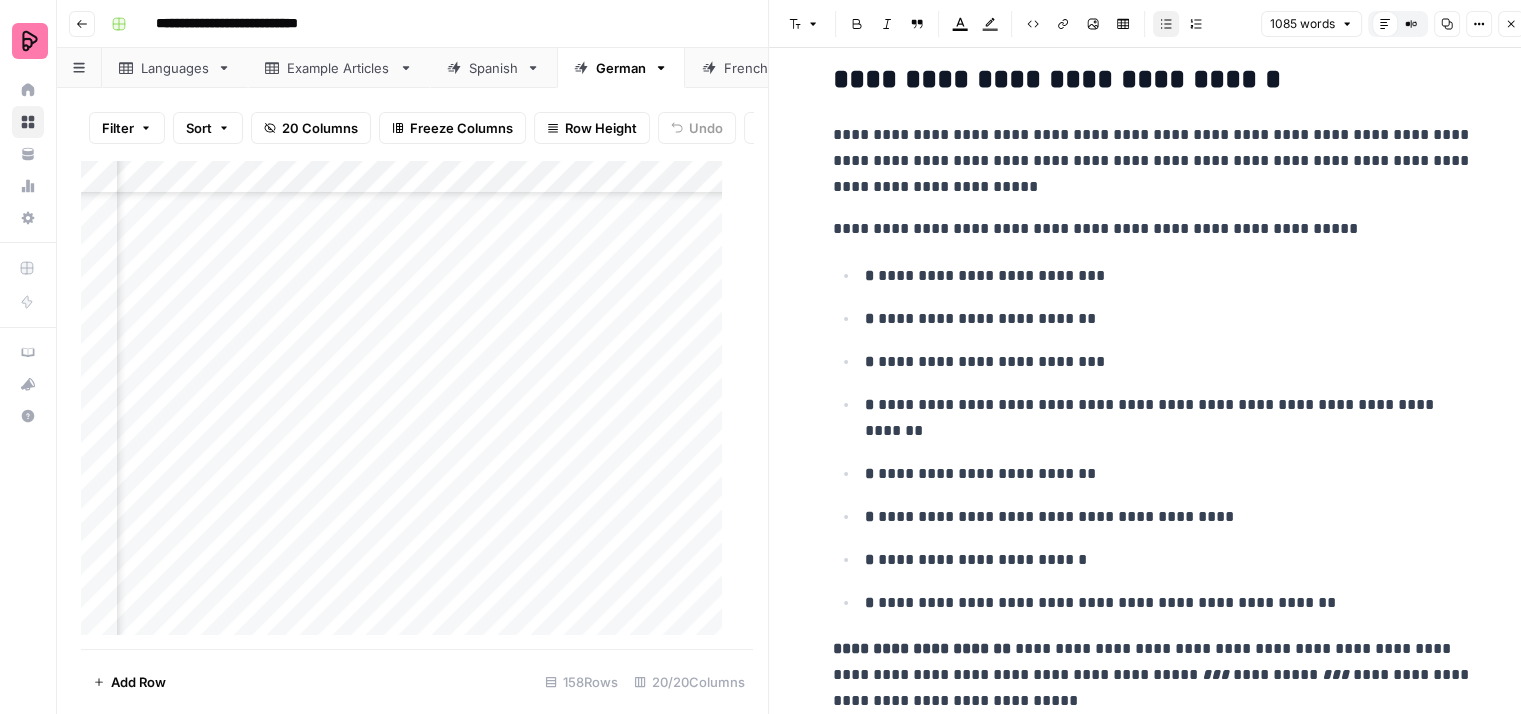 click on "**********" at bounding box center [1169, 362] 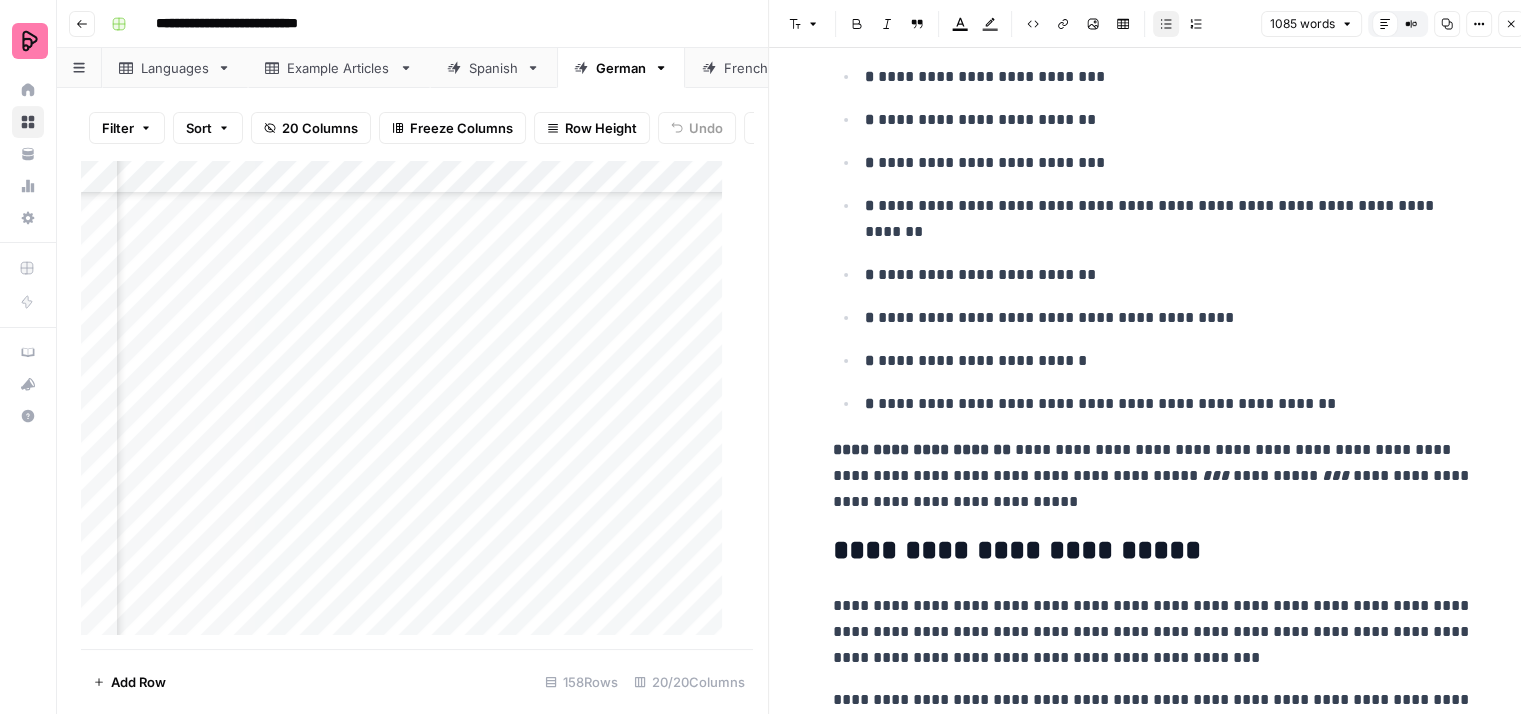 scroll, scrollTop: 3000, scrollLeft: 0, axis: vertical 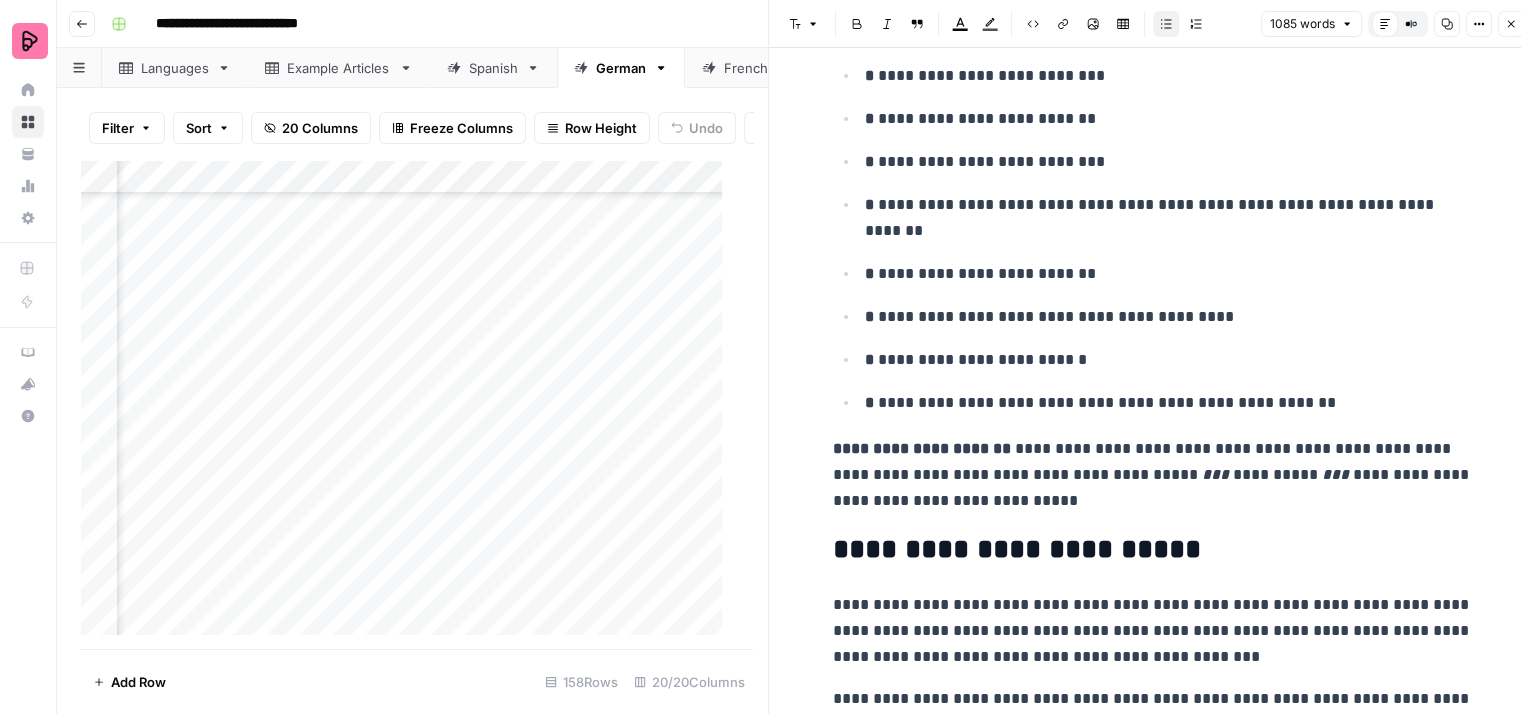 click on "**********" at bounding box center (1169, 218) 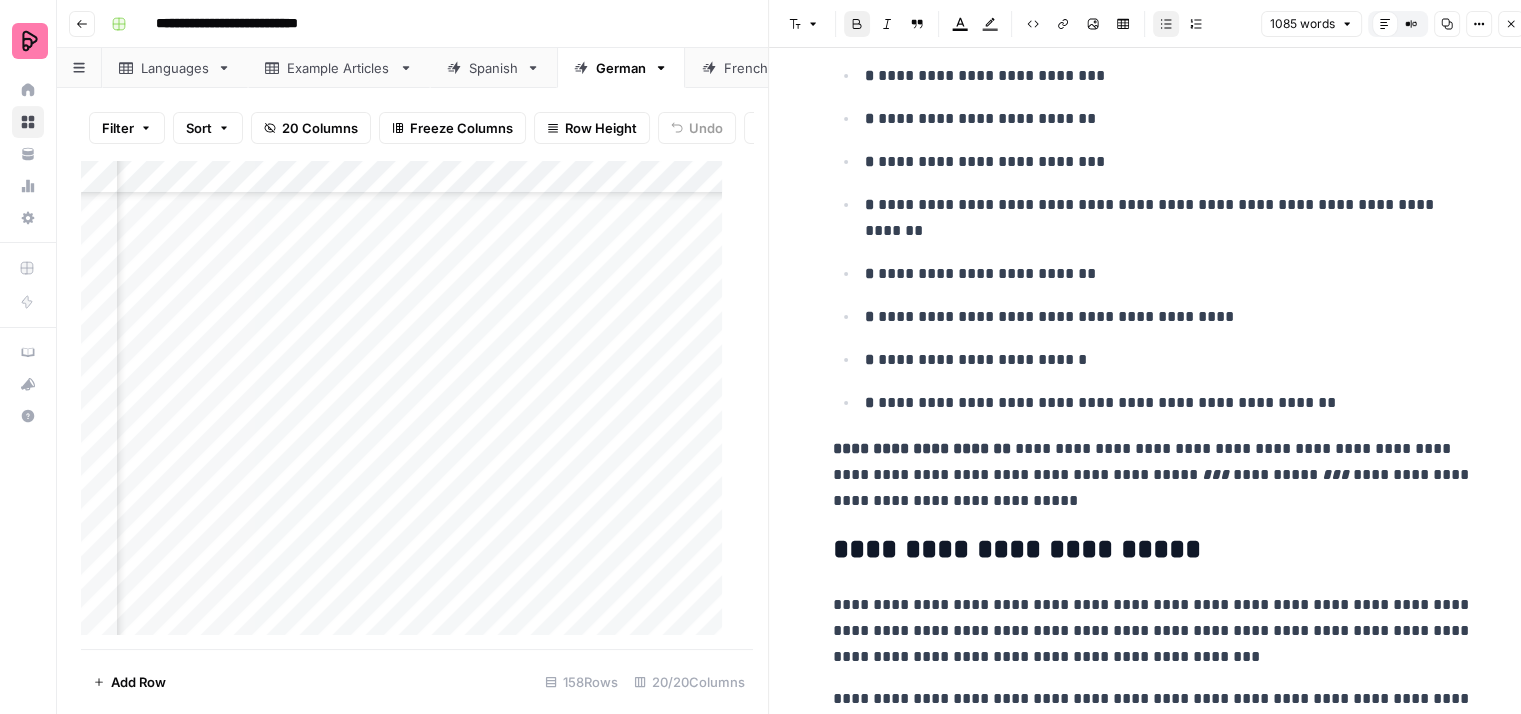 click on "**********" at bounding box center (1166, 359) 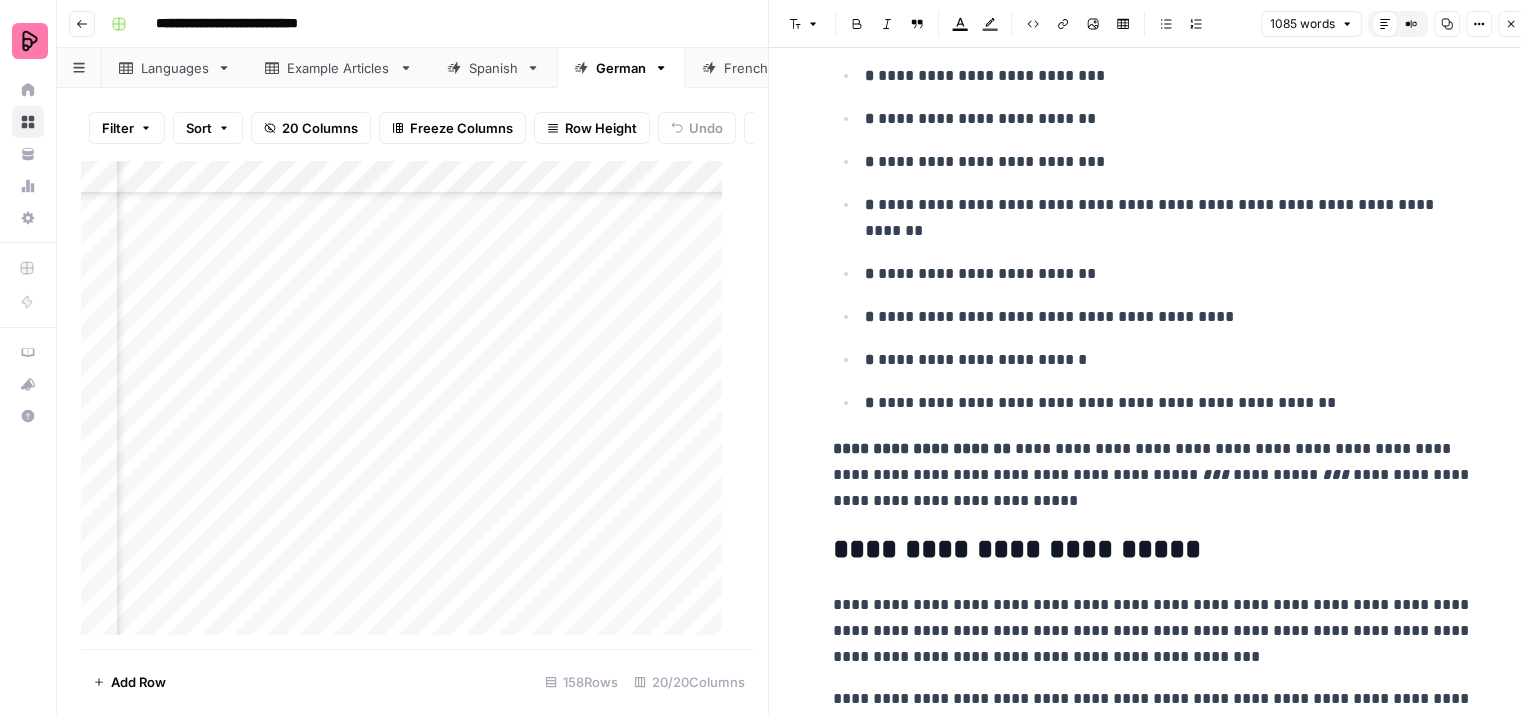 click on "**********" at bounding box center [1153, 475] 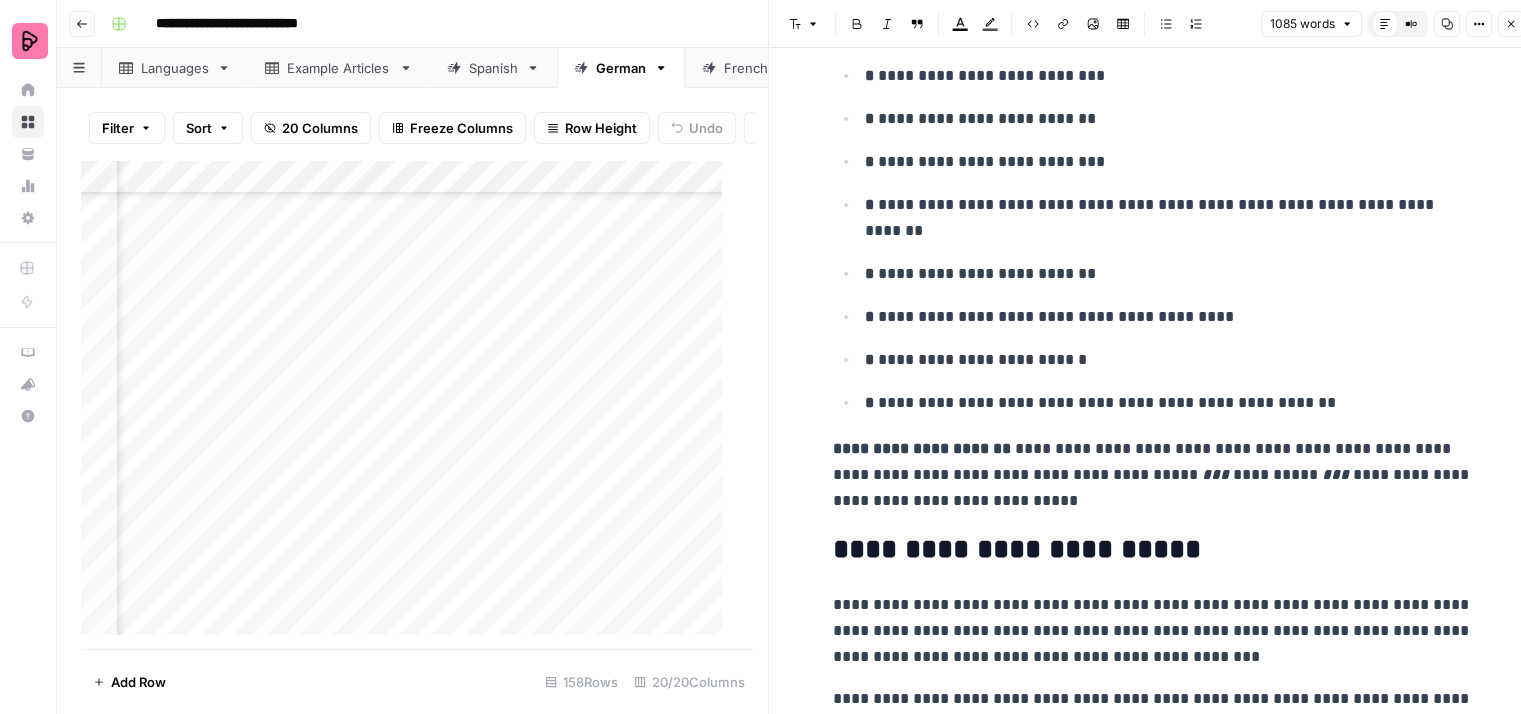 click on "**********" at bounding box center [1153, 475] 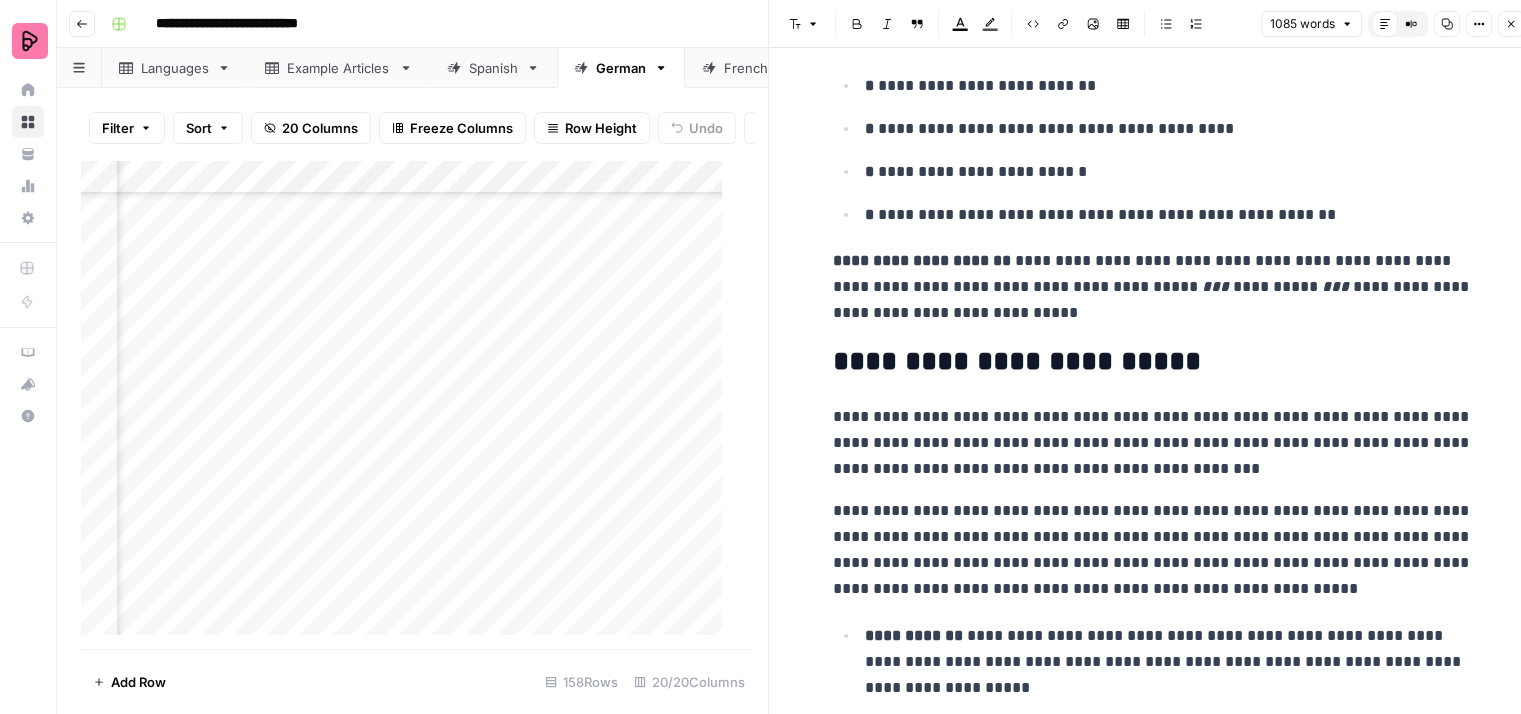 scroll, scrollTop: 3300, scrollLeft: 0, axis: vertical 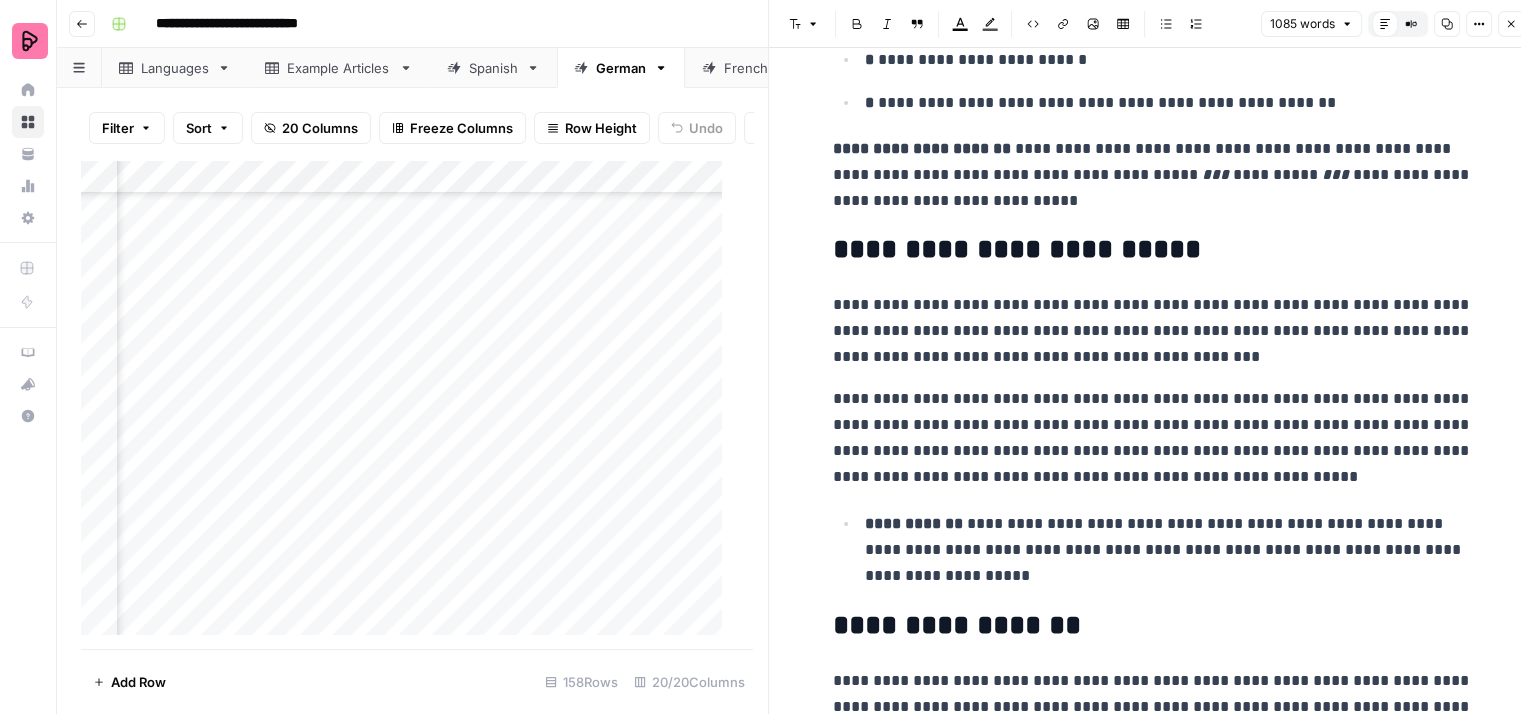 click on "**********" at bounding box center [1153, 438] 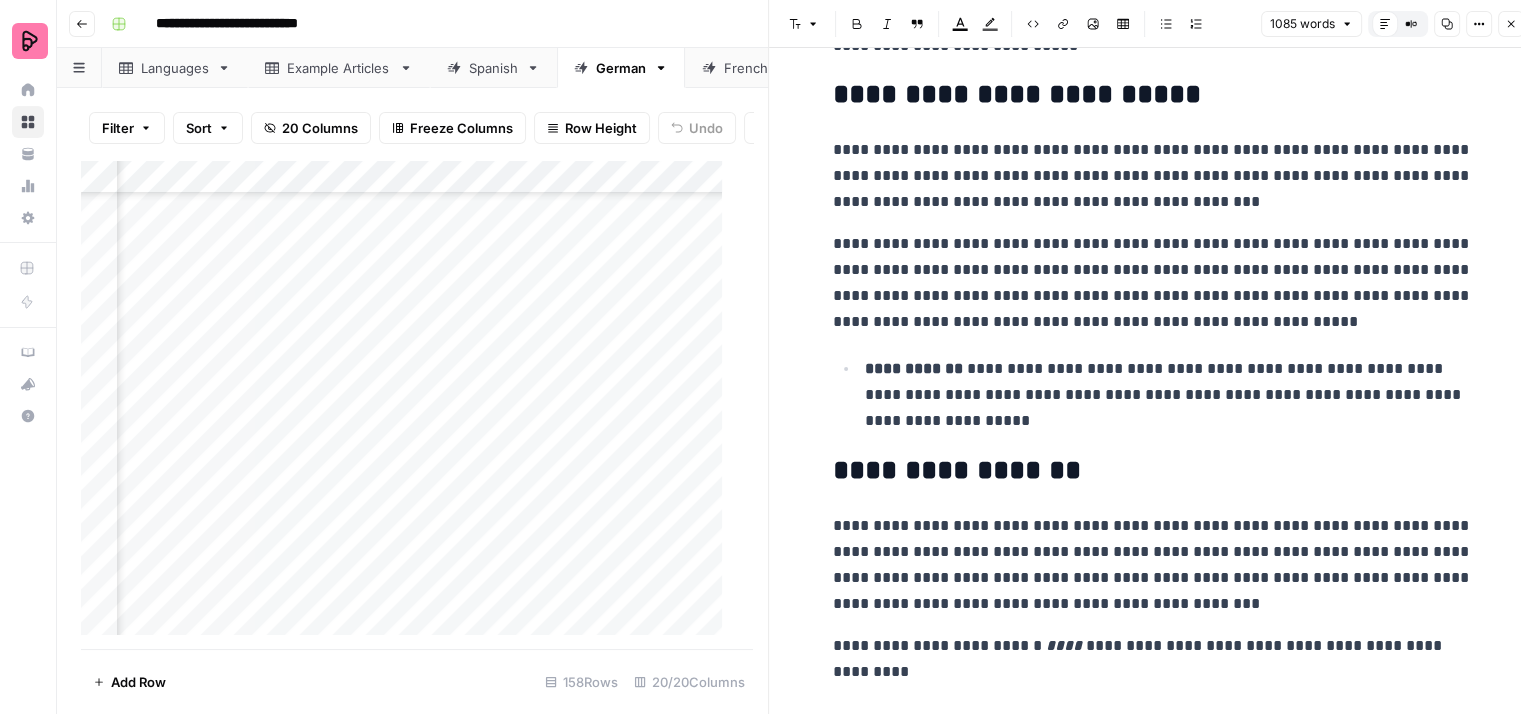 scroll, scrollTop: 3500, scrollLeft: 0, axis: vertical 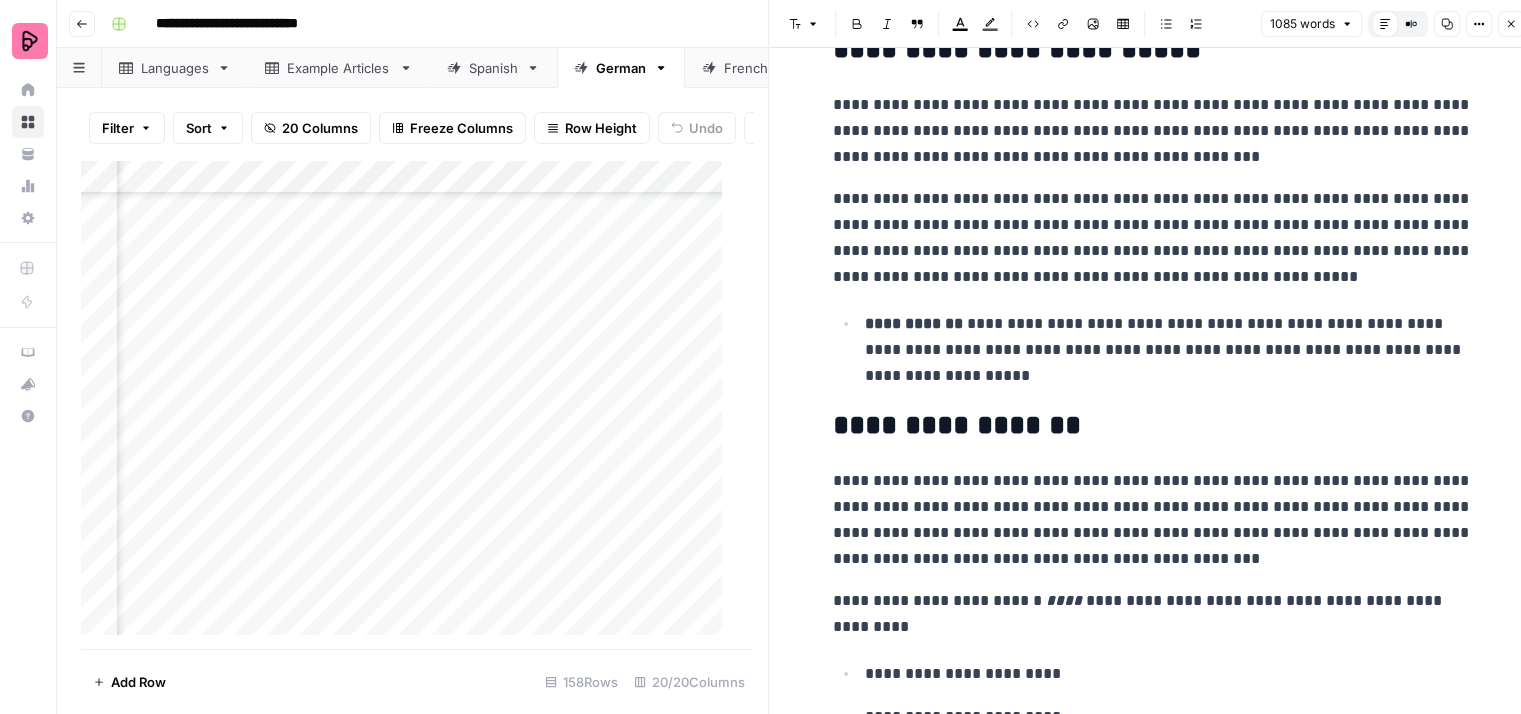 click on "**********" at bounding box center [1169, 350] 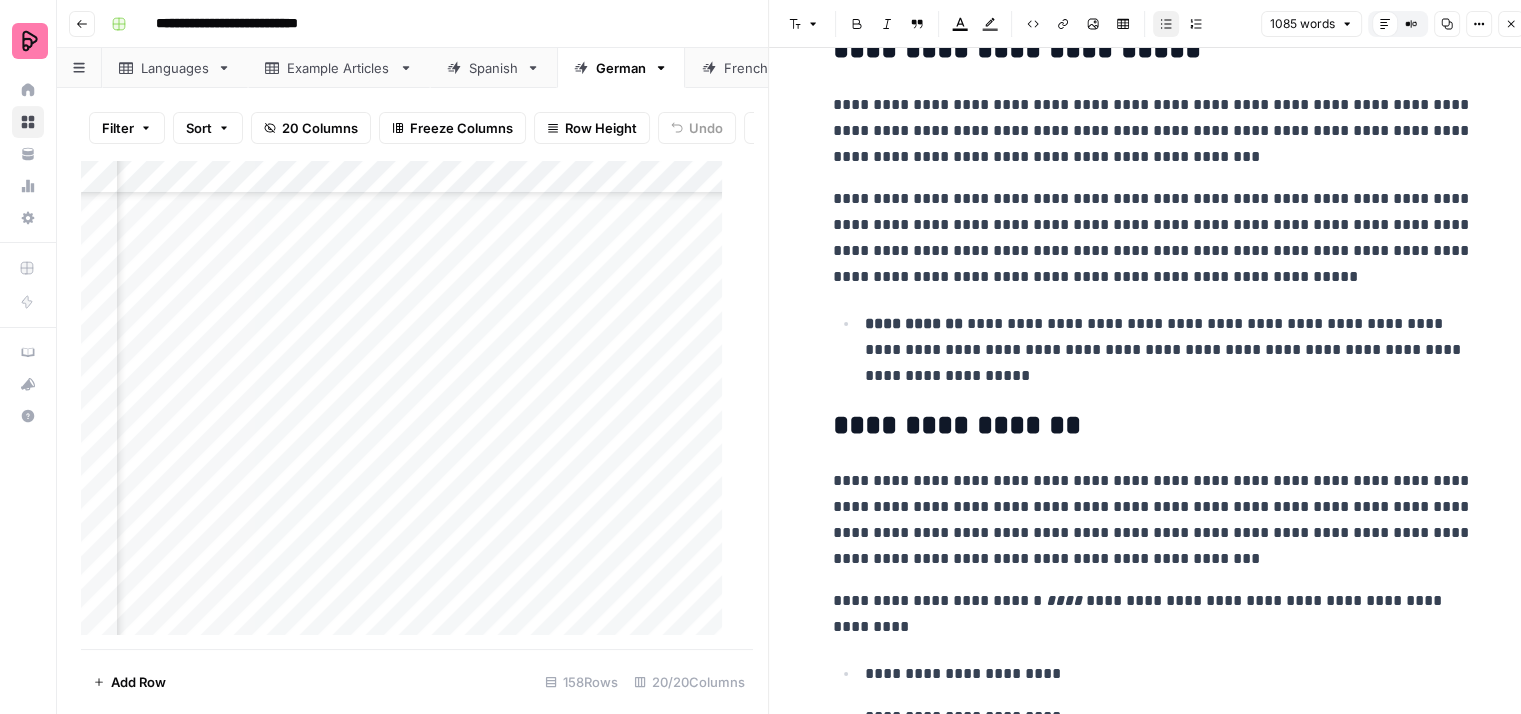 click on "**********" at bounding box center [1169, 350] 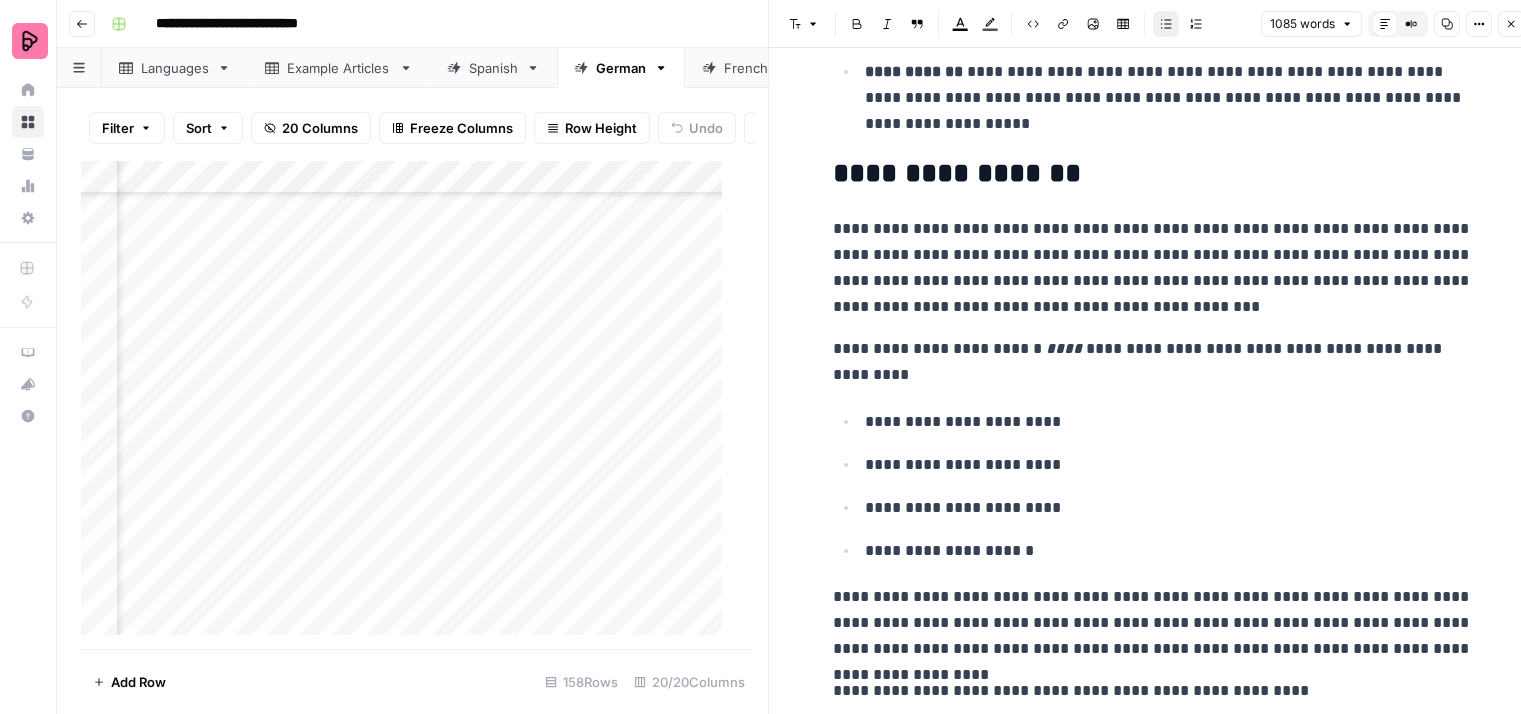scroll, scrollTop: 3800, scrollLeft: 0, axis: vertical 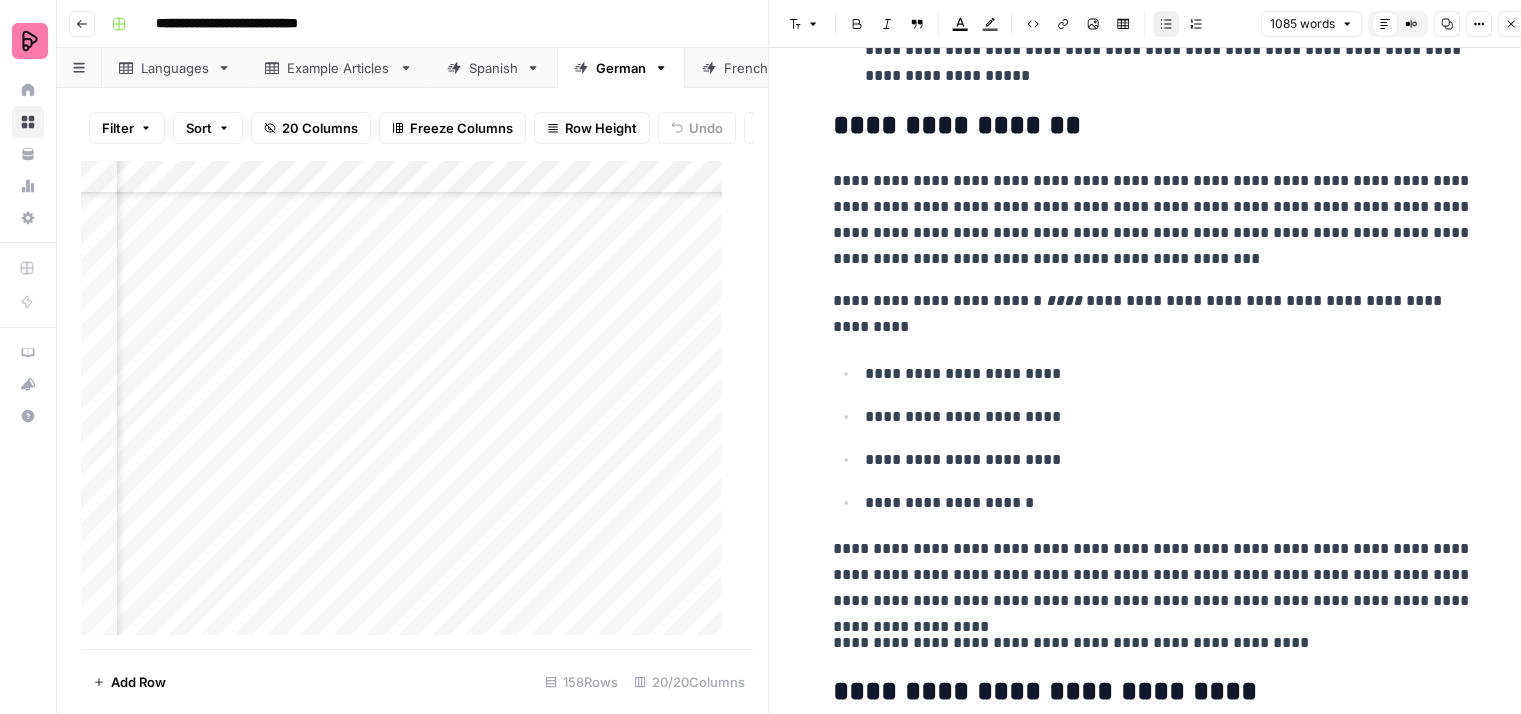 click on "**********" at bounding box center [1153, 220] 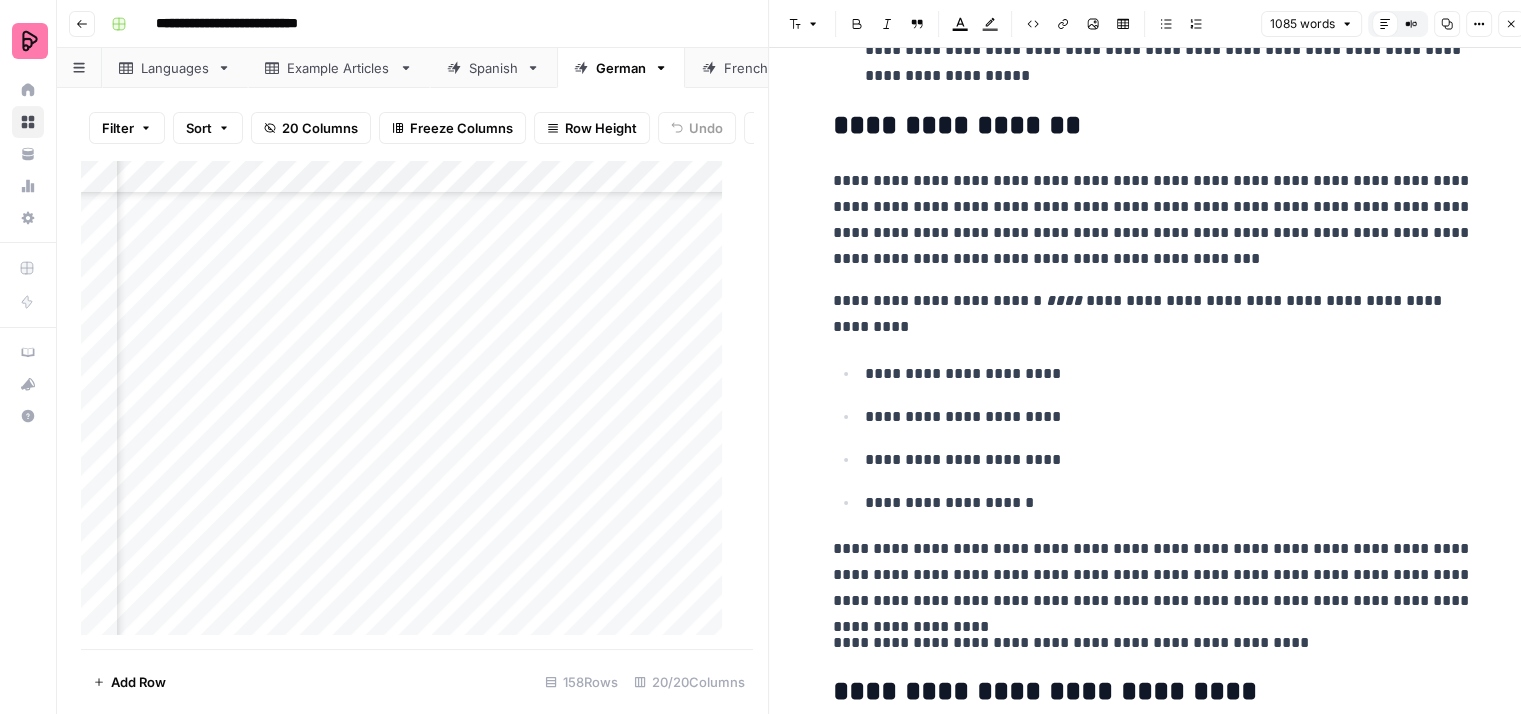 click on "**********" at bounding box center (1153, 220) 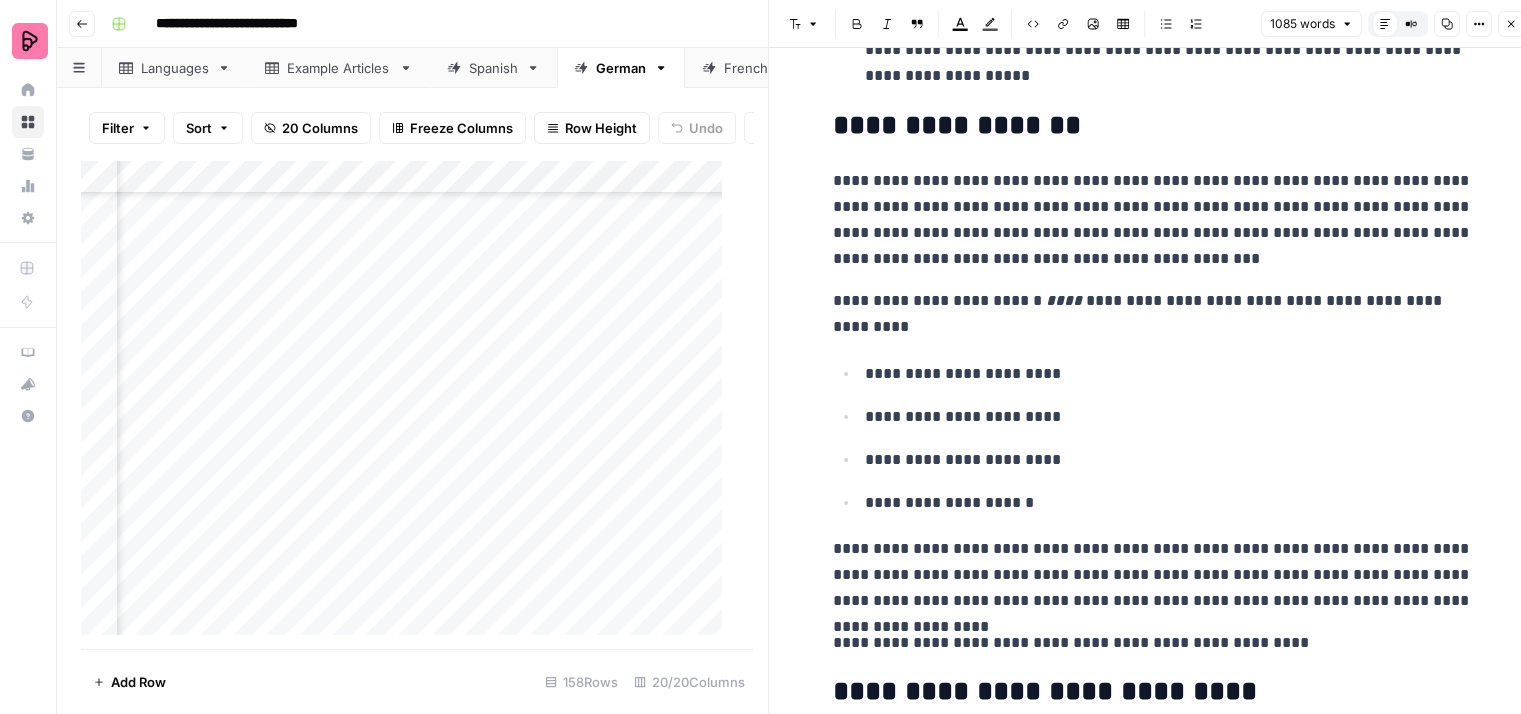 click on "**********" at bounding box center (1153, 220) 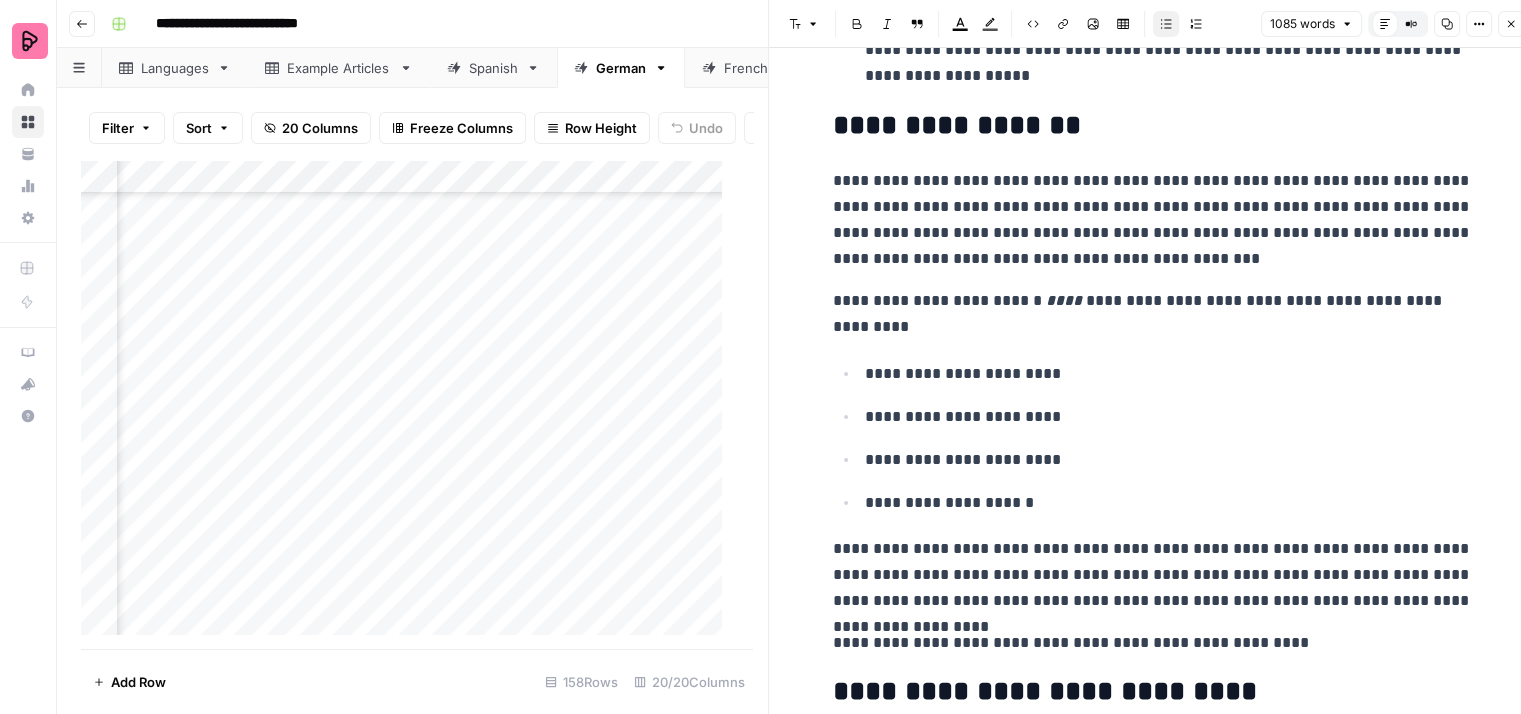 click on "**********" at bounding box center [1169, 374] 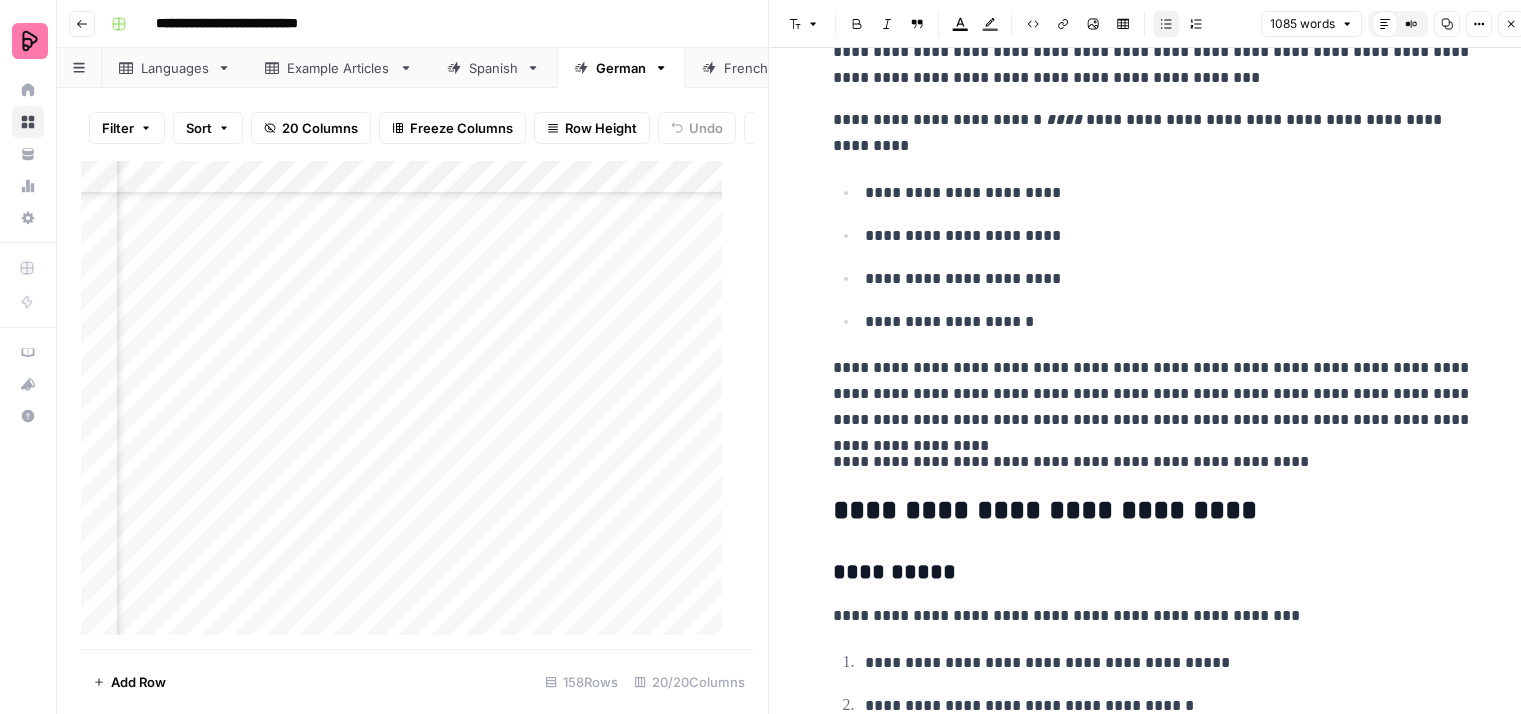 scroll, scrollTop: 4000, scrollLeft: 0, axis: vertical 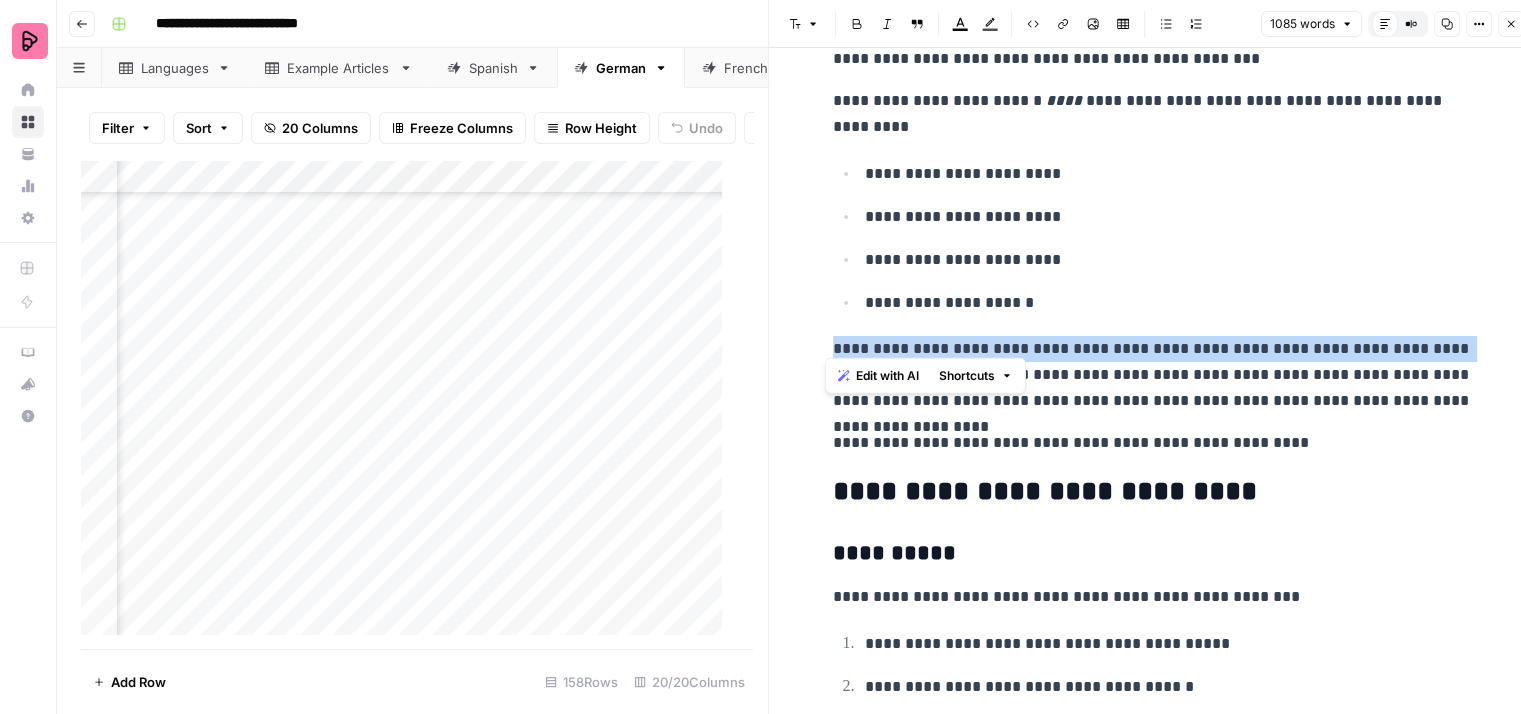 drag, startPoint x: 1475, startPoint y: 341, endPoint x: 828, endPoint y: 346, distance: 647.01935 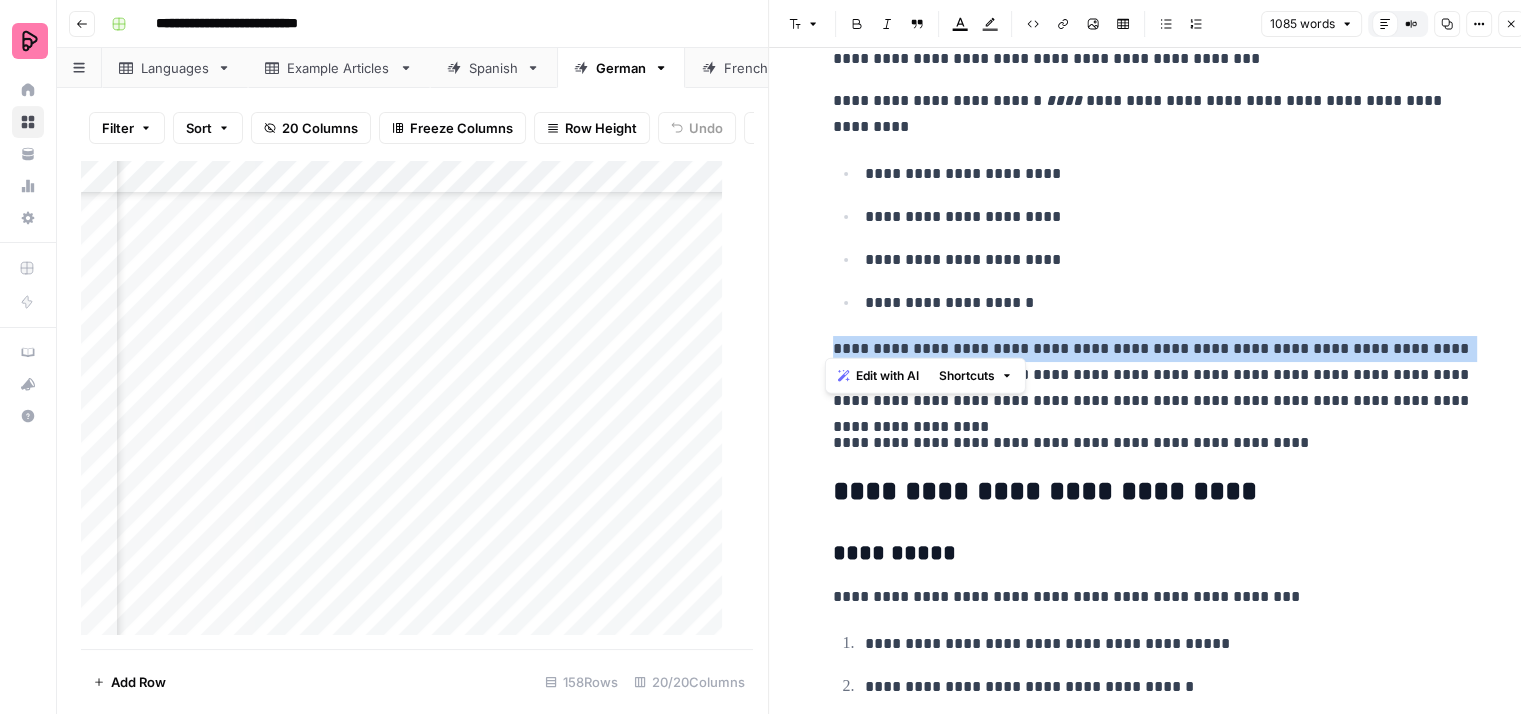 copy on "**********" 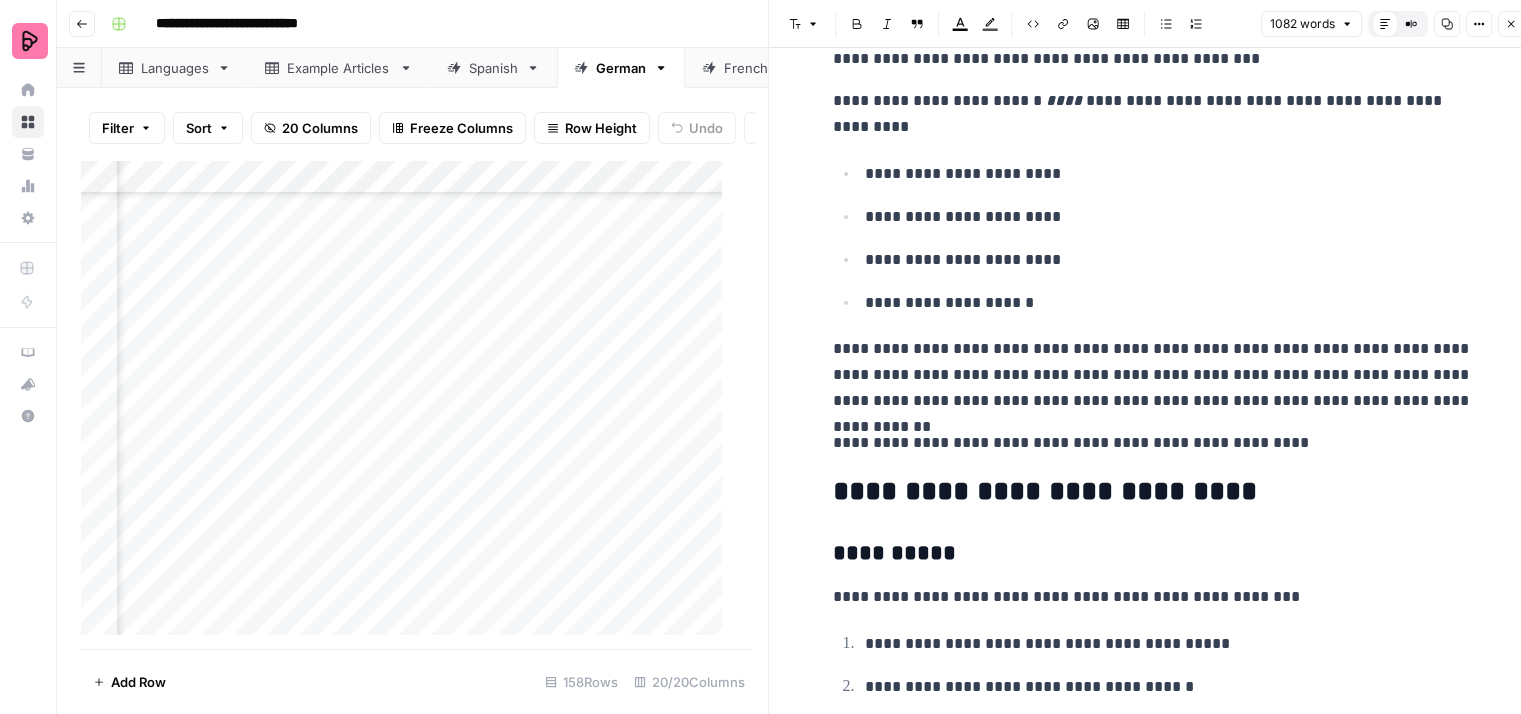 click on "**********" at bounding box center [1153, 375] 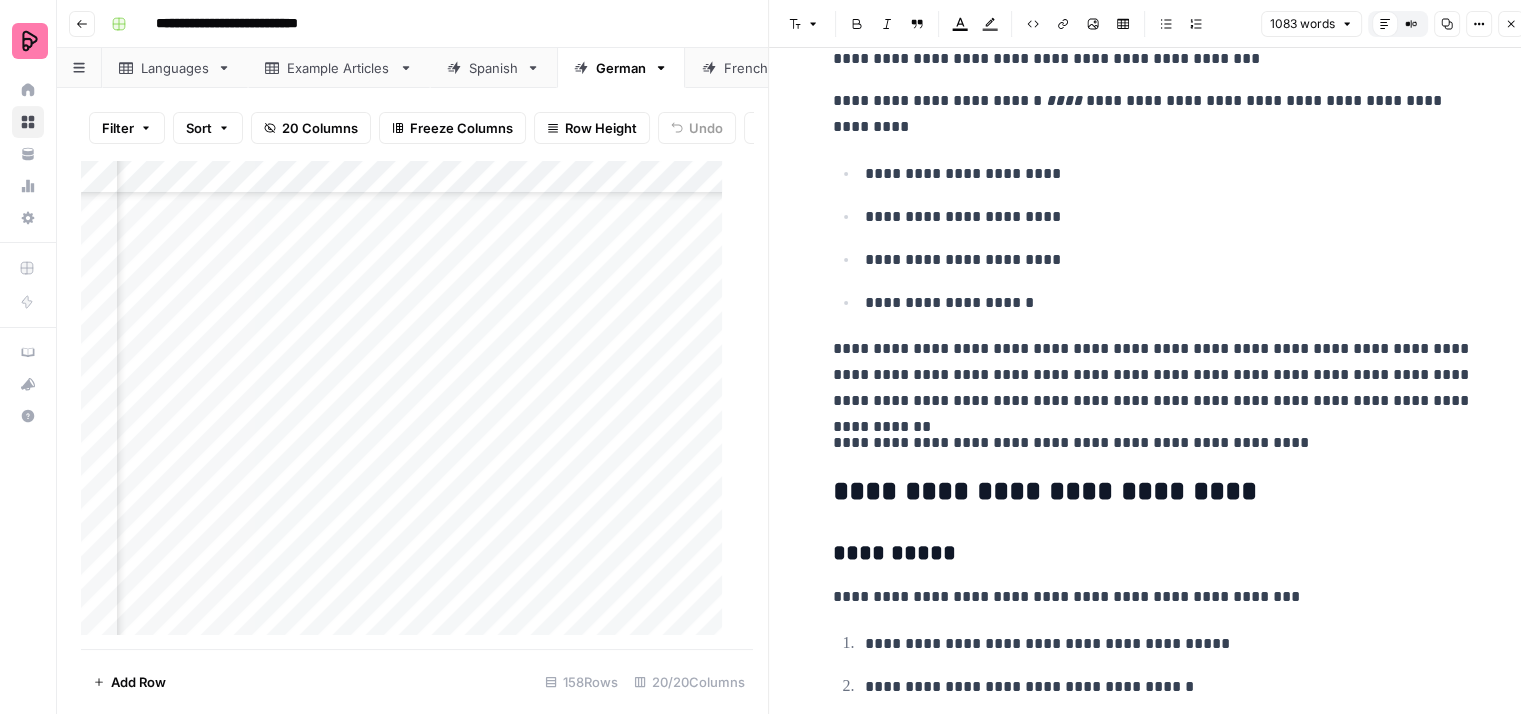 click on "**********" at bounding box center (1153, 375) 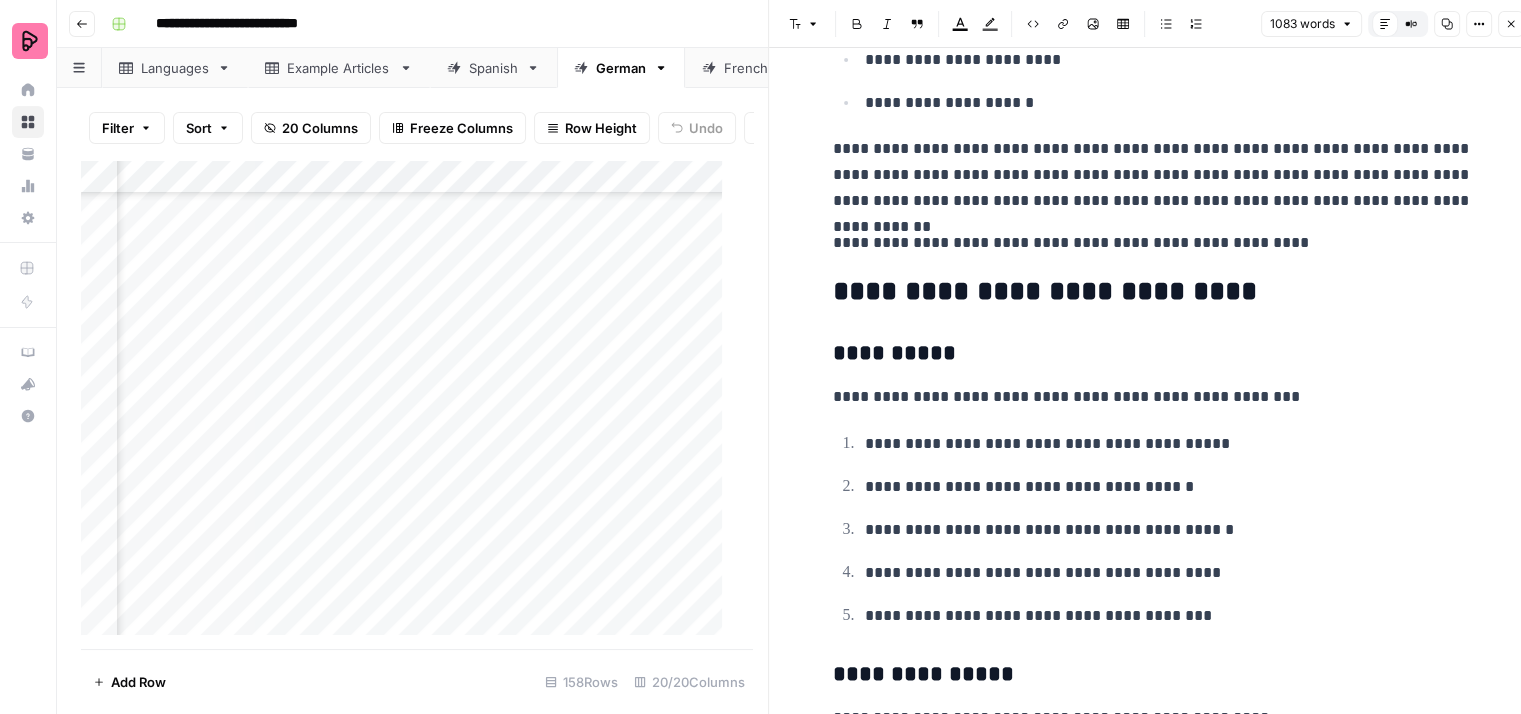 scroll, scrollTop: 4300, scrollLeft: 0, axis: vertical 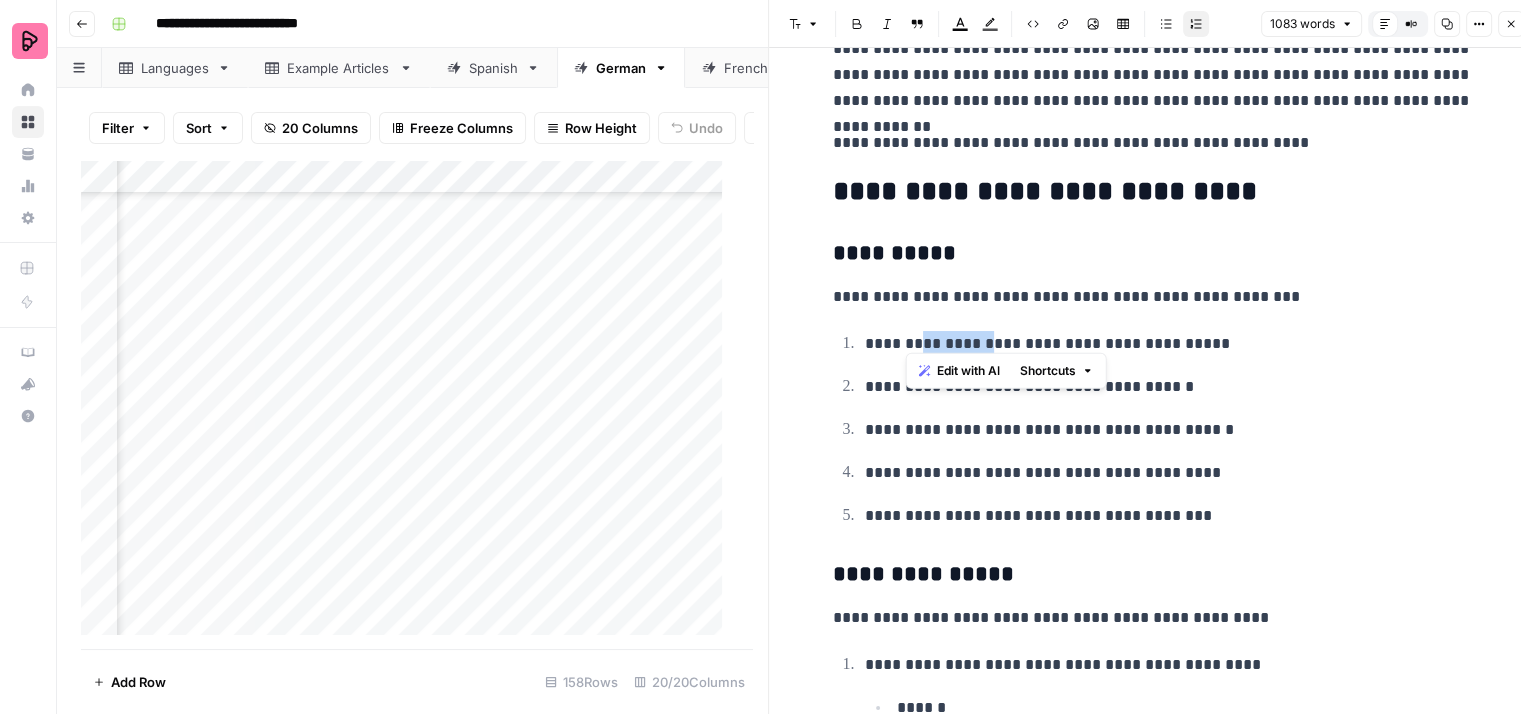 drag, startPoint x: 960, startPoint y: 335, endPoint x: 907, endPoint y: 345, distance: 53.935146 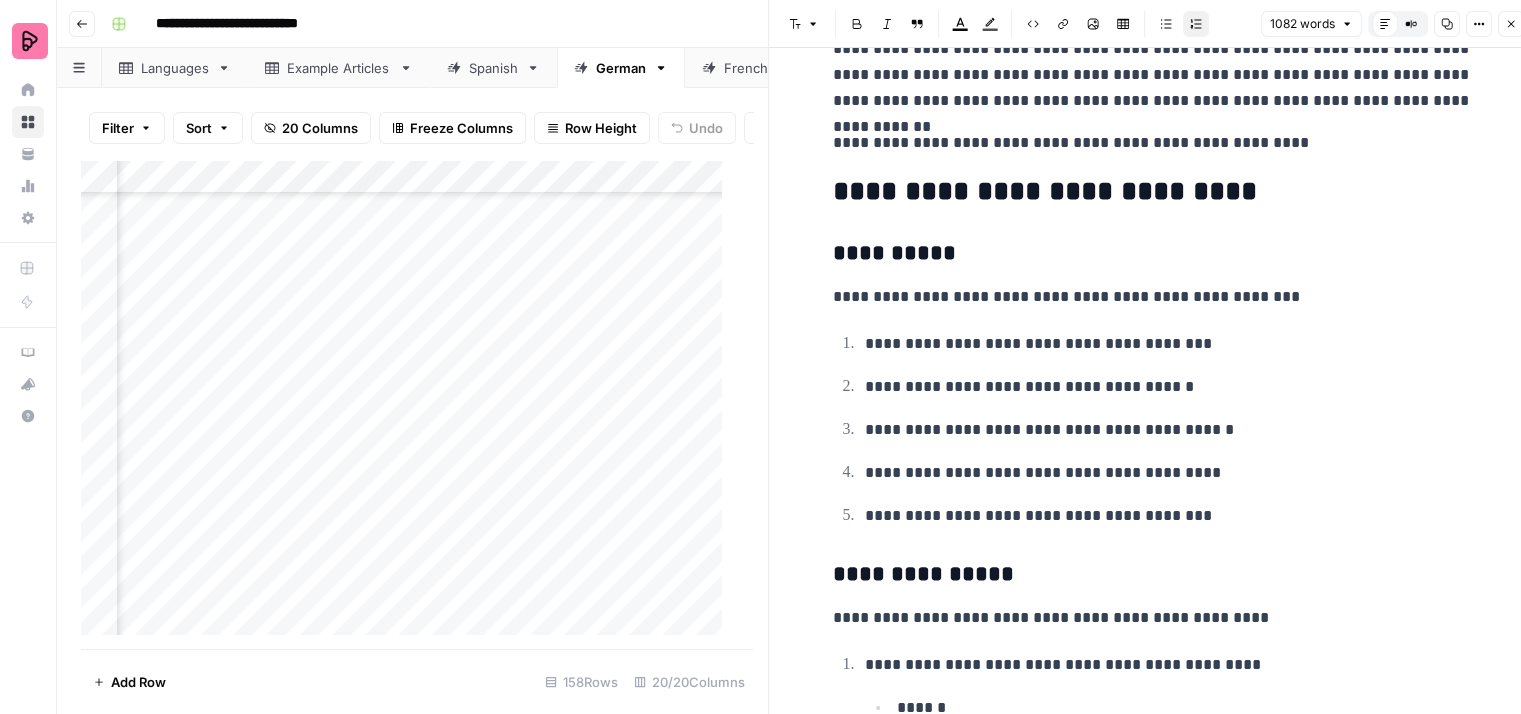 click on "**********" at bounding box center (1169, 344) 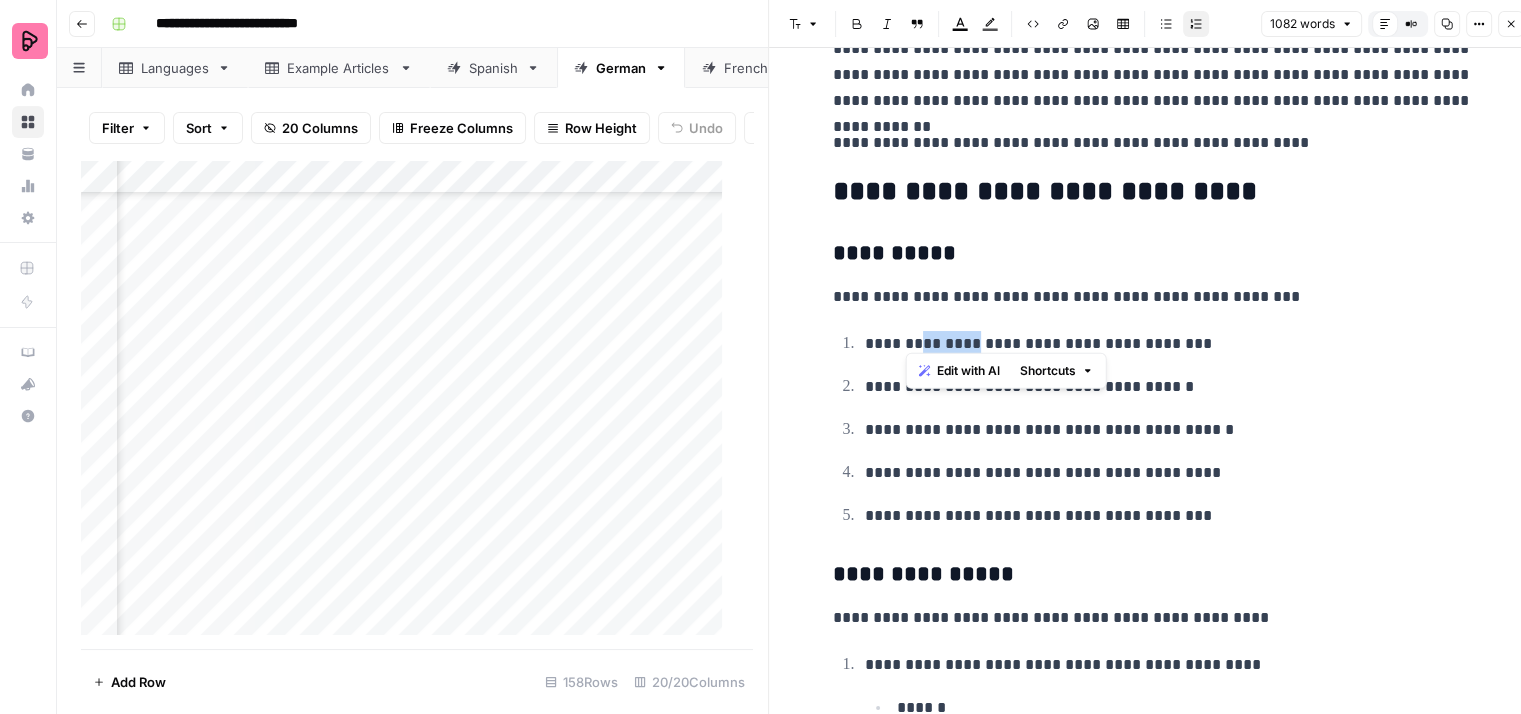 copy on "*******" 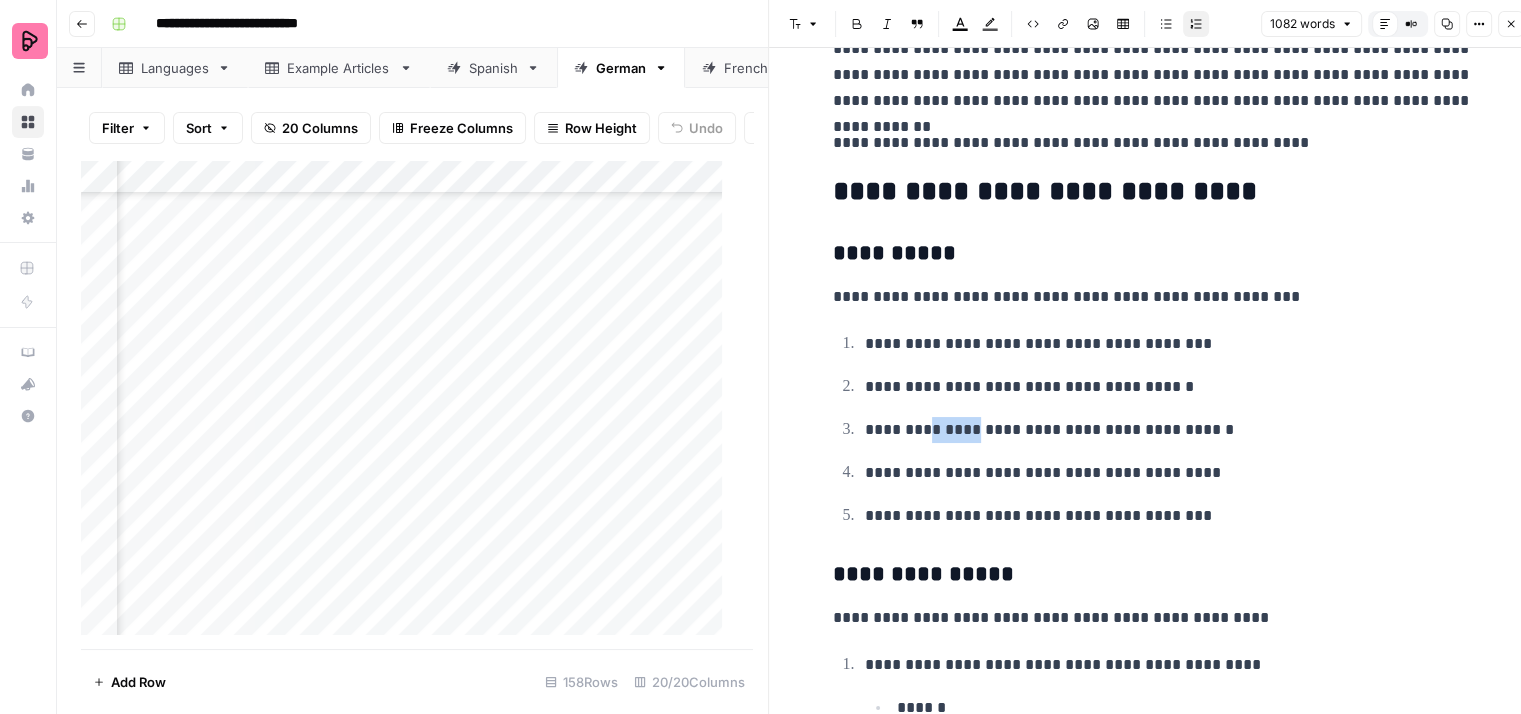 click on "**********" at bounding box center [1169, 430] 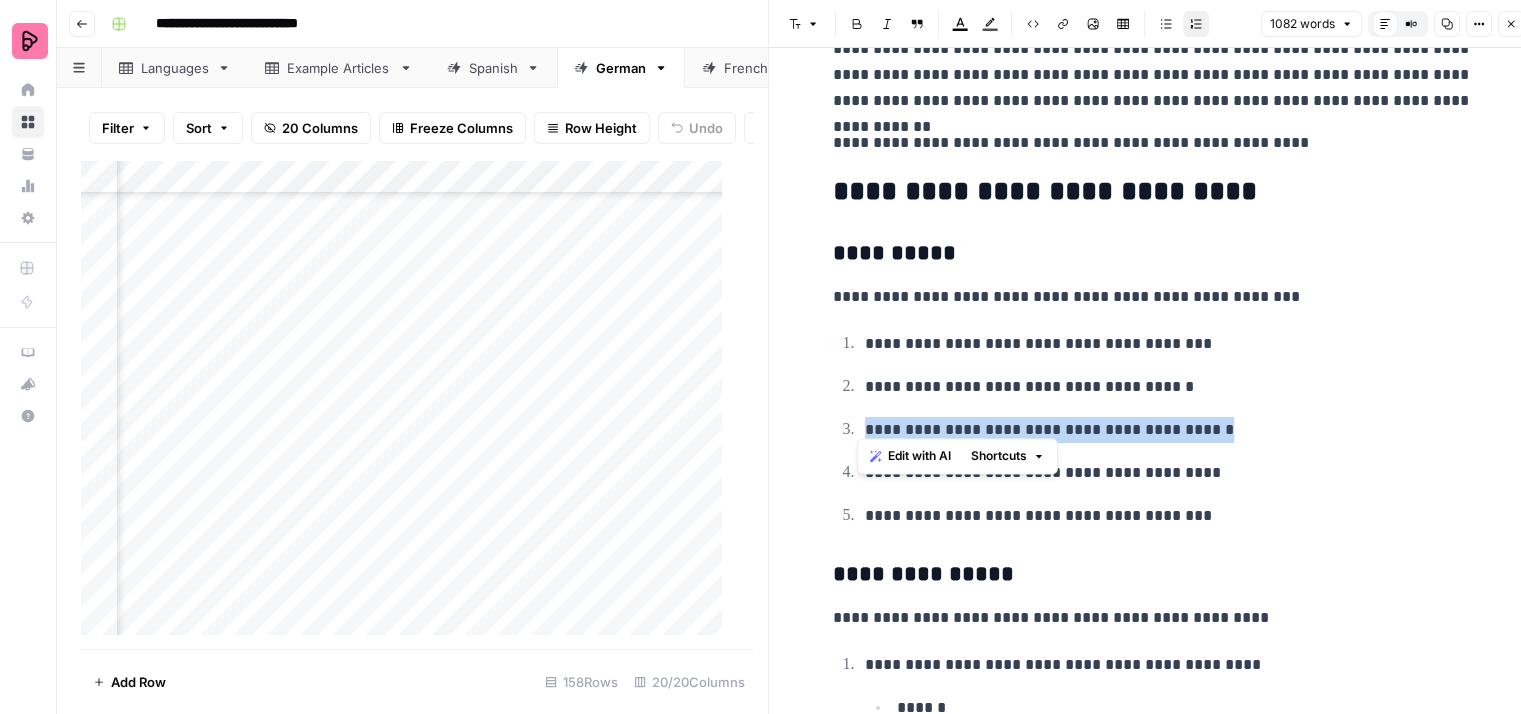 click on "**********" at bounding box center [1169, 430] 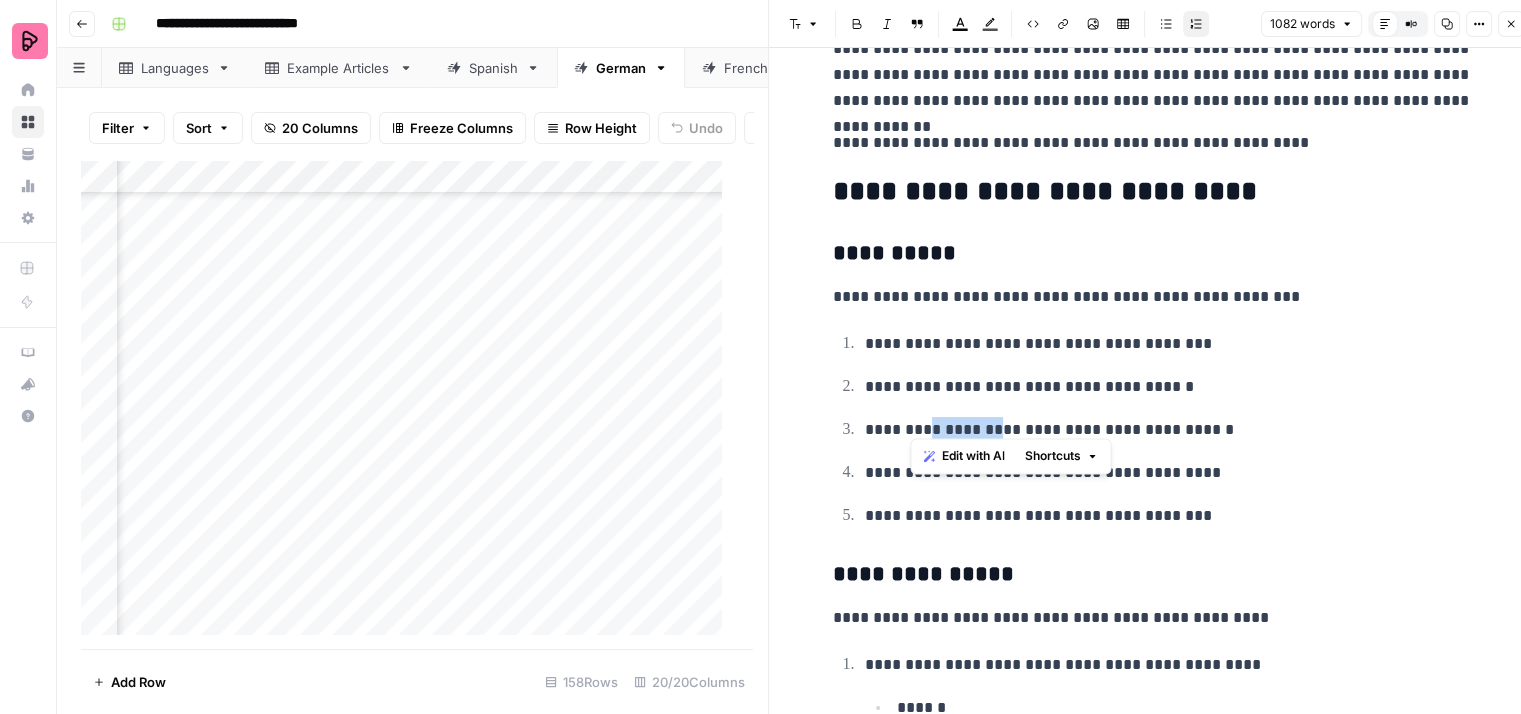 drag, startPoint x: 968, startPoint y: 421, endPoint x: 909, endPoint y: 417, distance: 59.135437 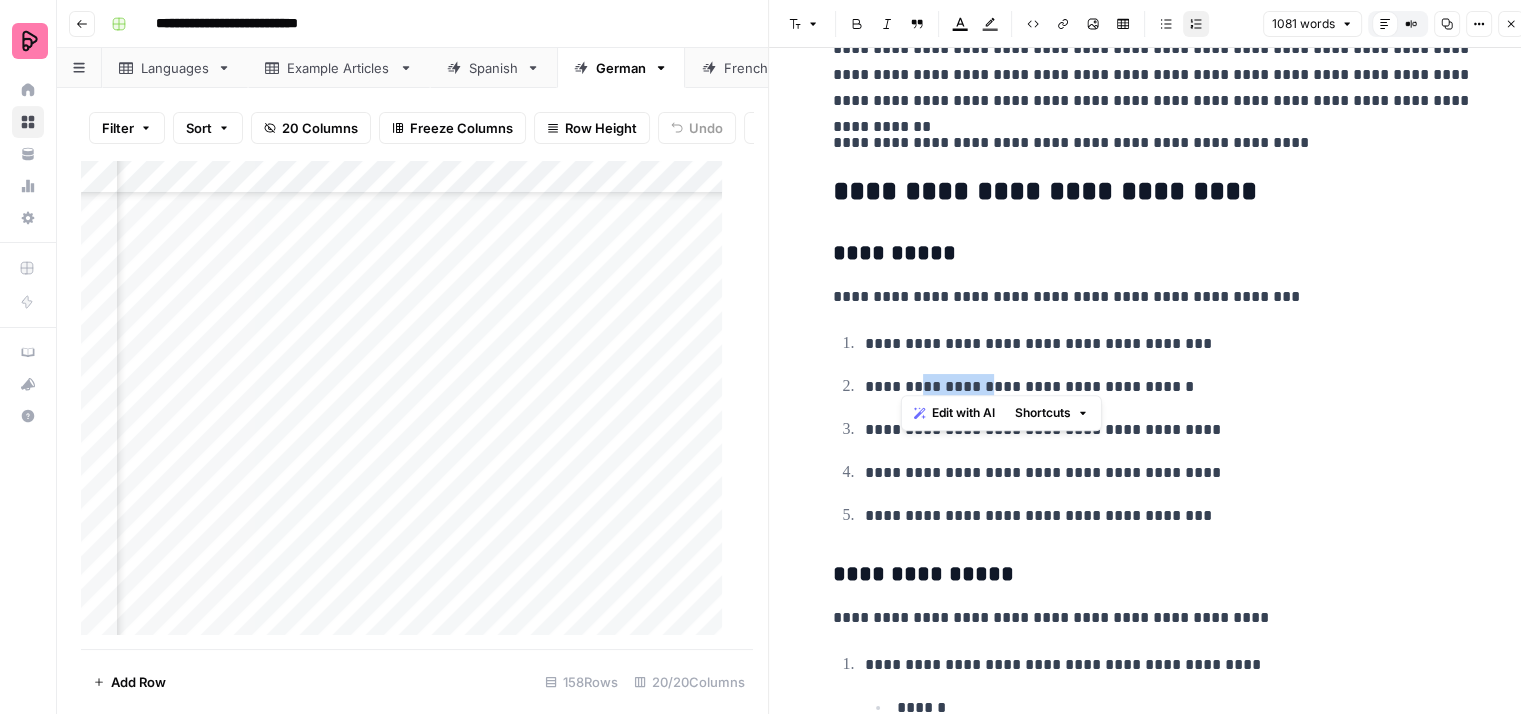 drag, startPoint x: 958, startPoint y: 374, endPoint x: 900, endPoint y: 381, distance: 58.420887 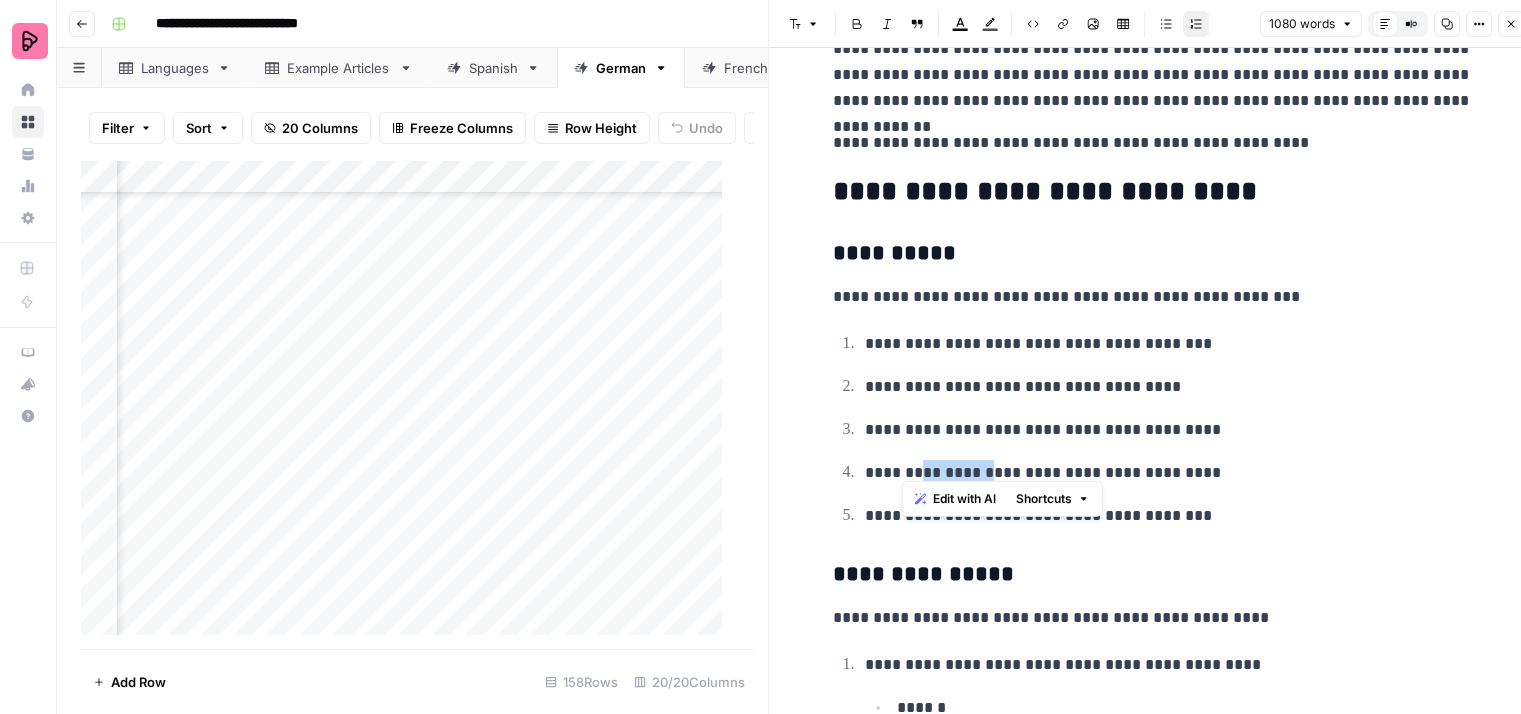 drag, startPoint x: 956, startPoint y: 463, endPoint x: 899, endPoint y: 466, distance: 57.07889 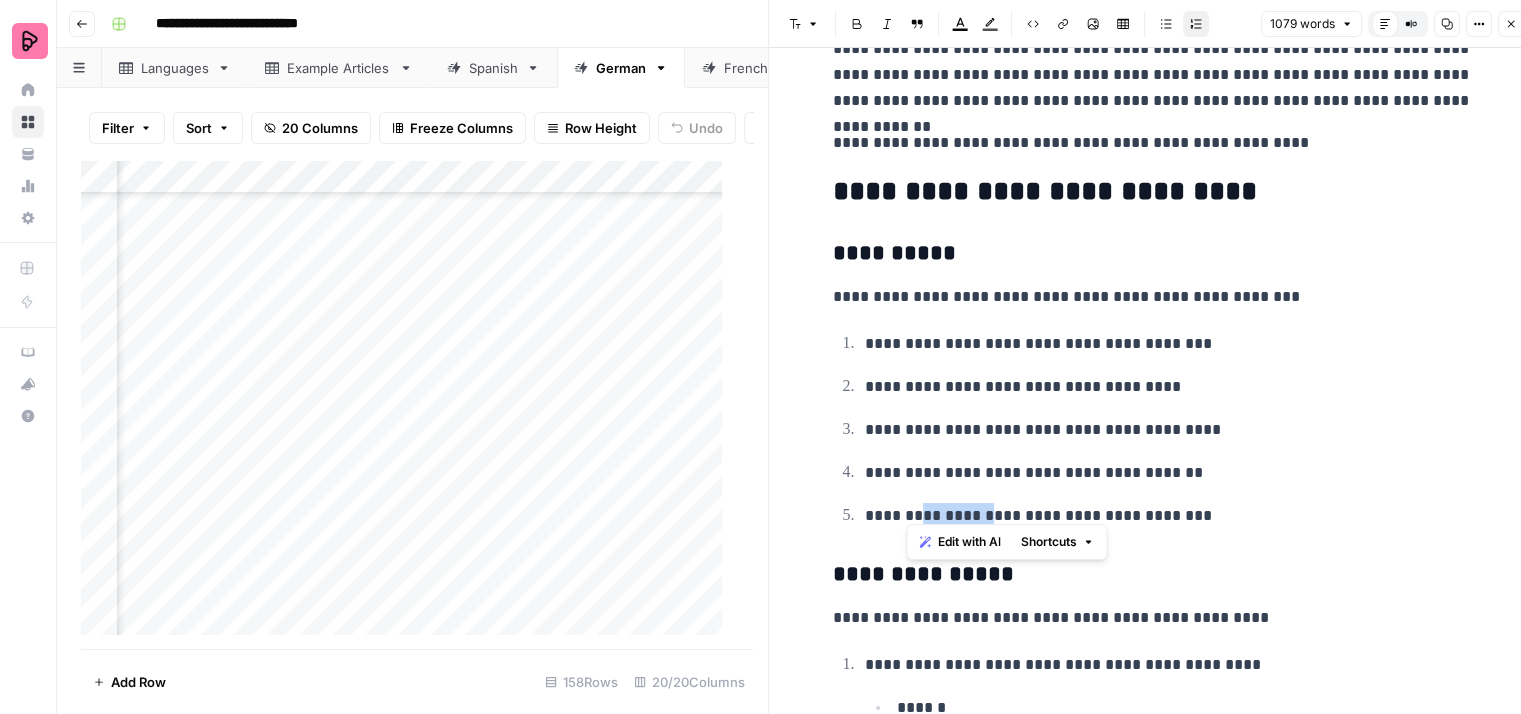 drag, startPoint x: 962, startPoint y: 509, endPoint x: 908, endPoint y: 509, distance: 54 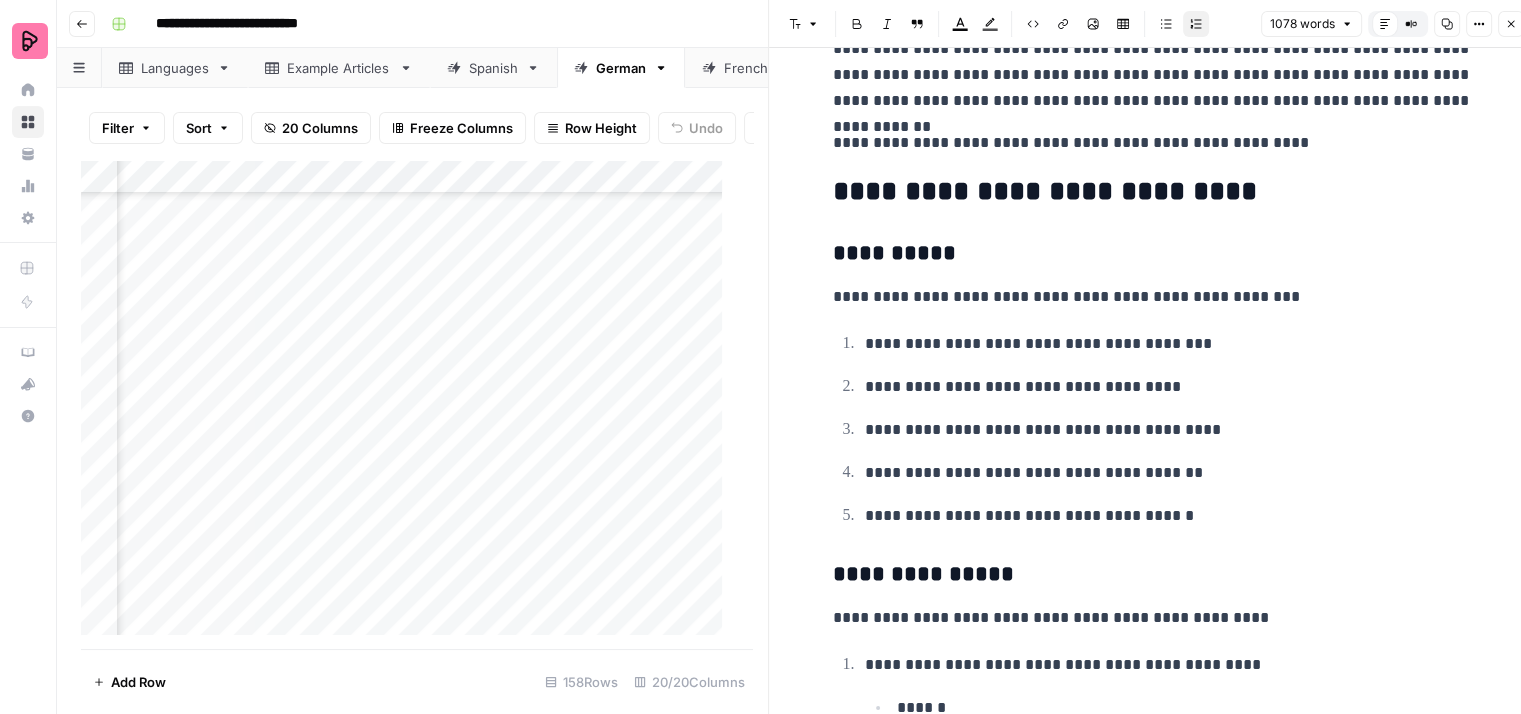 click on "**********" at bounding box center (1153, 429) 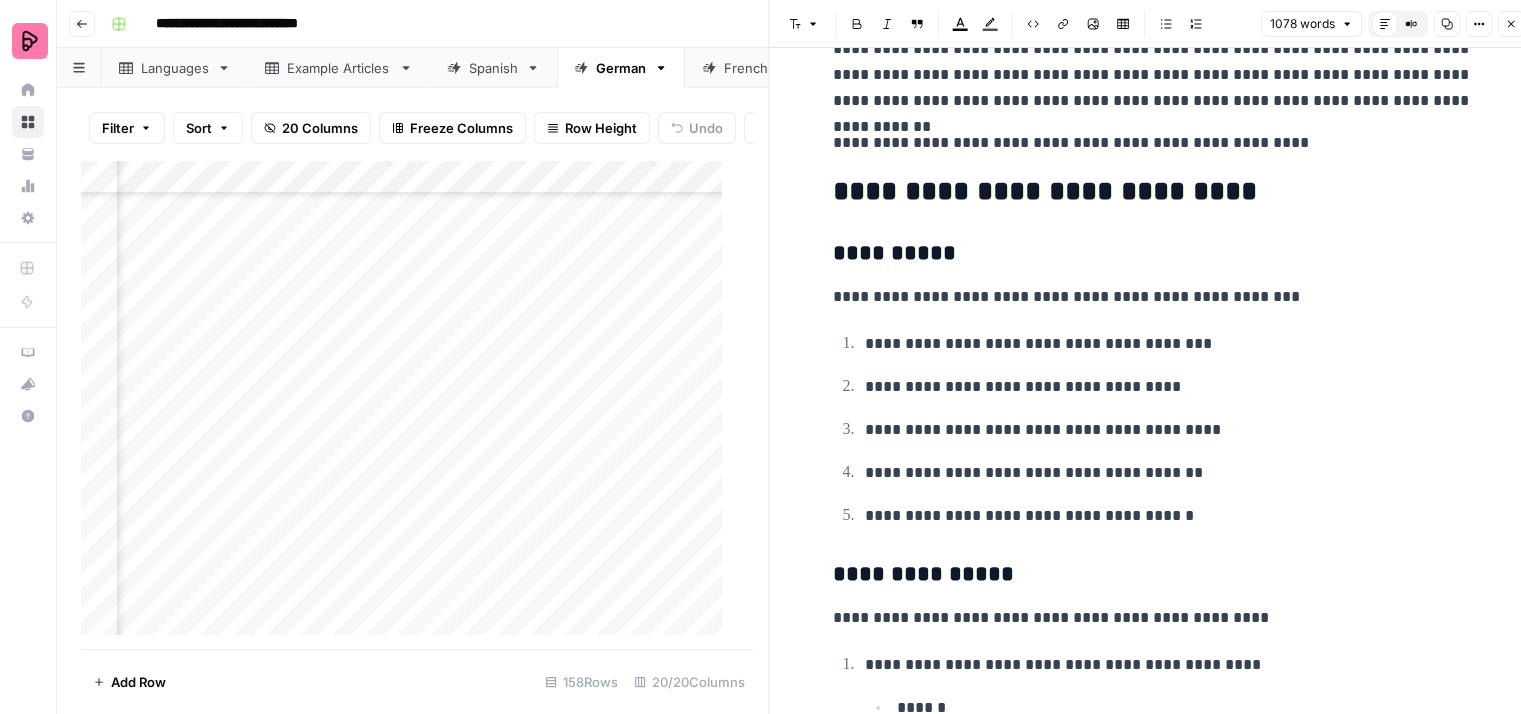 click on "**********" at bounding box center (1153, 297) 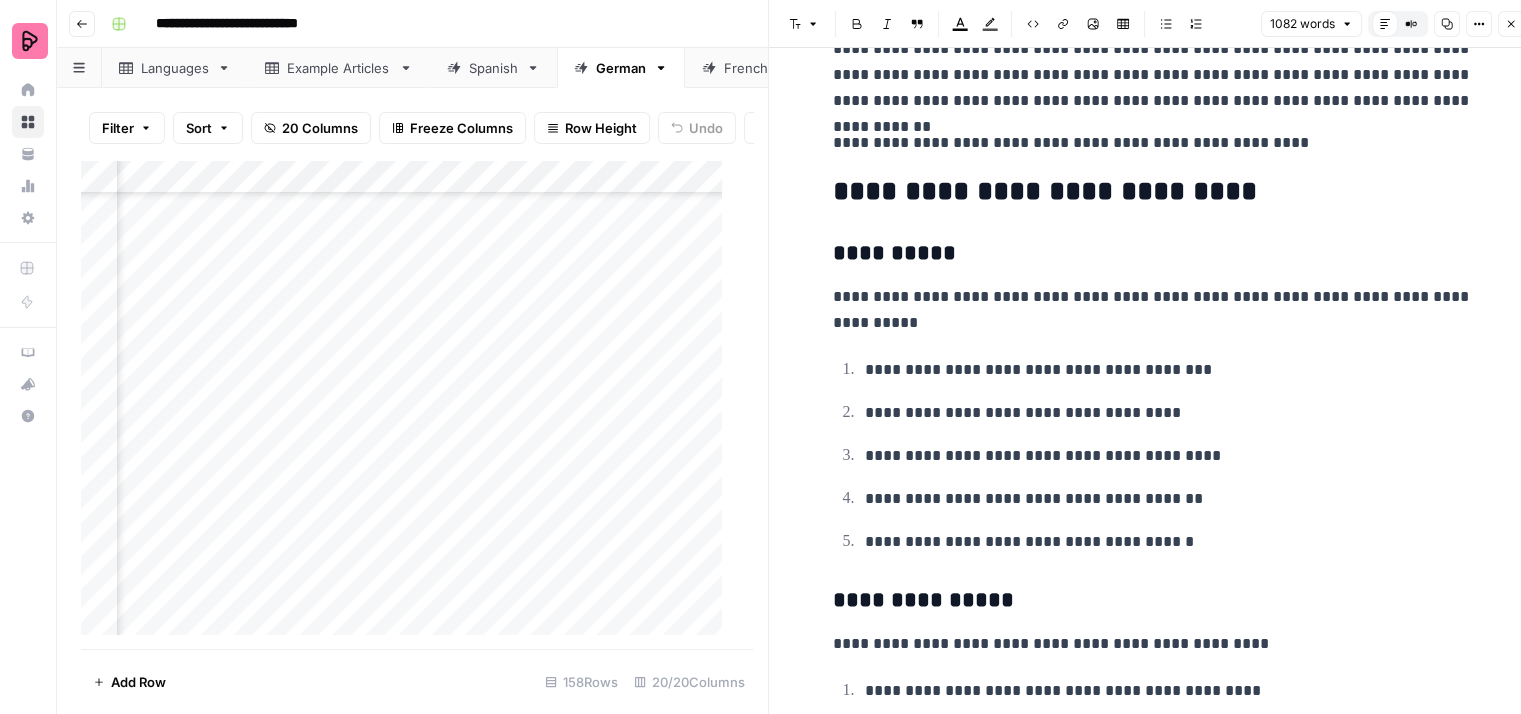 click on "**********" at bounding box center [1153, 310] 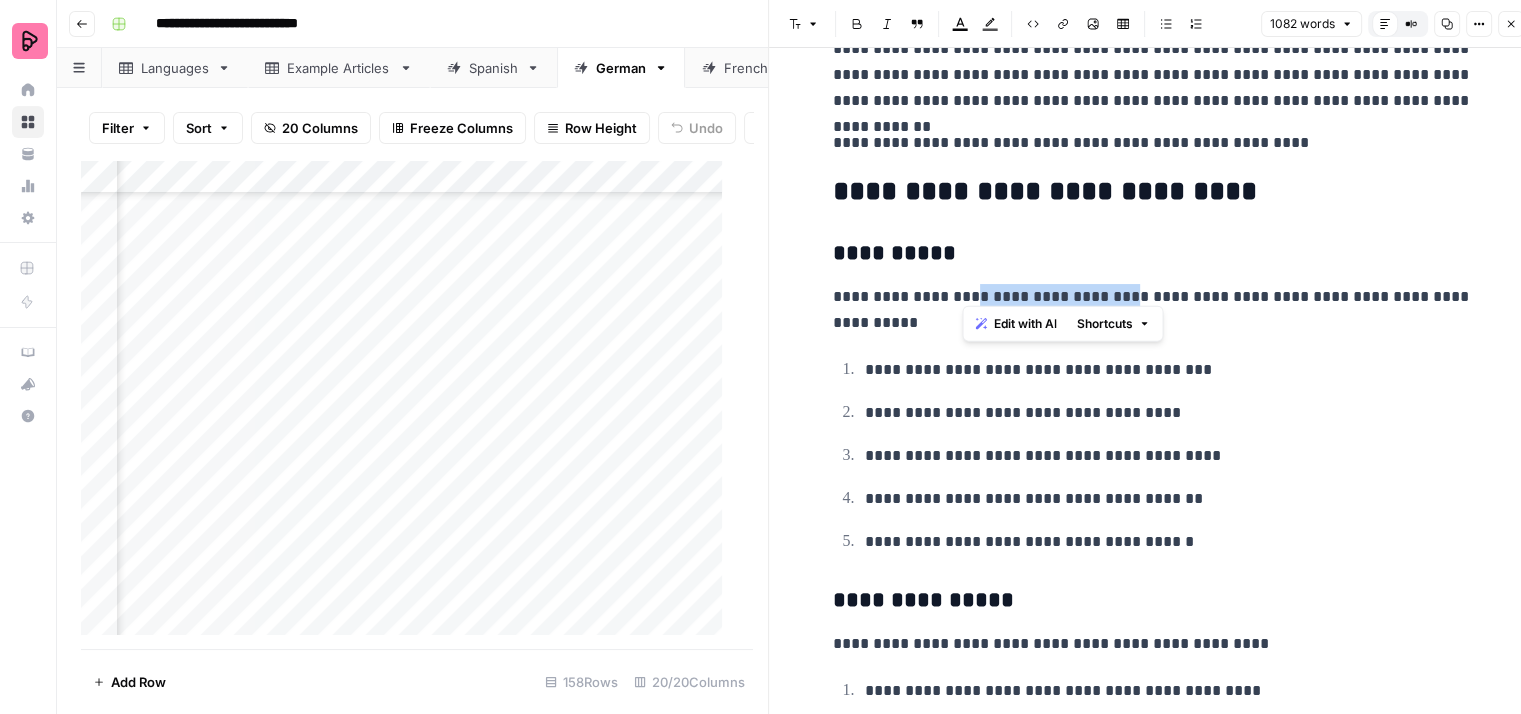 drag, startPoint x: 1124, startPoint y: 285, endPoint x: 964, endPoint y: 285, distance: 160 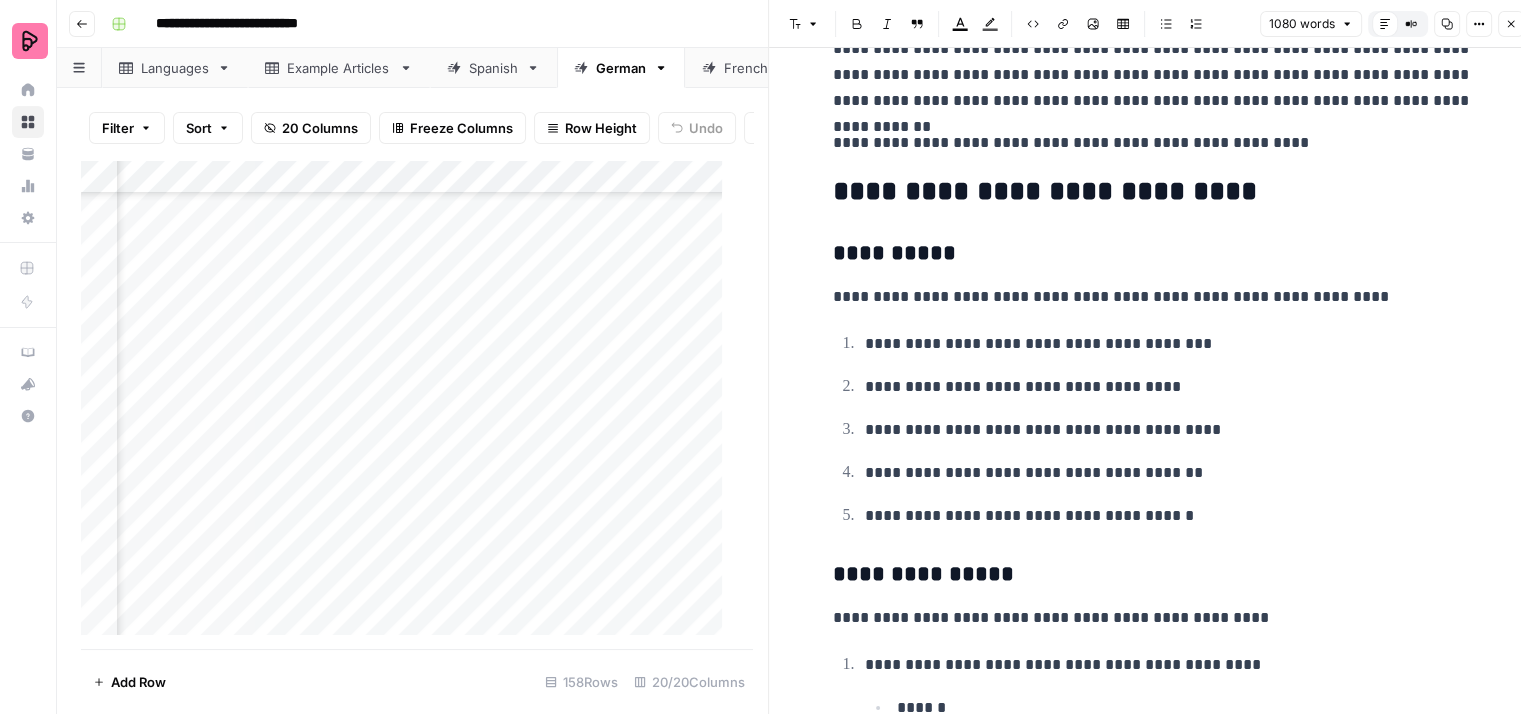 click on "**********" at bounding box center (1153, -796) 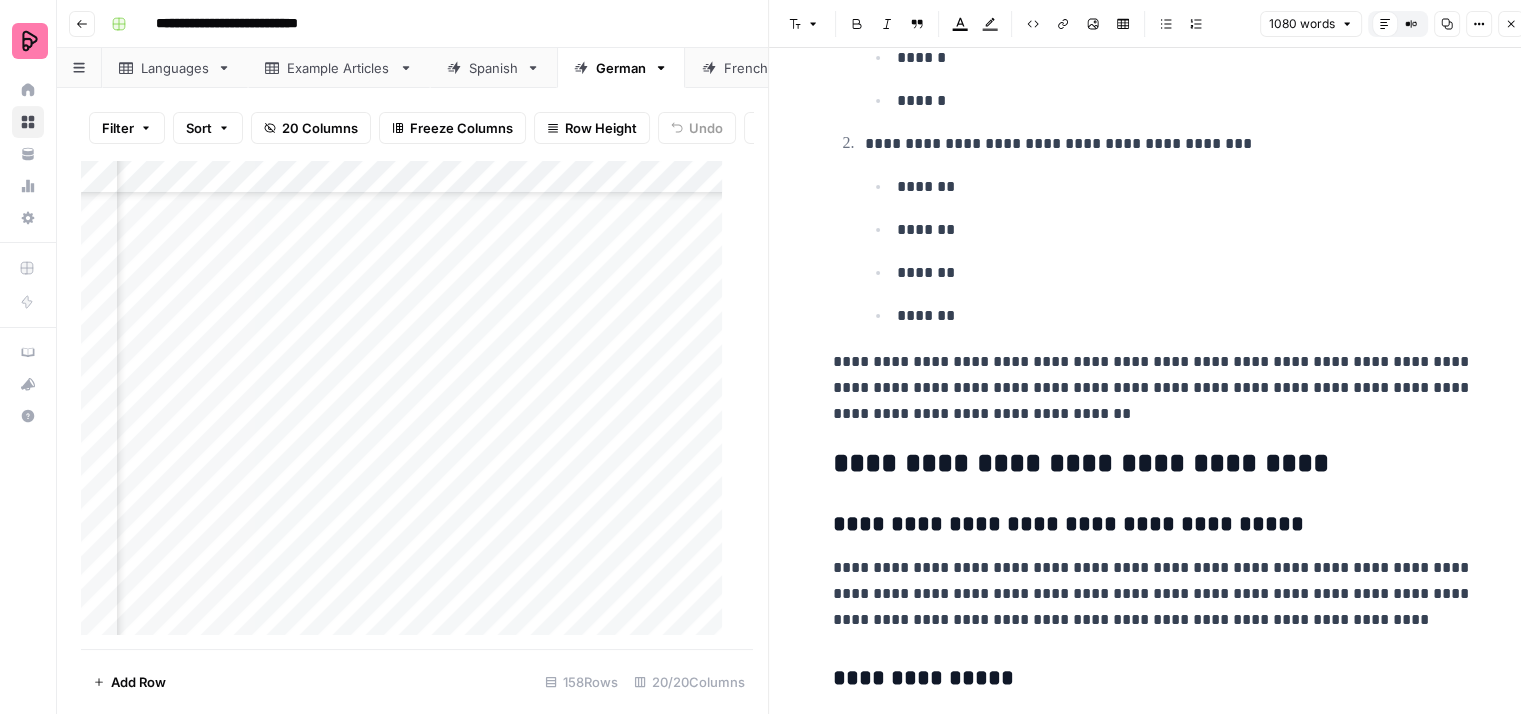 scroll, scrollTop: 5200, scrollLeft: 0, axis: vertical 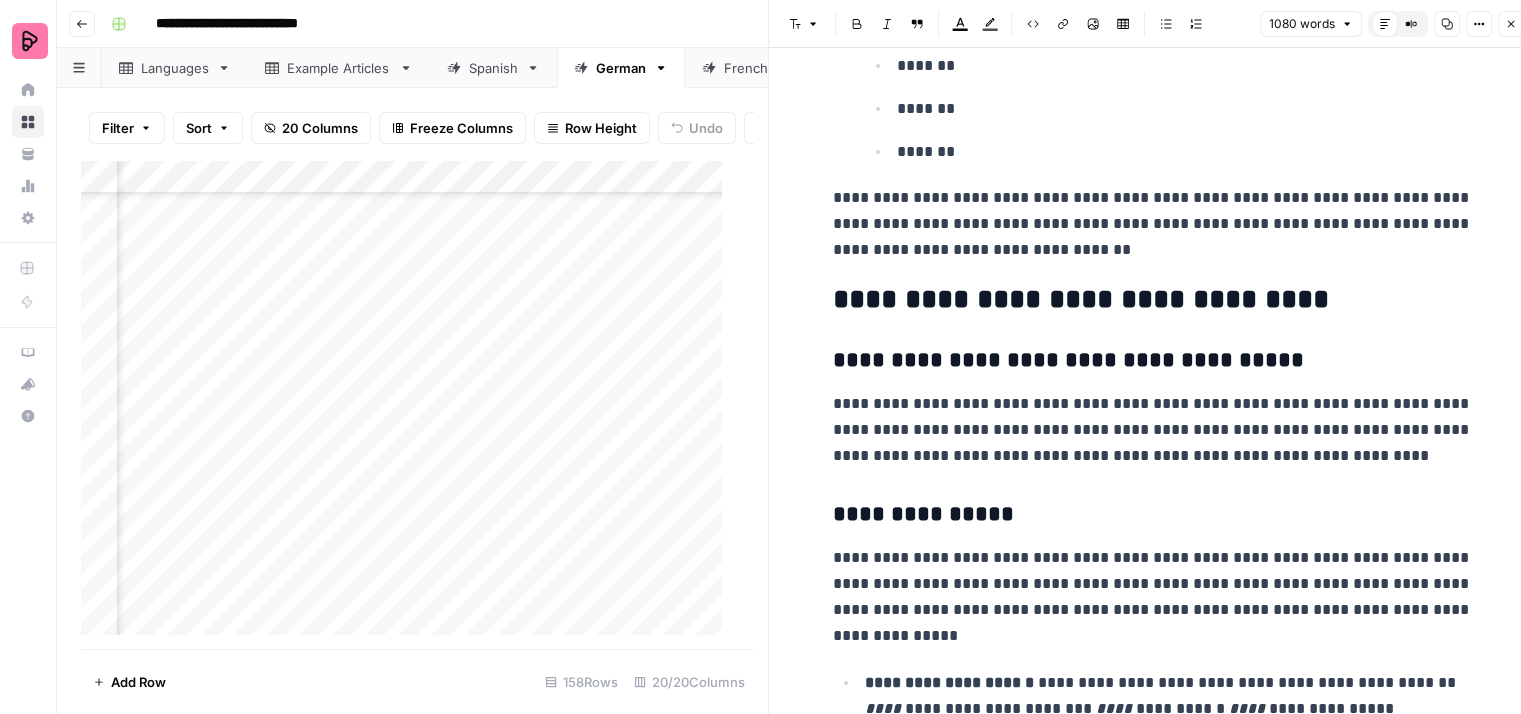click on "**********" at bounding box center [1153, 224] 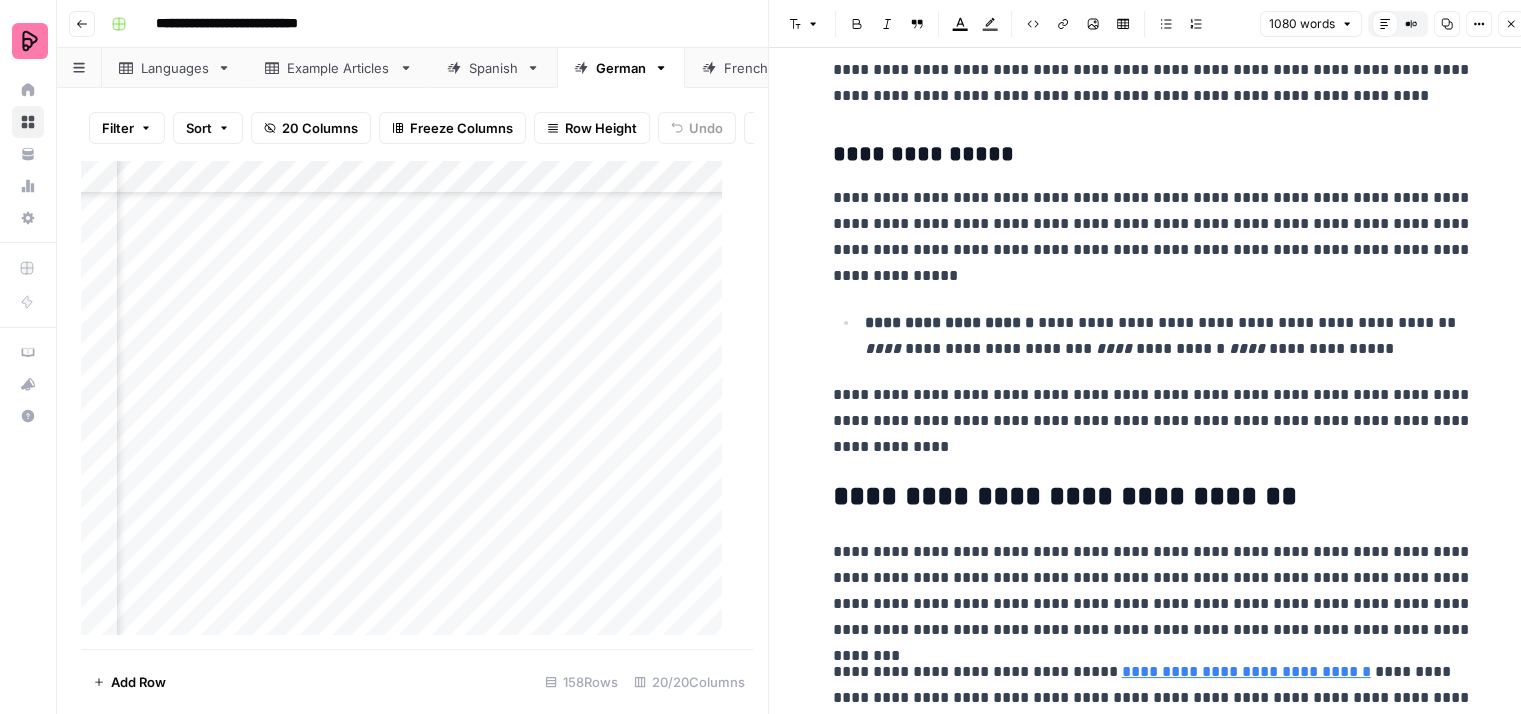 scroll, scrollTop: 5600, scrollLeft: 0, axis: vertical 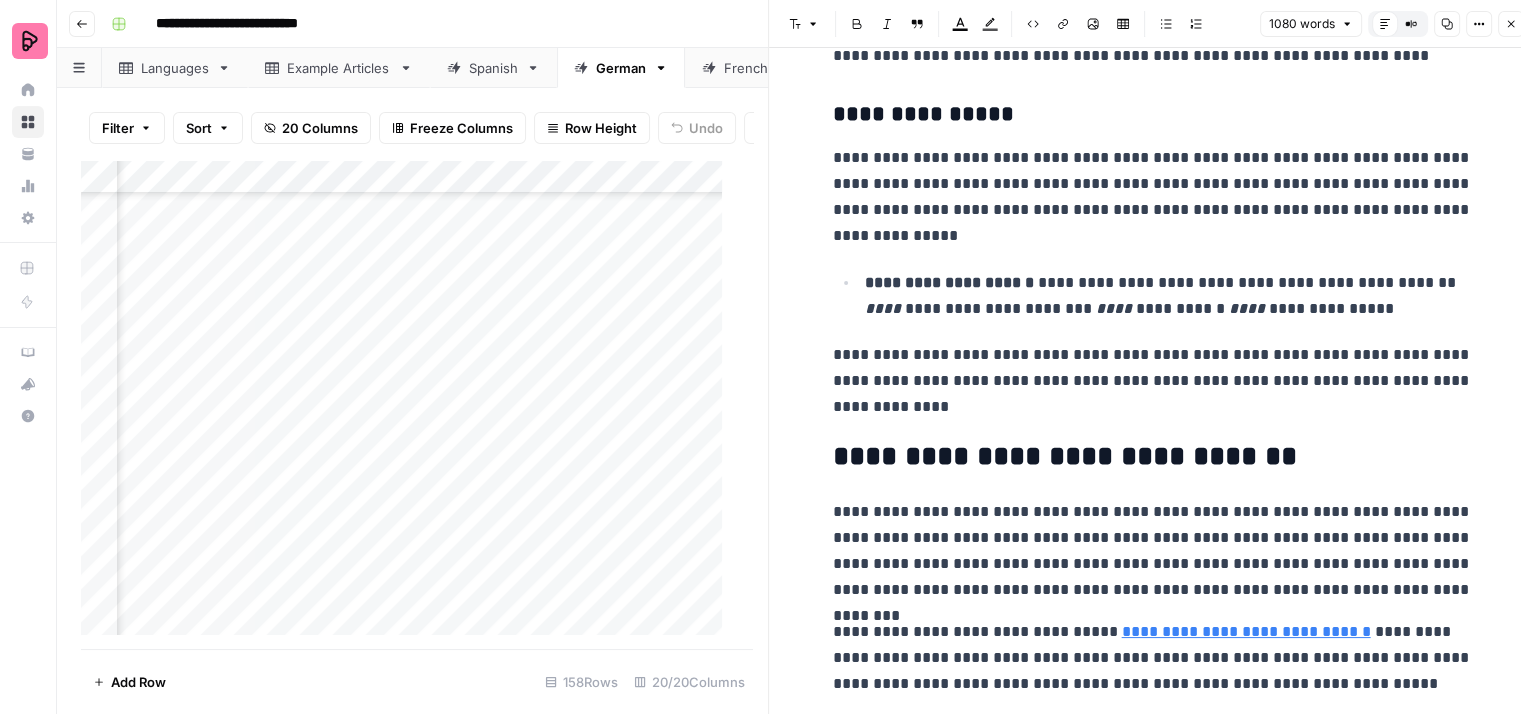 click on "**********" at bounding box center [1153, 197] 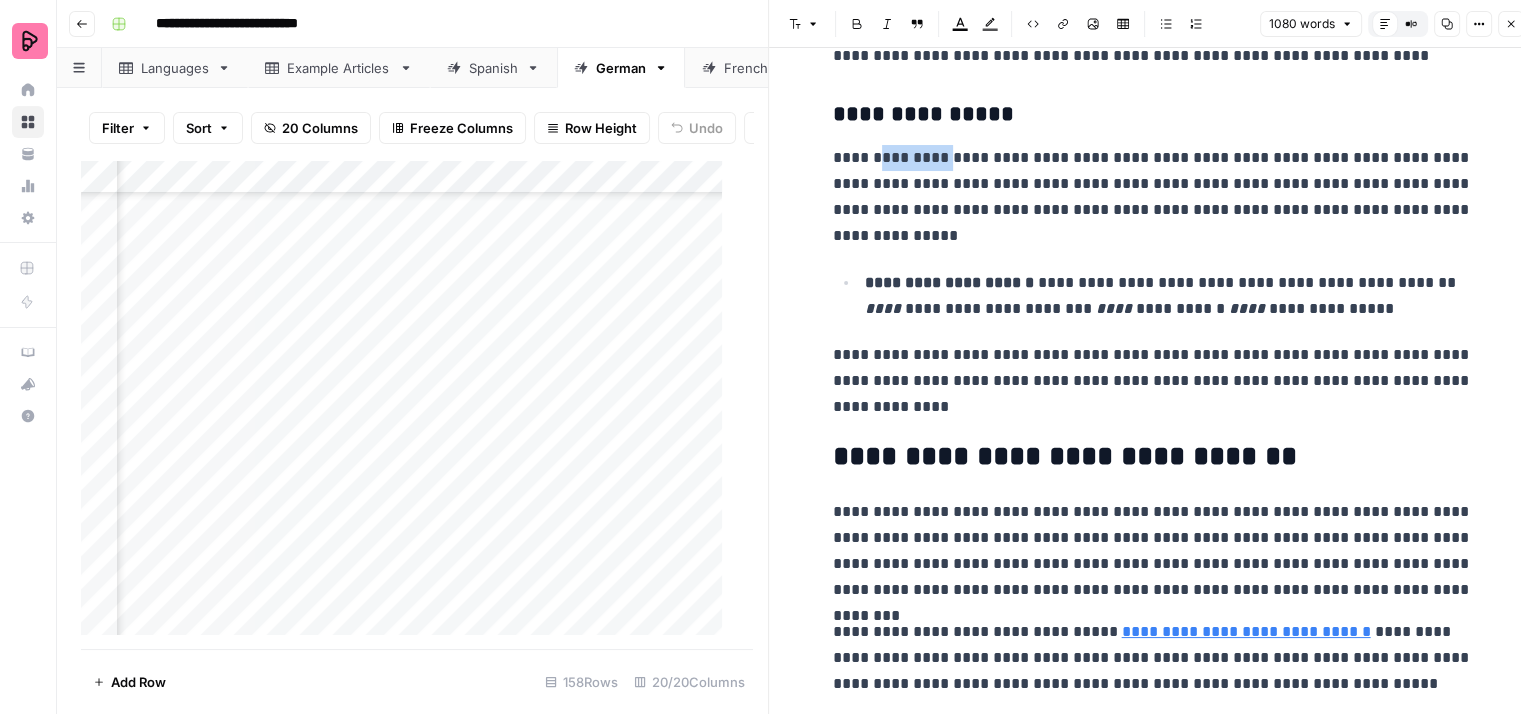 click on "**********" at bounding box center [1153, 197] 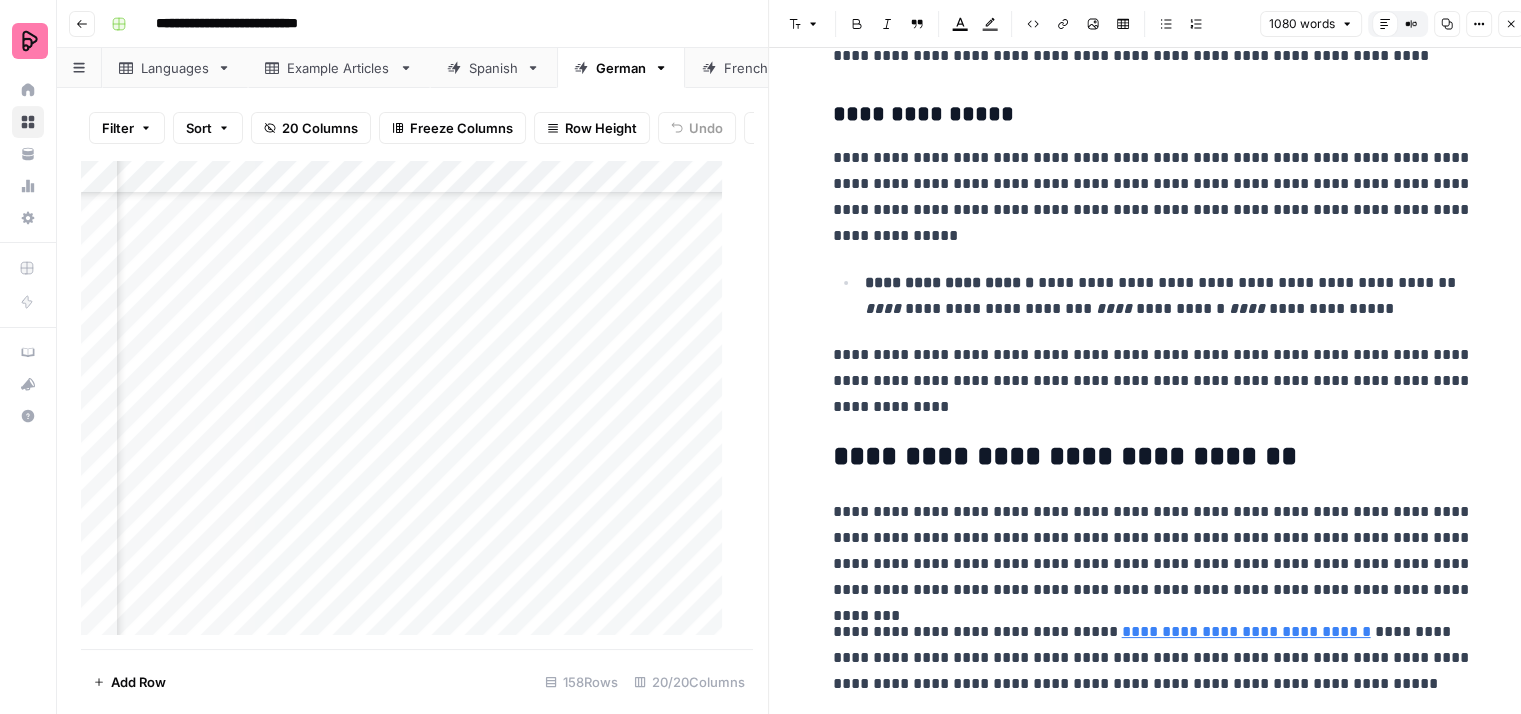 click on "**********" at bounding box center (1153, 197) 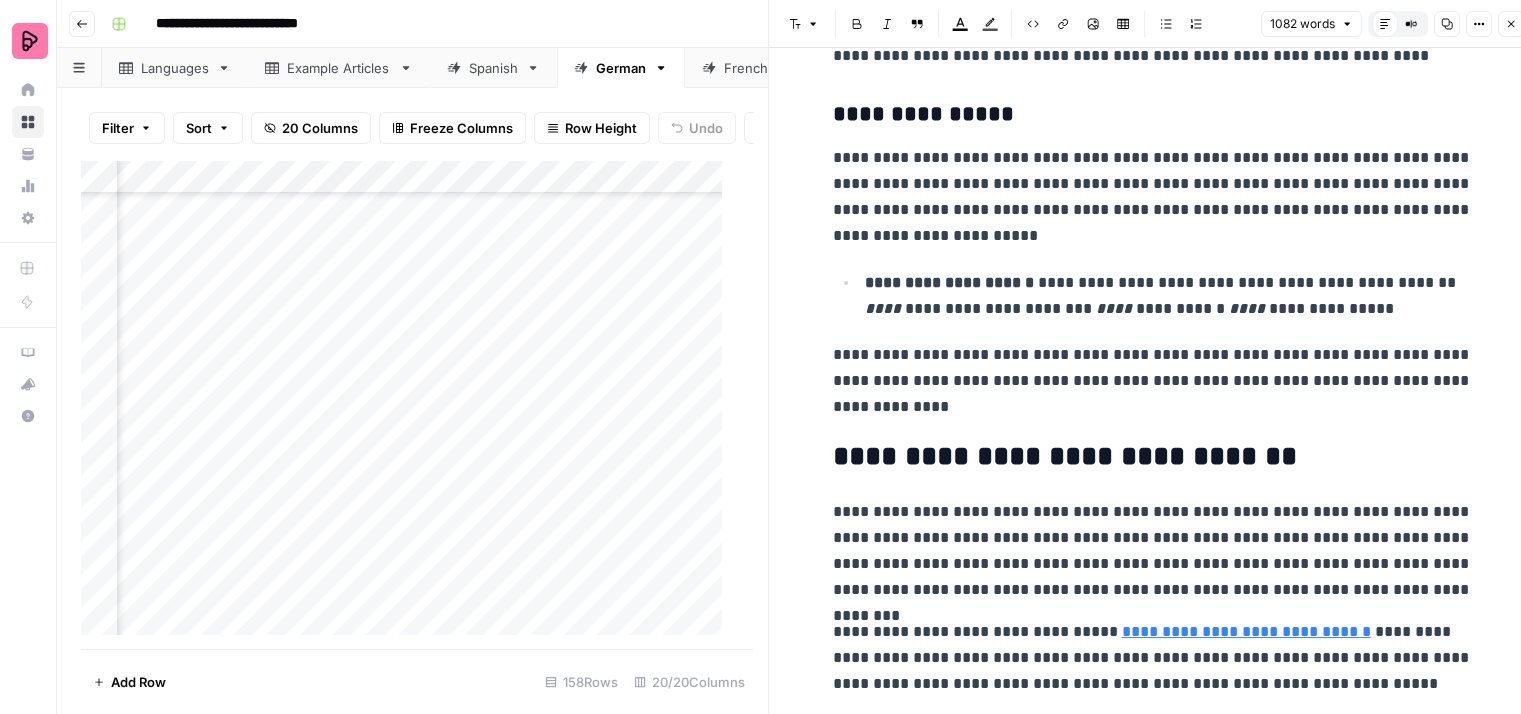 click on "**********" at bounding box center (1153, 197) 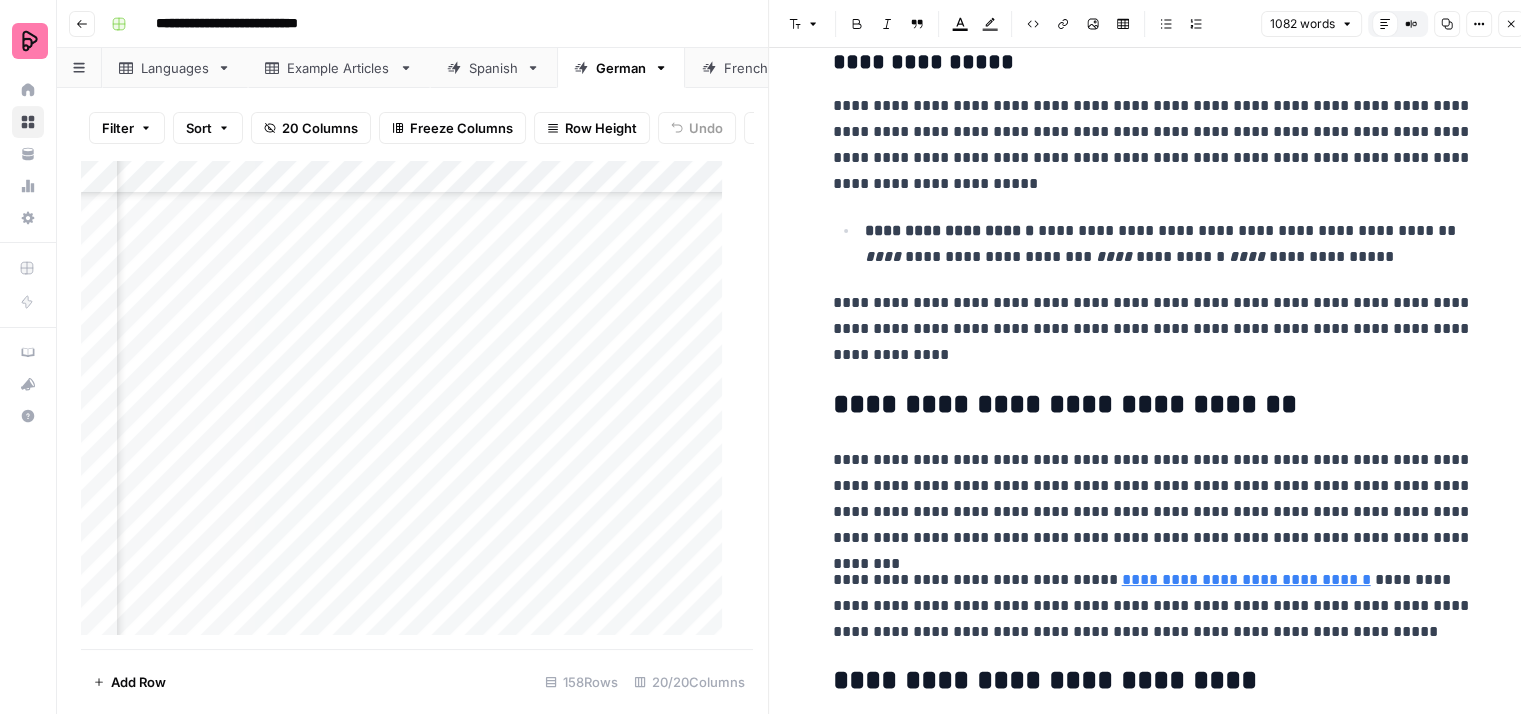 scroll, scrollTop: 5700, scrollLeft: 0, axis: vertical 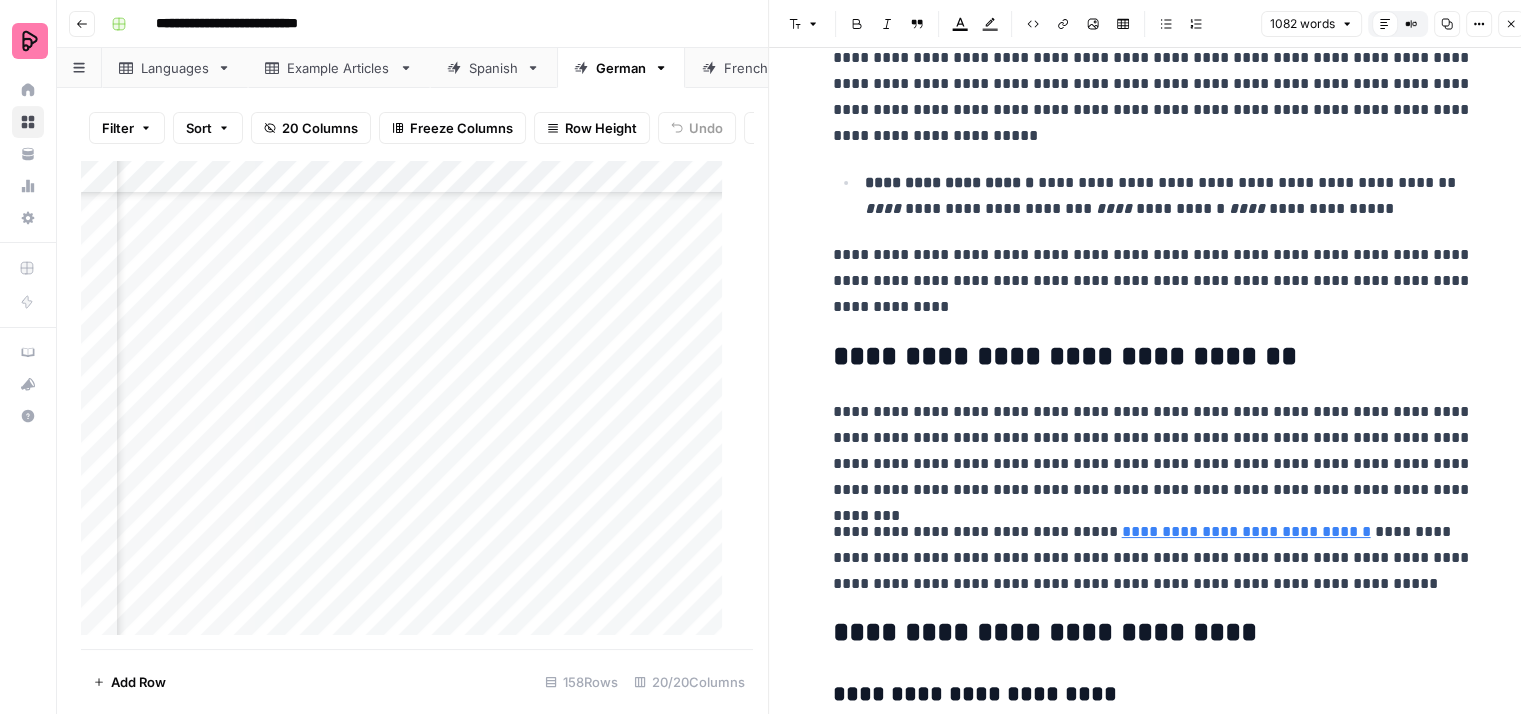 click on "**********" at bounding box center [1169, 196] 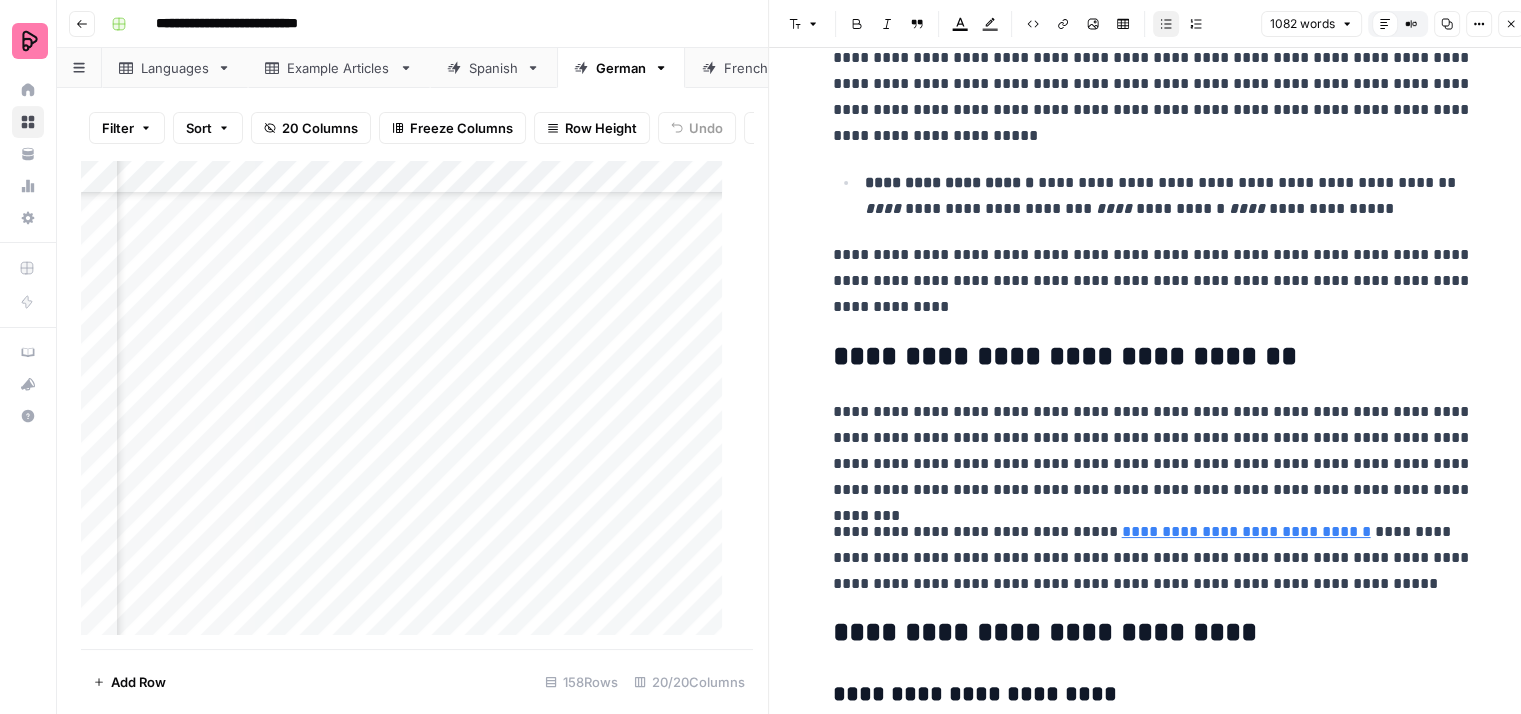 click on "**********" at bounding box center [1169, 196] 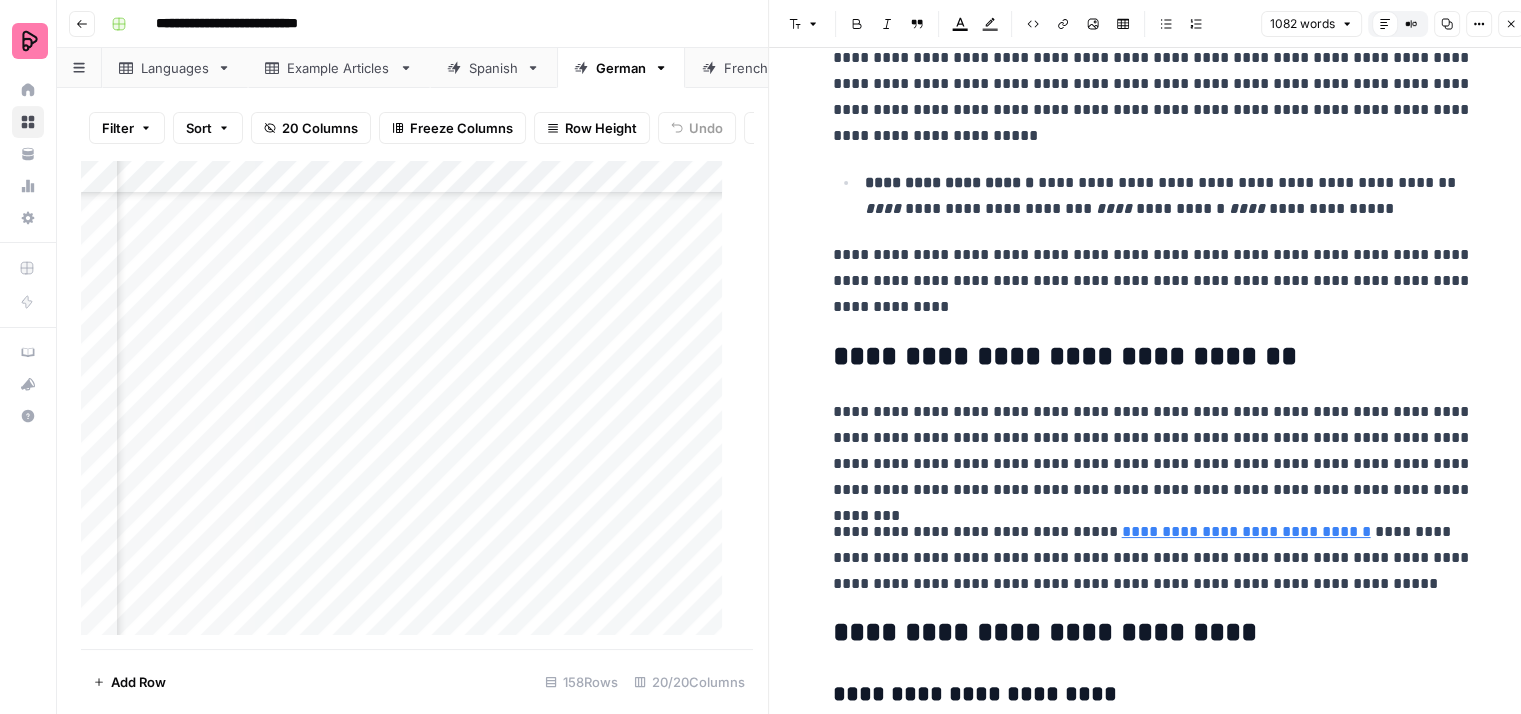 click on "**********" at bounding box center (1153, -2196) 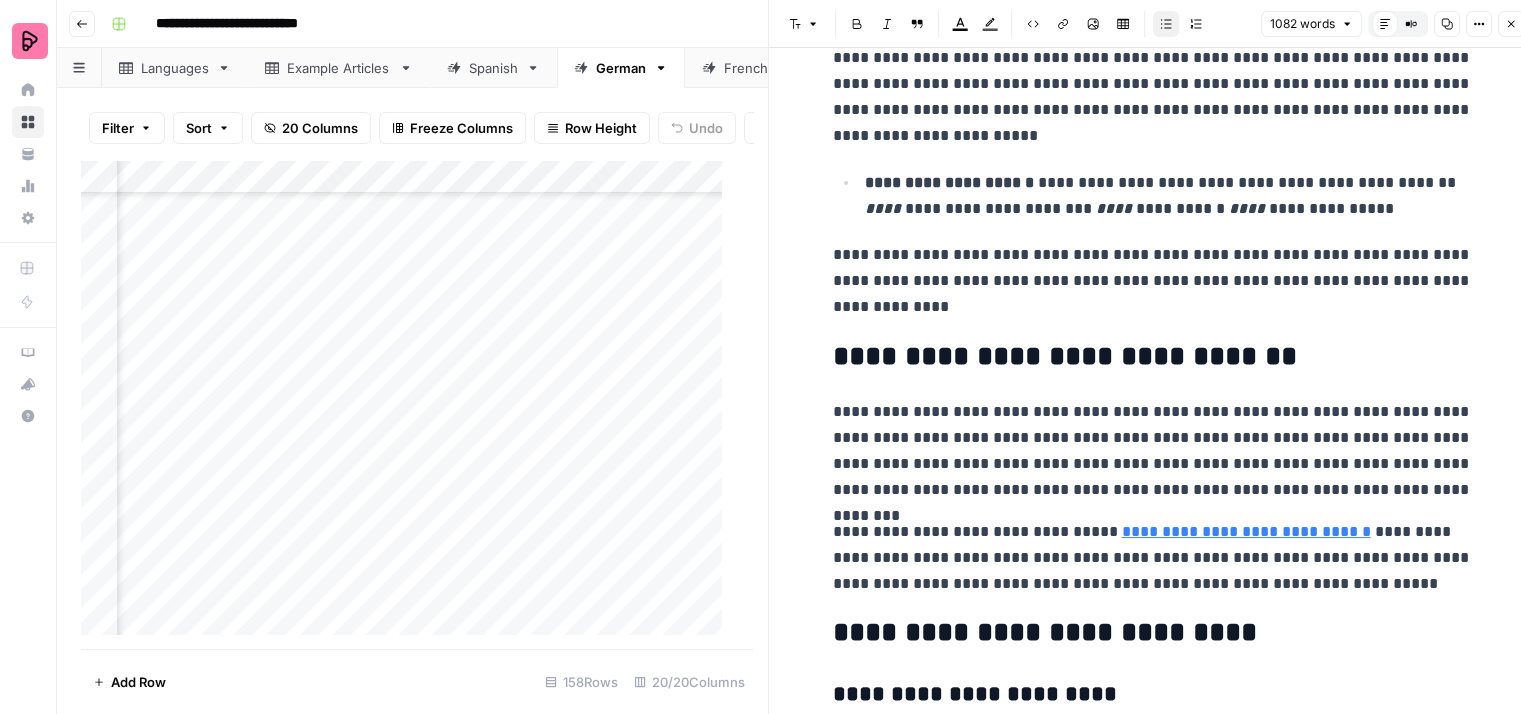 click on "**********" at bounding box center [1169, 196] 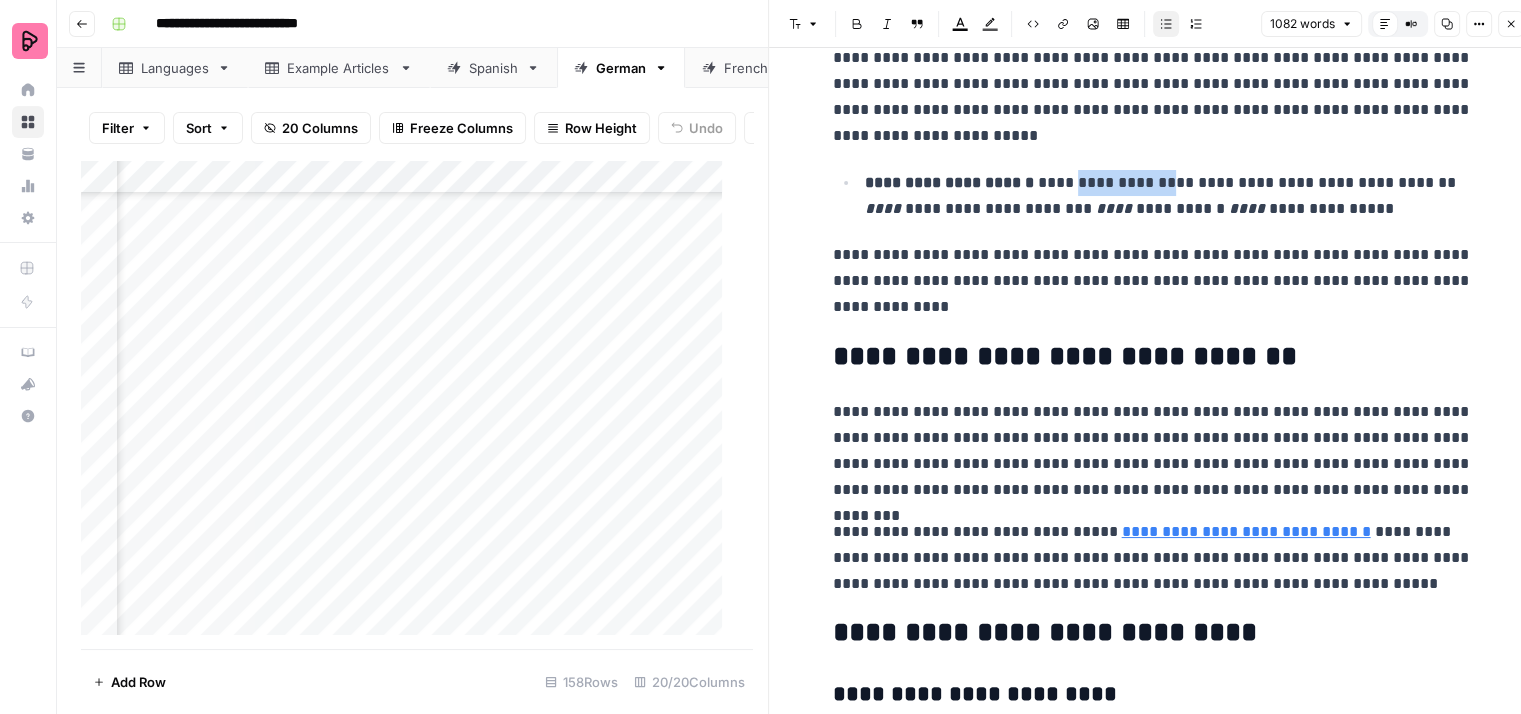 click on "**********" at bounding box center [1169, 196] 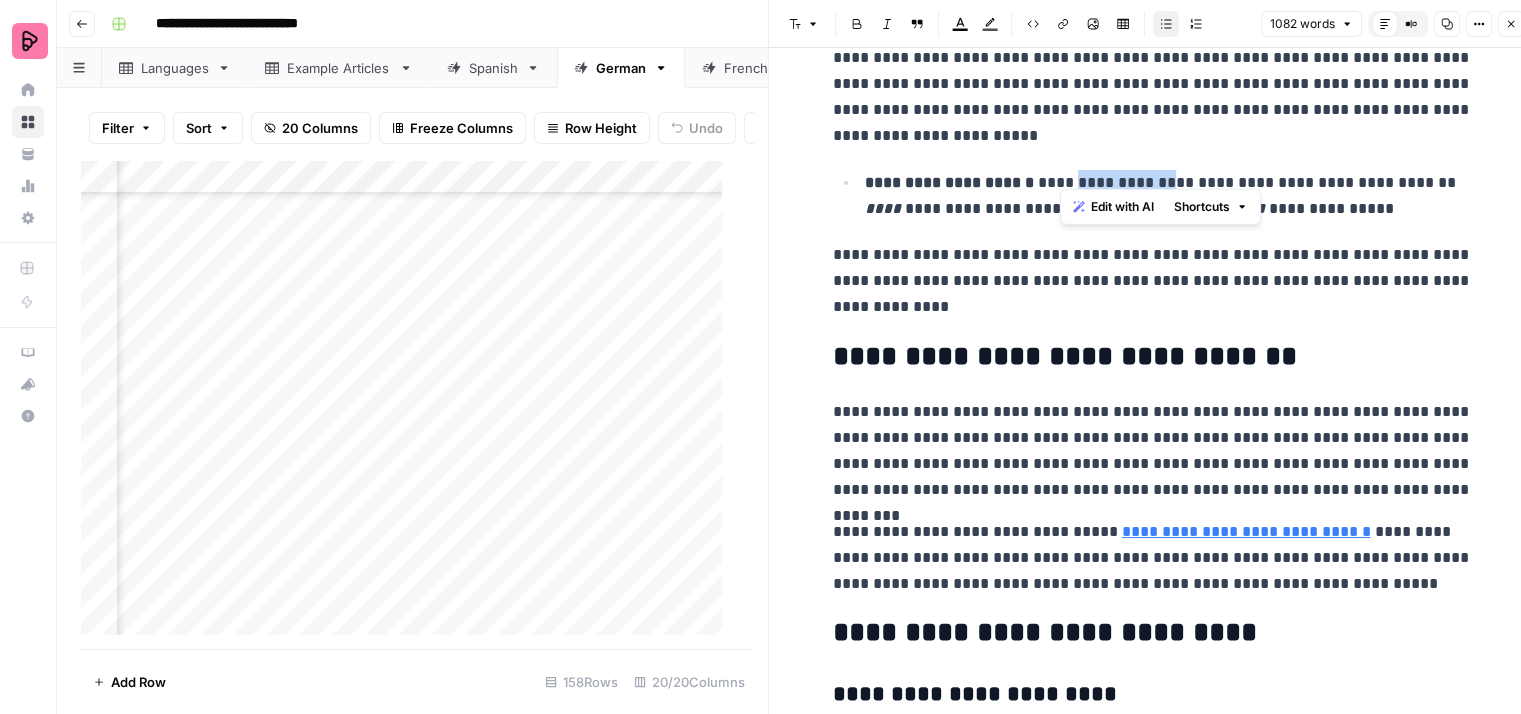 click on "**********" at bounding box center [1153, 281] 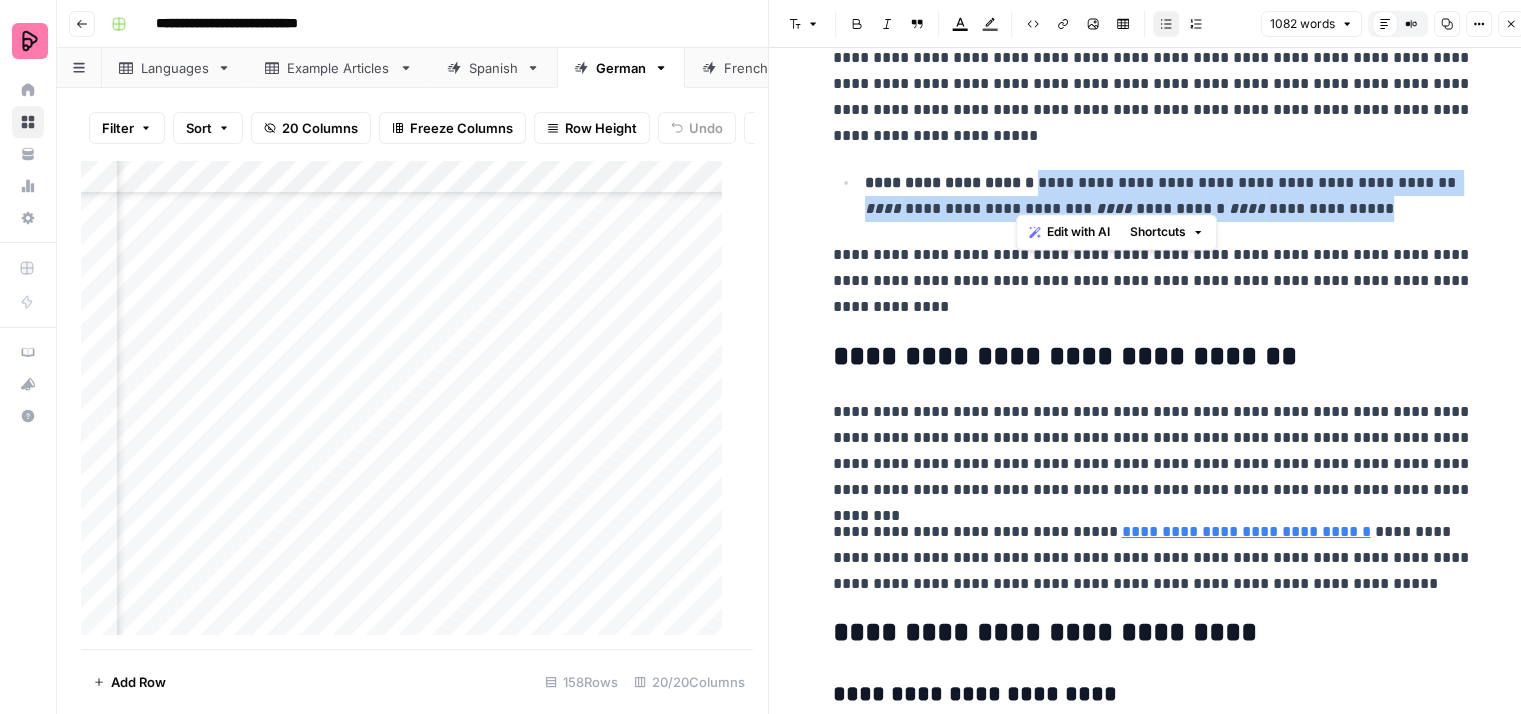 drag, startPoint x: 1015, startPoint y: 168, endPoint x: 1361, endPoint y: 197, distance: 347.2132 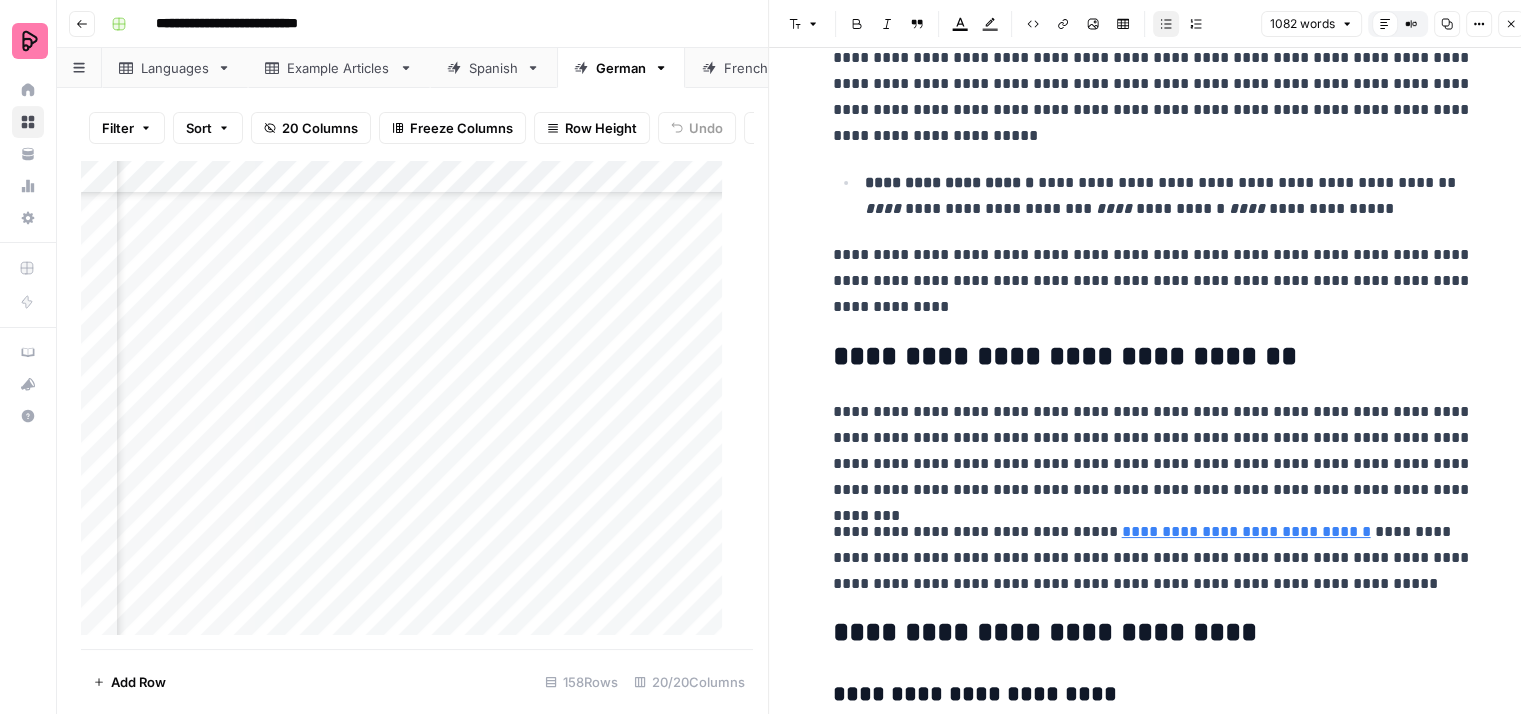 click on "**********" at bounding box center (1153, 281) 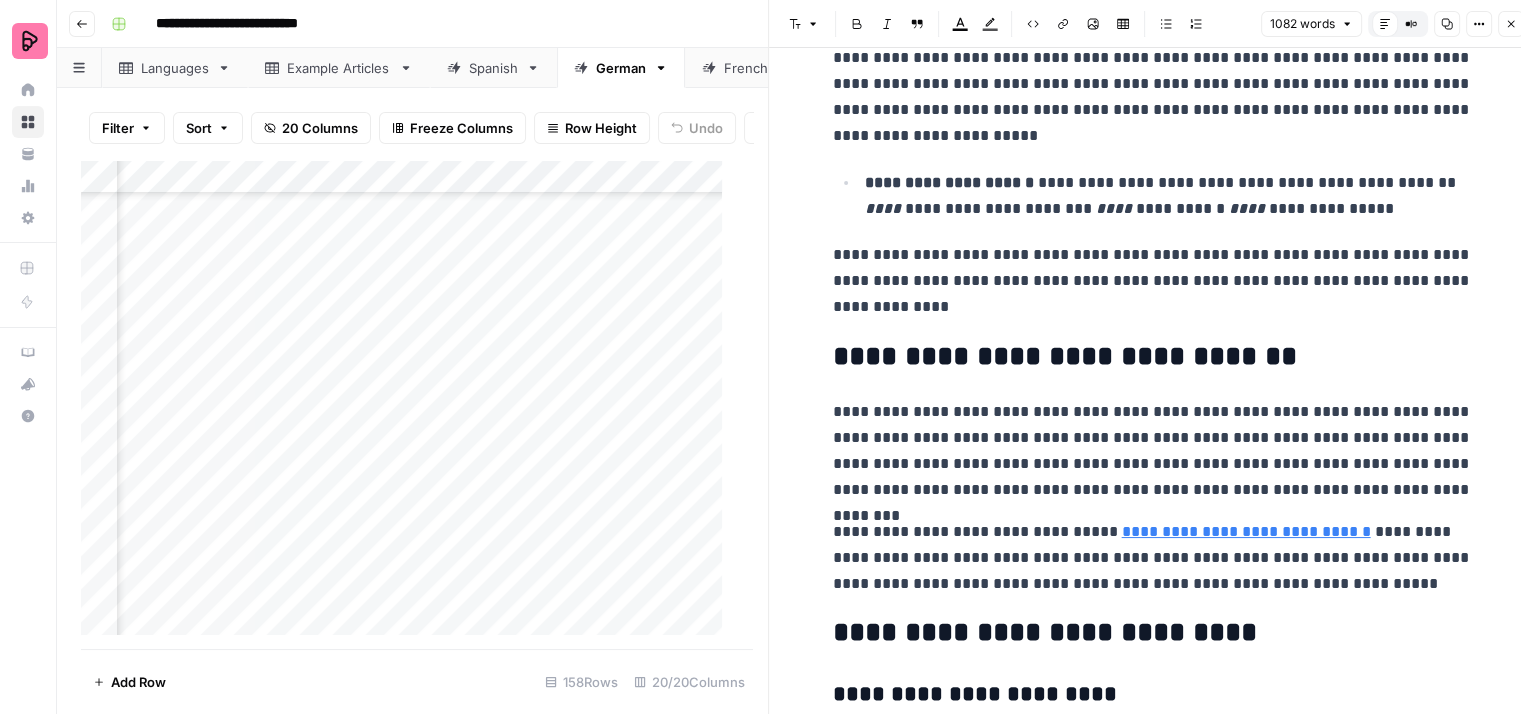 click on "**********" at bounding box center (1153, 281) 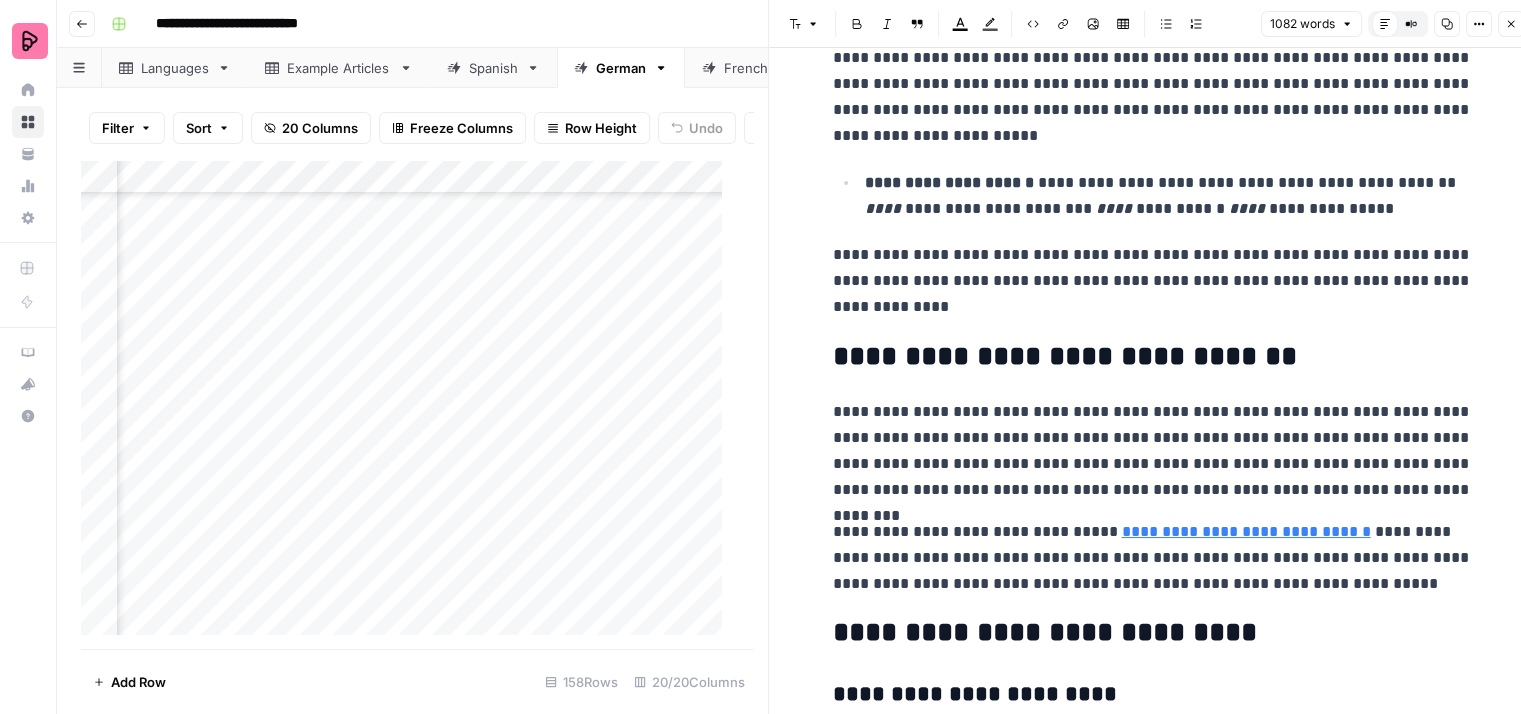 click on "**********" at bounding box center (1153, 281) 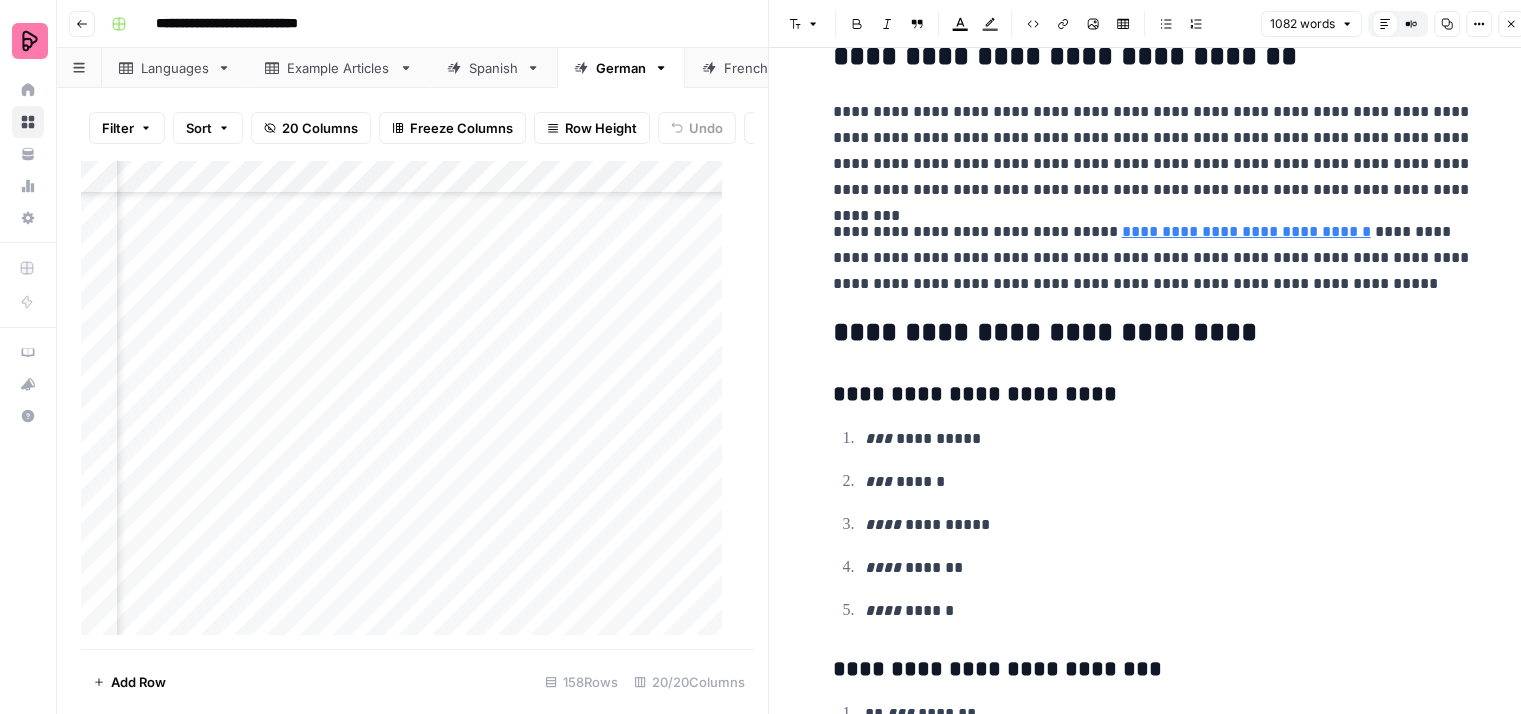 click on "**********" at bounding box center [1153, 258] 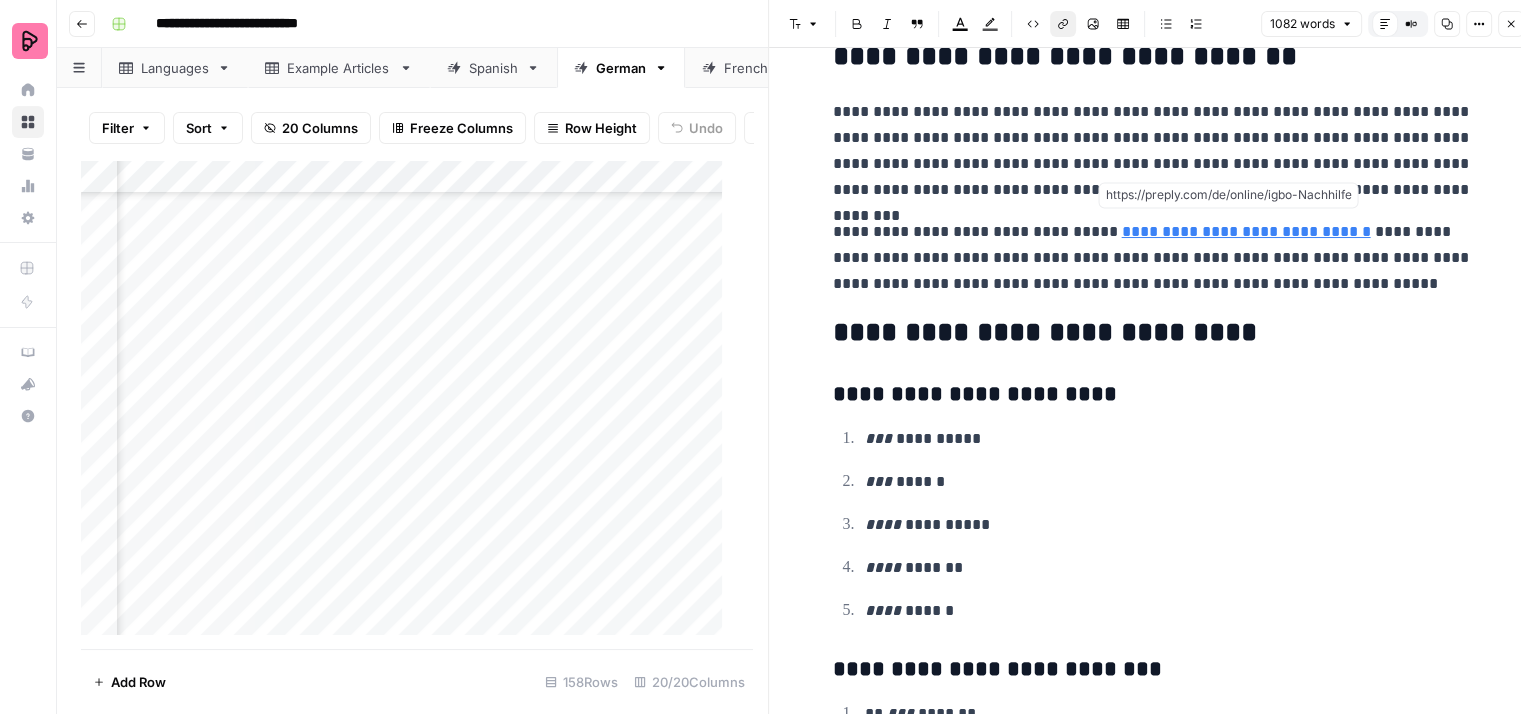 click on "**********" at bounding box center (1246, 231) 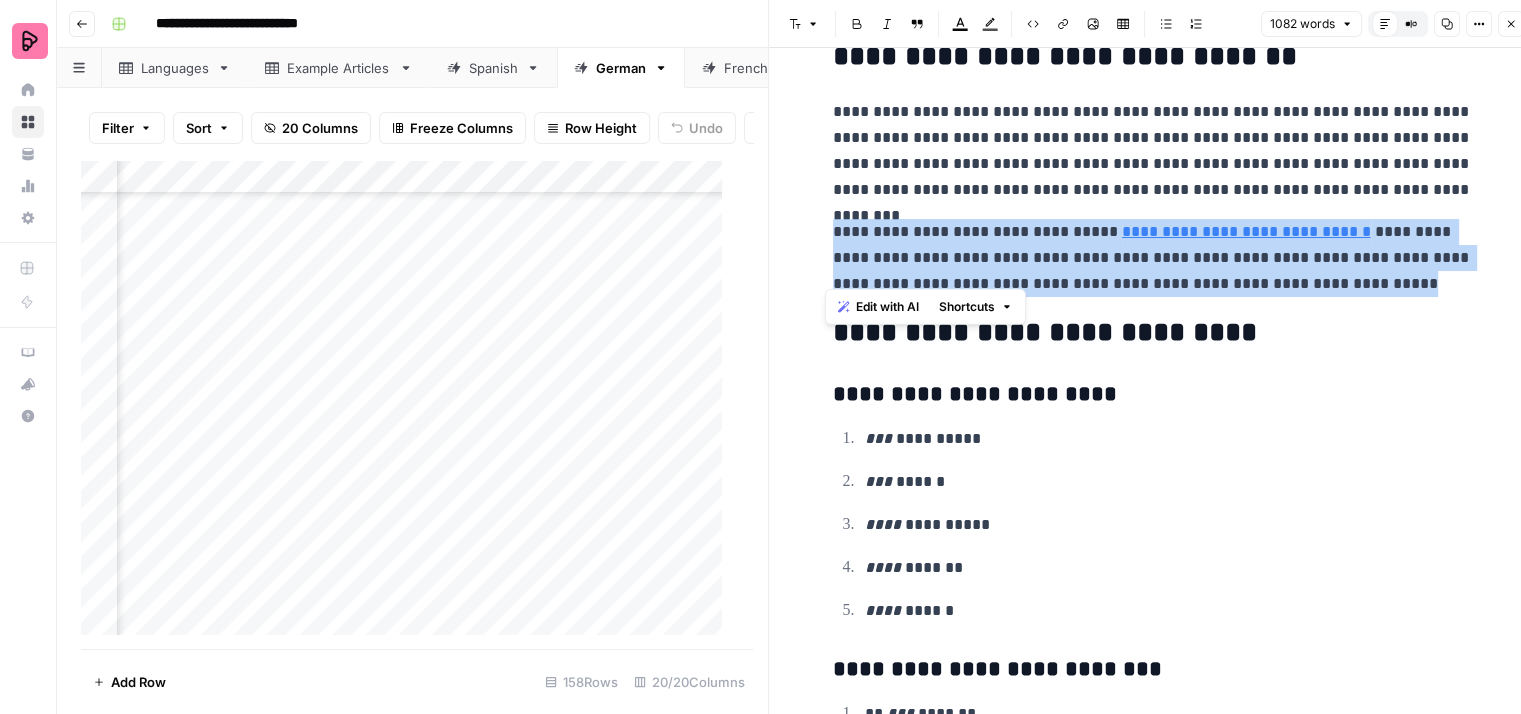 drag, startPoint x: 1340, startPoint y: 273, endPoint x: 816, endPoint y: 214, distance: 527.3111 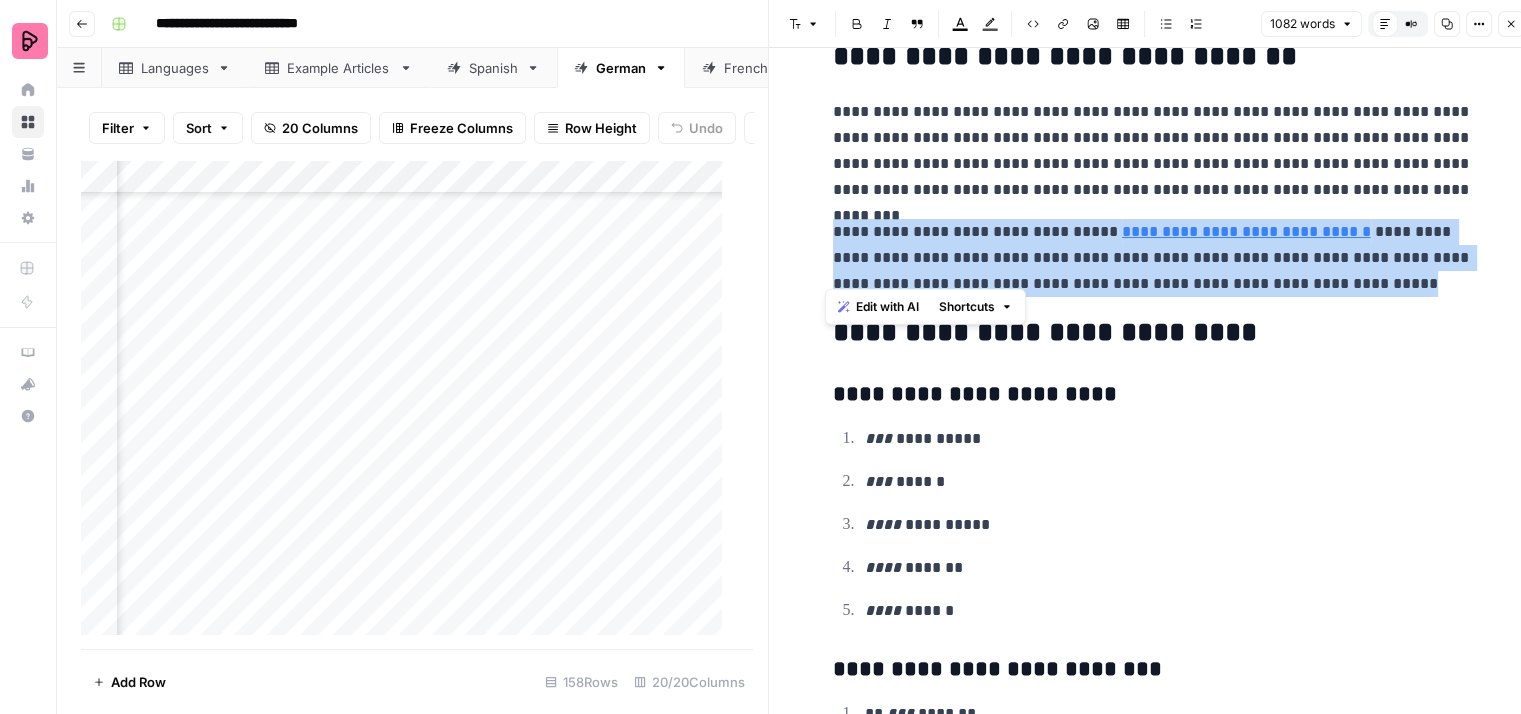 click on "**********" at bounding box center (1153, 258) 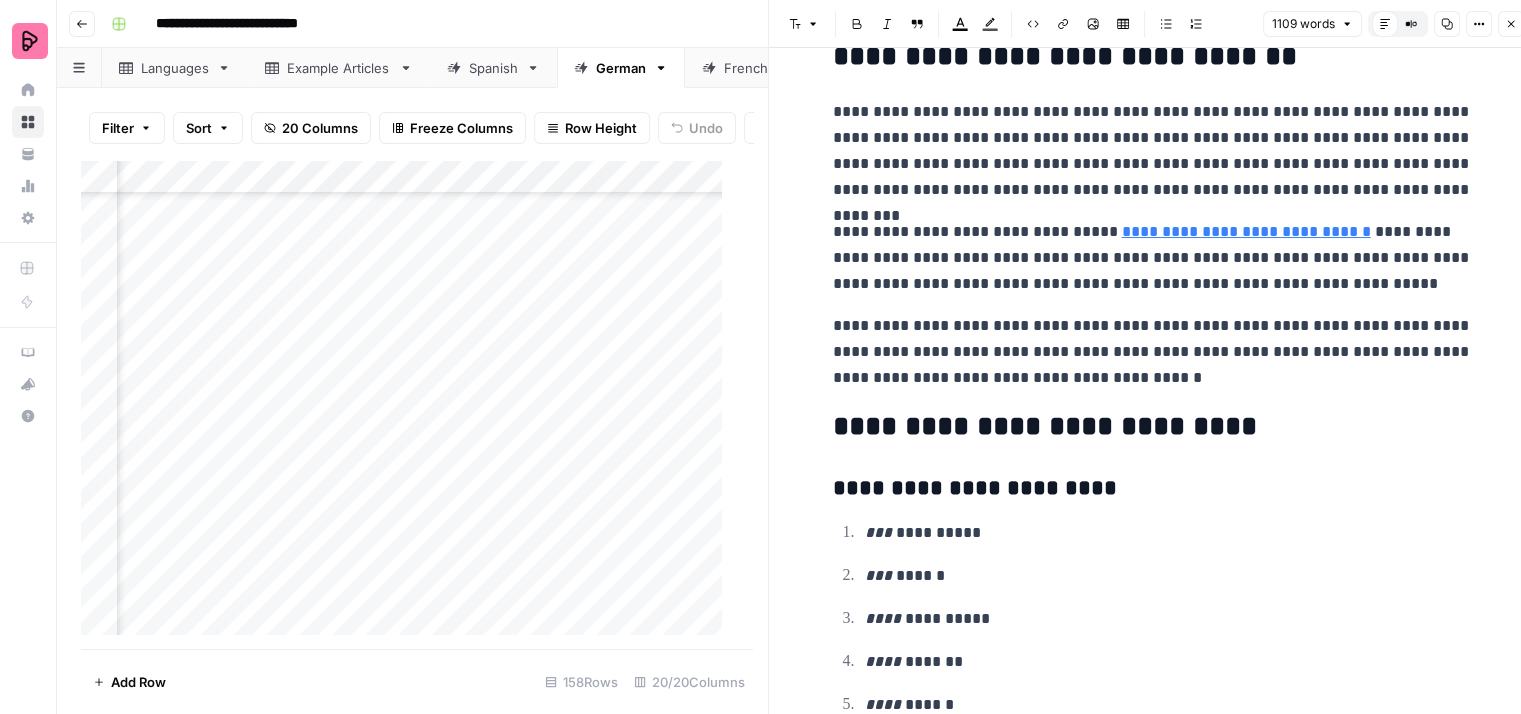 click on "**********" at bounding box center [1153, 352] 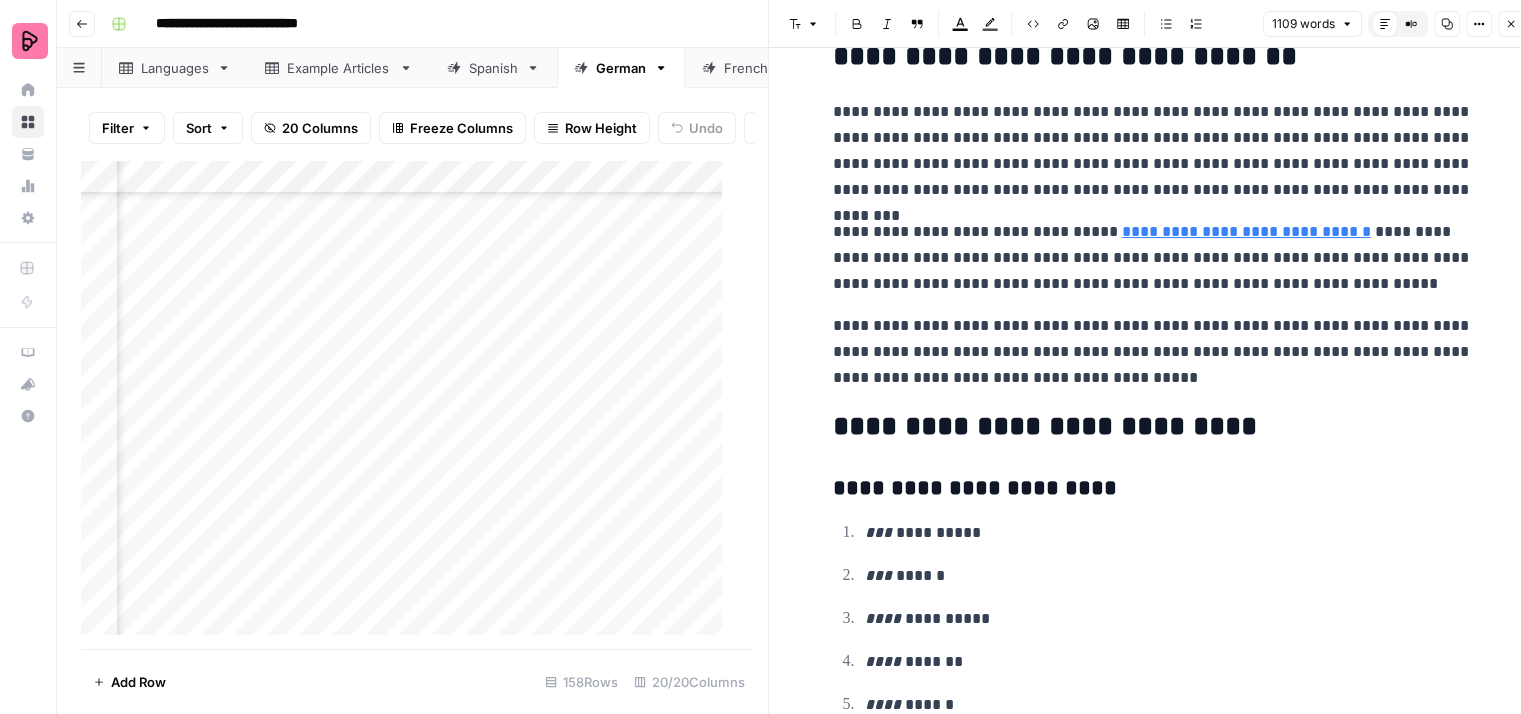 click on "**********" at bounding box center [1153, 352] 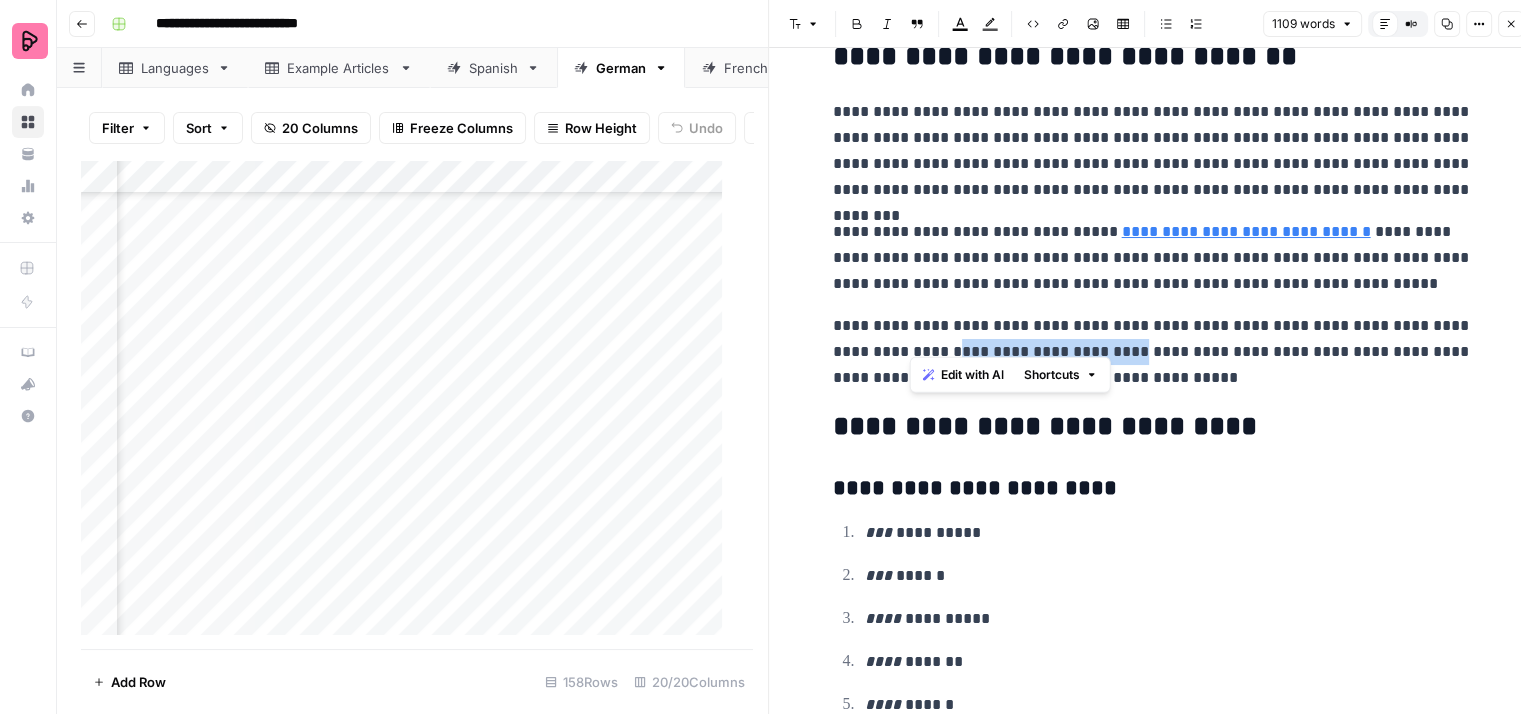 drag, startPoint x: 1088, startPoint y: 336, endPoint x: 909, endPoint y: 342, distance: 179.10052 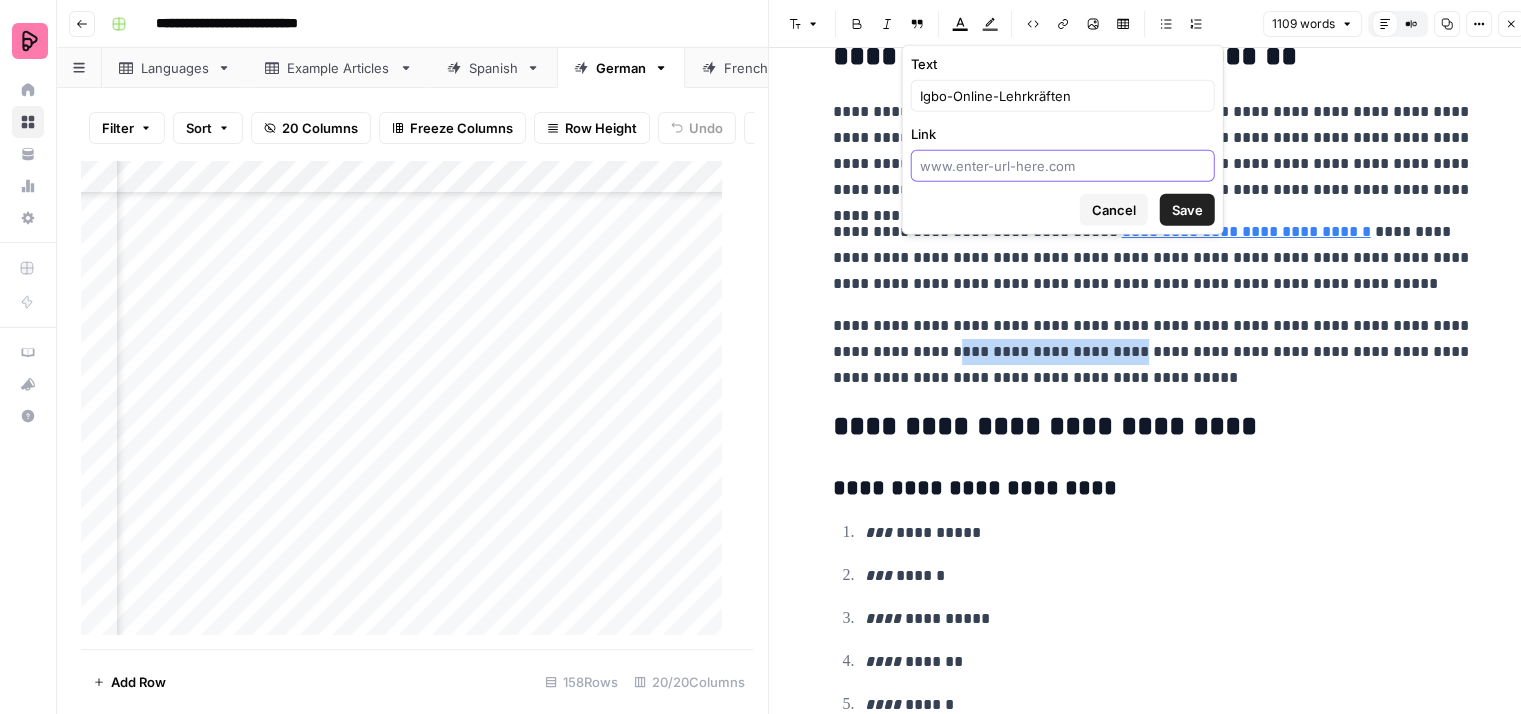 click on "Link" at bounding box center [1063, 166] 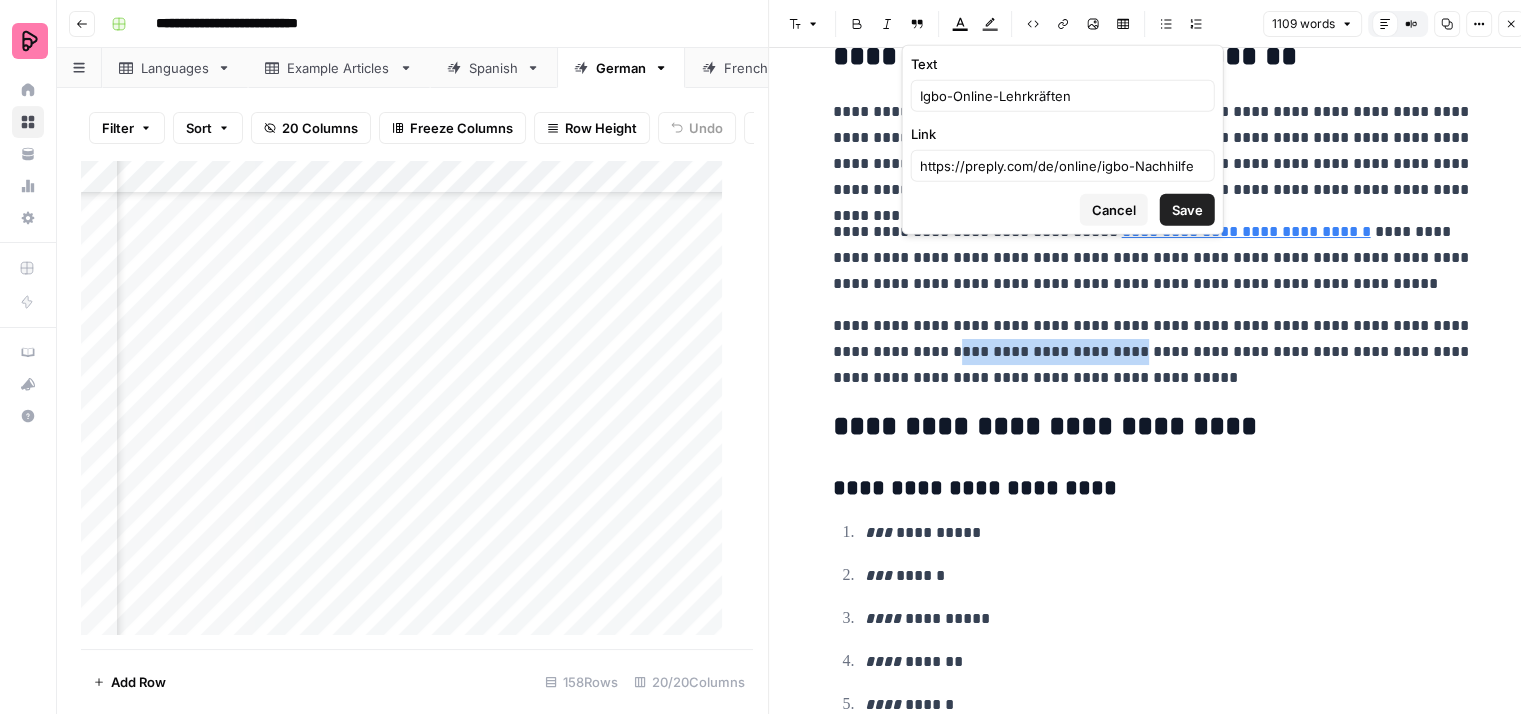 click on "Save" at bounding box center [1187, 210] 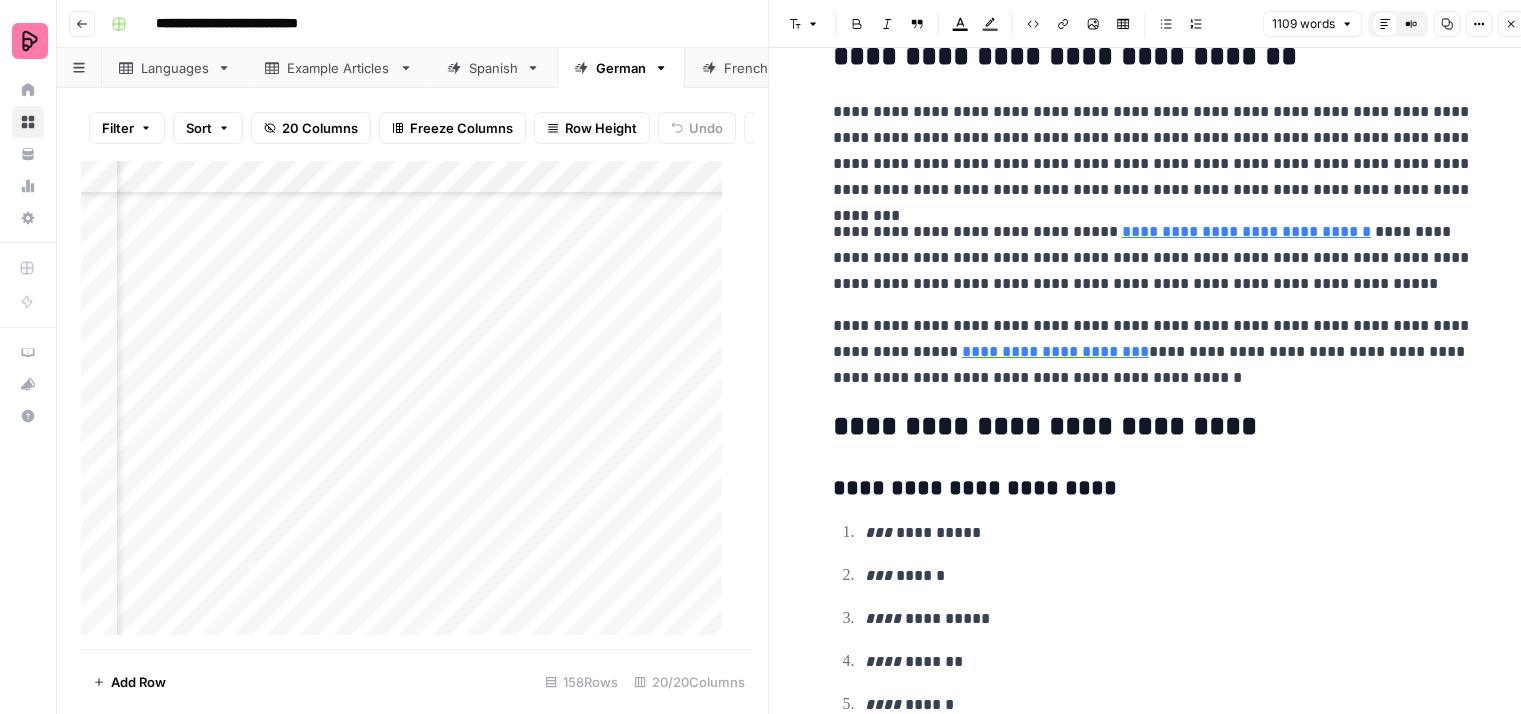 click on "**********" at bounding box center (1153, 352) 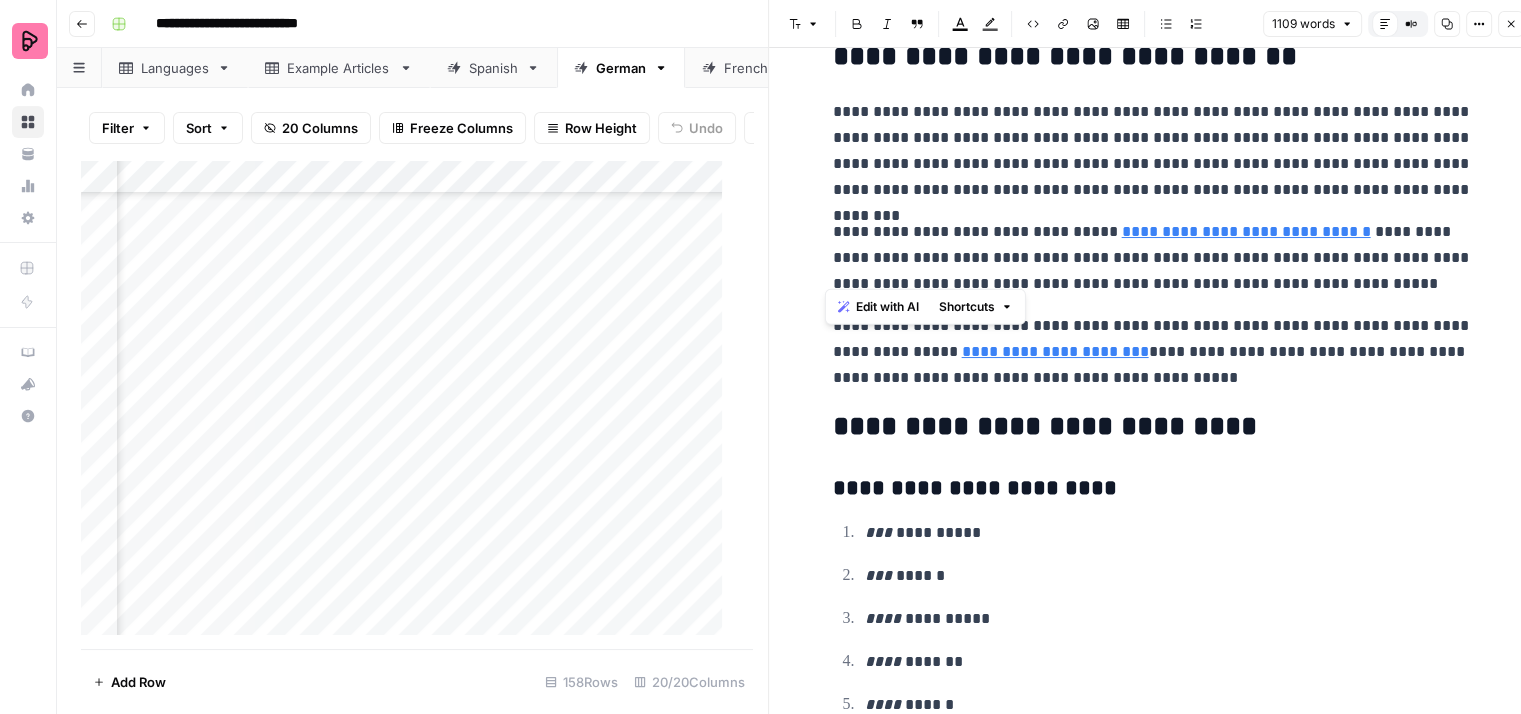 drag, startPoint x: 1392, startPoint y: 273, endPoint x: 809, endPoint y: 206, distance: 586.8373 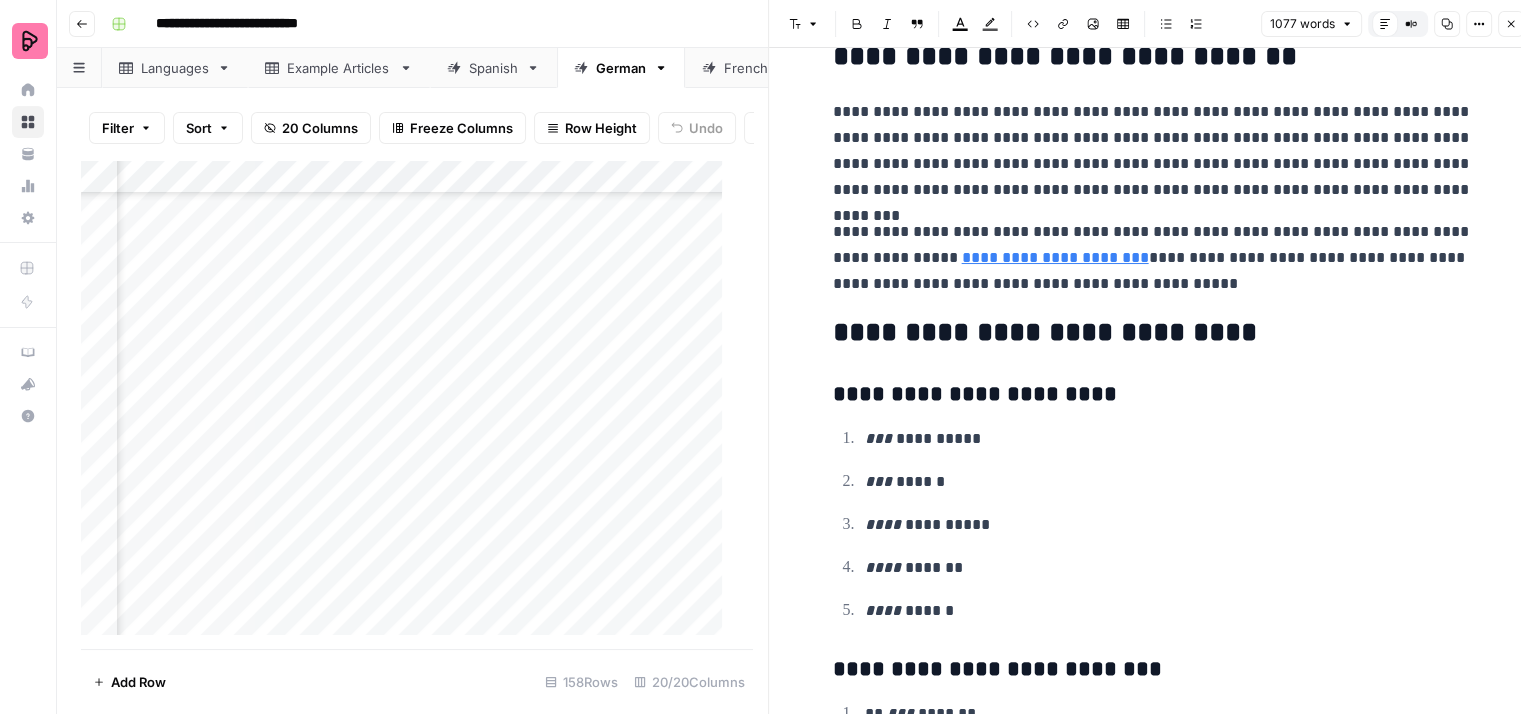click on "**********" at bounding box center [1153, 258] 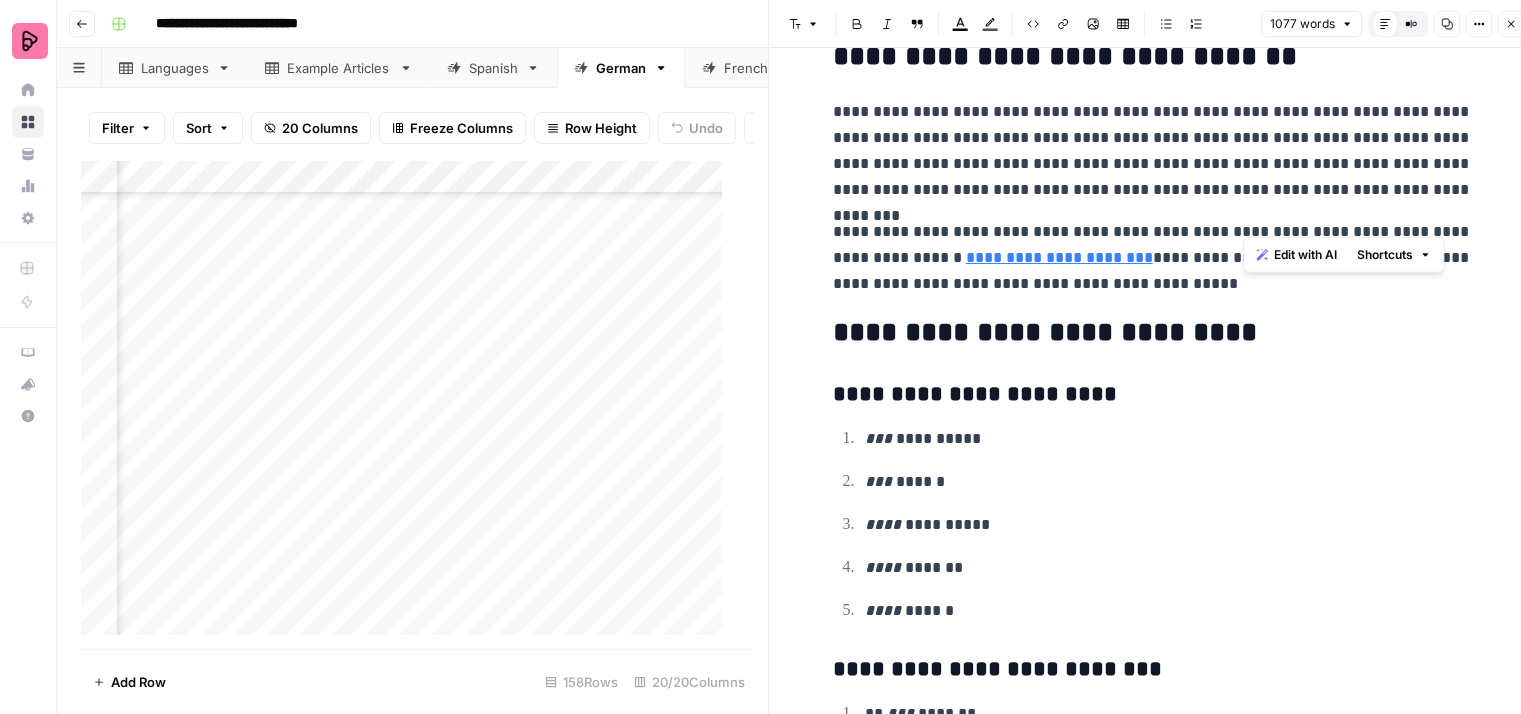 drag, startPoint x: 1421, startPoint y: 217, endPoint x: 1330, endPoint y: 221, distance: 91.08787 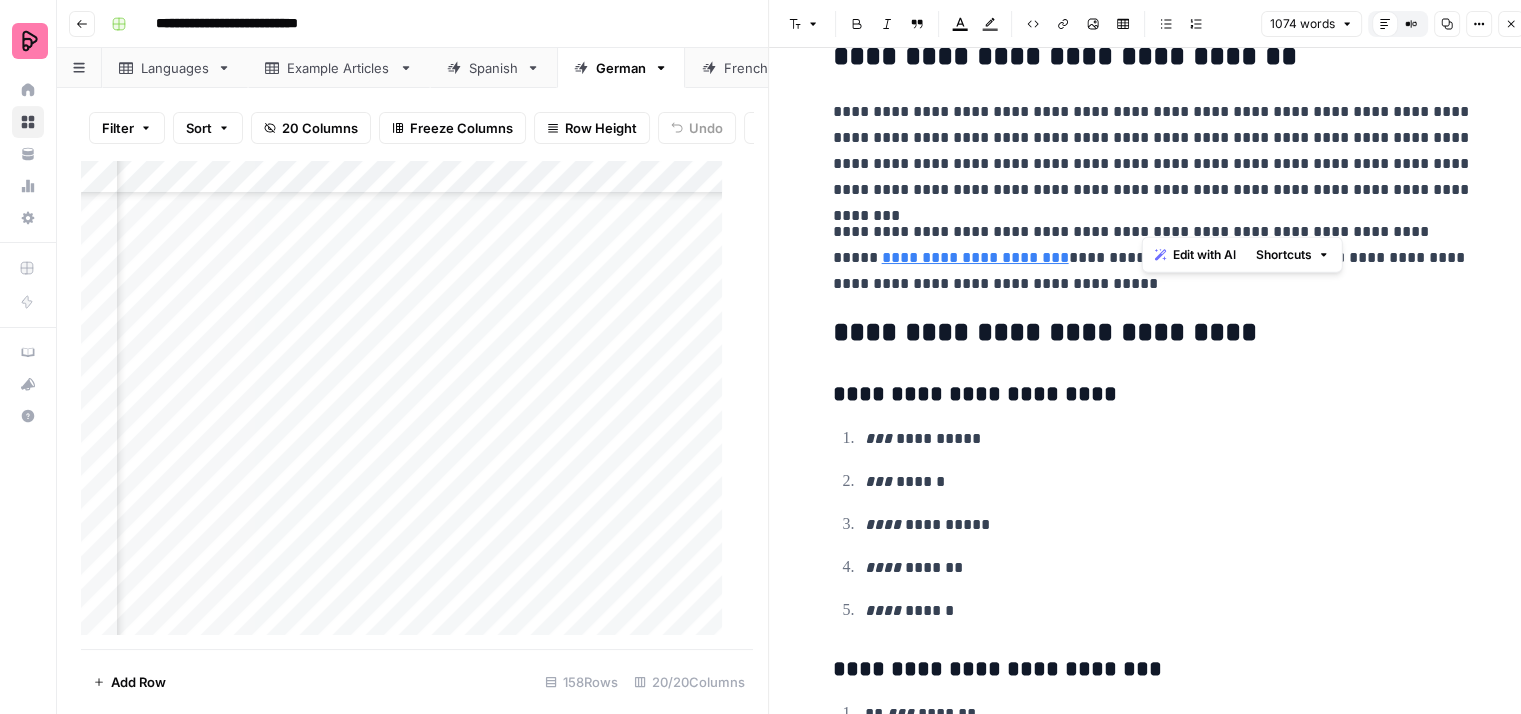 click on "**********" at bounding box center [1153, 258] 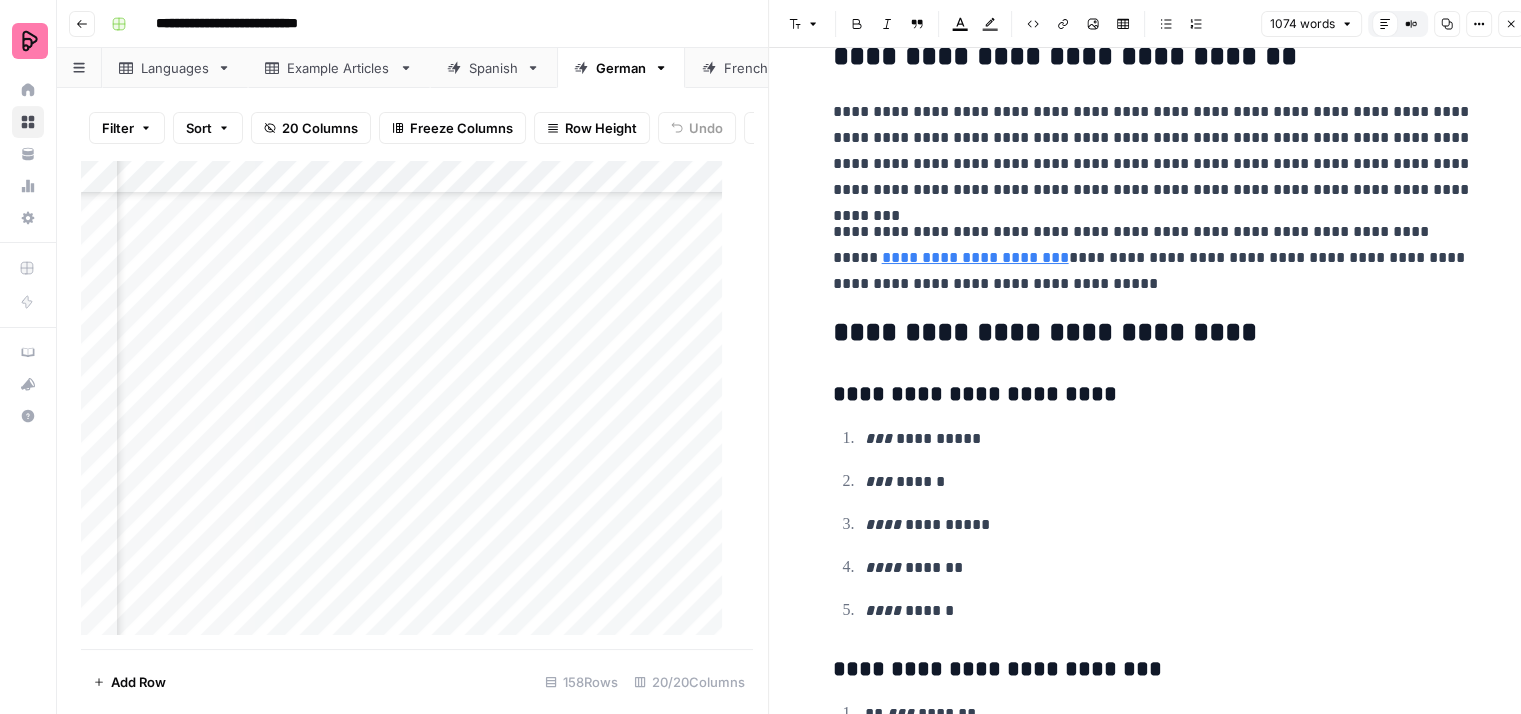click on "**********" at bounding box center [1153, 258] 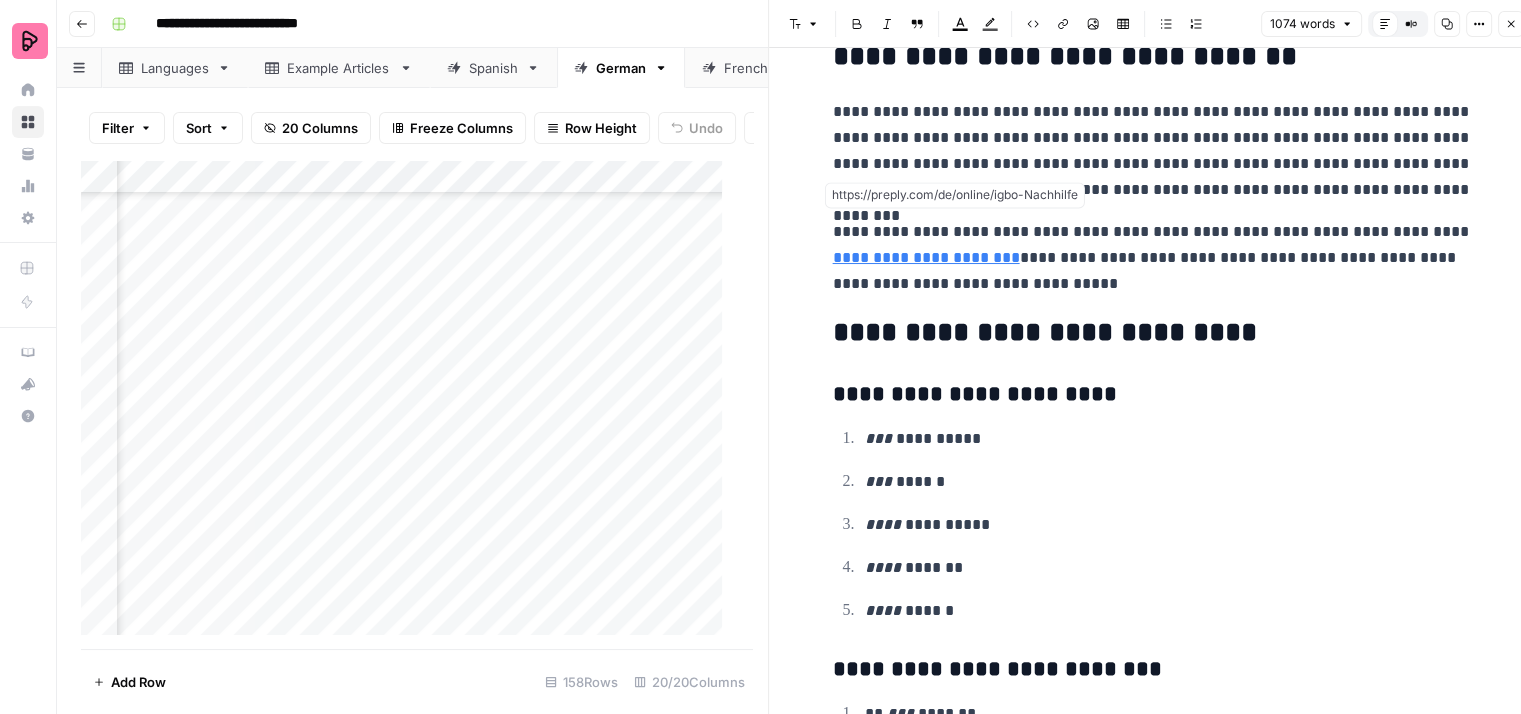 click on "**********" at bounding box center (1153, 258) 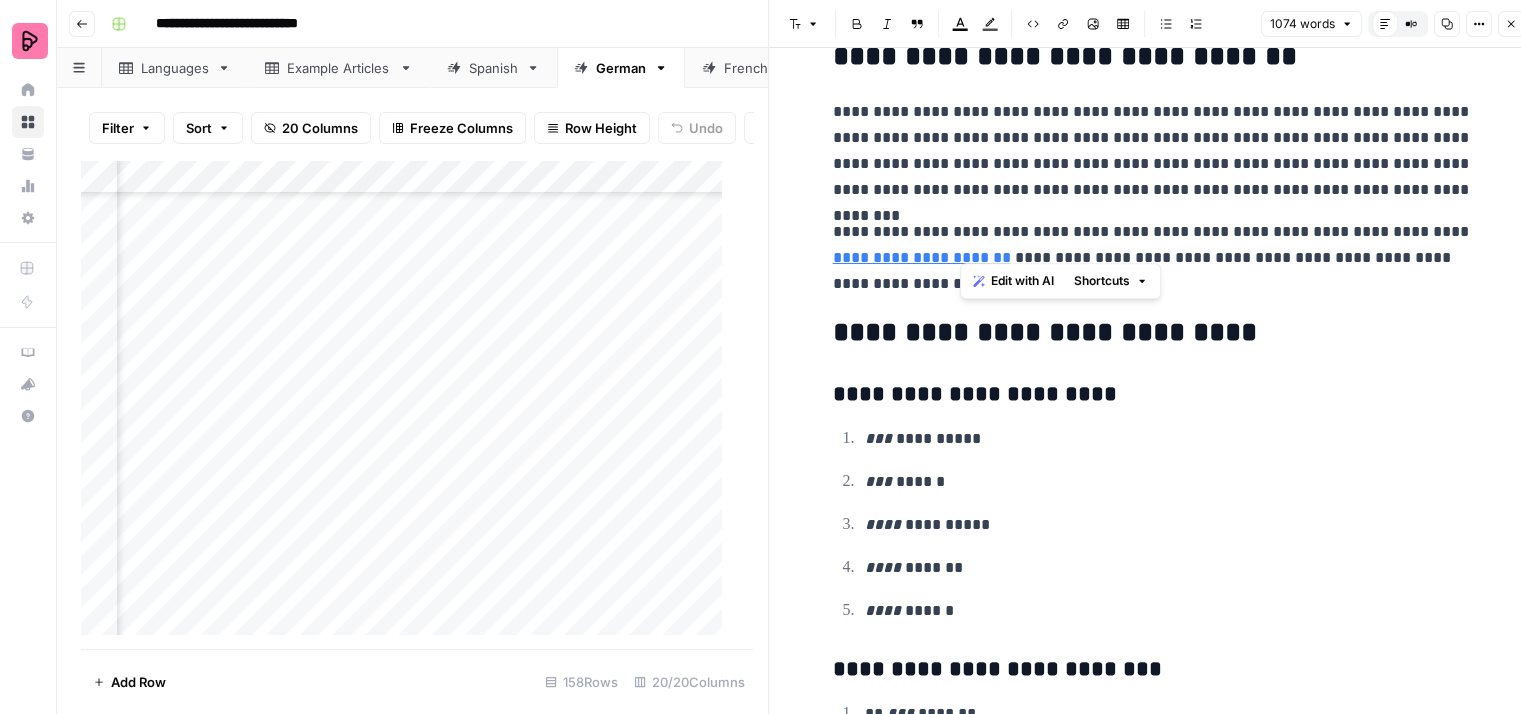 drag, startPoint x: 1010, startPoint y: 246, endPoint x: 962, endPoint y: 248, distance: 48.04165 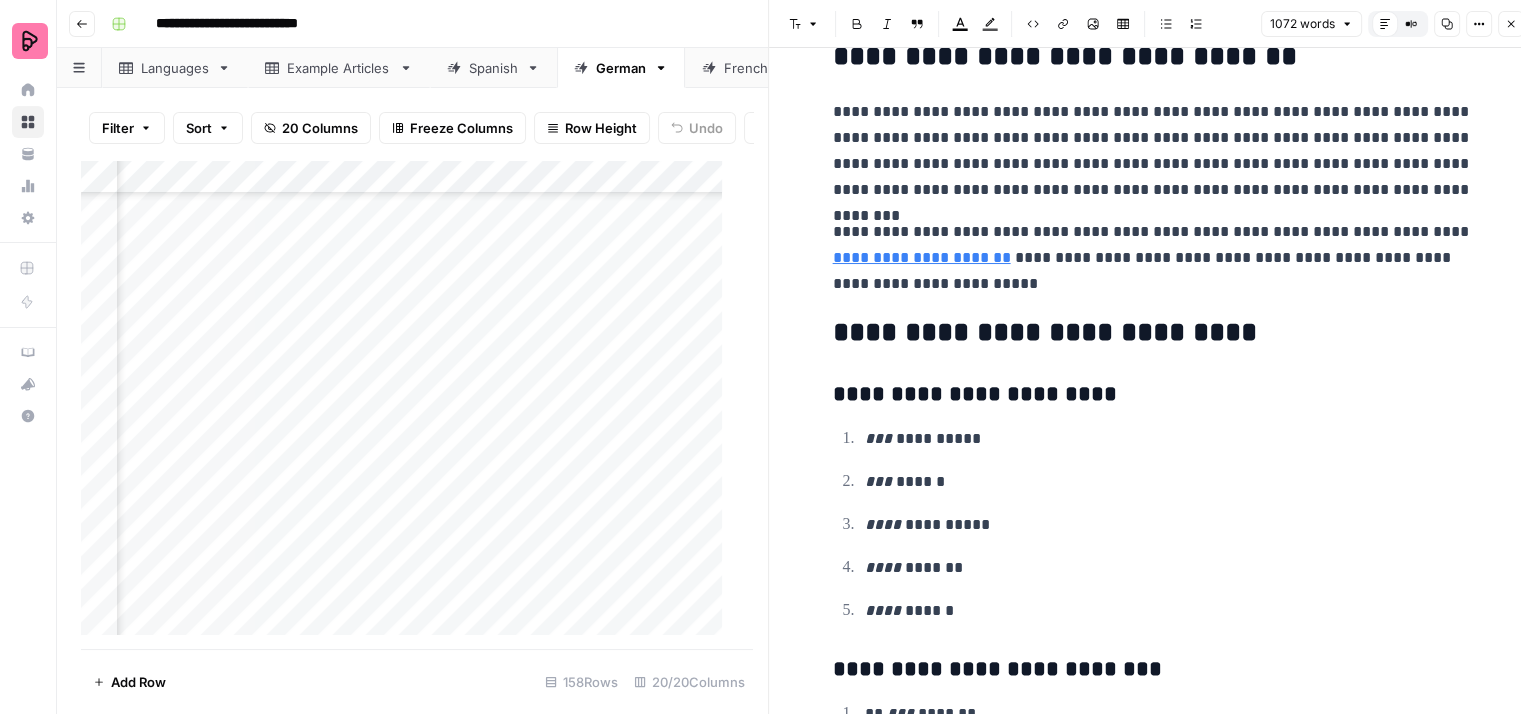 click on "**********" at bounding box center [1153, 258] 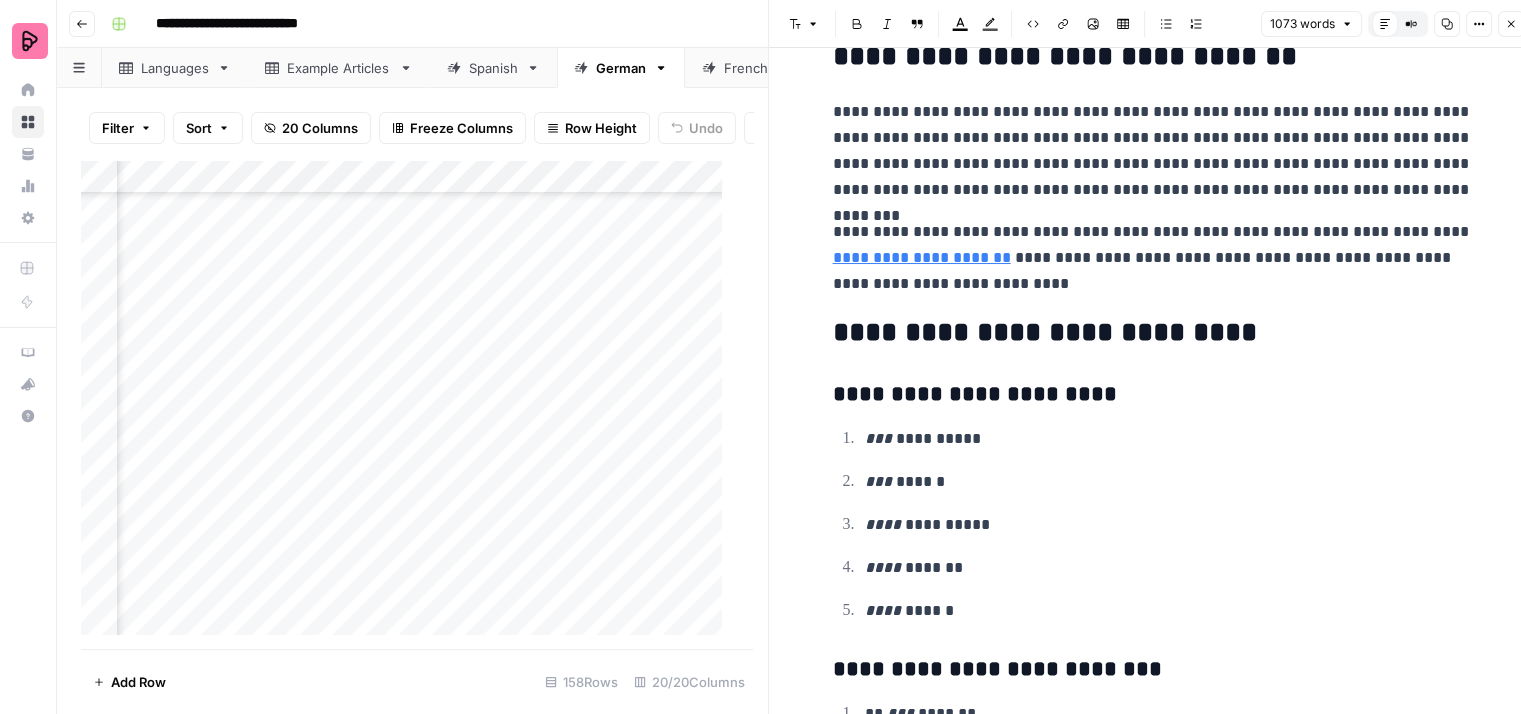 click on "**********" at bounding box center [1153, 258] 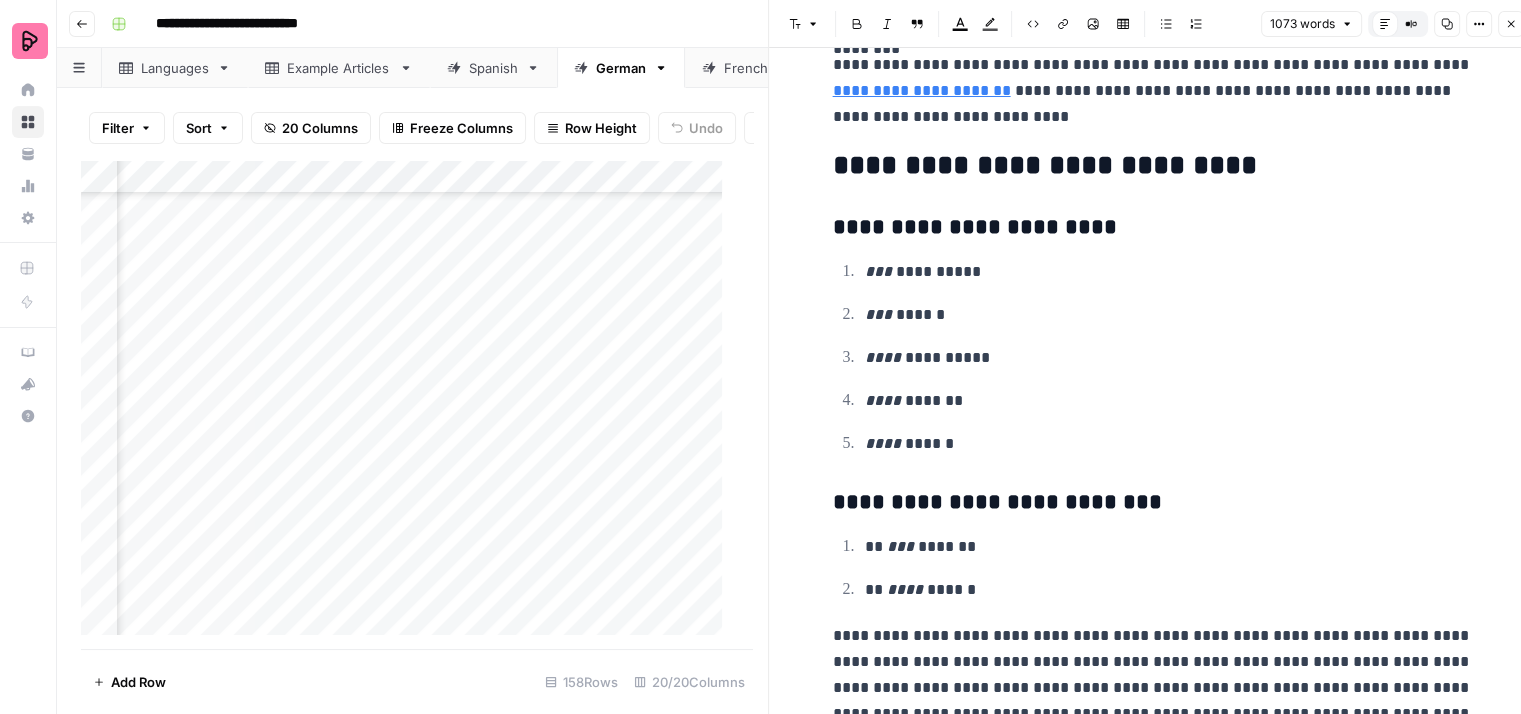 scroll, scrollTop: 6246, scrollLeft: 0, axis: vertical 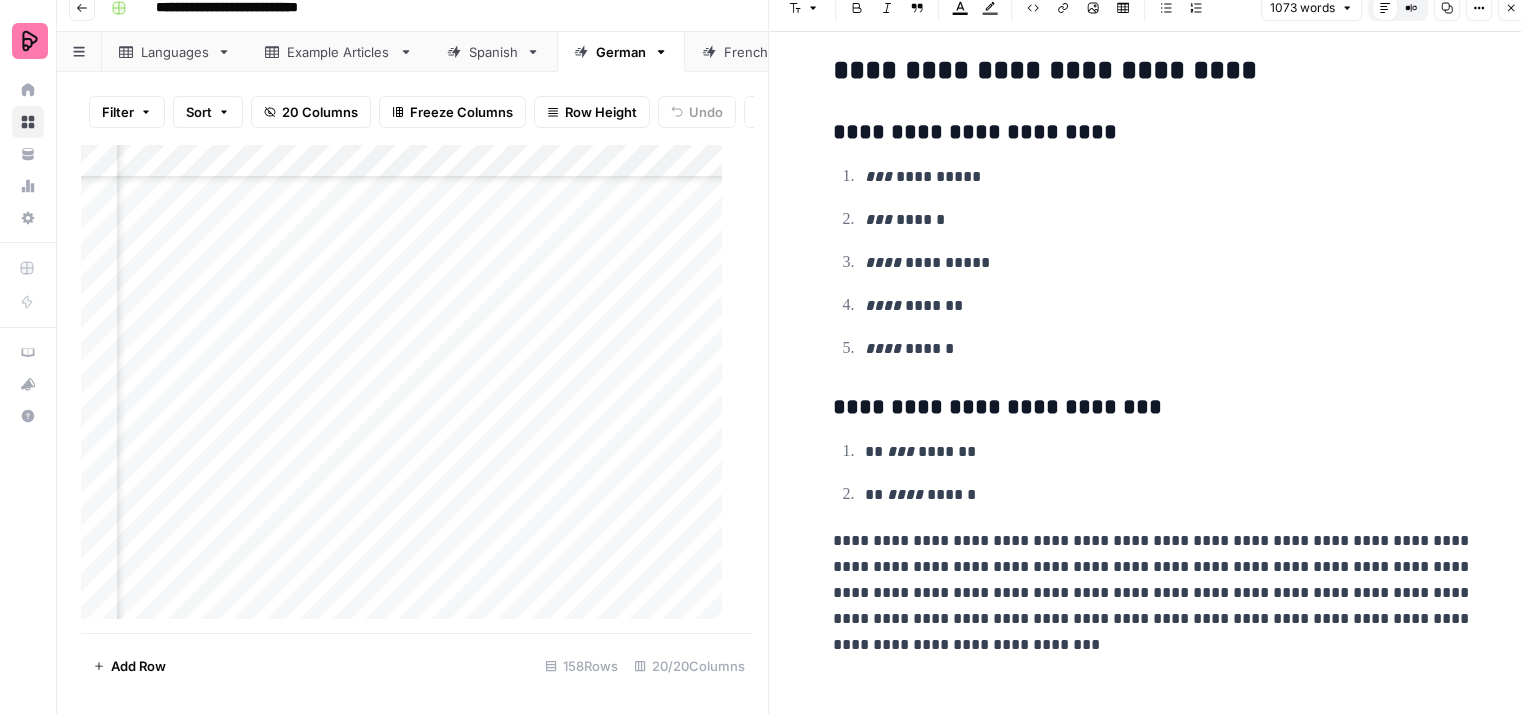 click on "**********" at bounding box center (1153, 593) 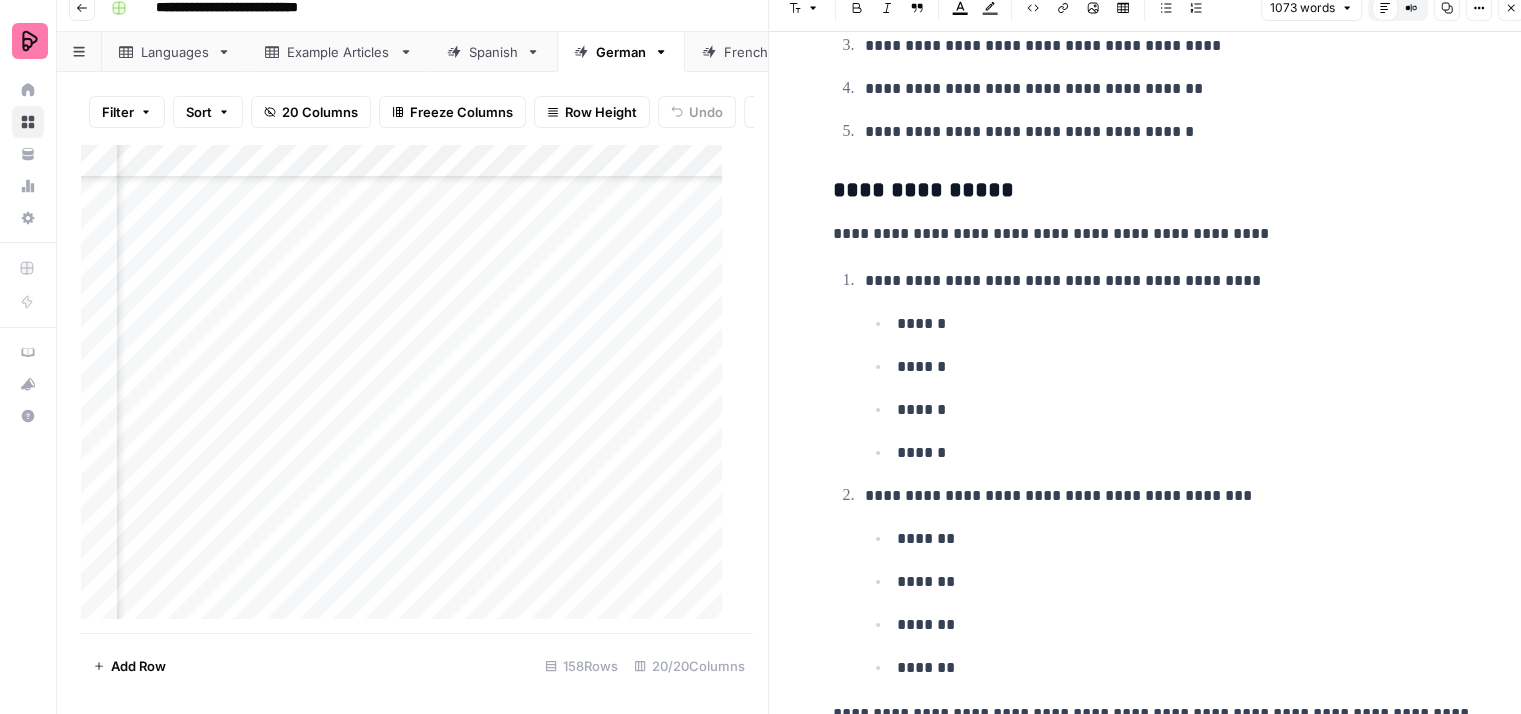 scroll, scrollTop: 4646, scrollLeft: 0, axis: vertical 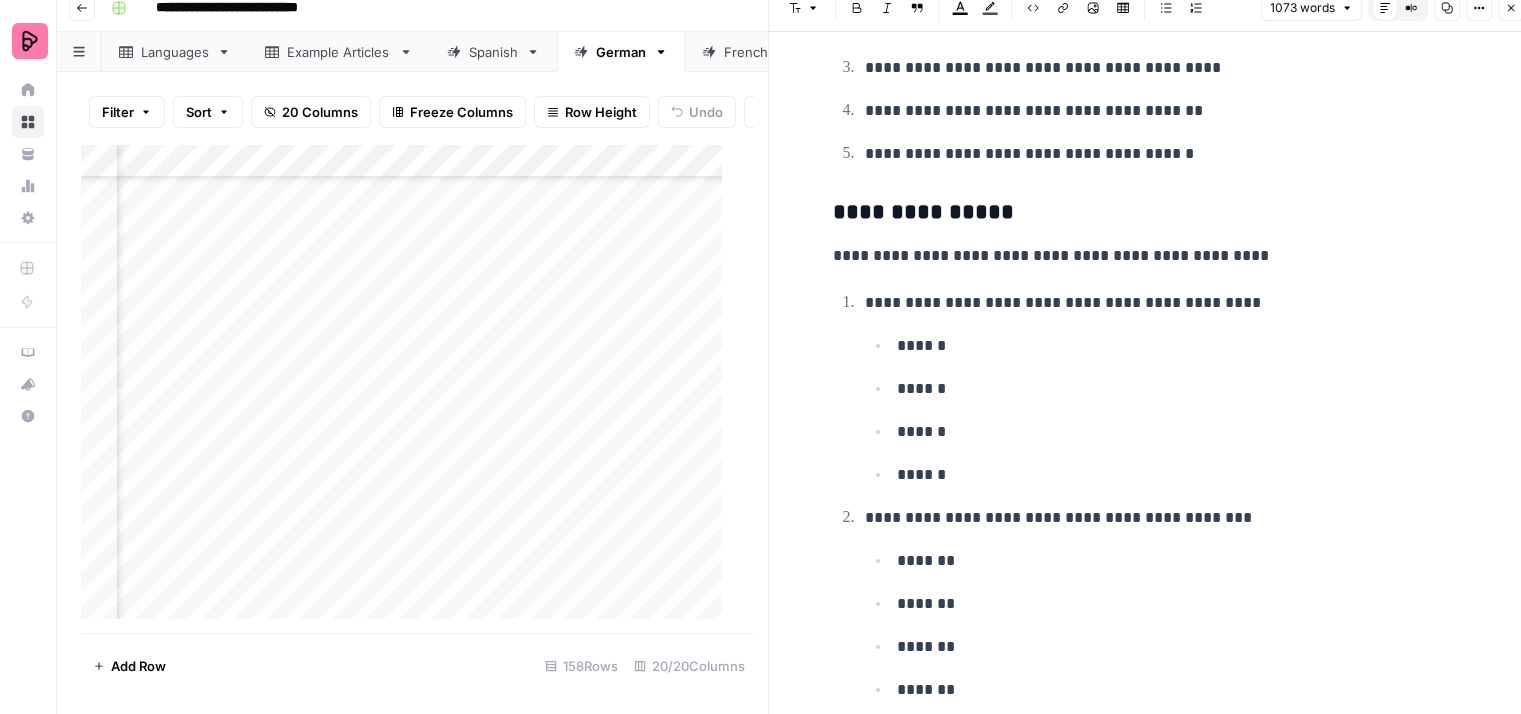 click on "Close" at bounding box center (1516, 8) 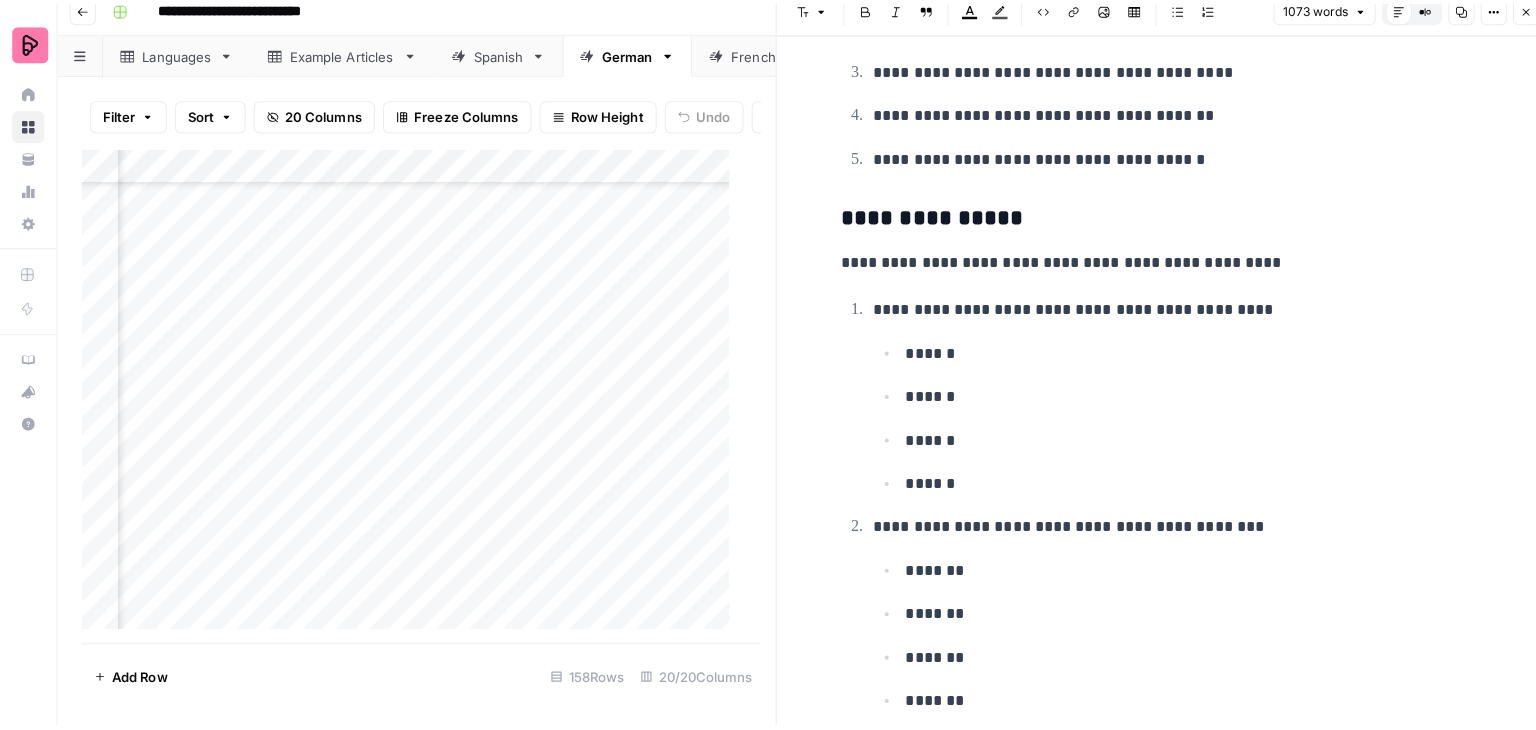 scroll, scrollTop: 0, scrollLeft: 0, axis: both 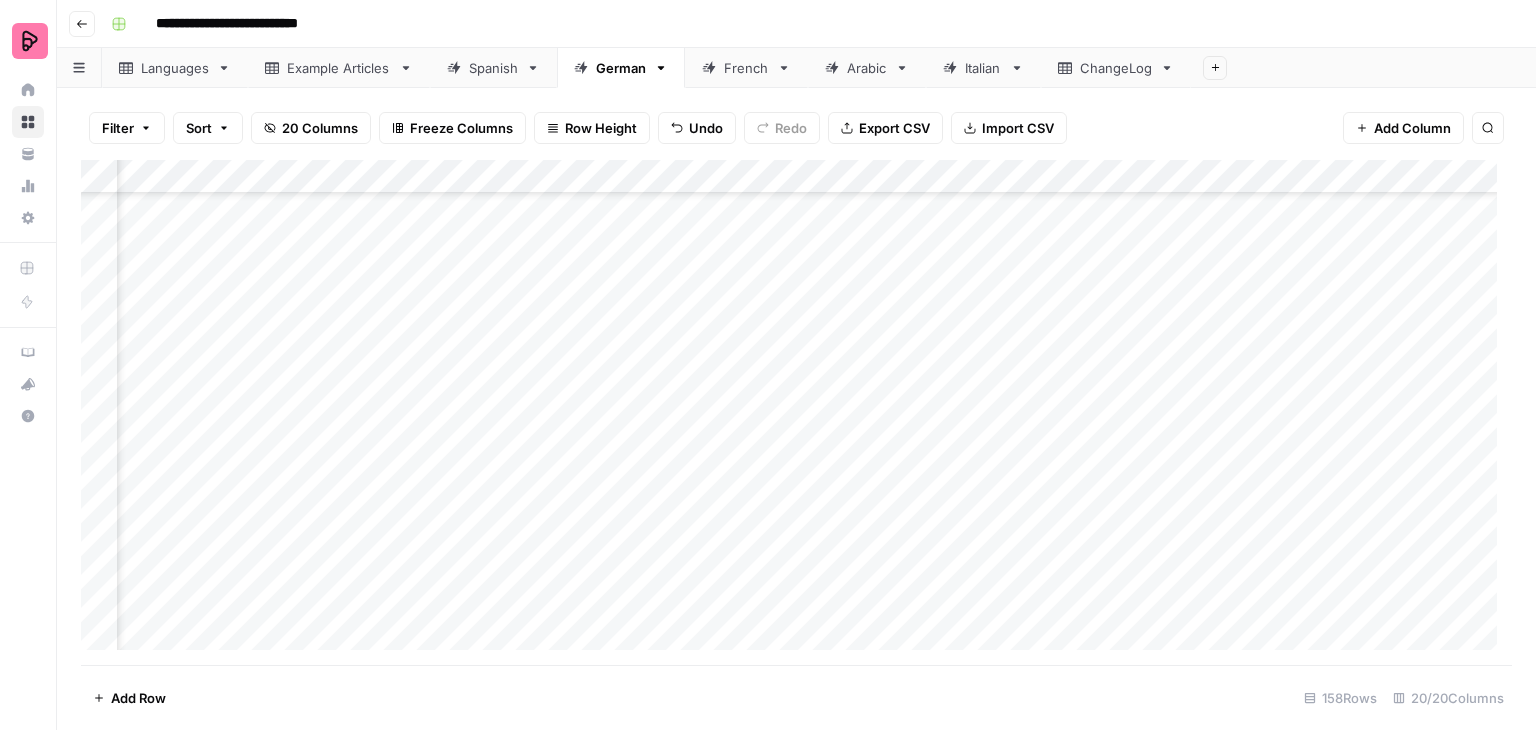 click on "Add Column" at bounding box center [796, 412] 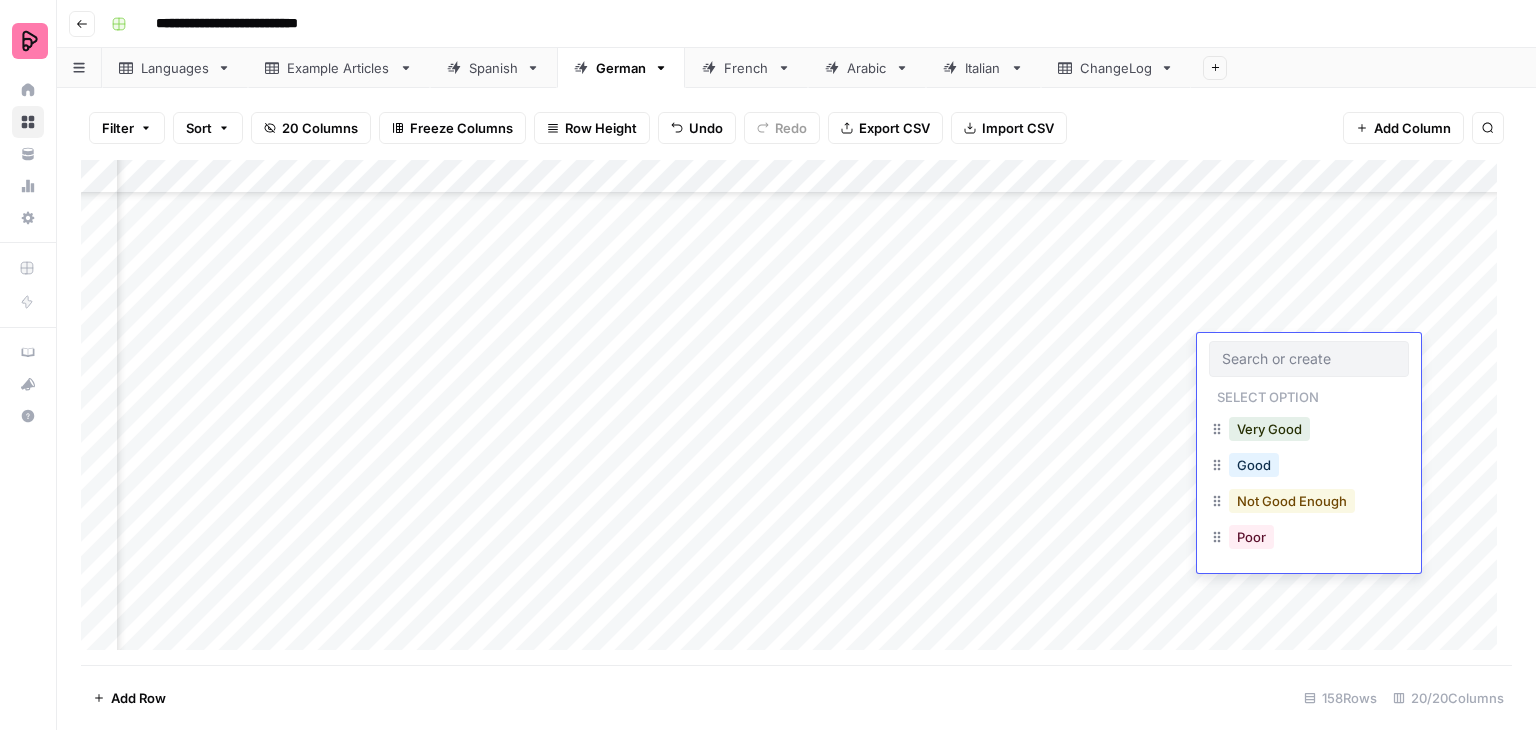 click on "Not Good Enough" at bounding box center [1292, 501] 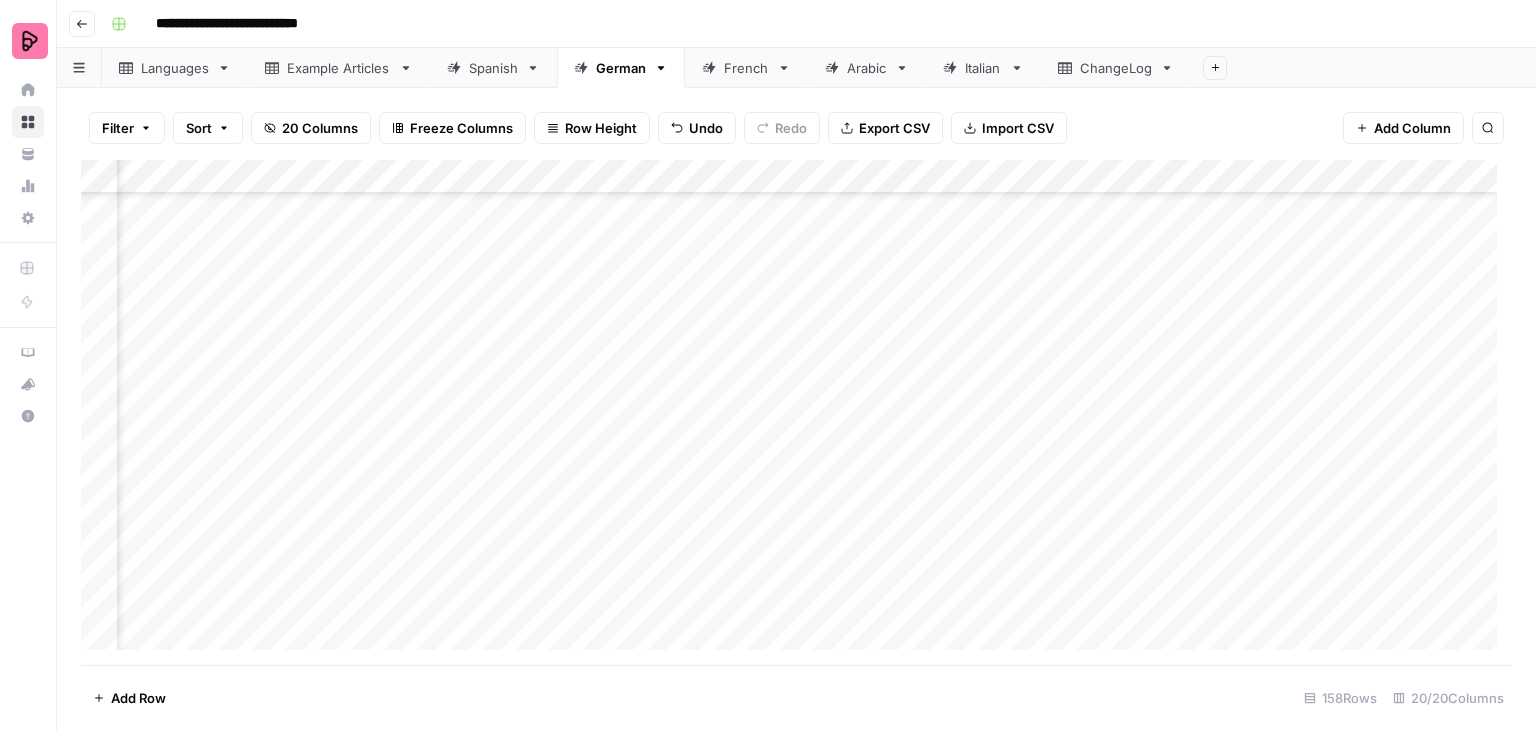 click on "Add Column" at bounding box center (796, 412) 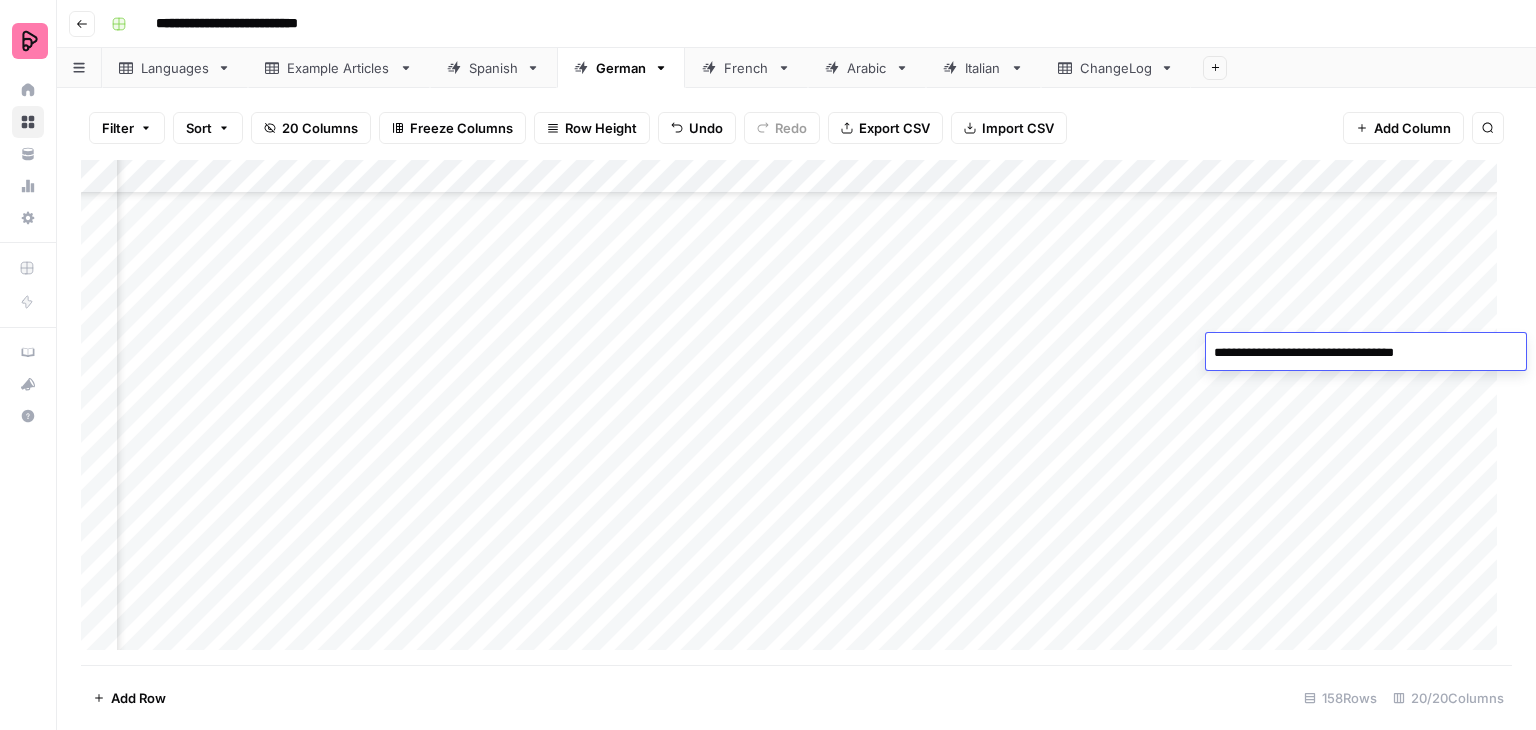 type on "**********" 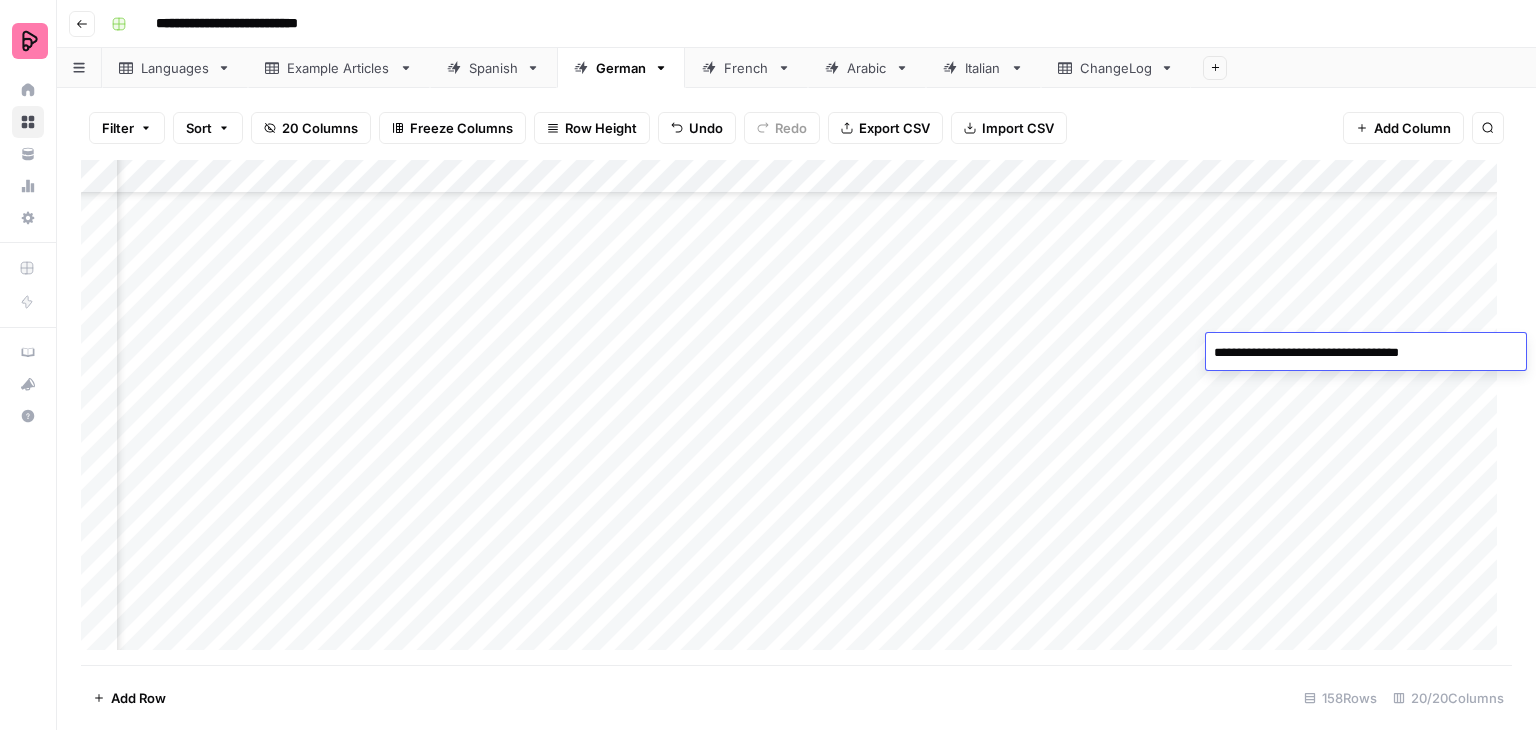click on "Add Column" at bounding box center (796, 412) 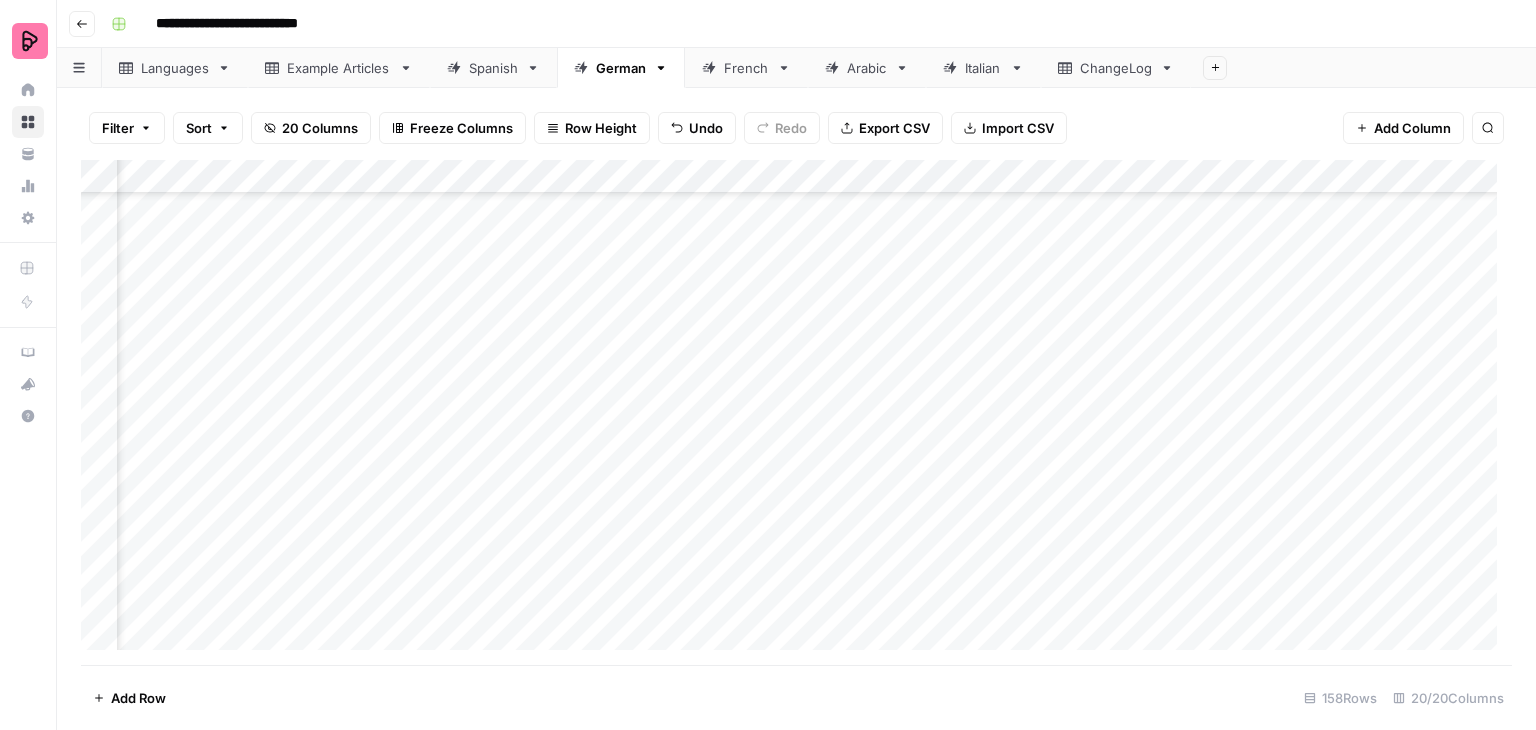 scroll, scrollTop: 4448, scrollLeft: 1925, axis: both 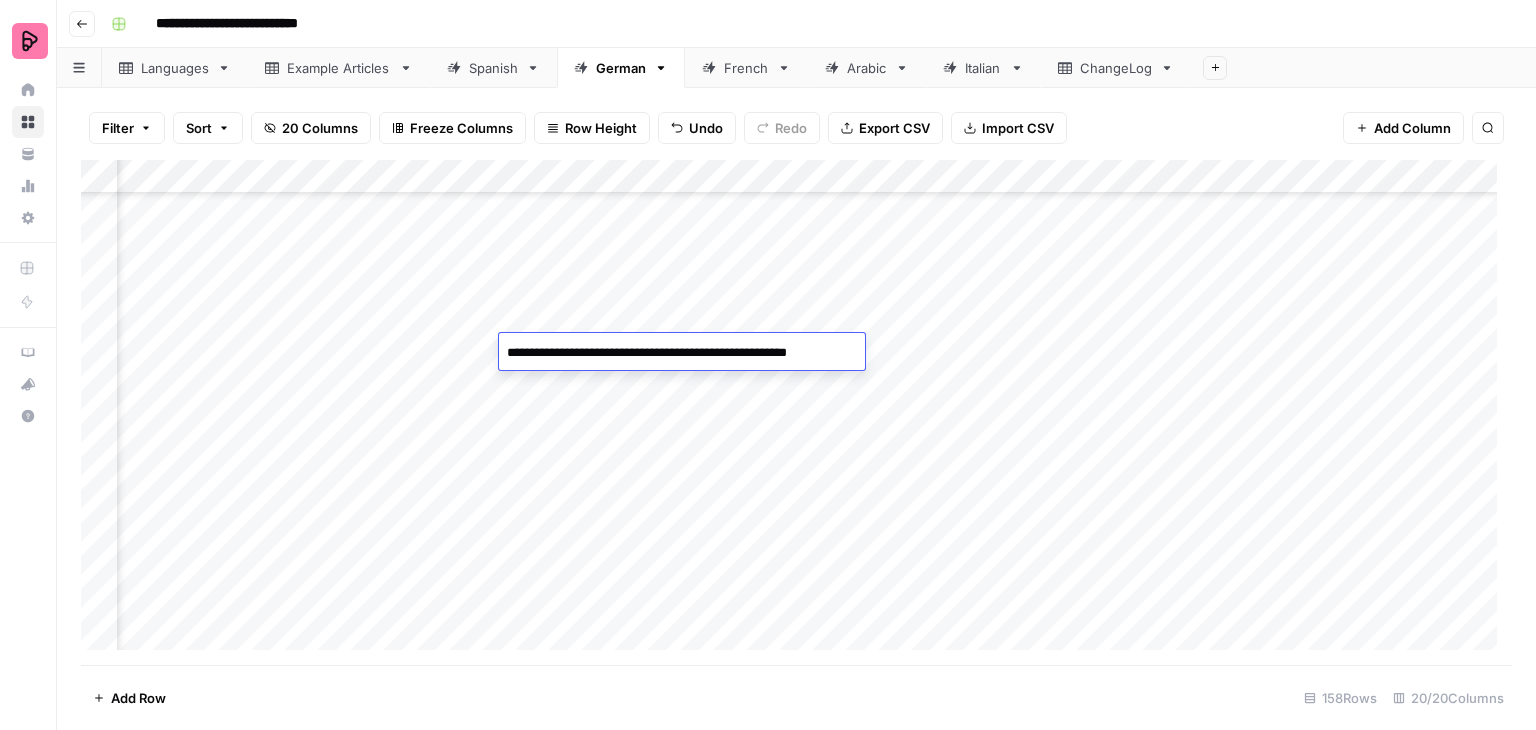 drag, startPoint x: 851, startPoint y: 350, endPoint x: 492, endPoint y: 355, distance: 359.03482 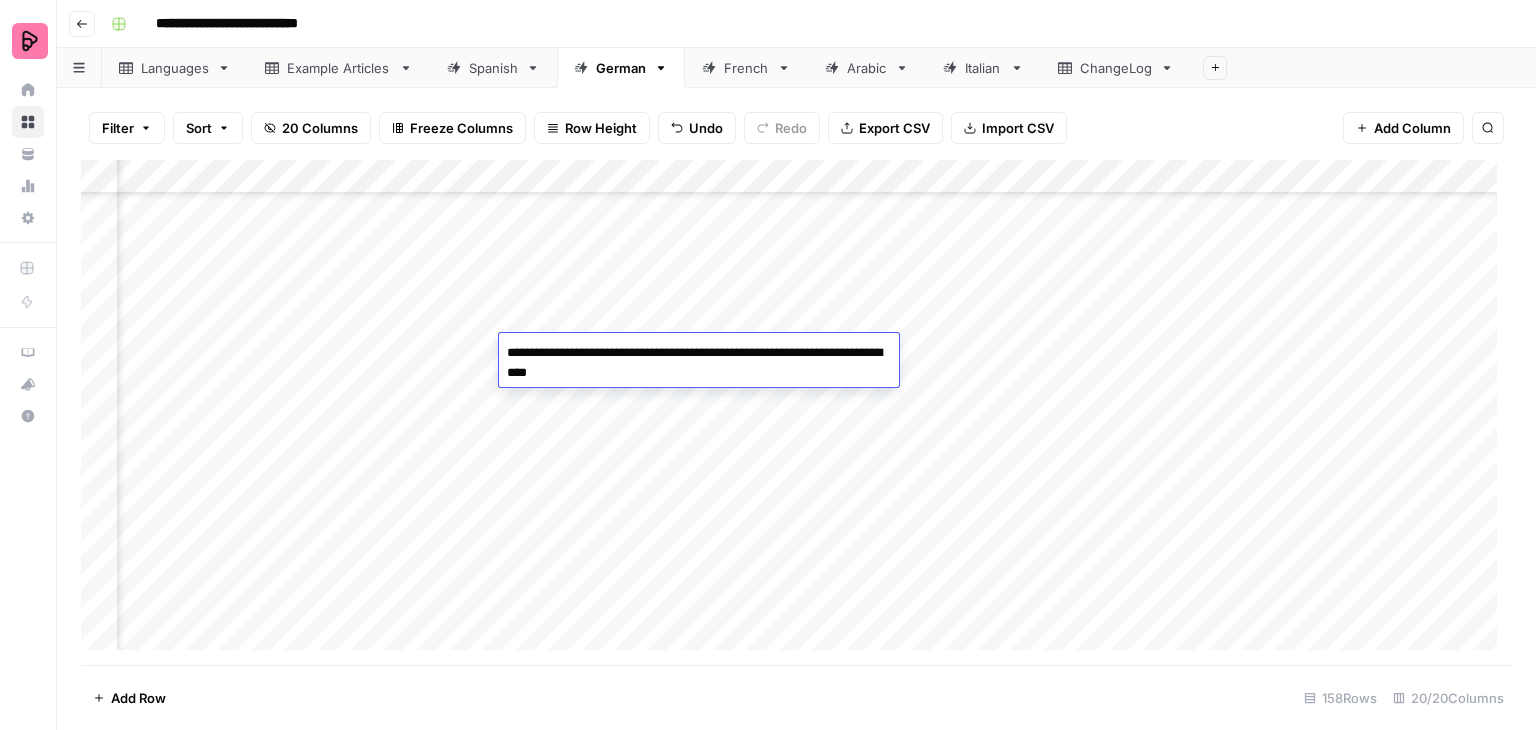 click on "**********" at bounding box center (699, 363) 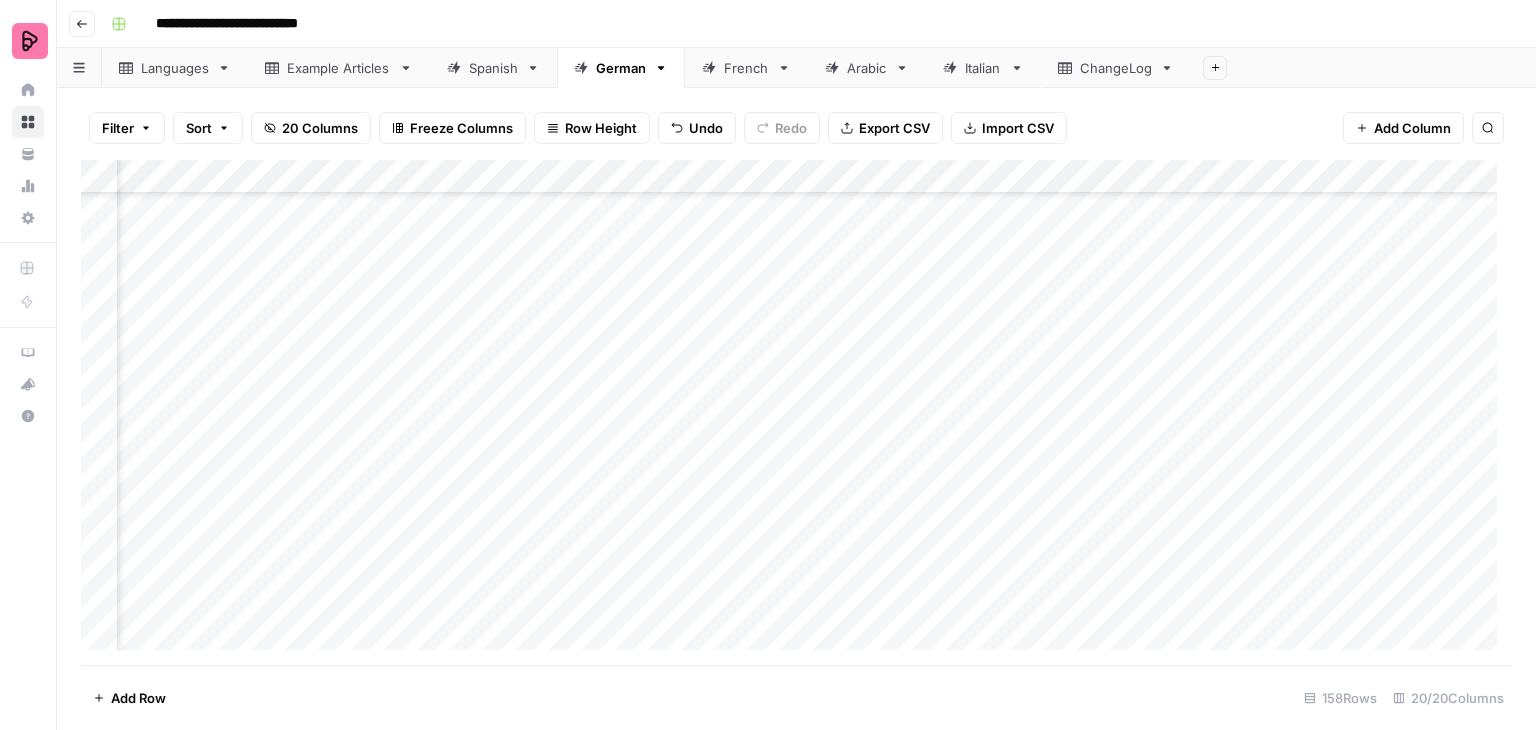 click on "Add Column" at bounding box center [796, 412] 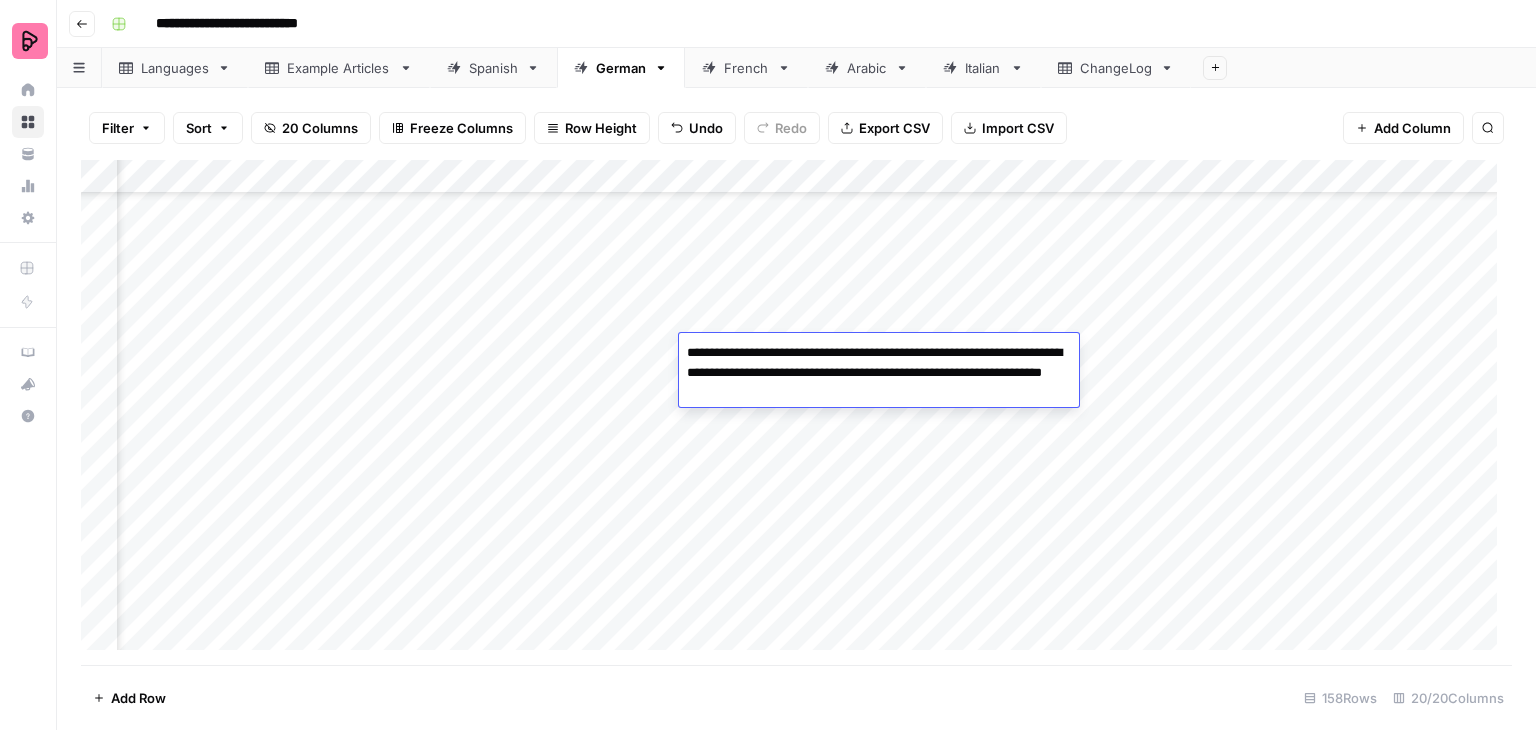 drag, startPoint x: 876, startPoint y: 393, endPoint x: 691, endPoint y: 358, distance: 188.28171 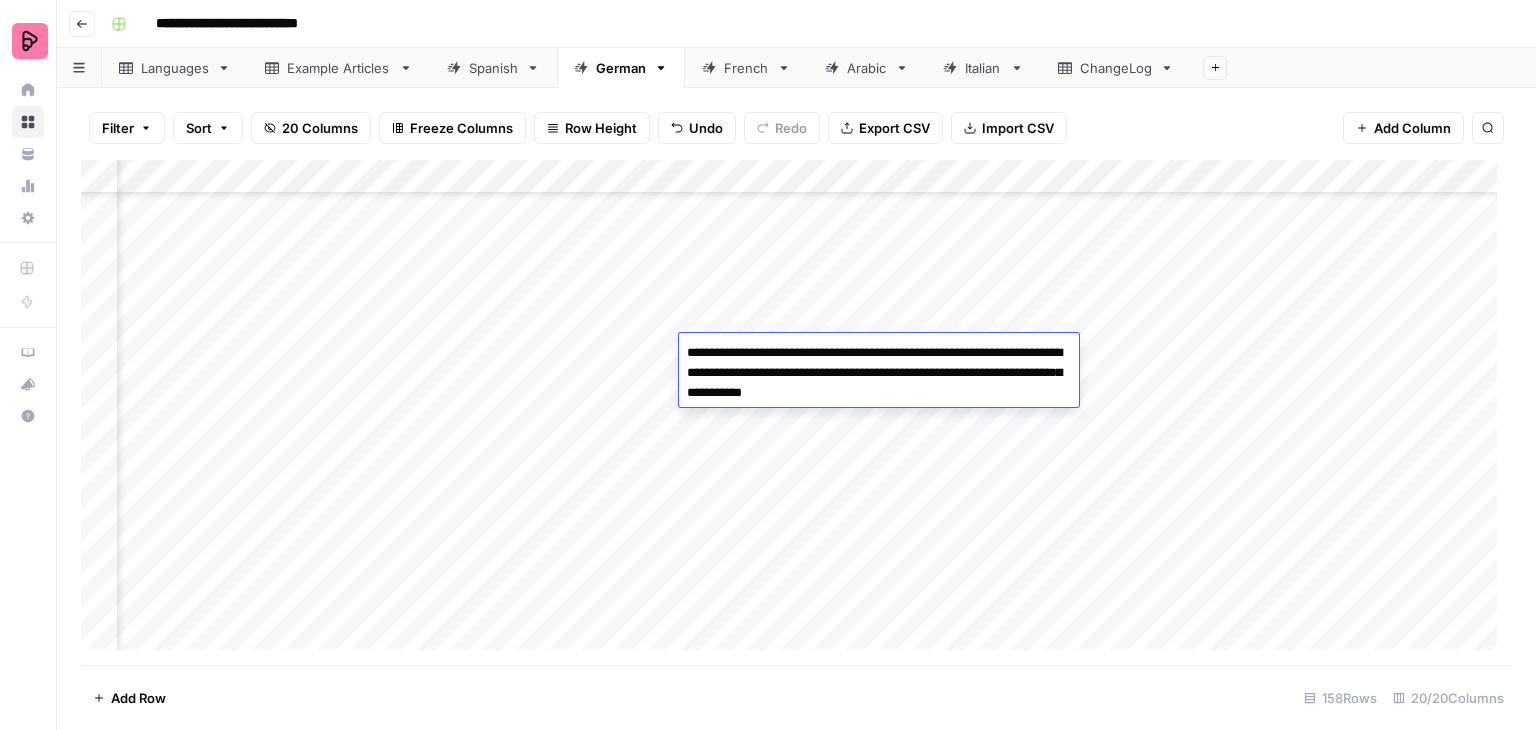 click on "**********" at bounding box center [879, 373] 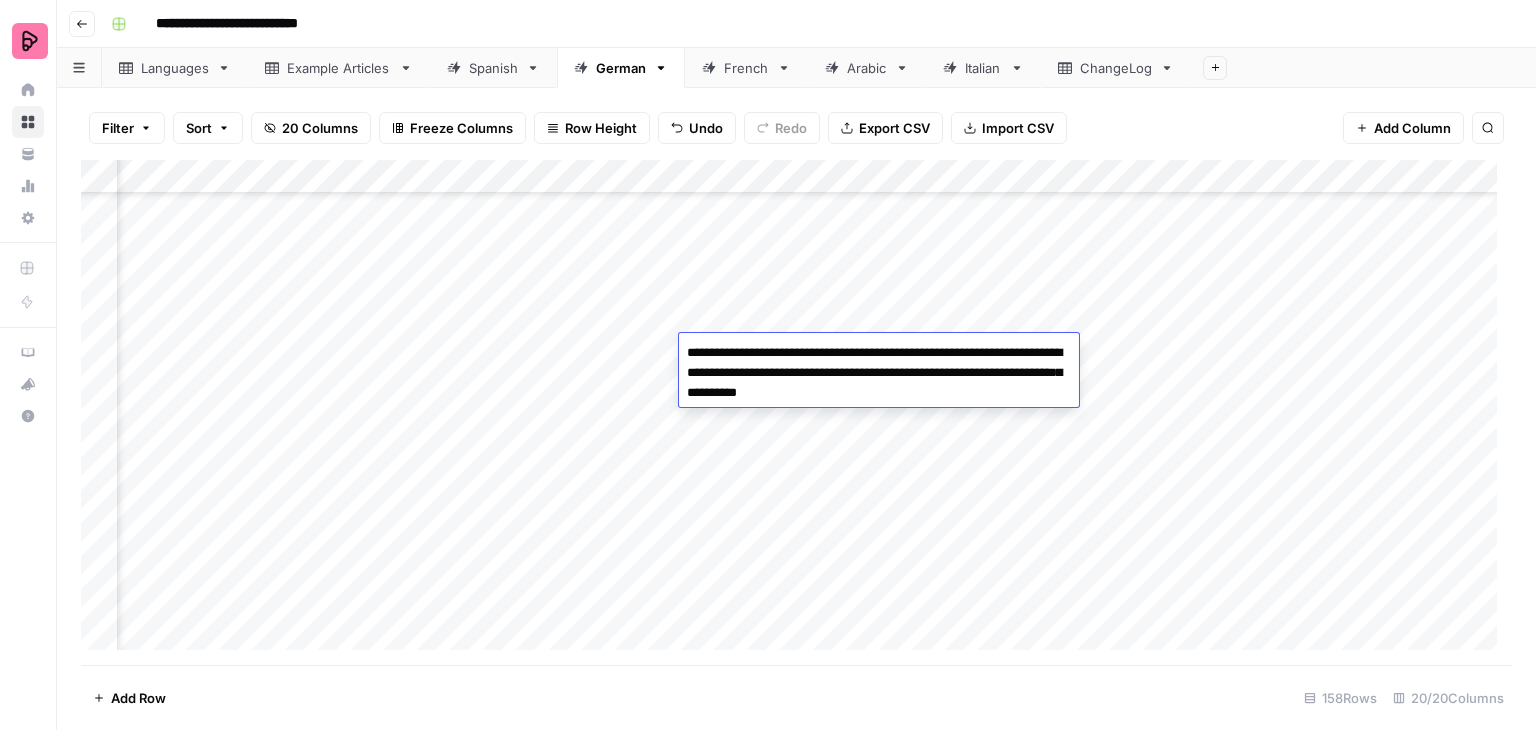 click on "**********" at bounding box center (879, 373) 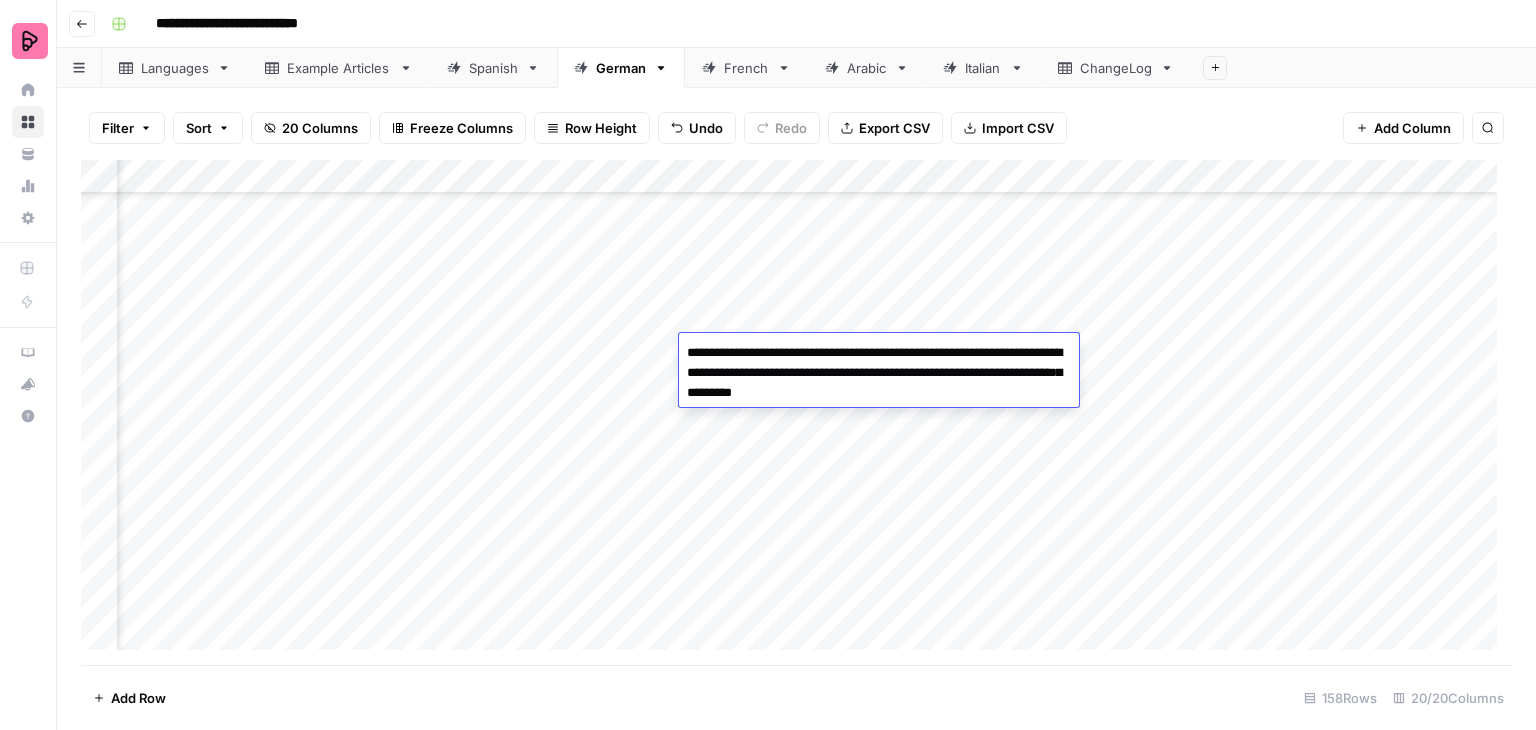 click on "Add Column" at bounding box center [796, 412] 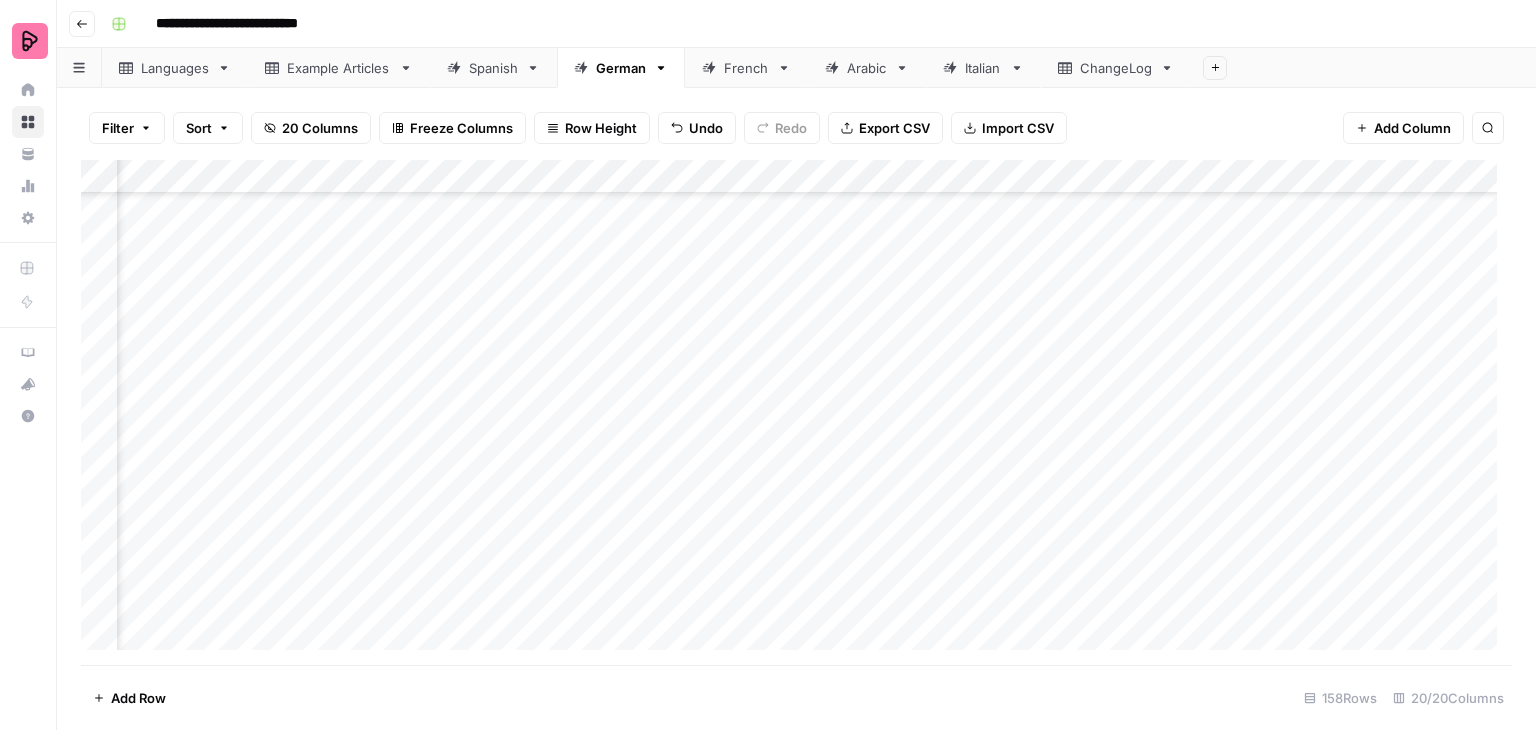 click on "Add Column" at bounding box center (796, 412) 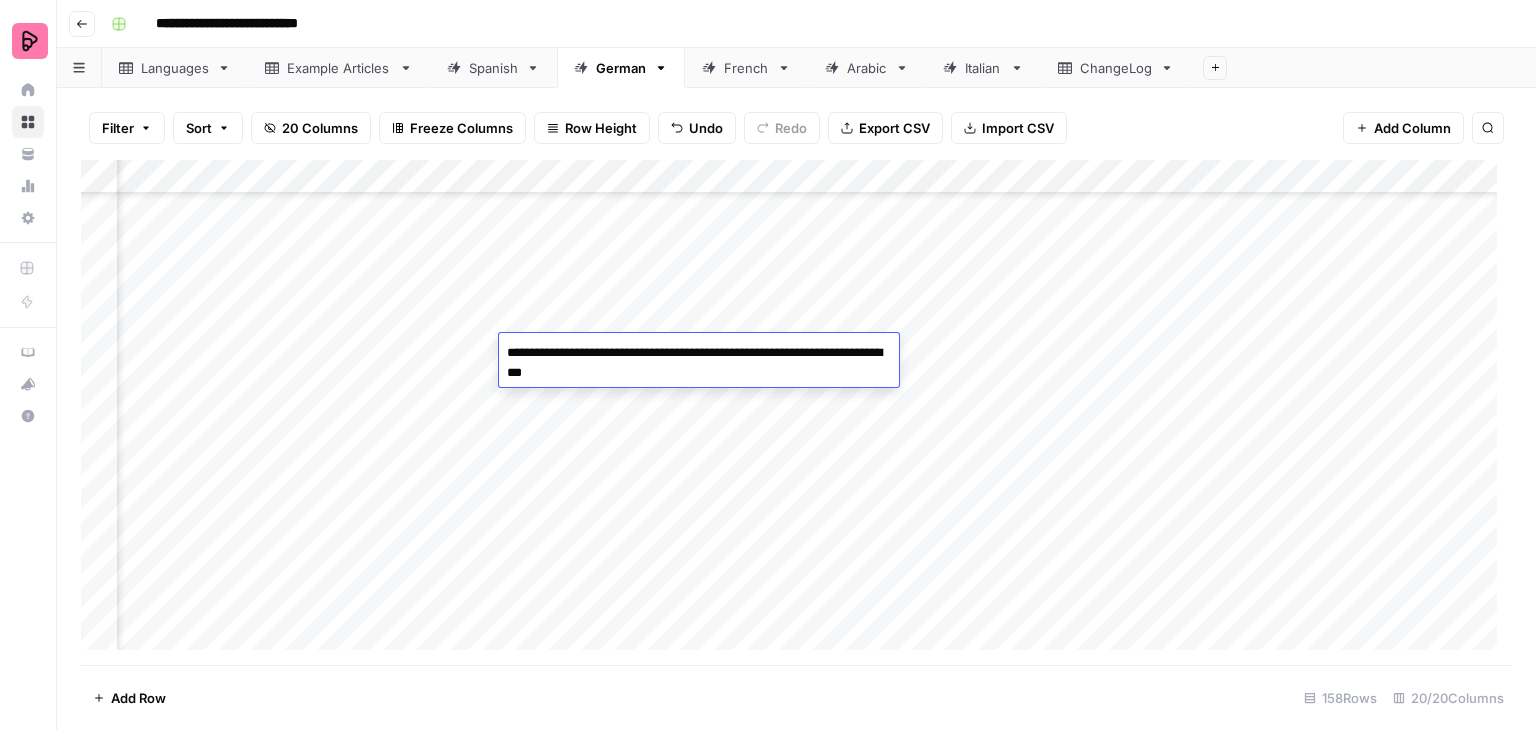 click on "Add Column" at bounding box center [796, 412] 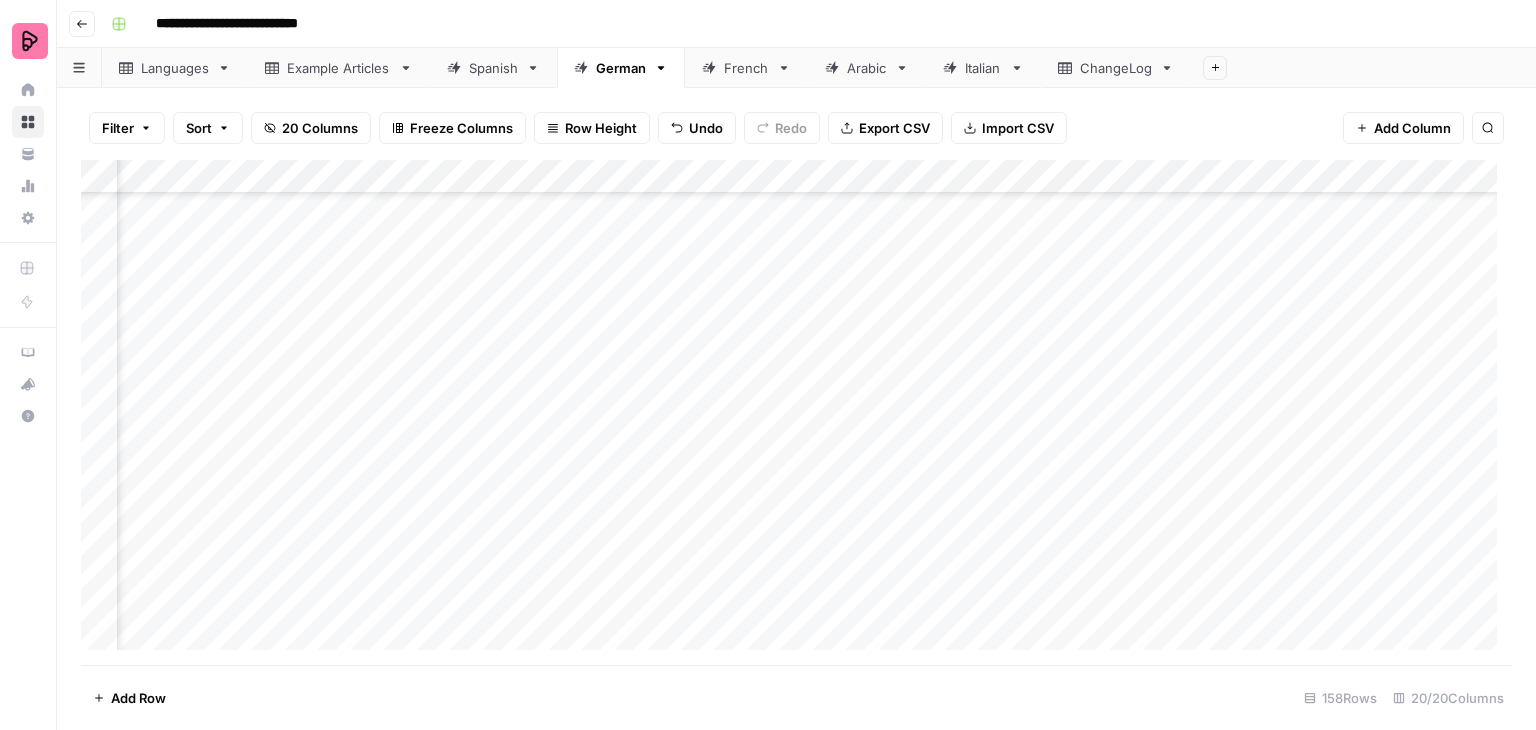 click on "Add Column" at bounding box center [796, 412] 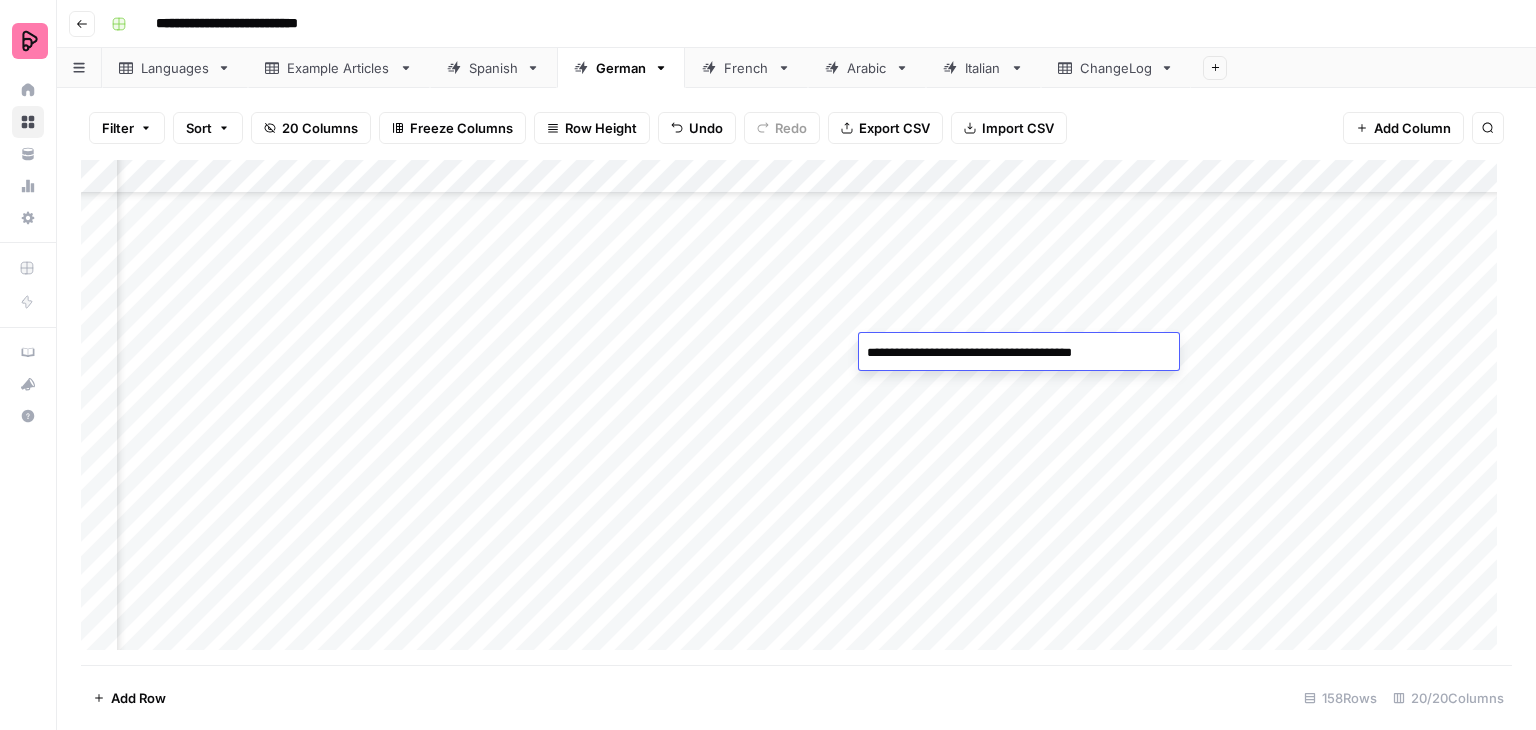 click on "Add Column" at bounding box center (796, 412) 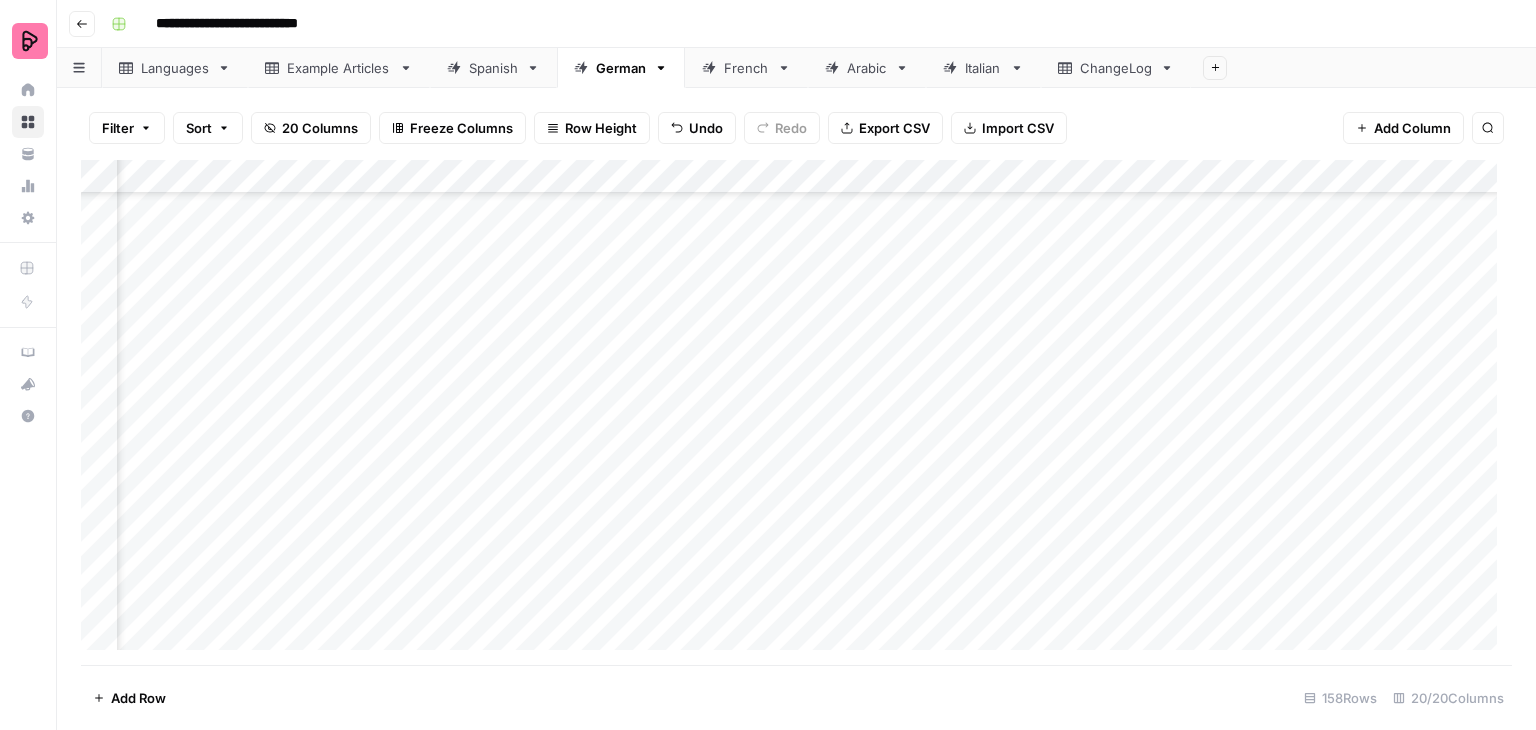 click on "Add Column" at bounding box center (796, 412) 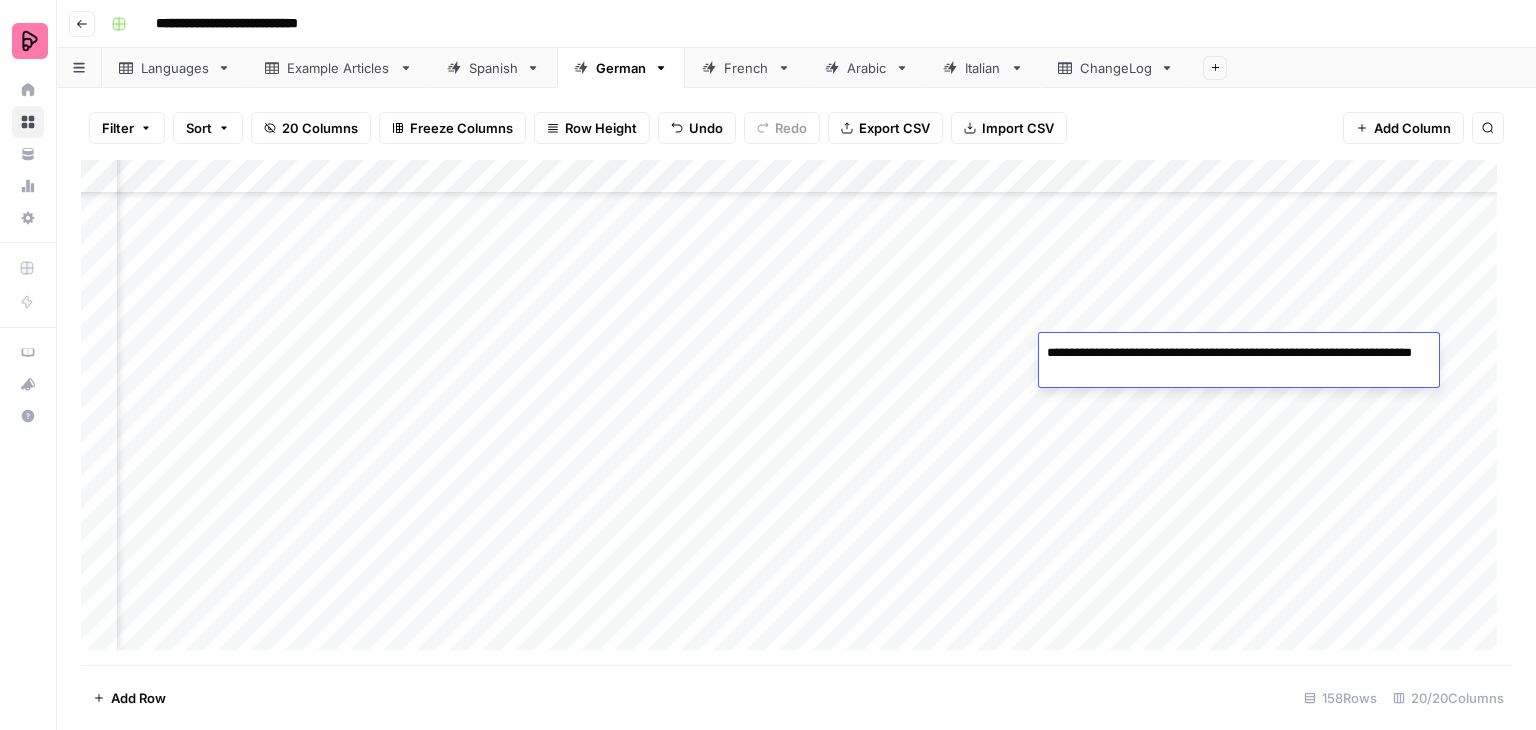 click on "Add Column" at bounding box center [796, 412] 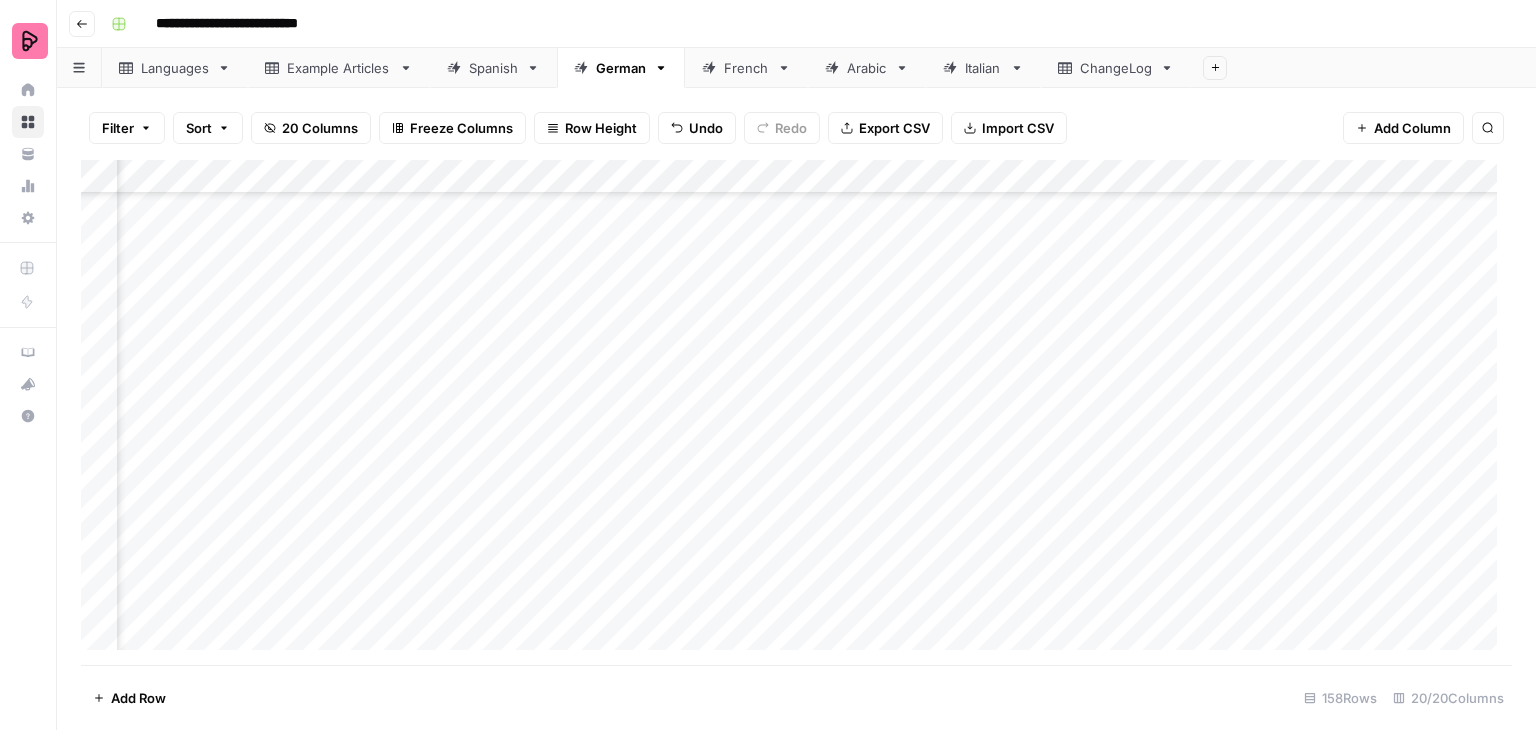 click on "Add Column" at bounding box center (796, 412) 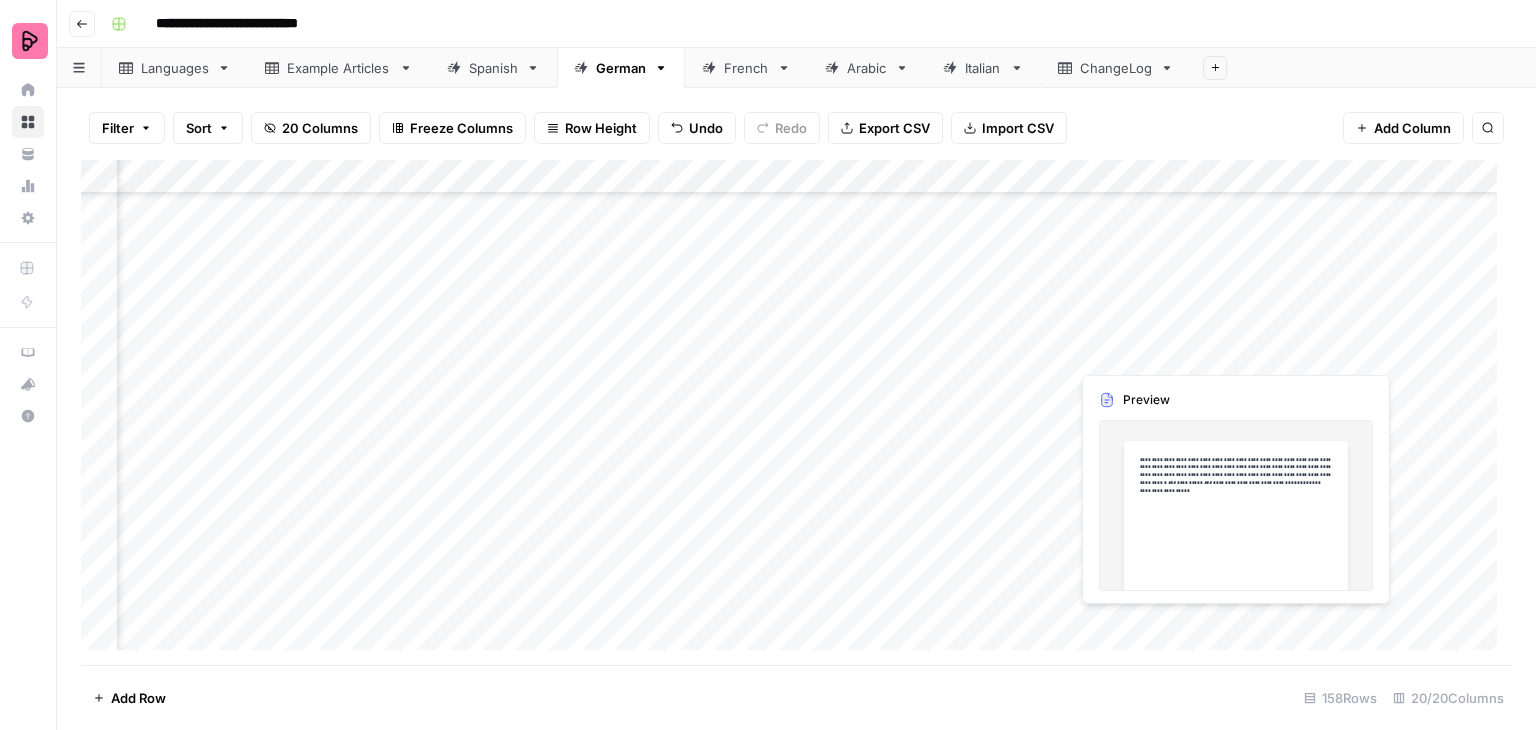 click on "Add Column" at bounding box center (796, 412) 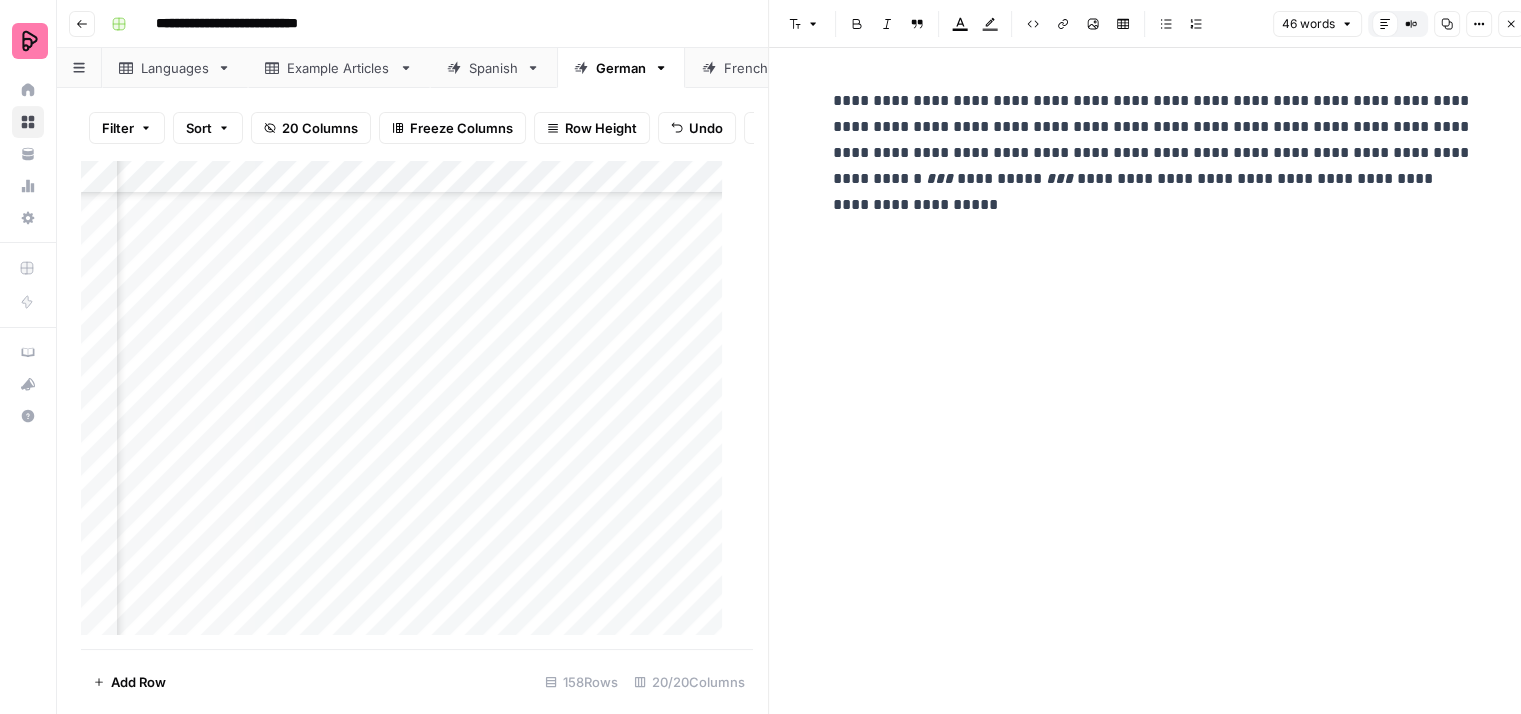 click on "**********" at bounding box center [1153, 153] 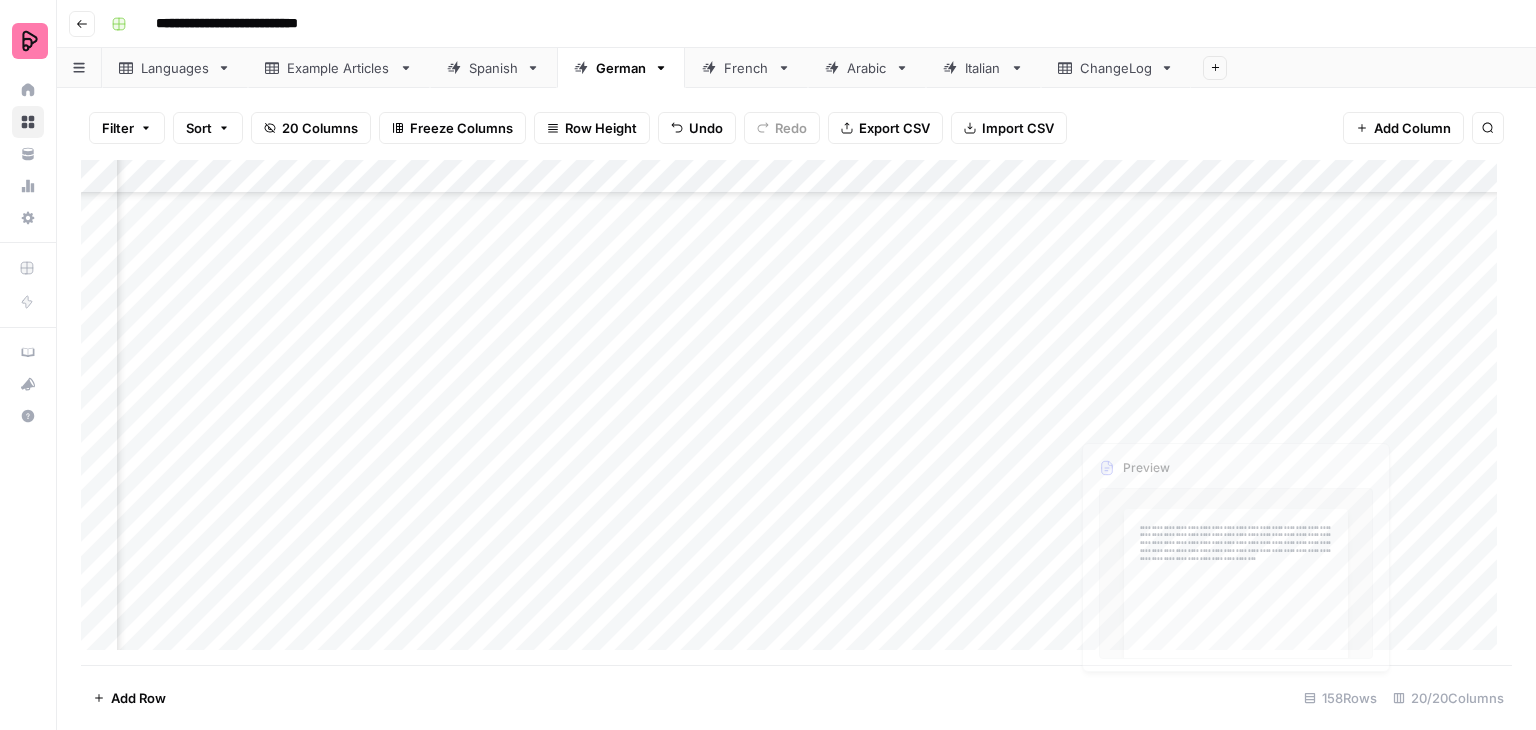 click on "Add Column" at bounding box center (796, 412) 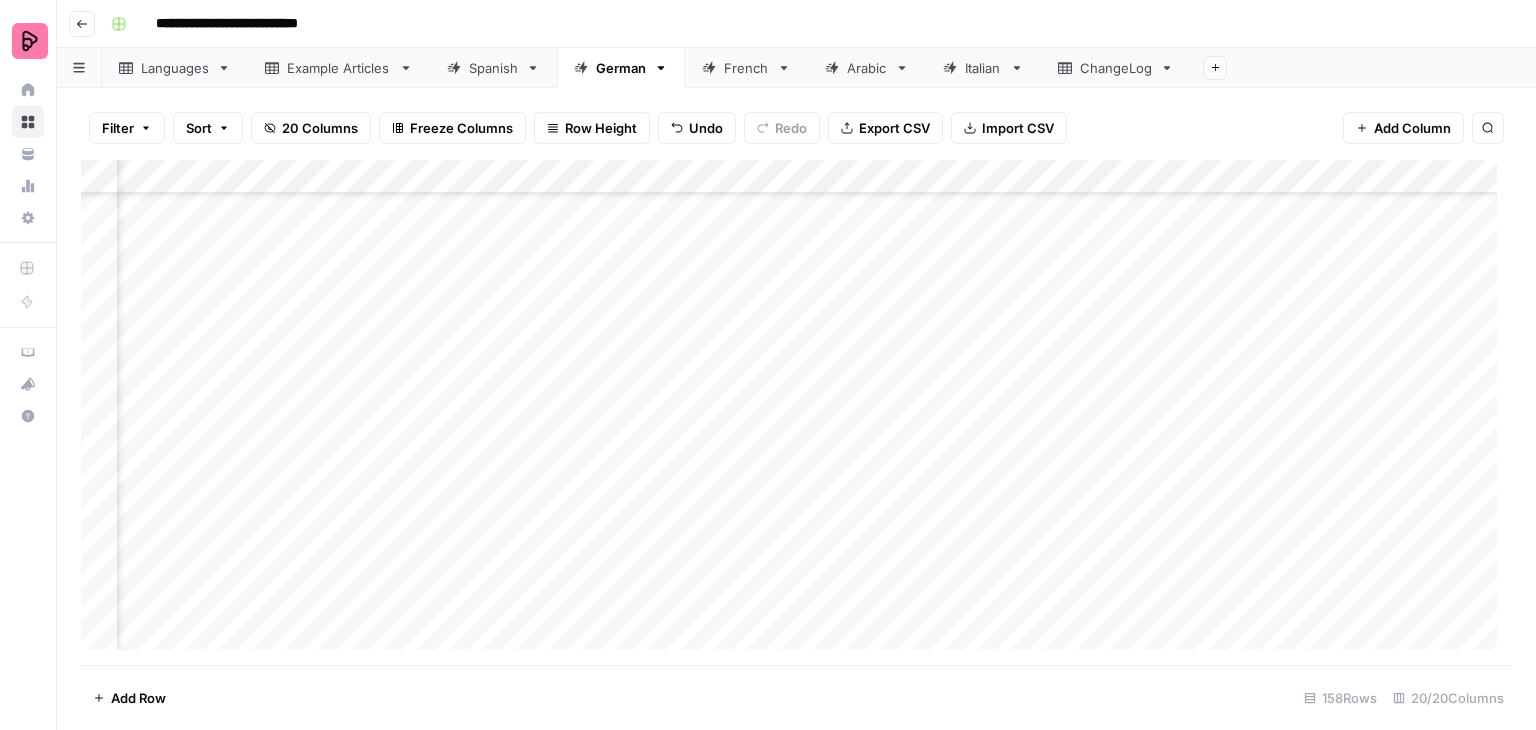 click on "Add Column" at bounding box center [796, 412] 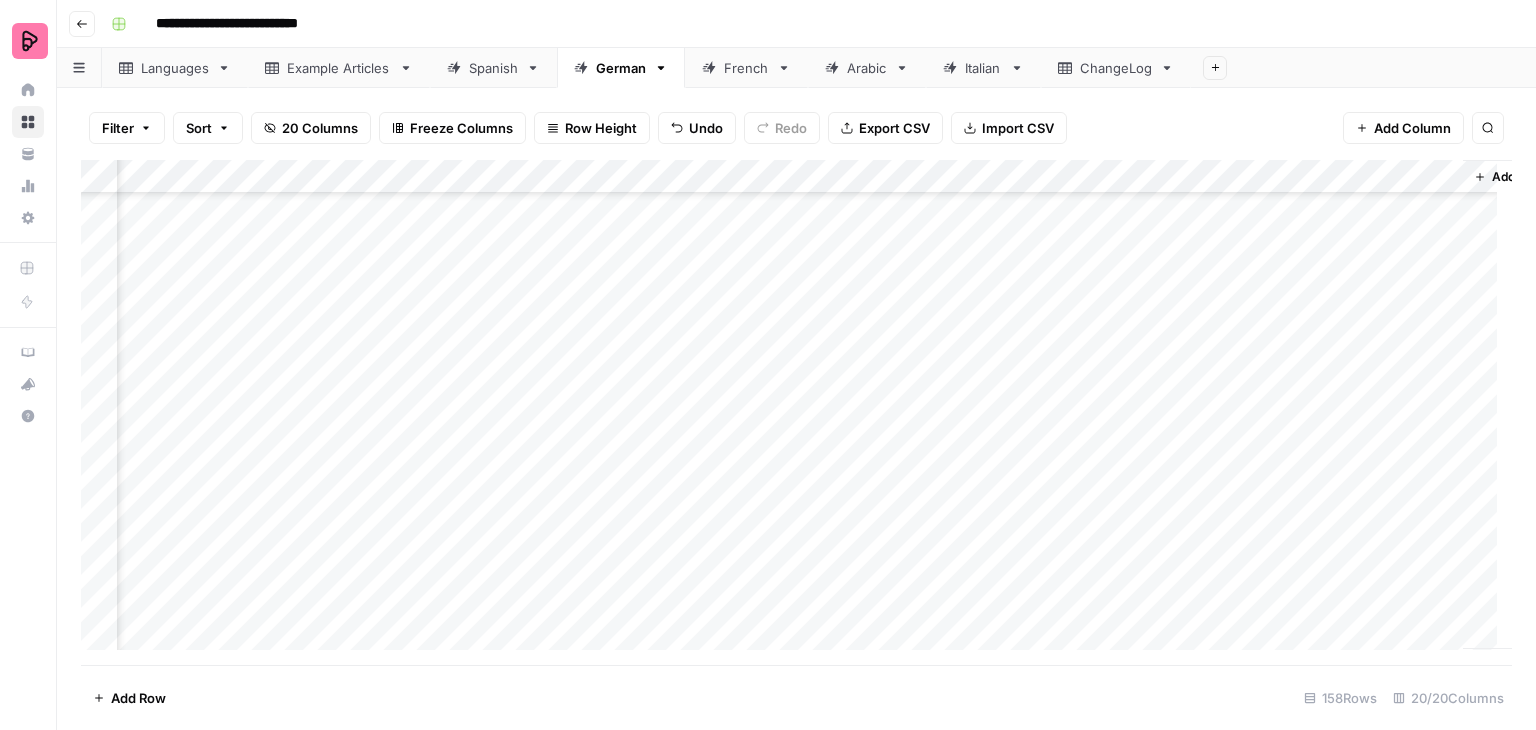 scroll, scrollTop: 4448, scrollLeft: 2661, axis: both 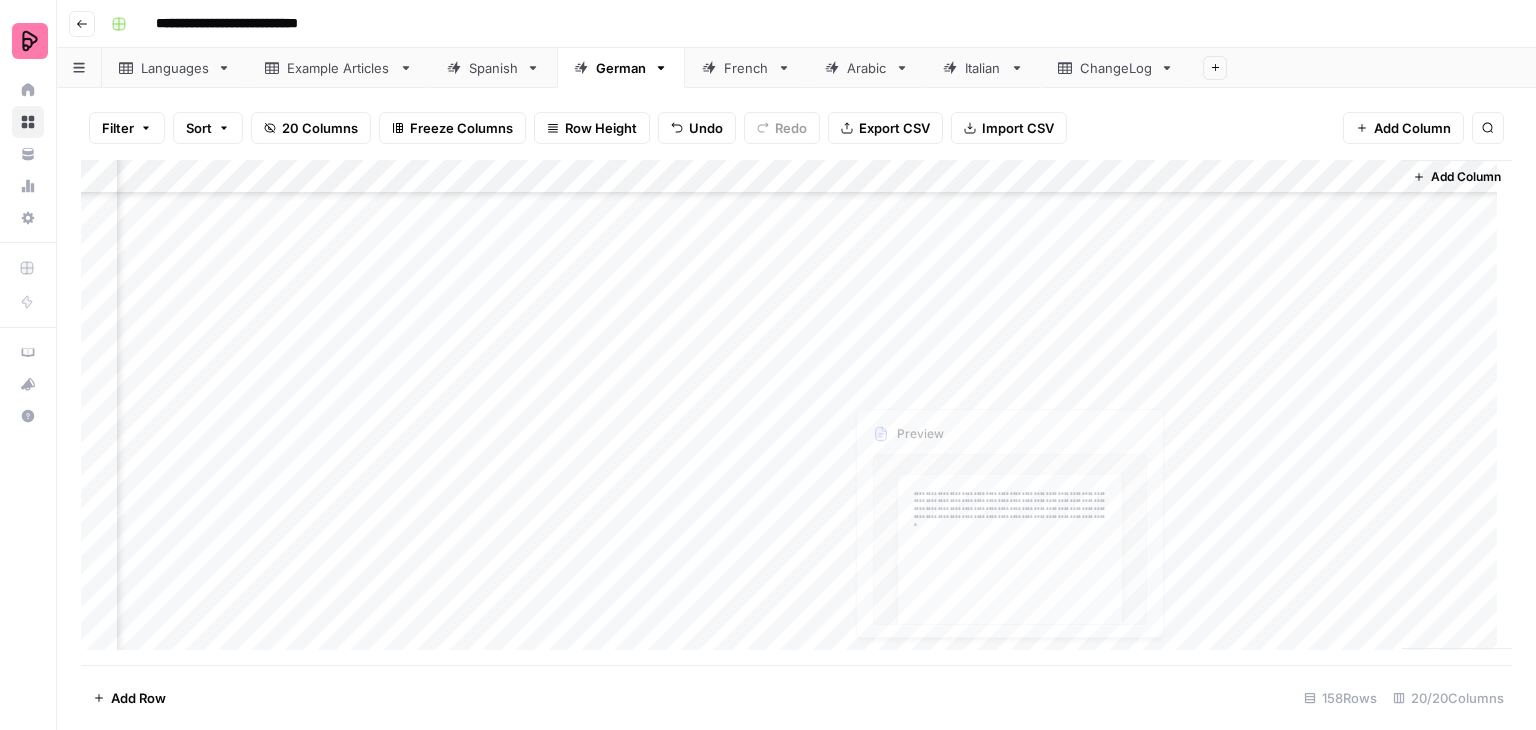 click on "Add Column" at bounding box center [796, 412] 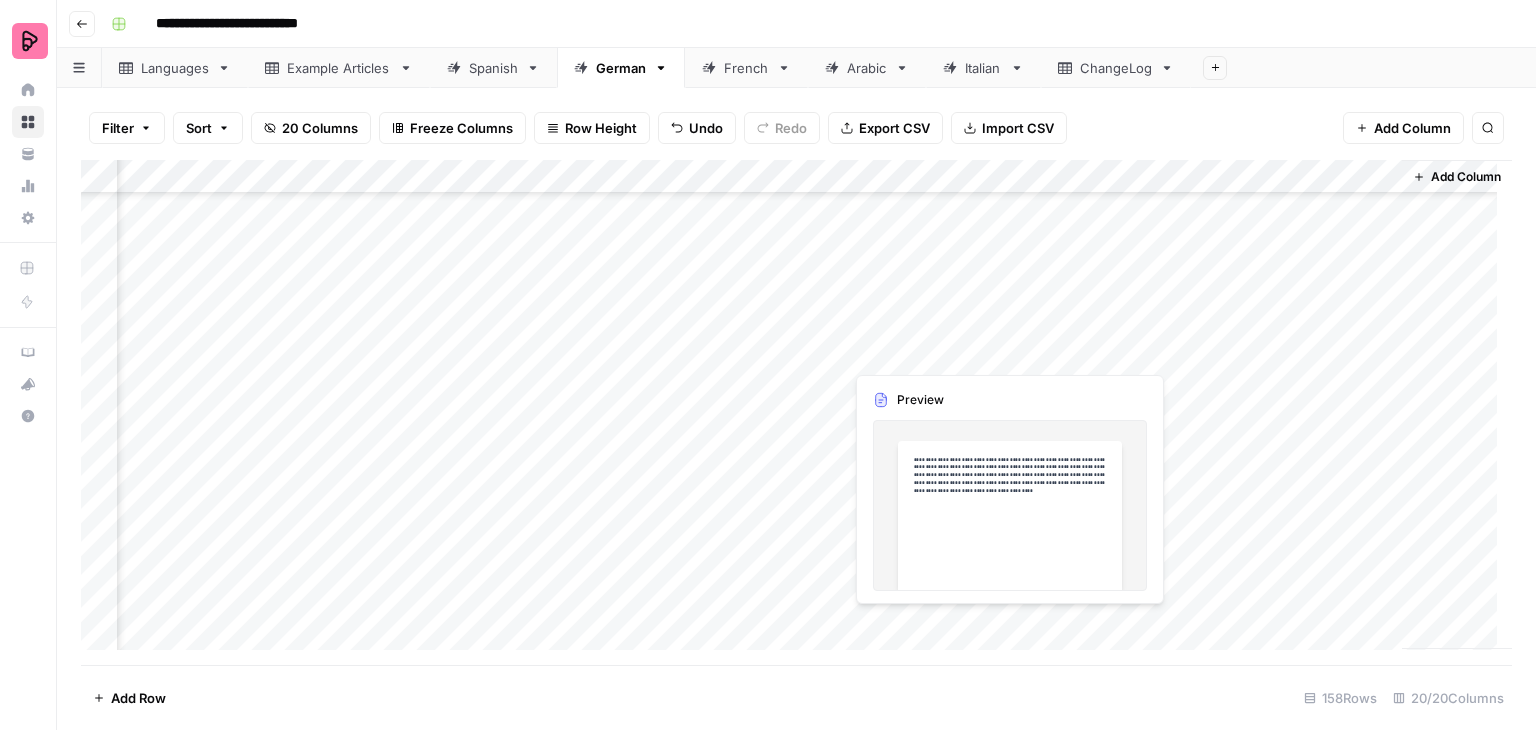 click on "Add Column" at bounding box center [796, 412] 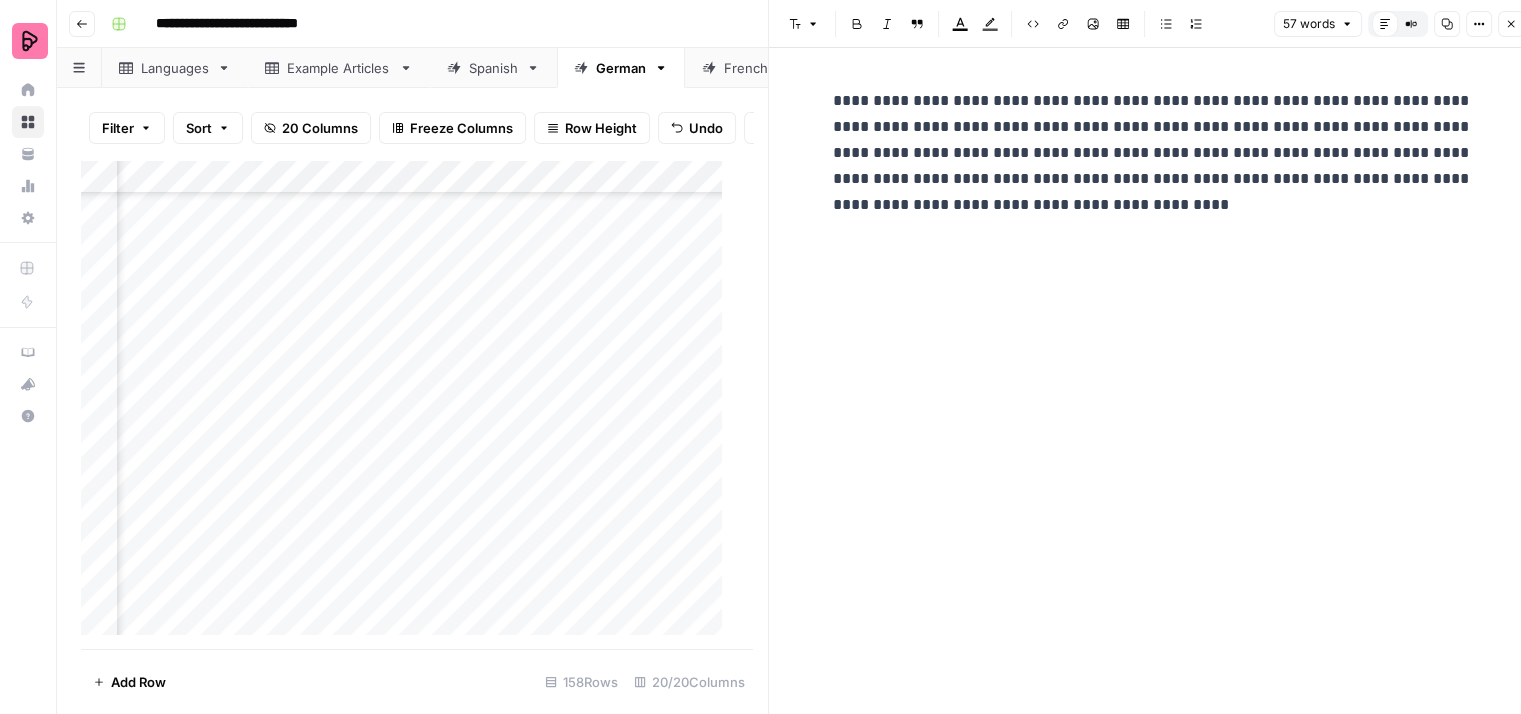 click on "**********" at bounding box center (1153, 153) 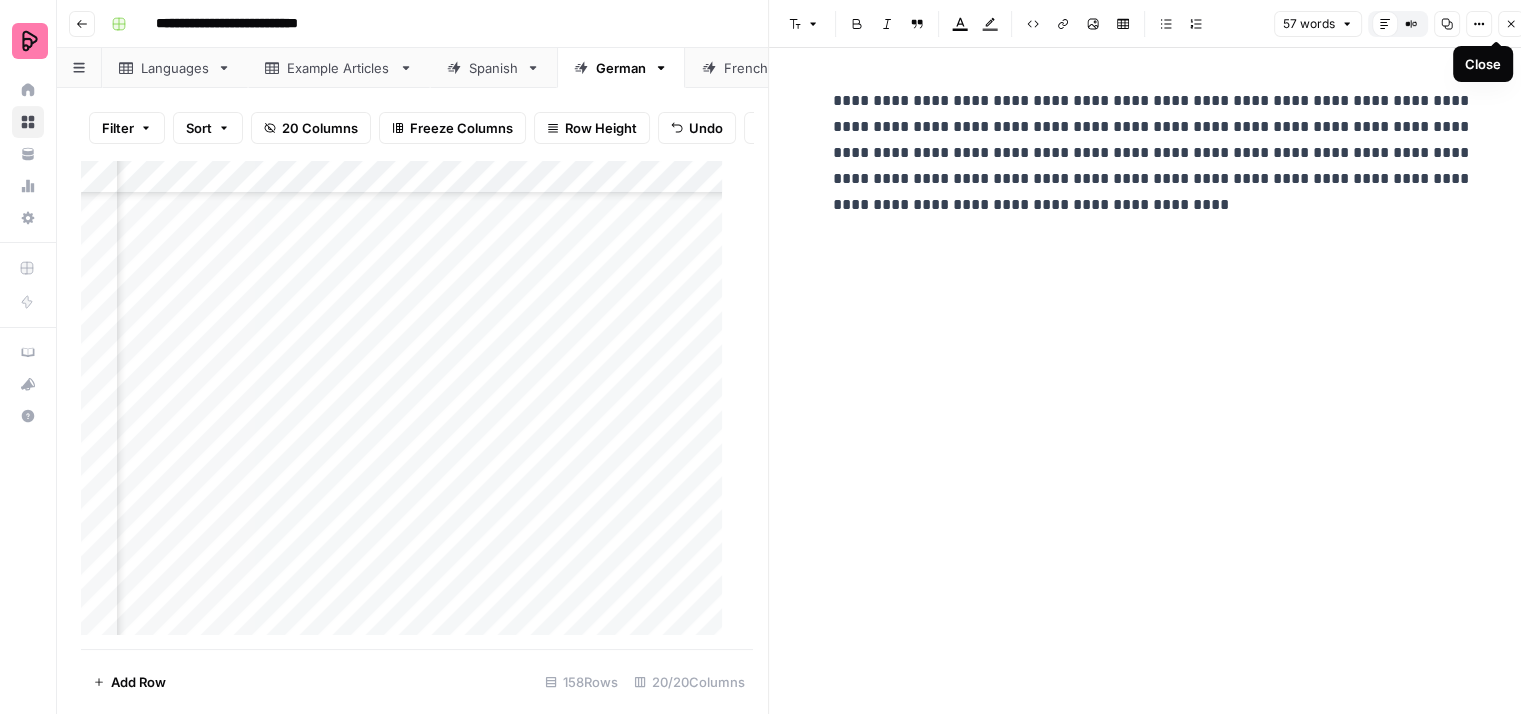click 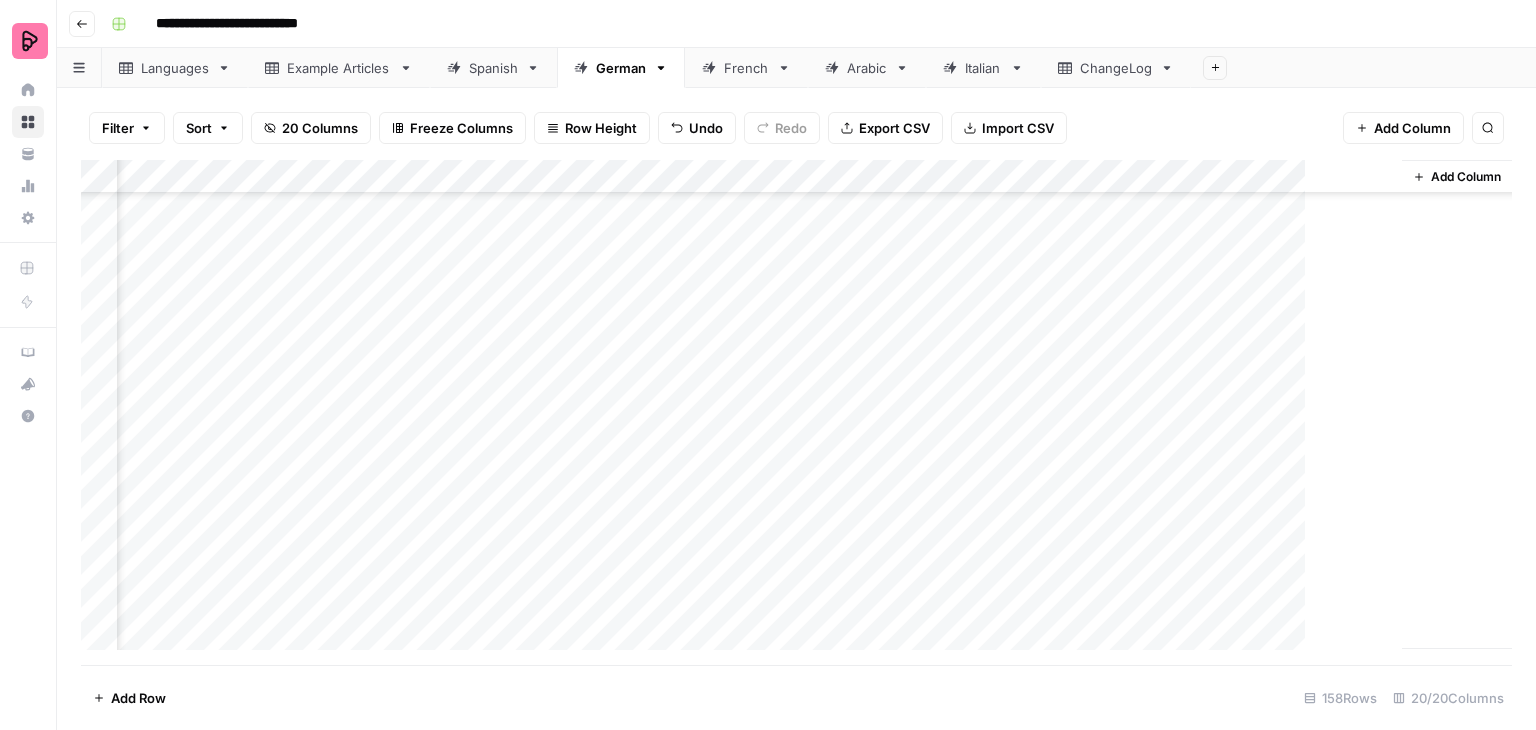 scroll, scrollTop: 4448, scrollLeft: 2637, axis: both 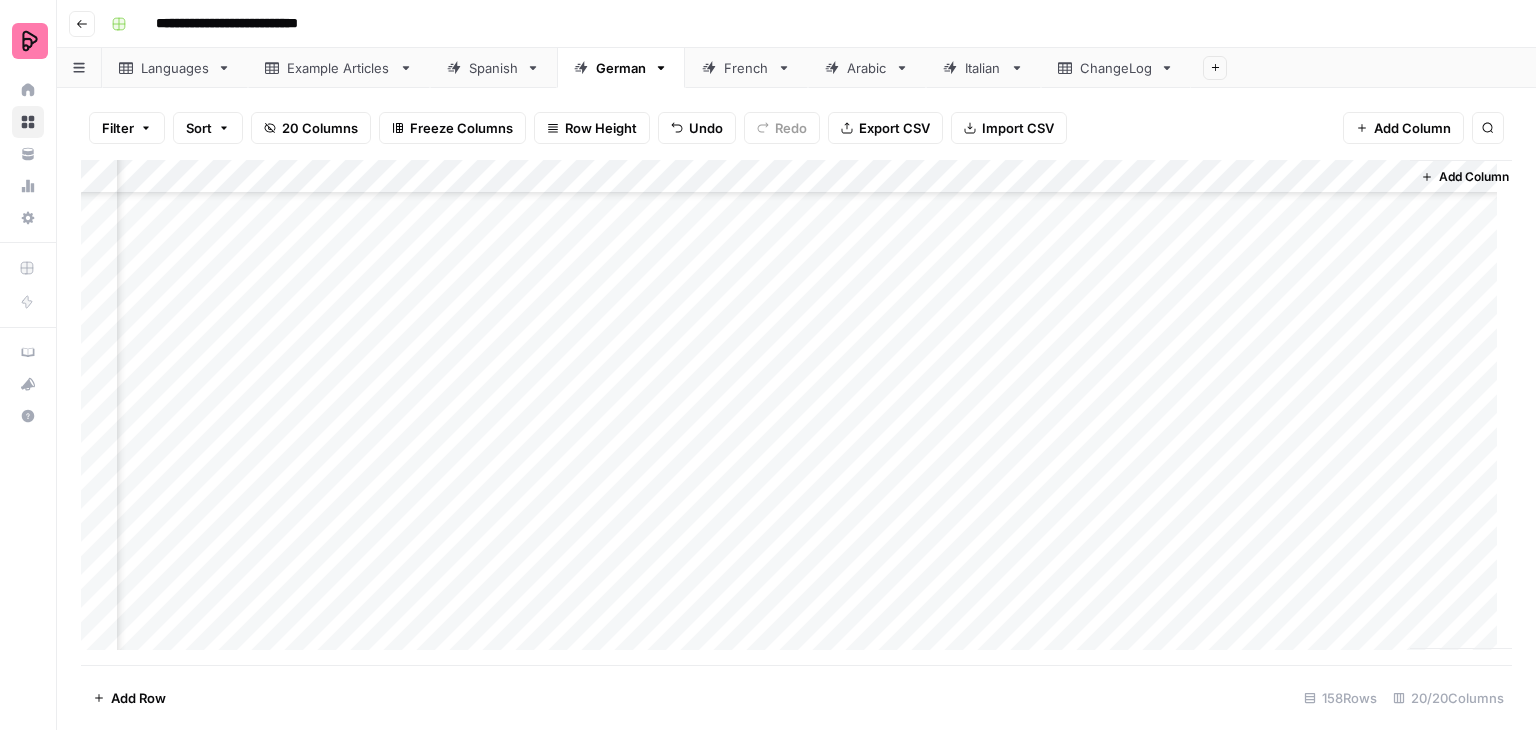 click on "Add Column" at bounding box center [796, 412] 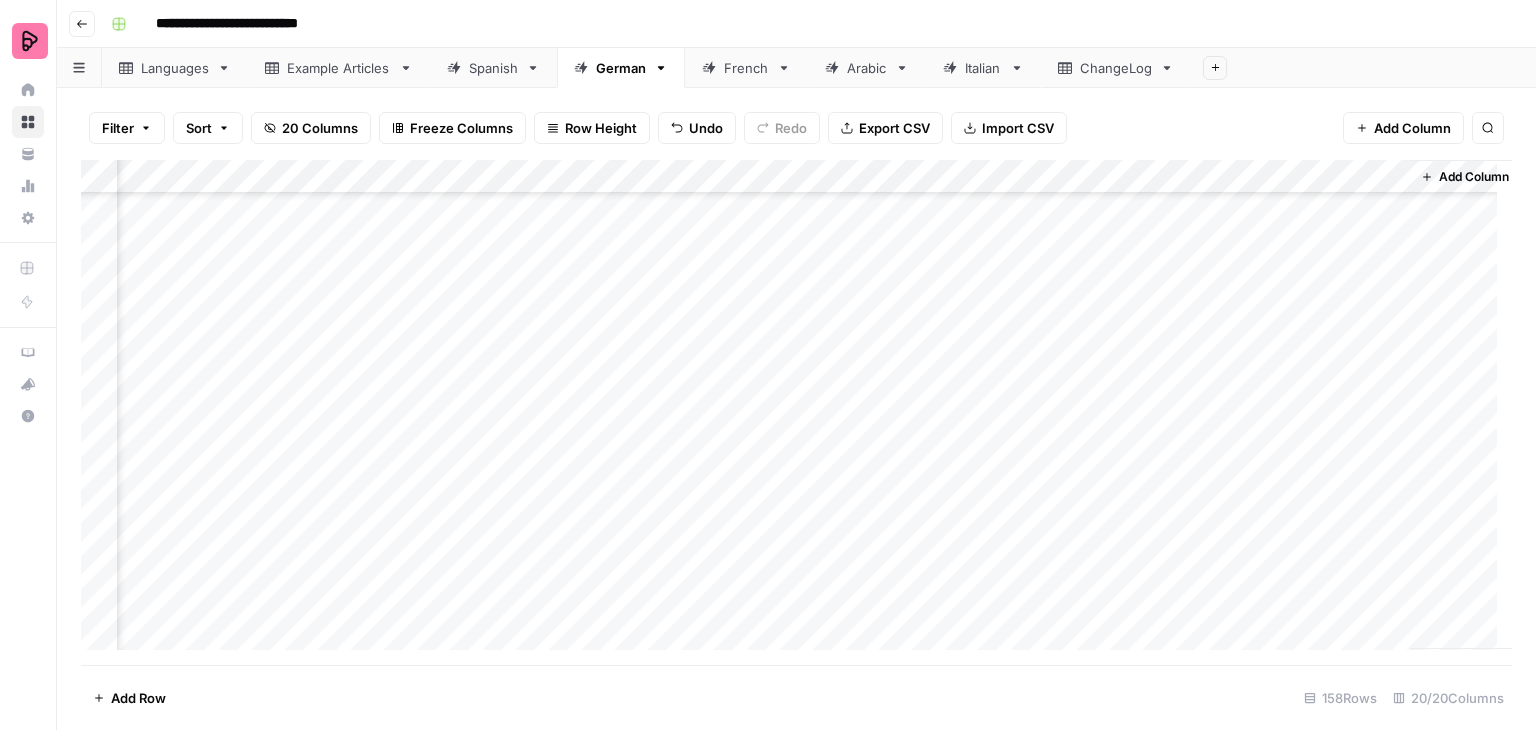 click on "Add Column" at bounding box center [796, 412] 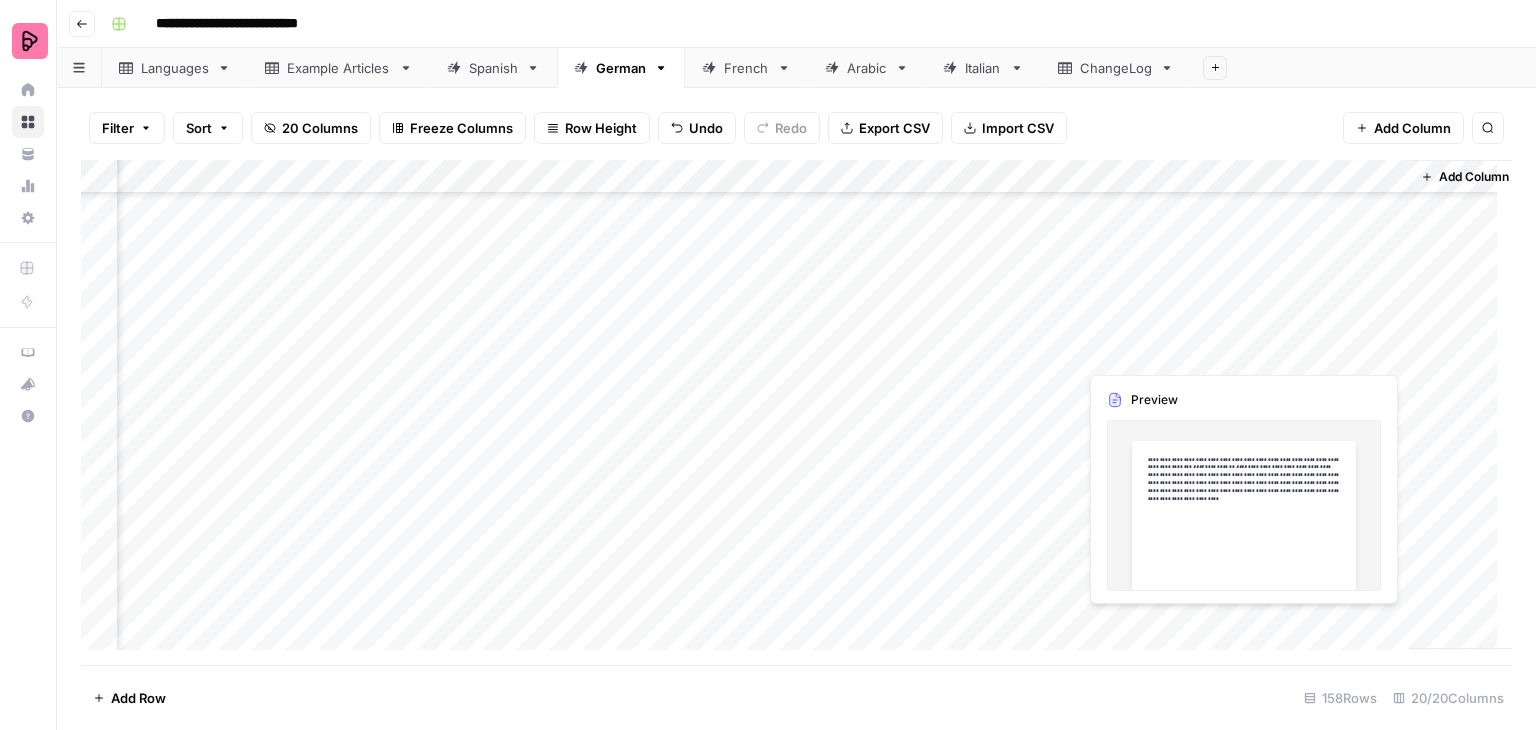 click on "Add Column" at bounding box center [796, 412] 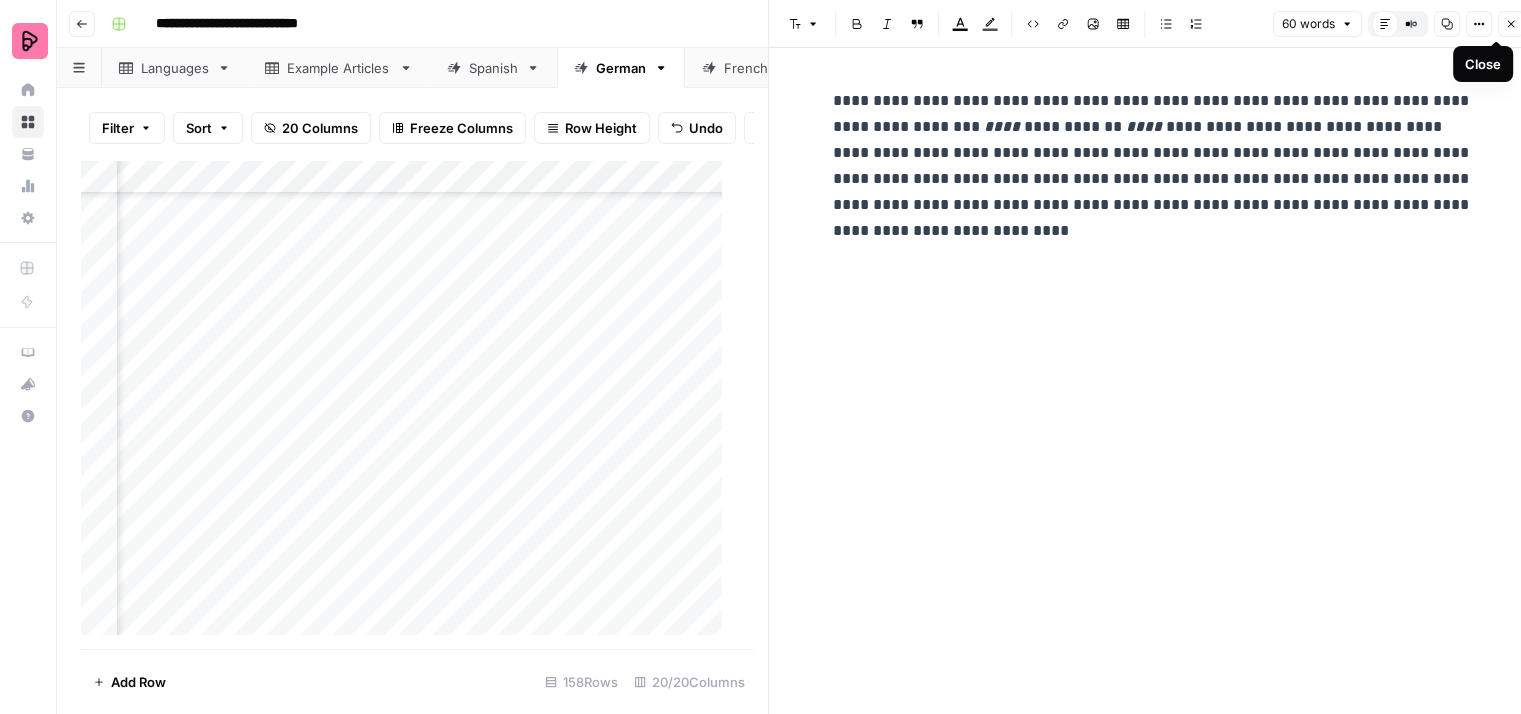 click on "Close" at bounding box center (1511, 24) 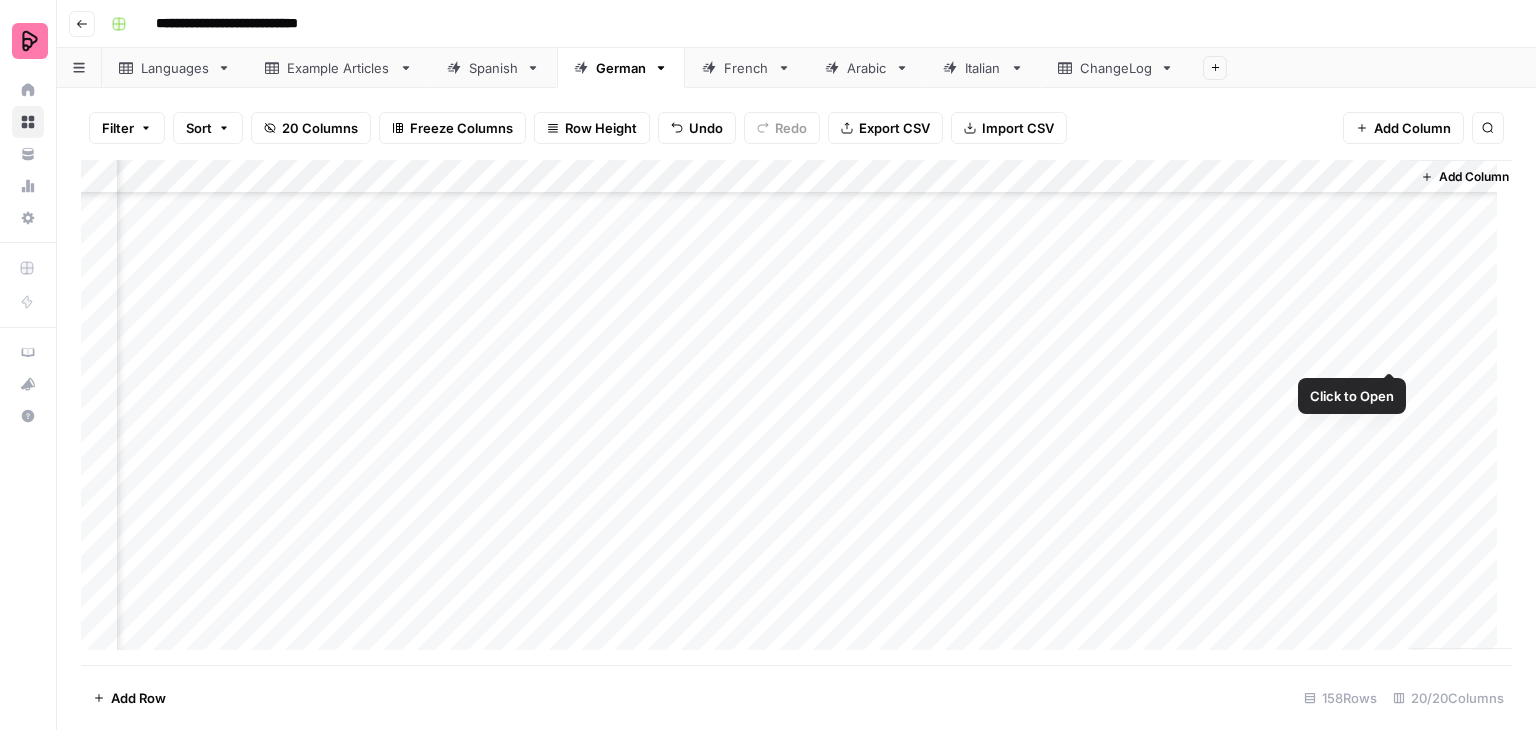 click on "Add Column" at bounding box center [796, 412] 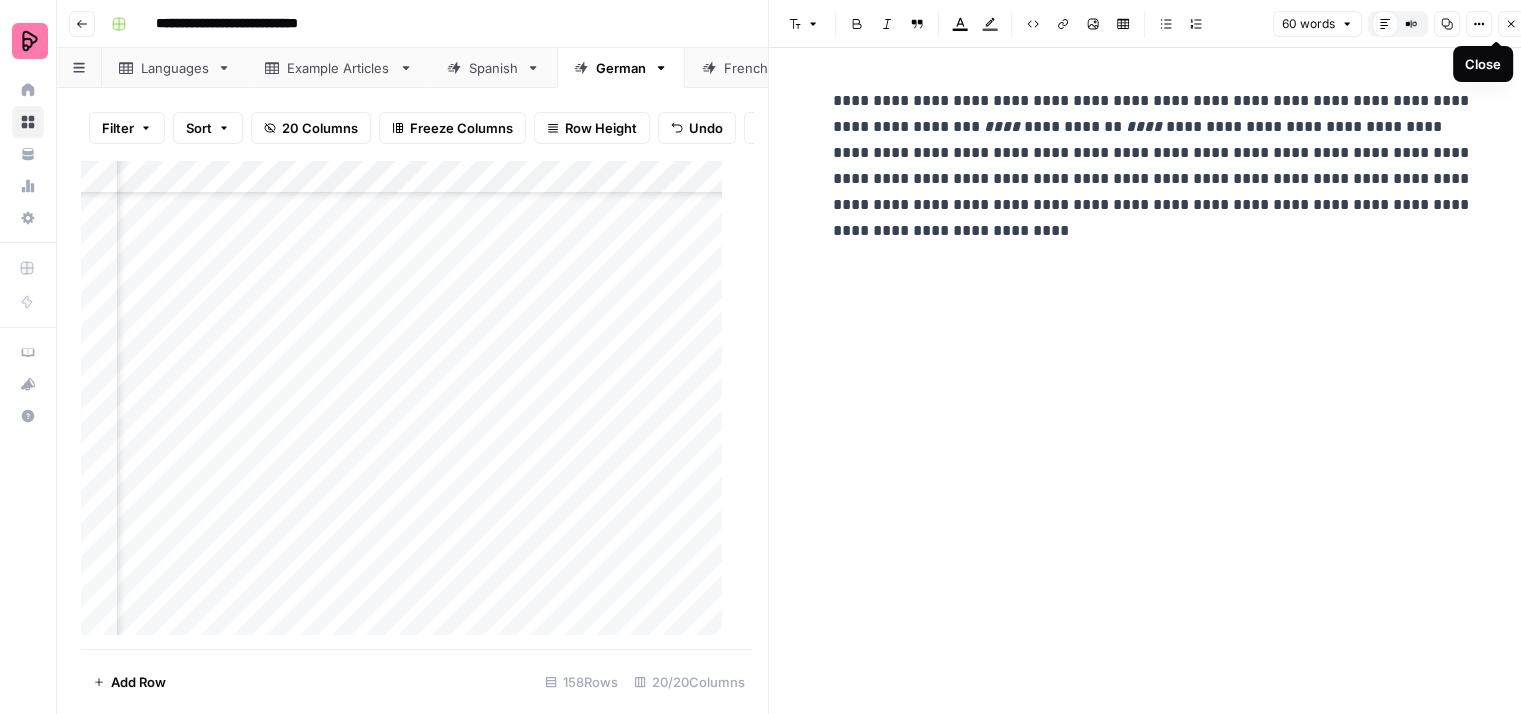 click on "Close" at bounding box center [1511, 24] 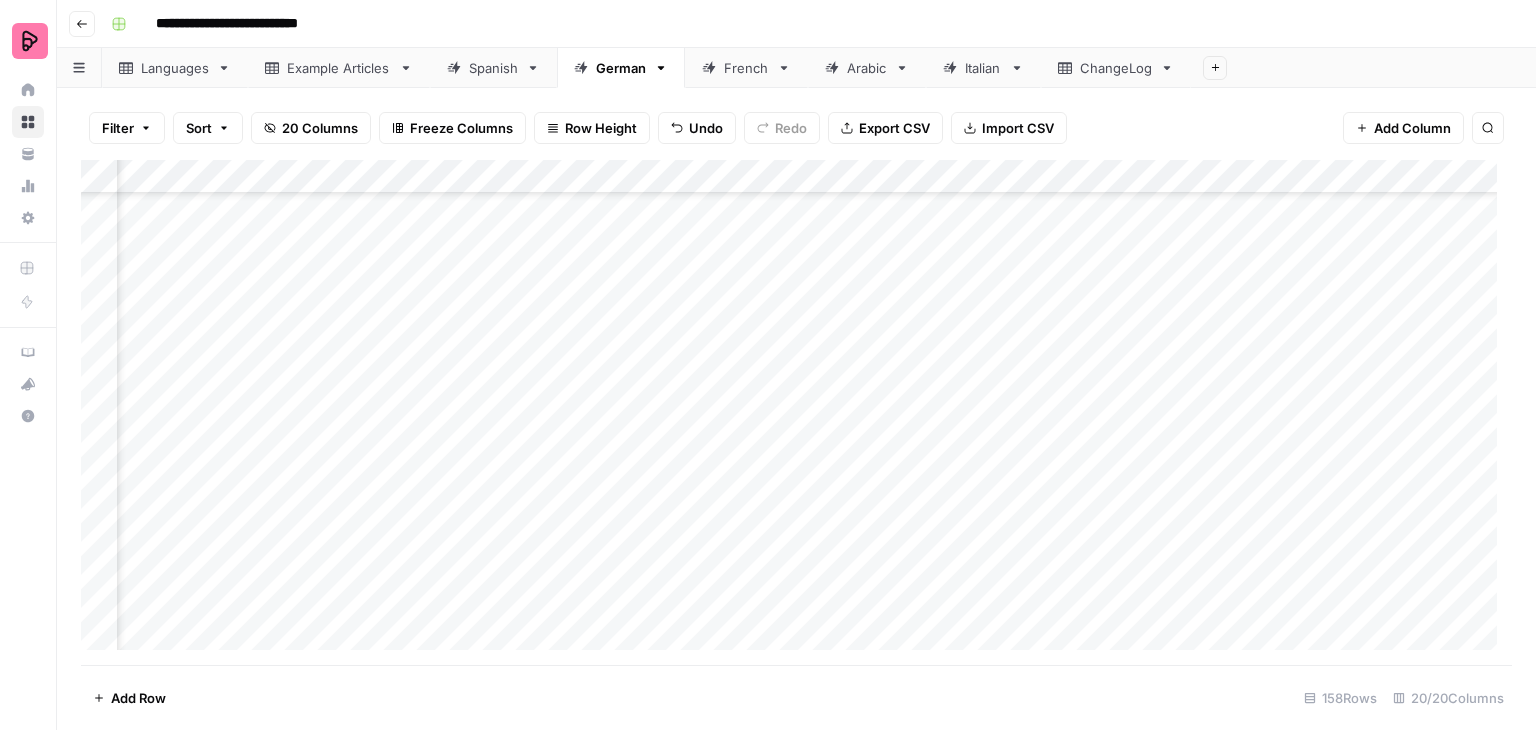 scroll, scrollTop: 4448, scrollLeft: 1048, axis: both 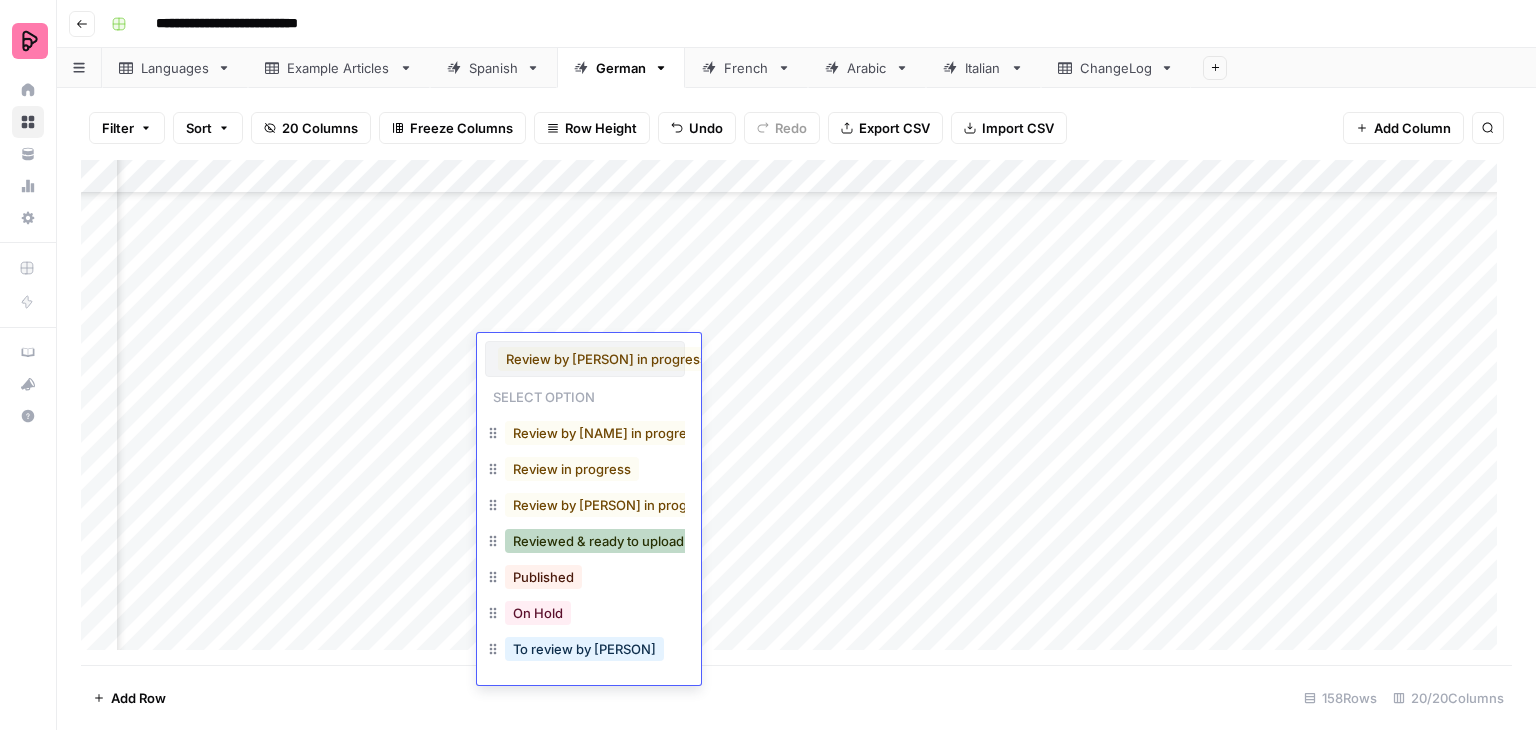 click on "Reviewed & ready to upload" at bounding box center [598, 541] 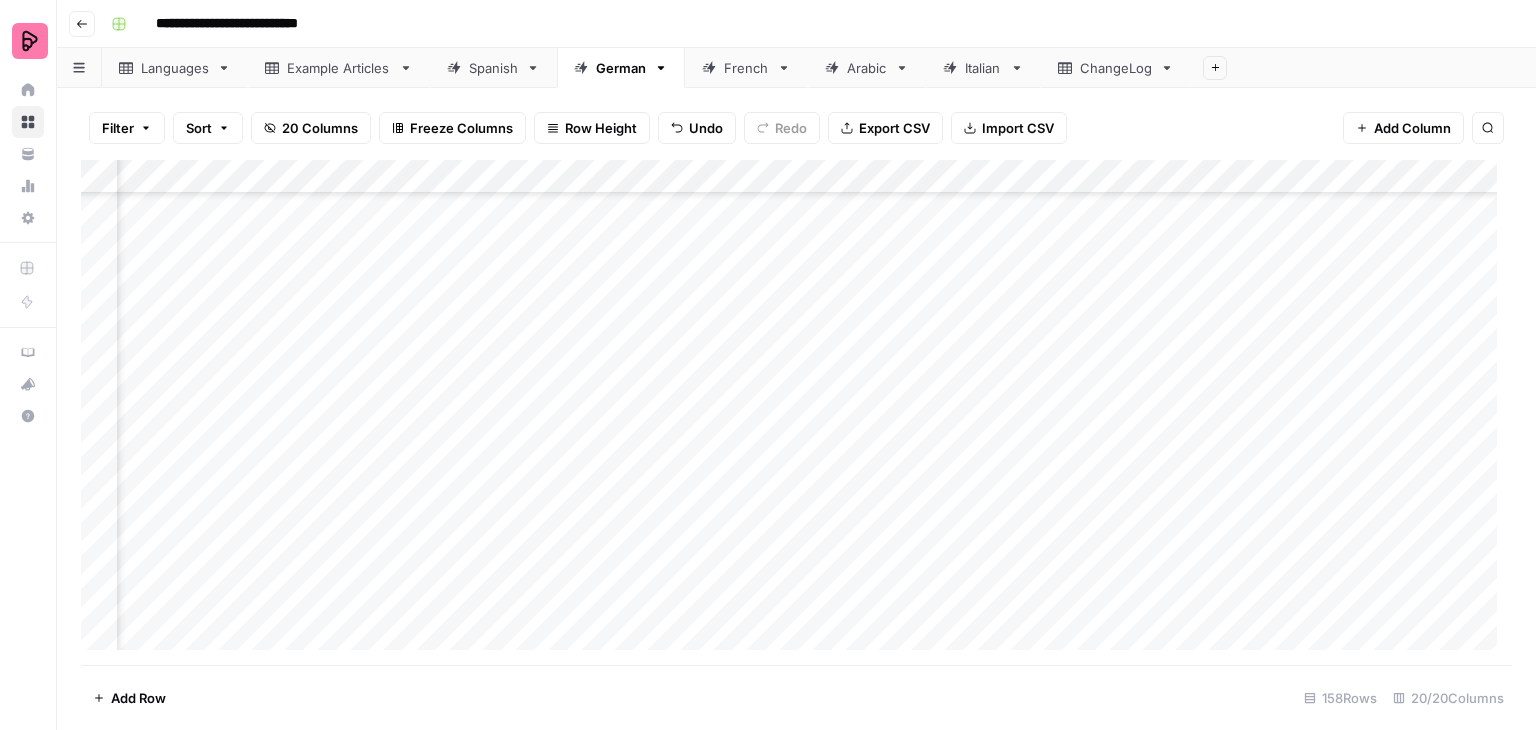 click on "Add Column" at bounding box center (796, 412) 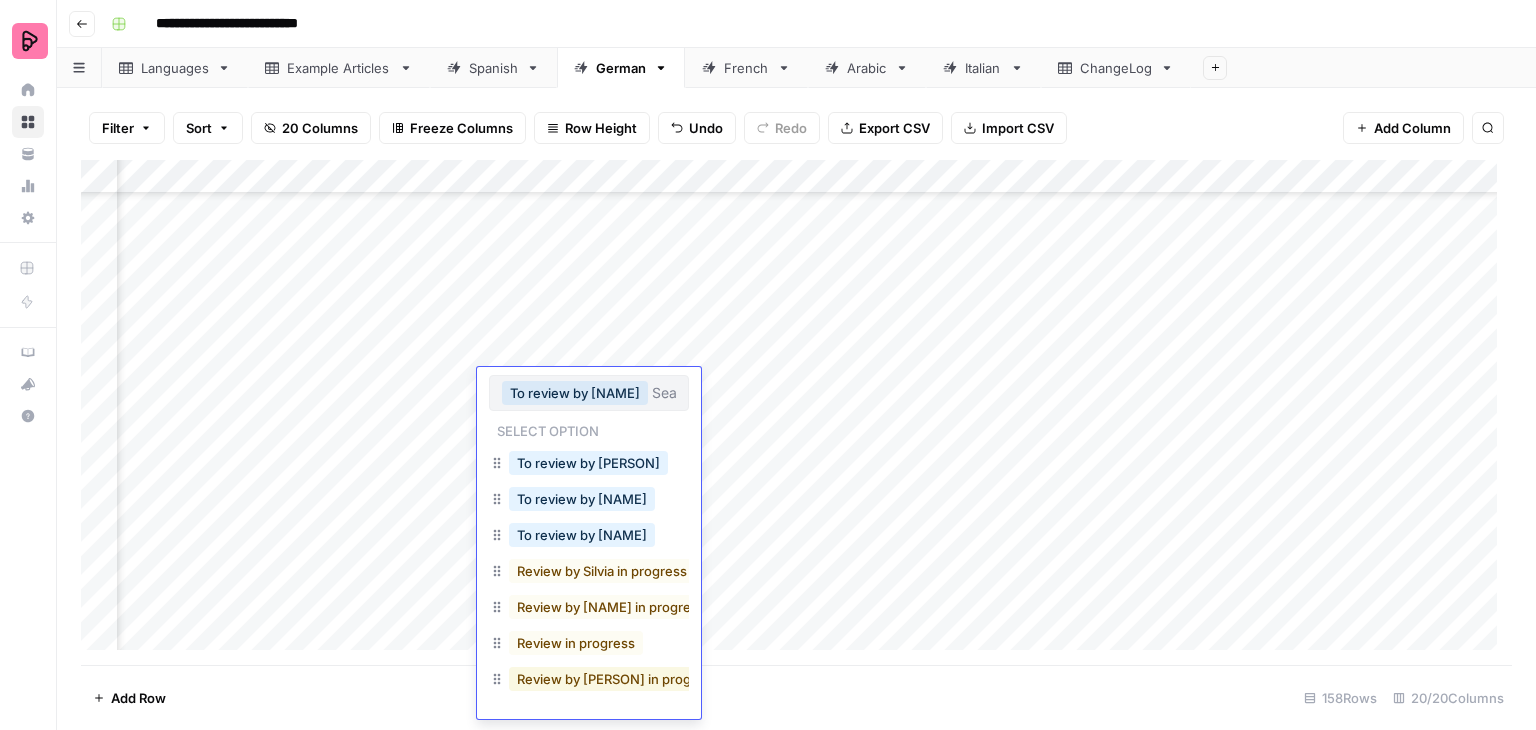 click on "Review by [PERSON] in progress" at bounding box center [617, 679] 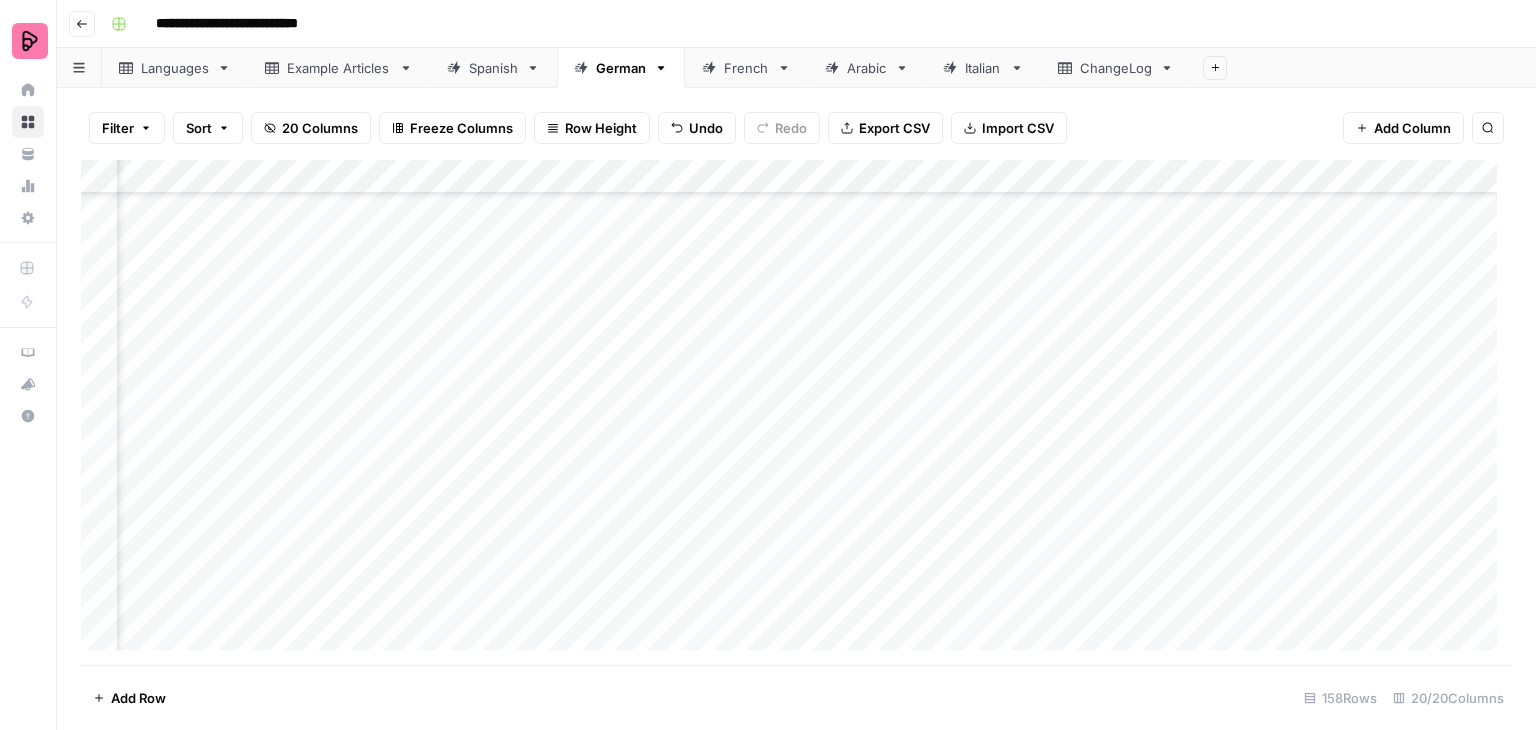 click on "Add Column" at bounding box center [796, 412] 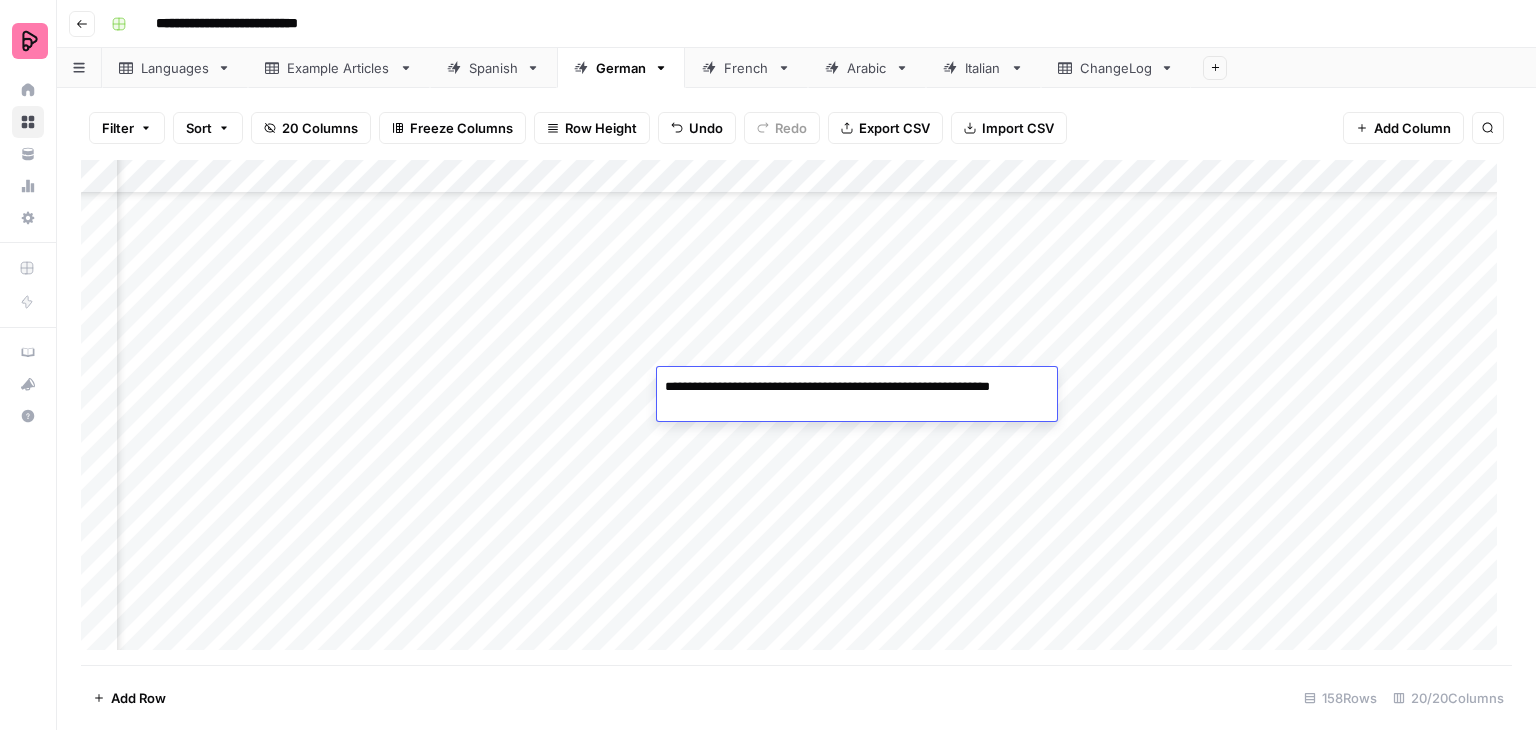 click on "Add Column" at bounding box center (796, 412) 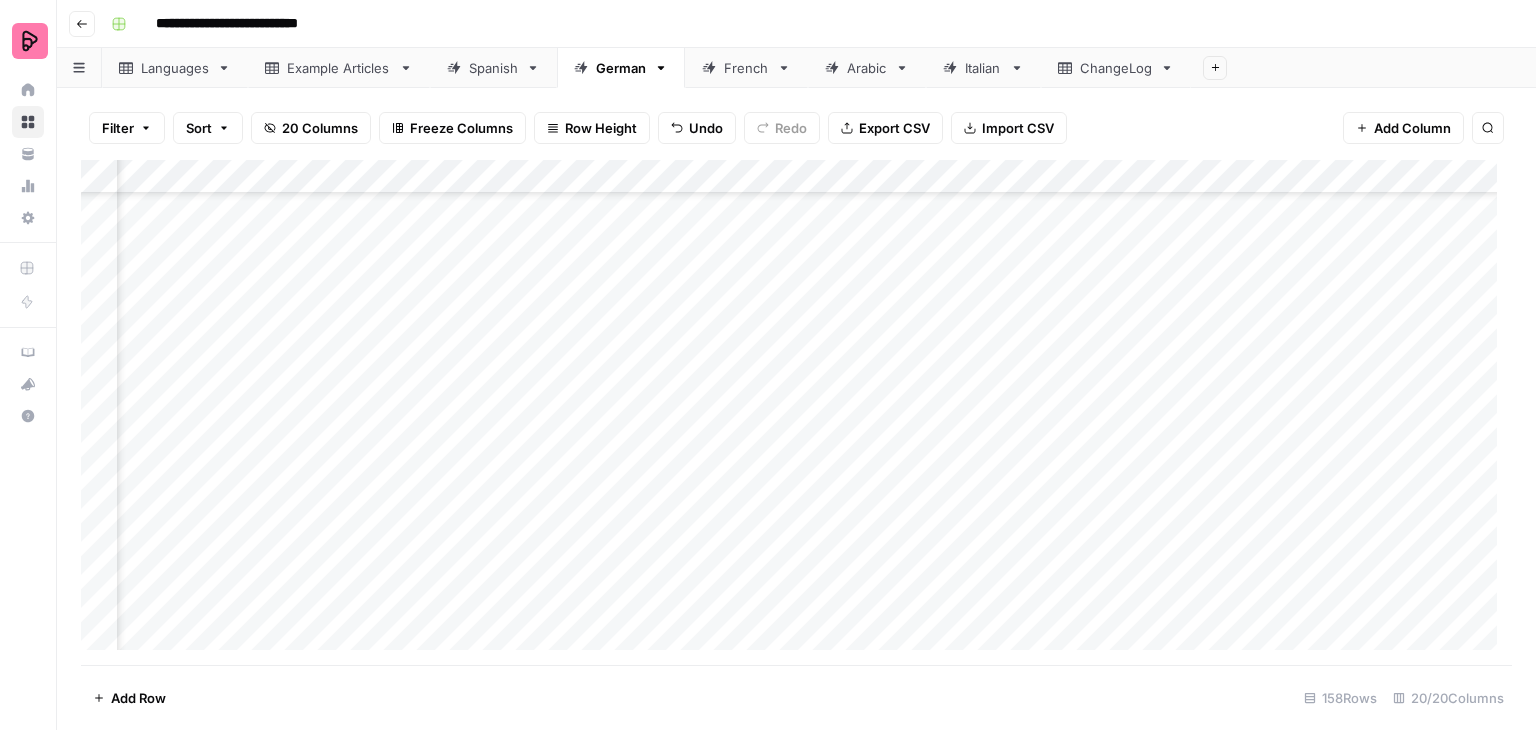 click on "Add Column" at bounding box center [796, 412] 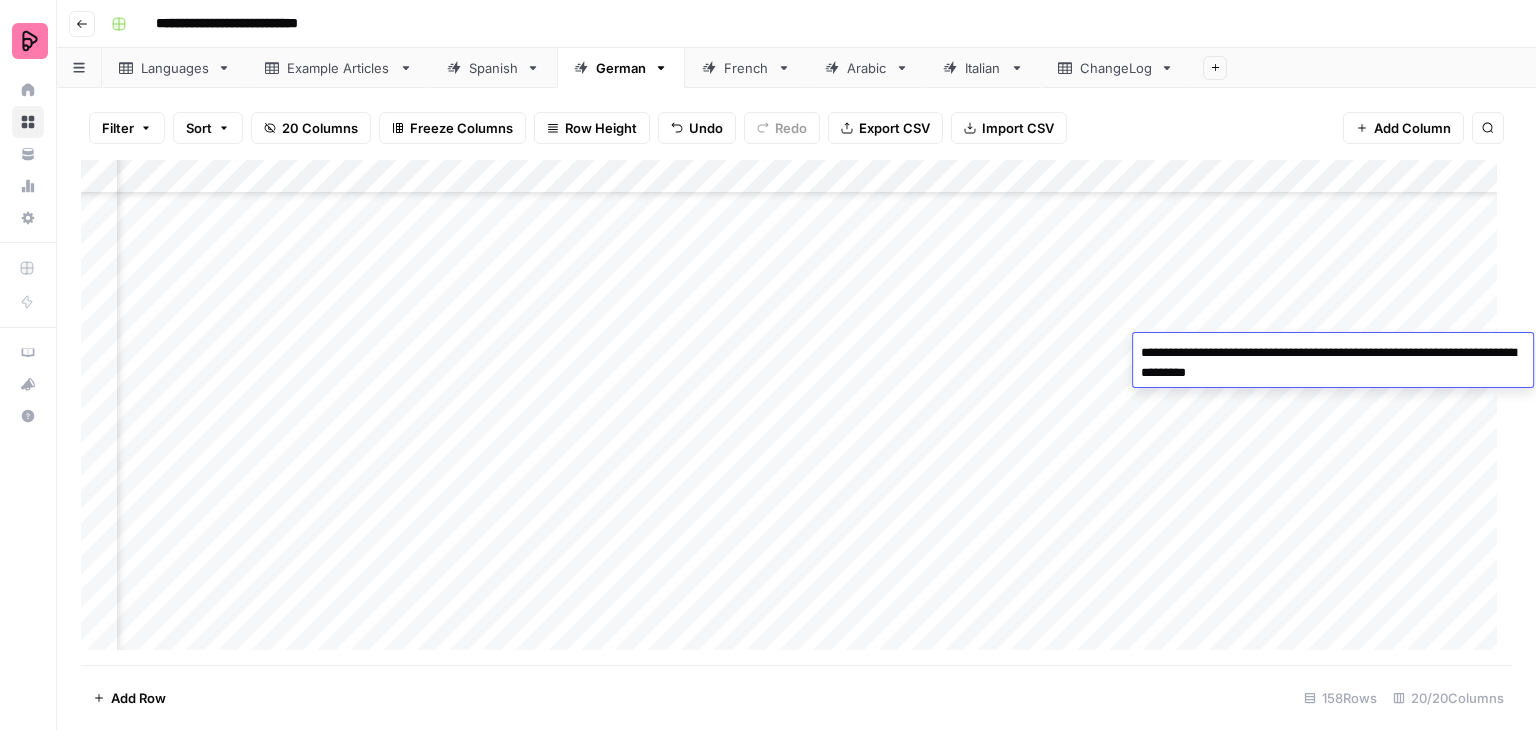 type on "**********" 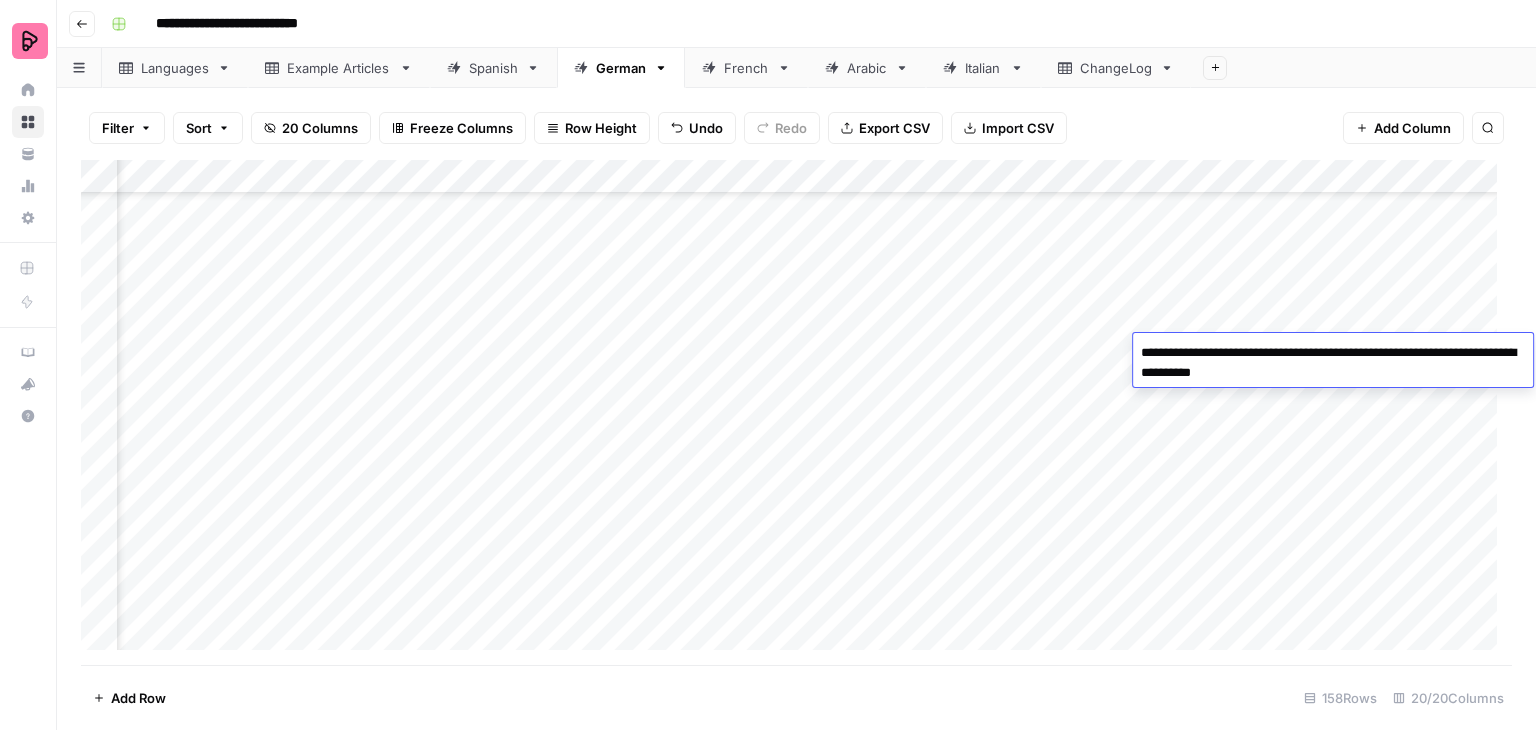 click on "Add Column" at bounding box center (796, 412) 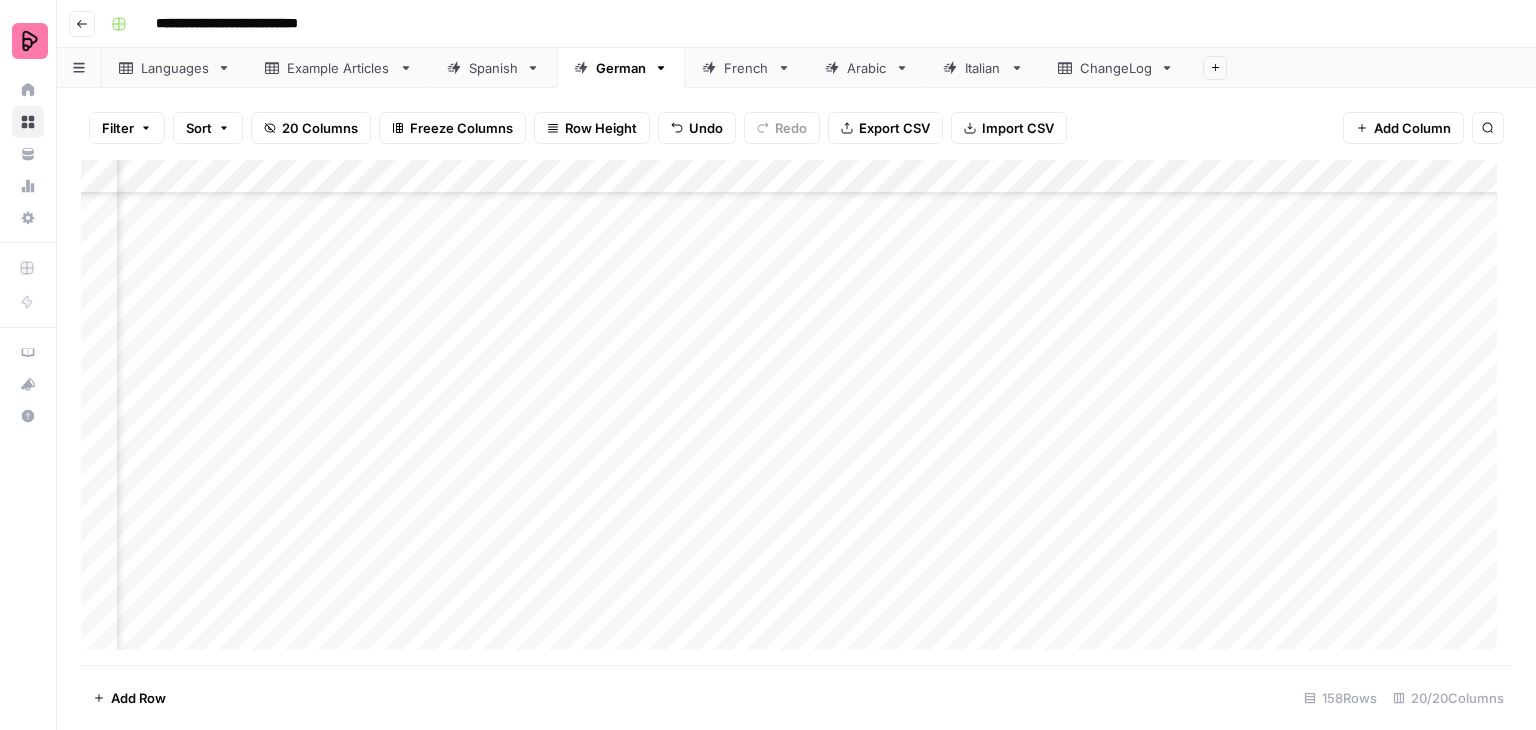 click on "Add Column" at bounding box center [796, 412] 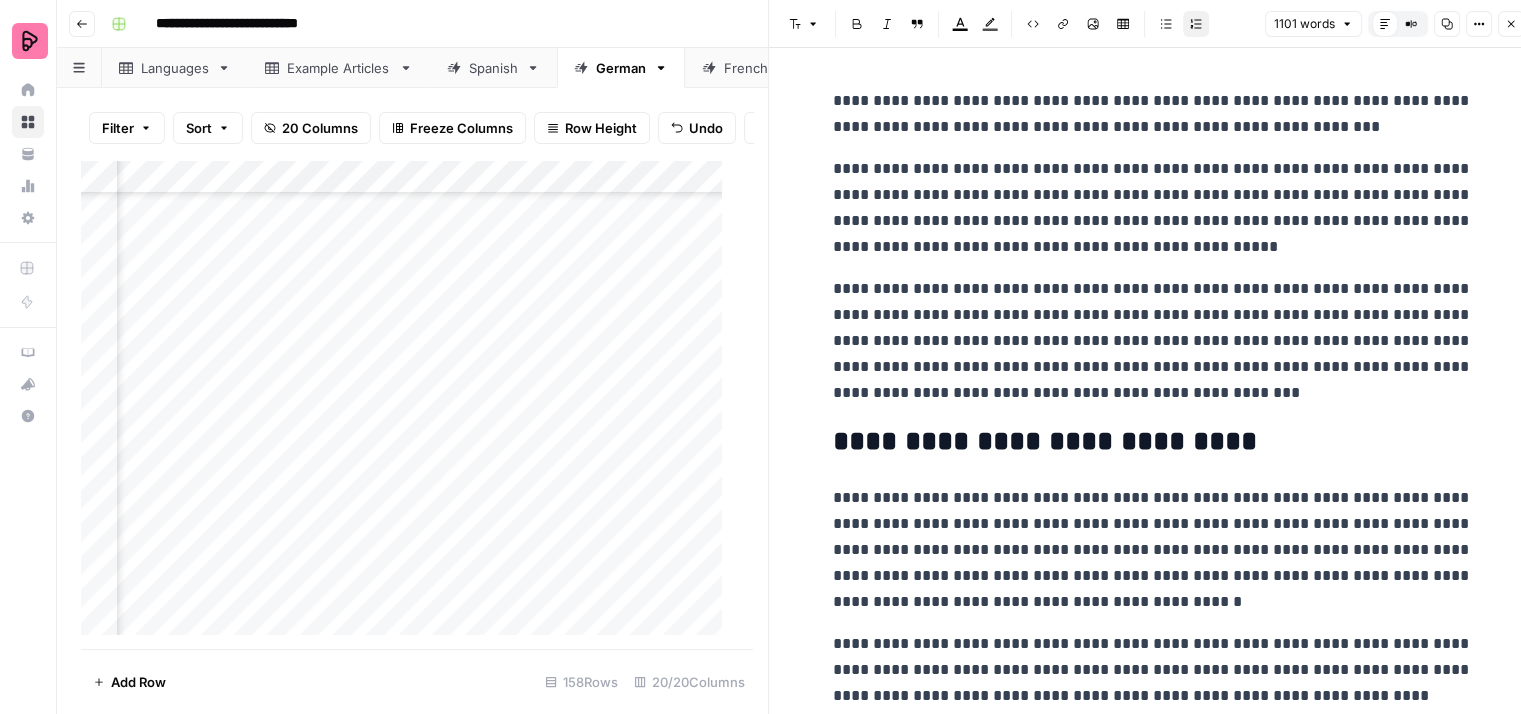 click on "**********" at bounding box center [1153, 114] 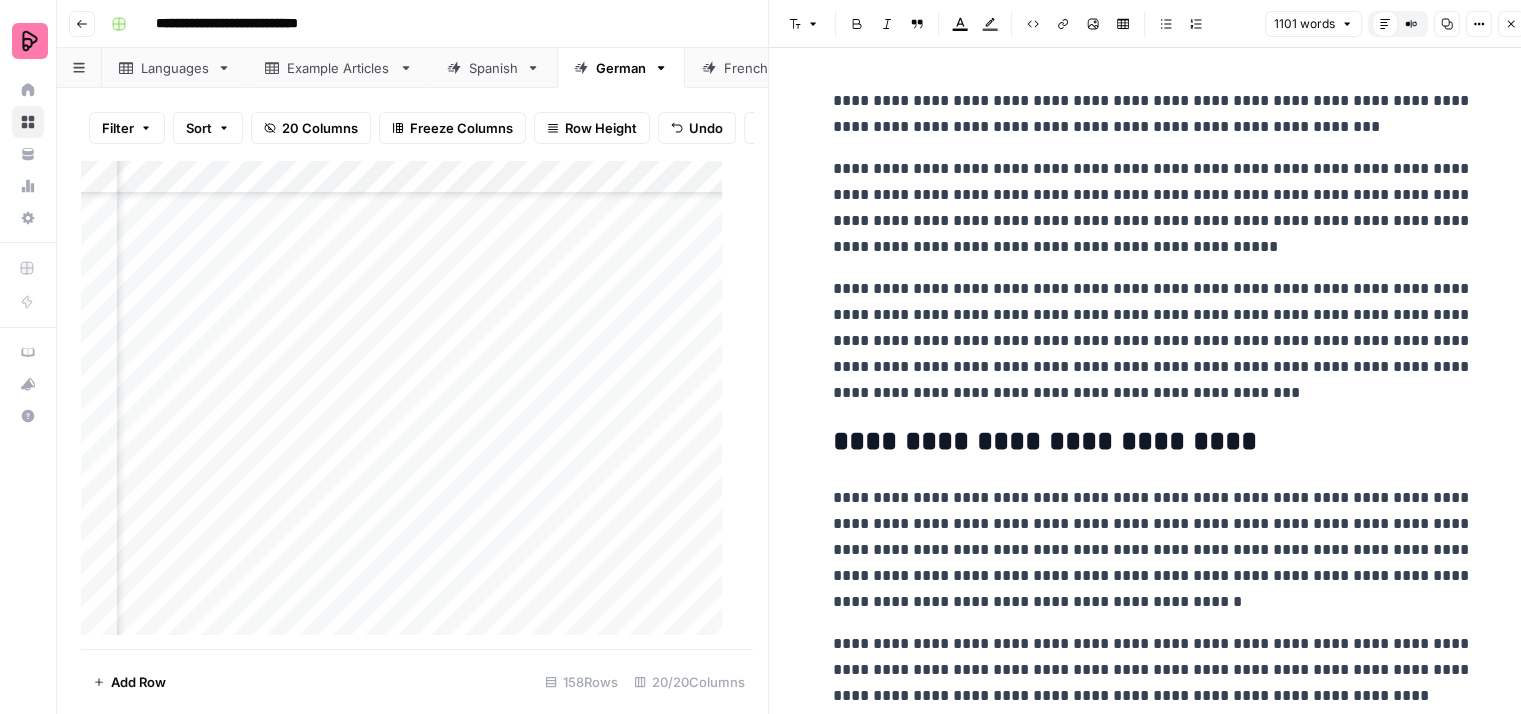 click on "**********" at bounding box center [1153, 208] 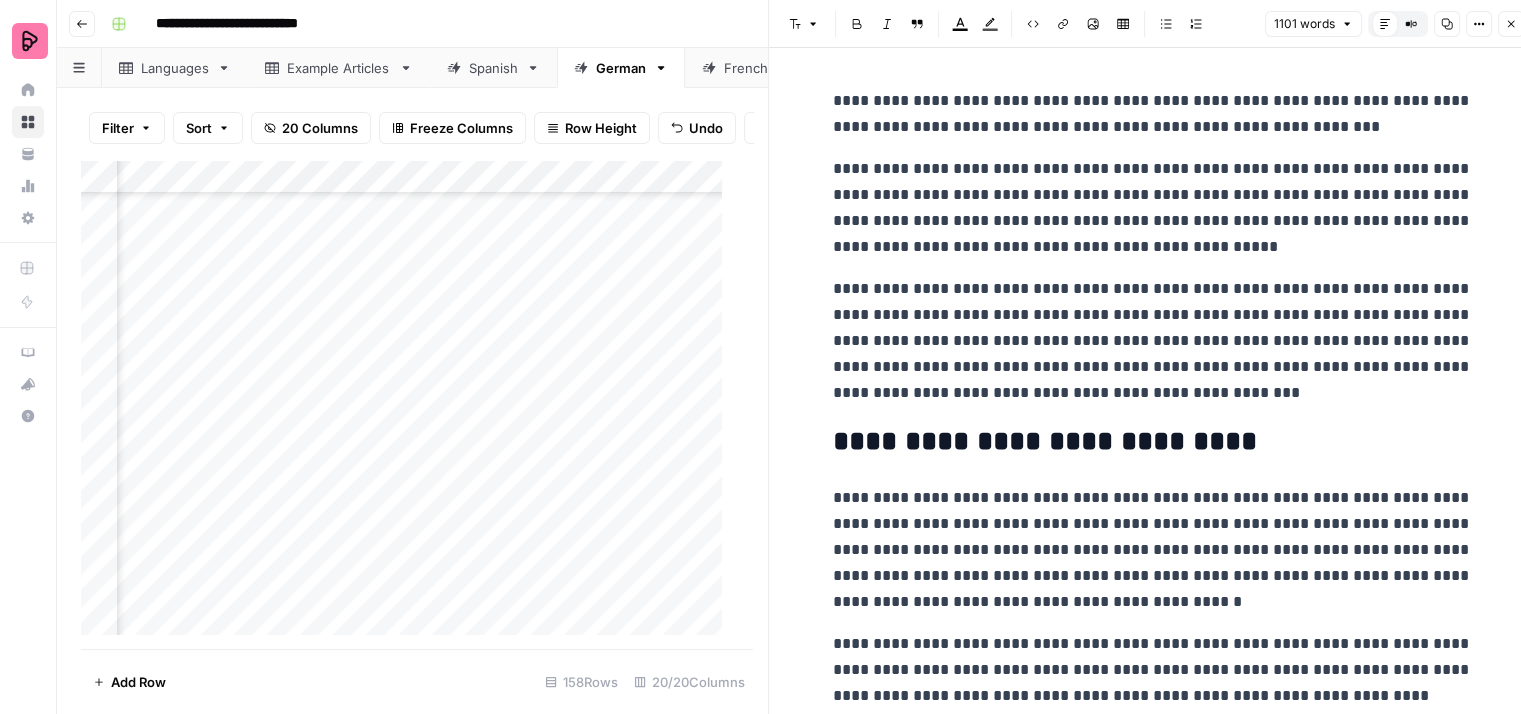 click on "**********" at bounding box center (1153, 208) 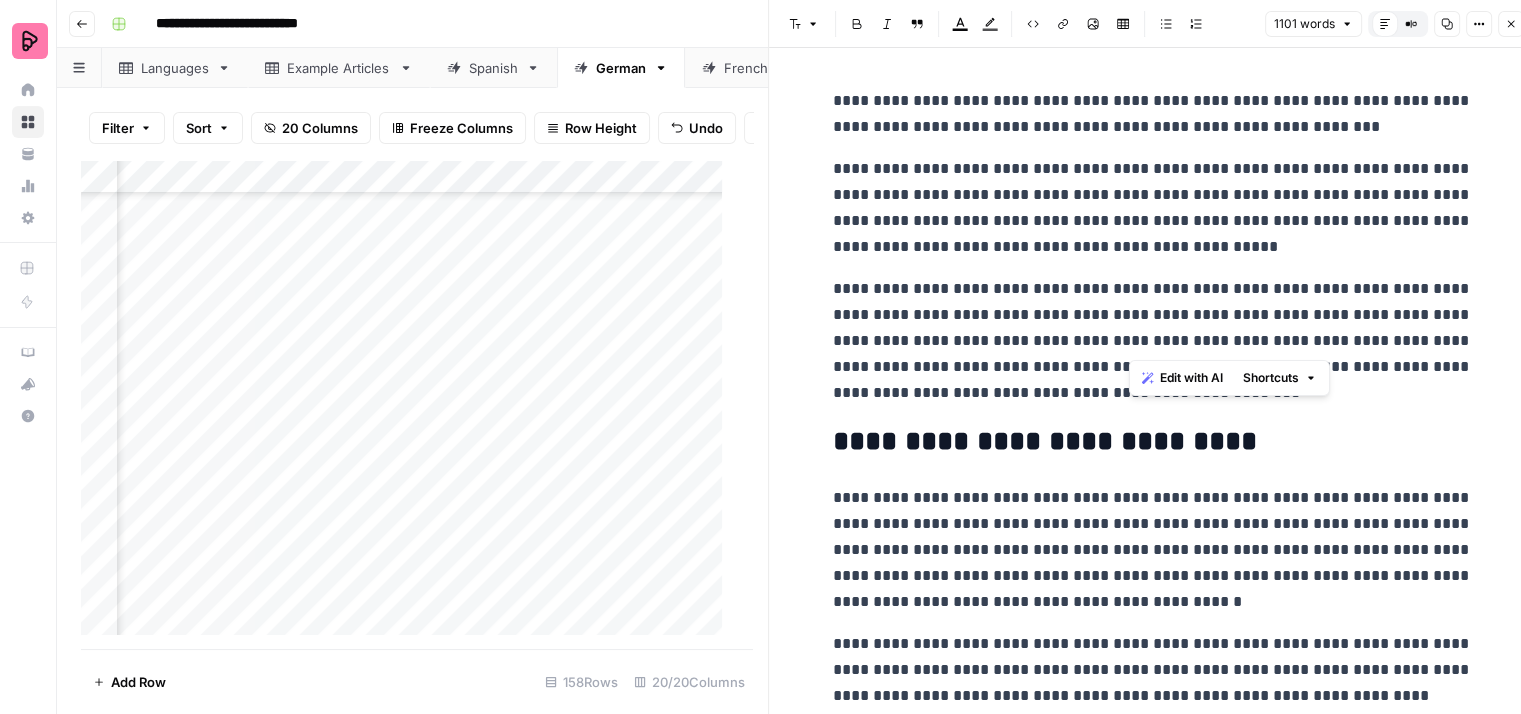 click on "**********" at bounding box center (1153, 341) 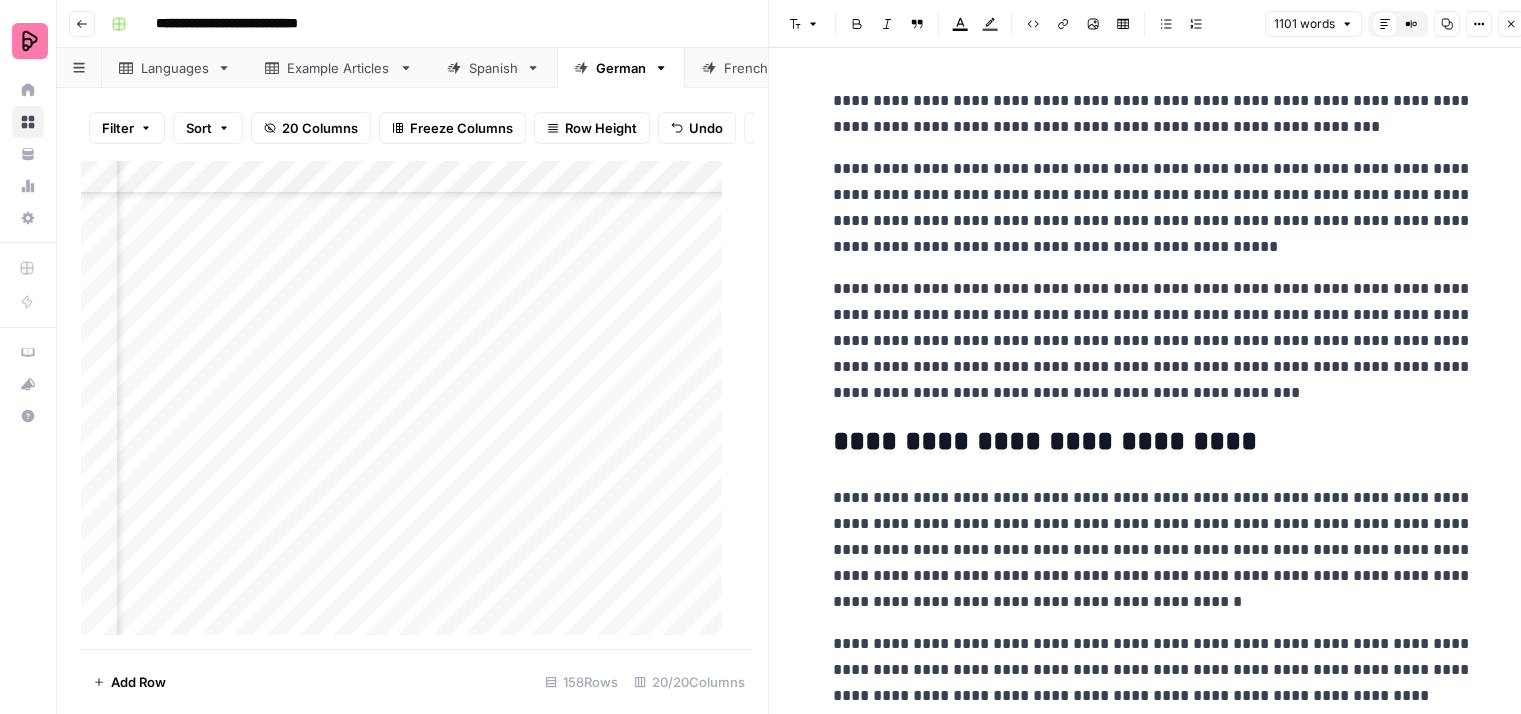 click on "**********" at bounding box center (1153, 341) 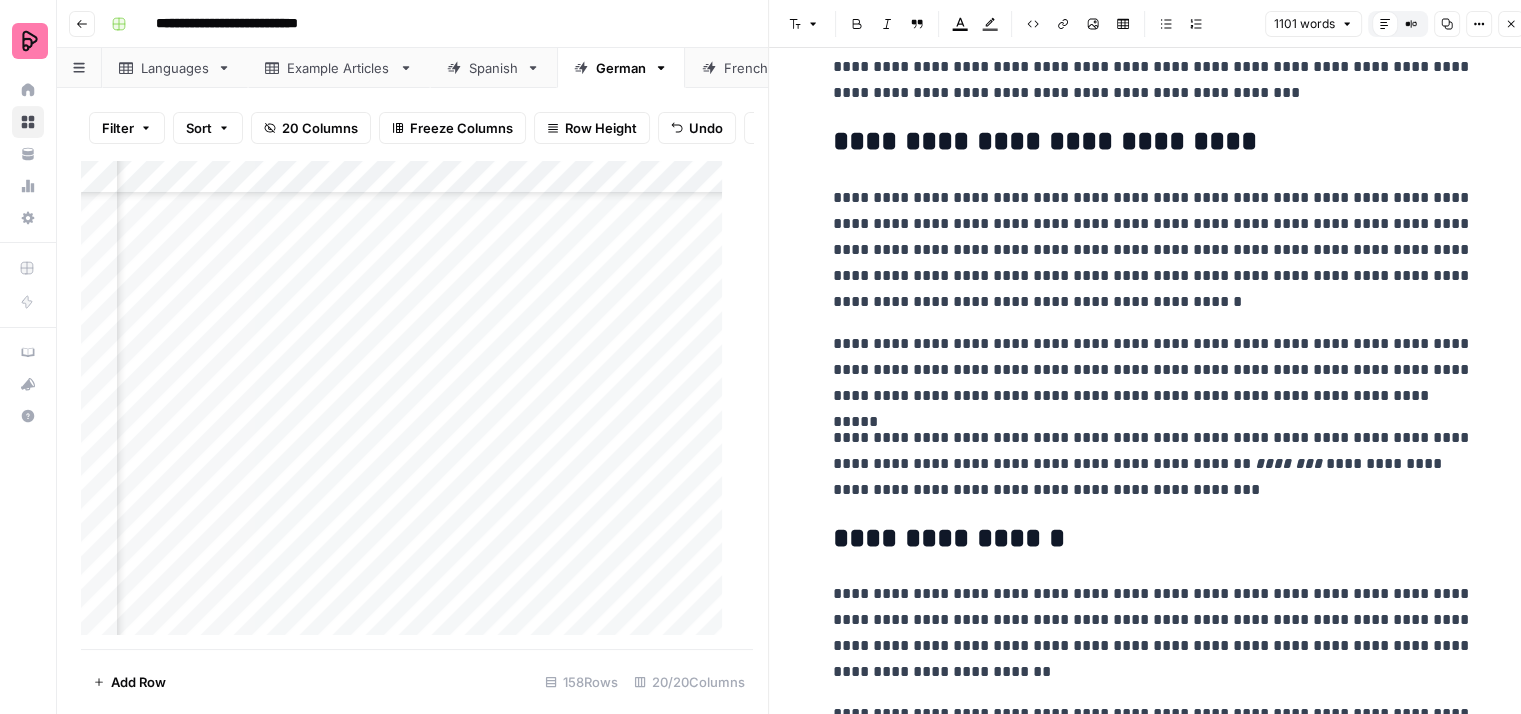scroll, scrollTop: 500, scrollLeft: 0, axis: vertical 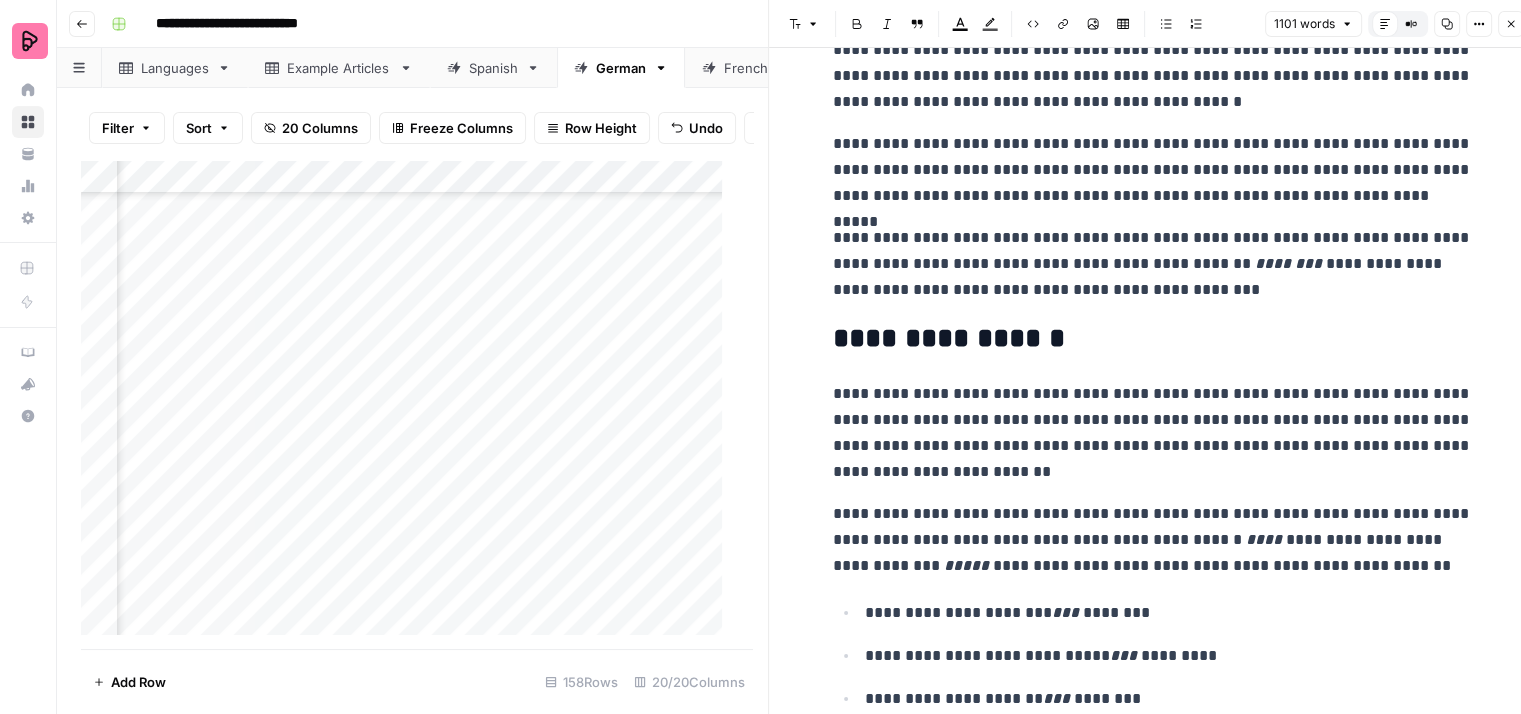 click on "**********" at bounding box center (1153, 264) 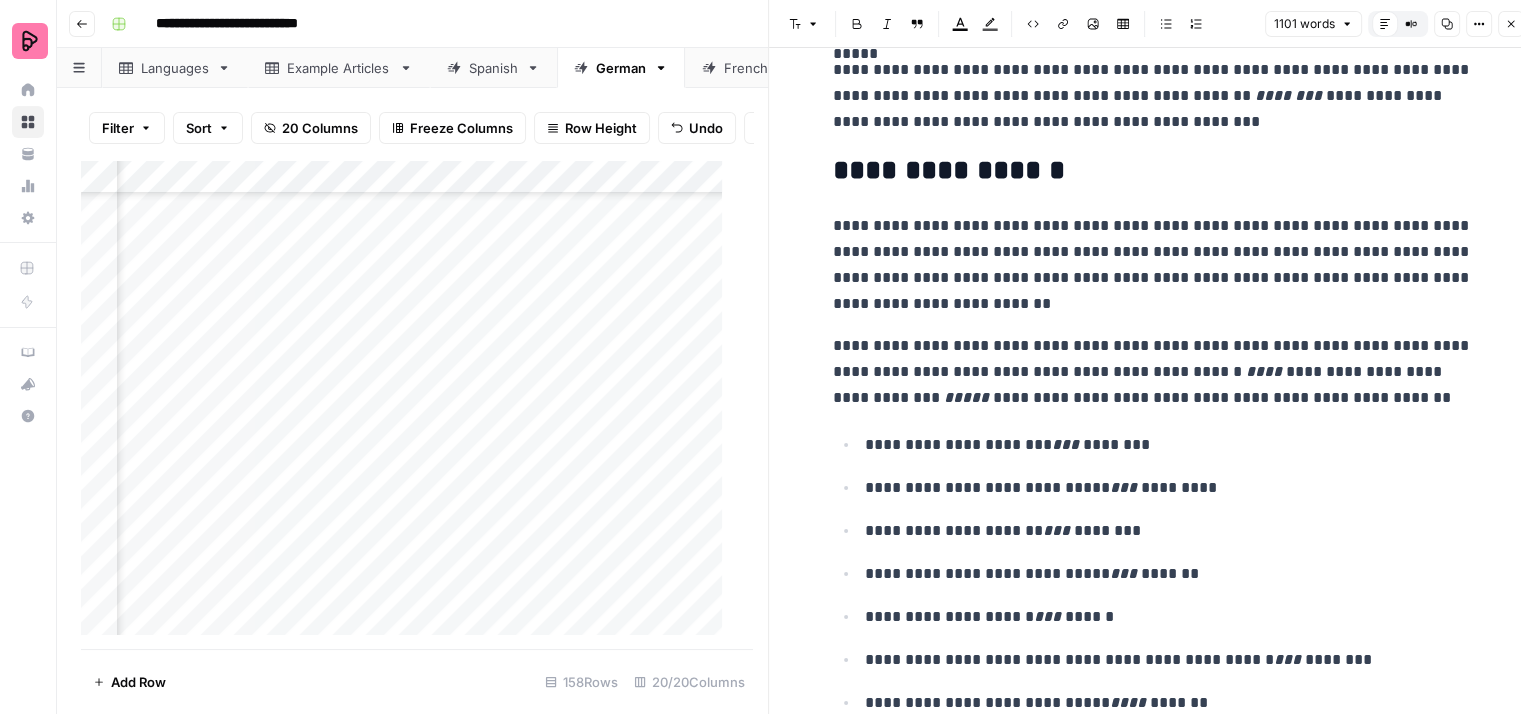 scroll, scrollTop: 700, scrollLeft: 0, axis: vertical 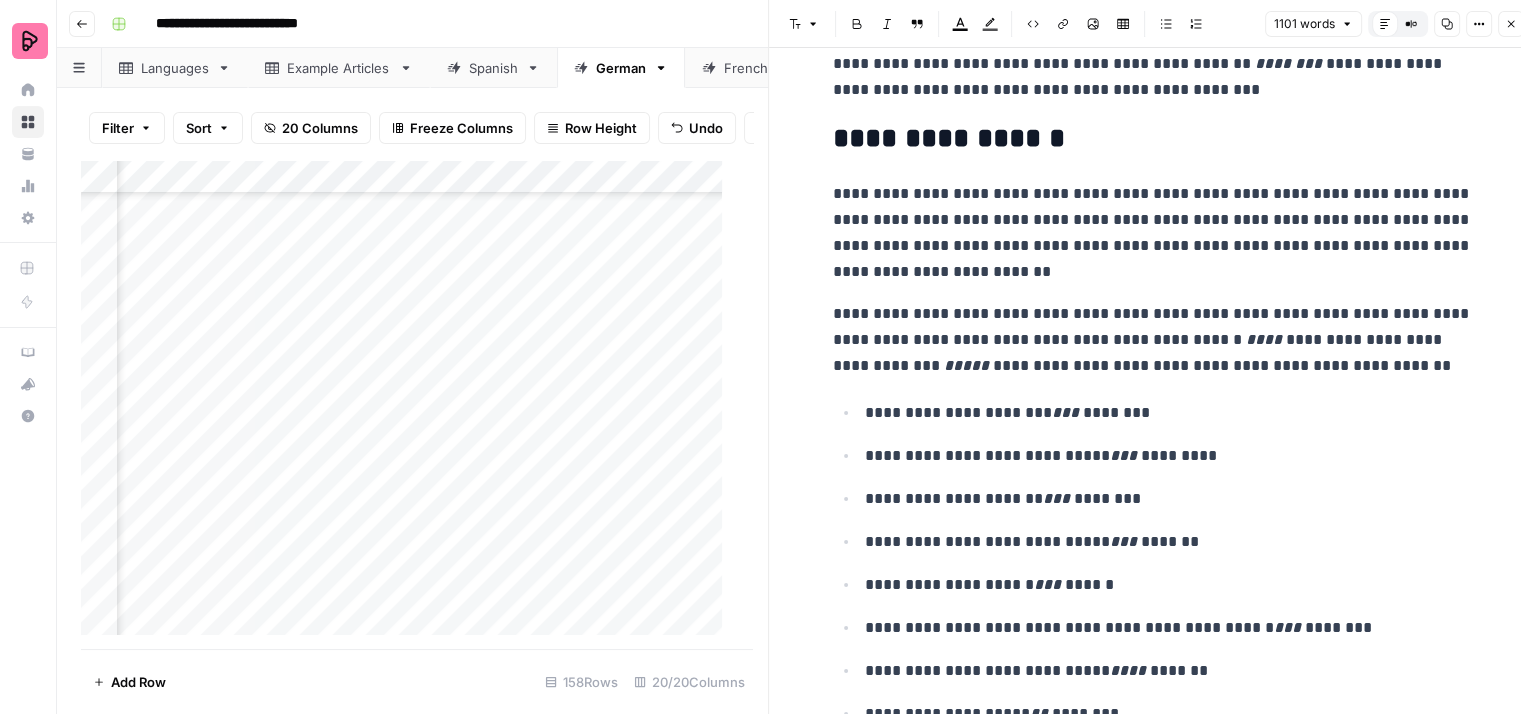 click on "**********" at bounding box center (1153, 233) 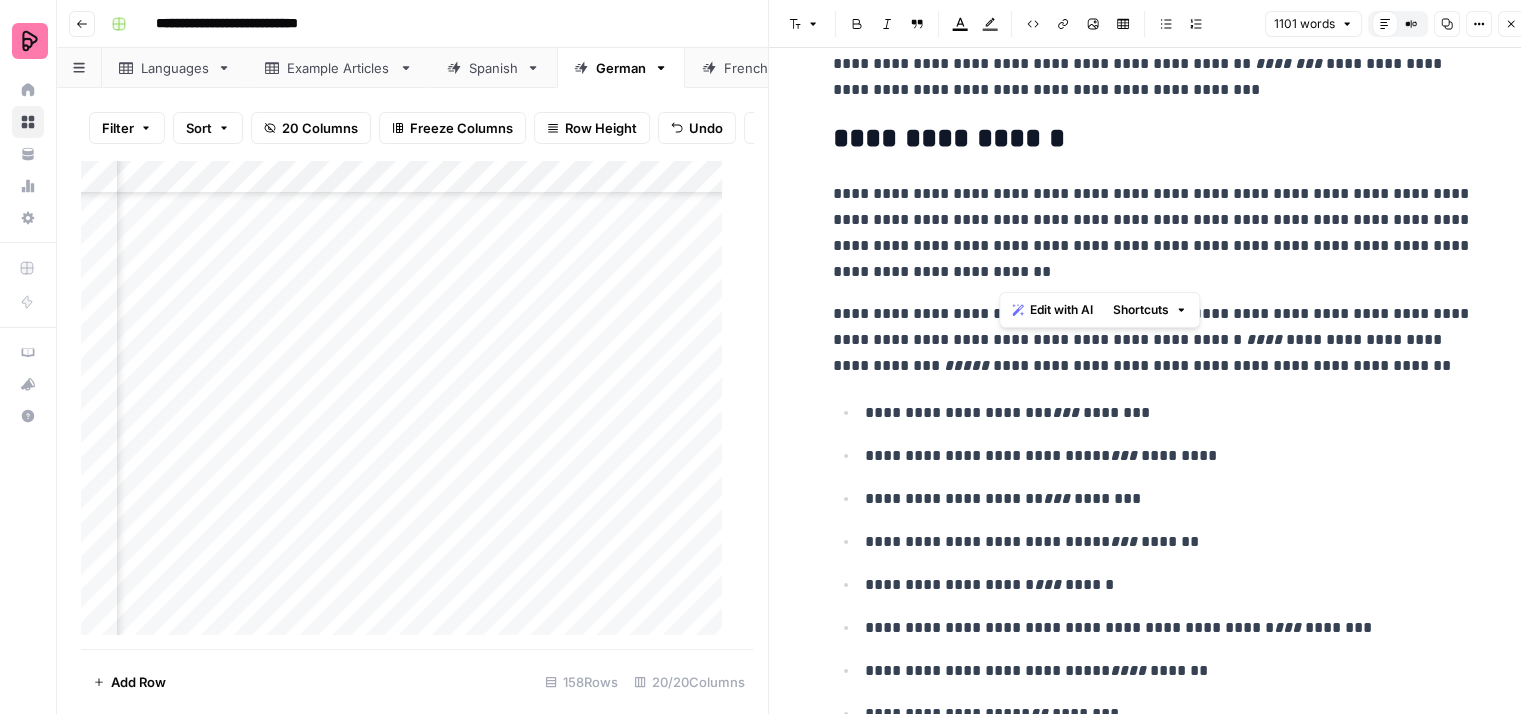 drag, startPoint x: 1066, startPoint y: 270, endPoint x: 1326, endPoint y: 192, distance: 271.44797 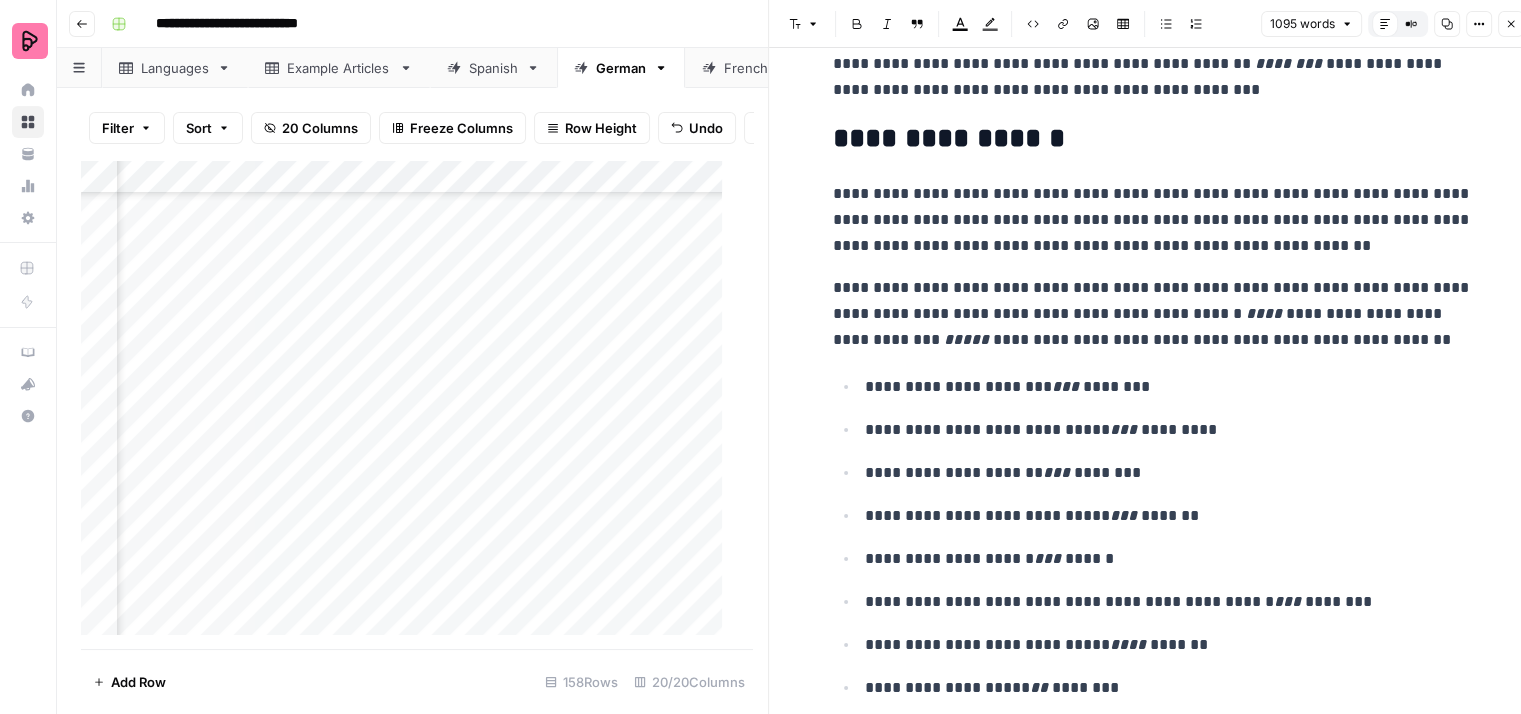 type 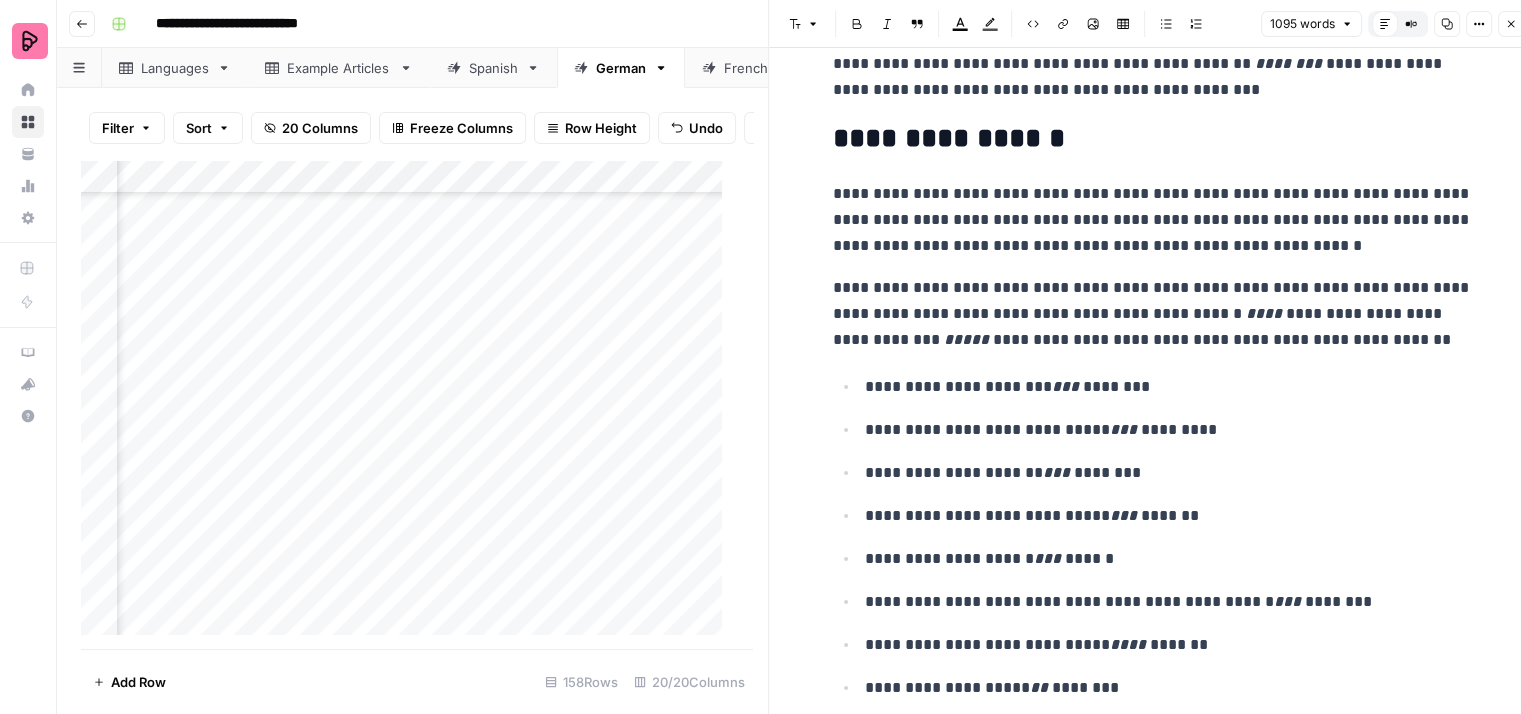 click on "**********" at bounding box center [1153, 220] 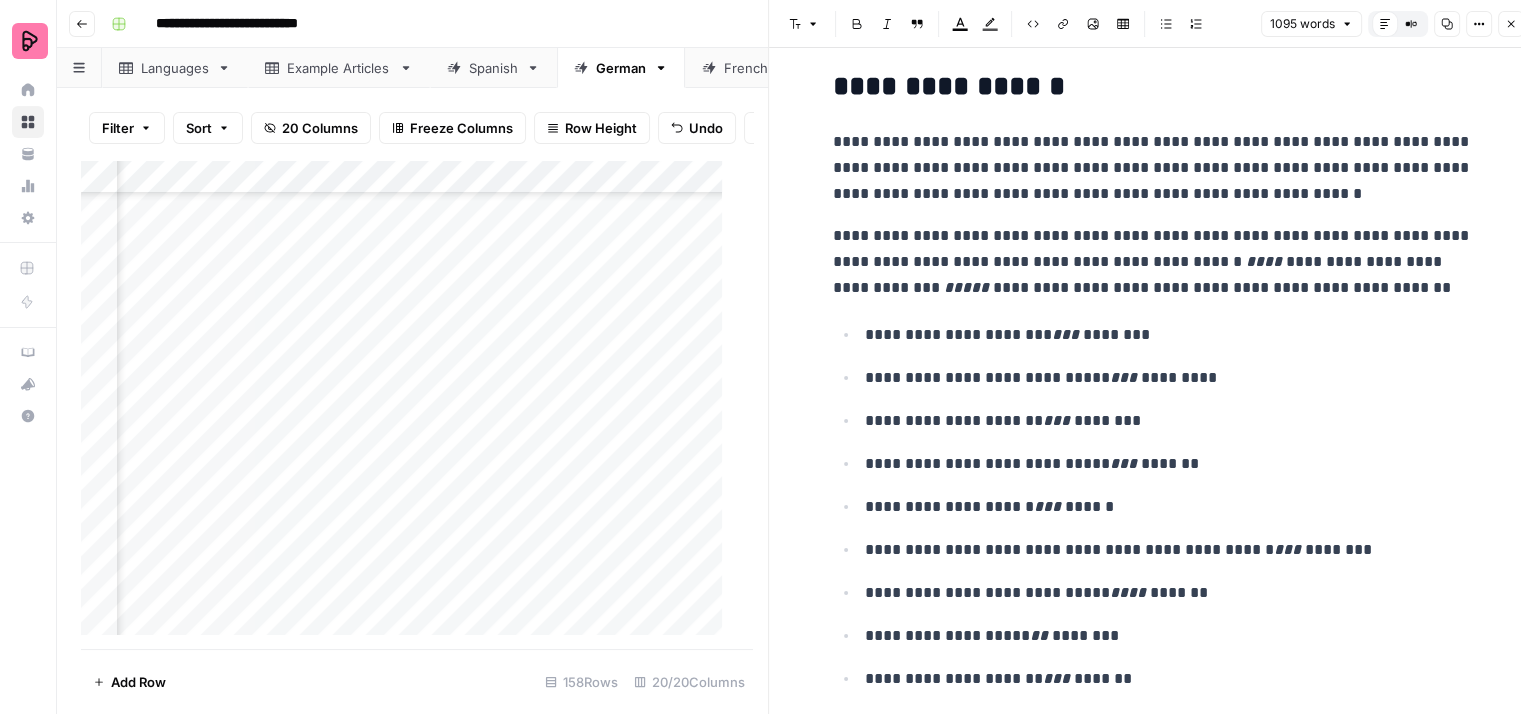 scroll, scrollTop: 900, scrollLeft: 0, axis: vertical 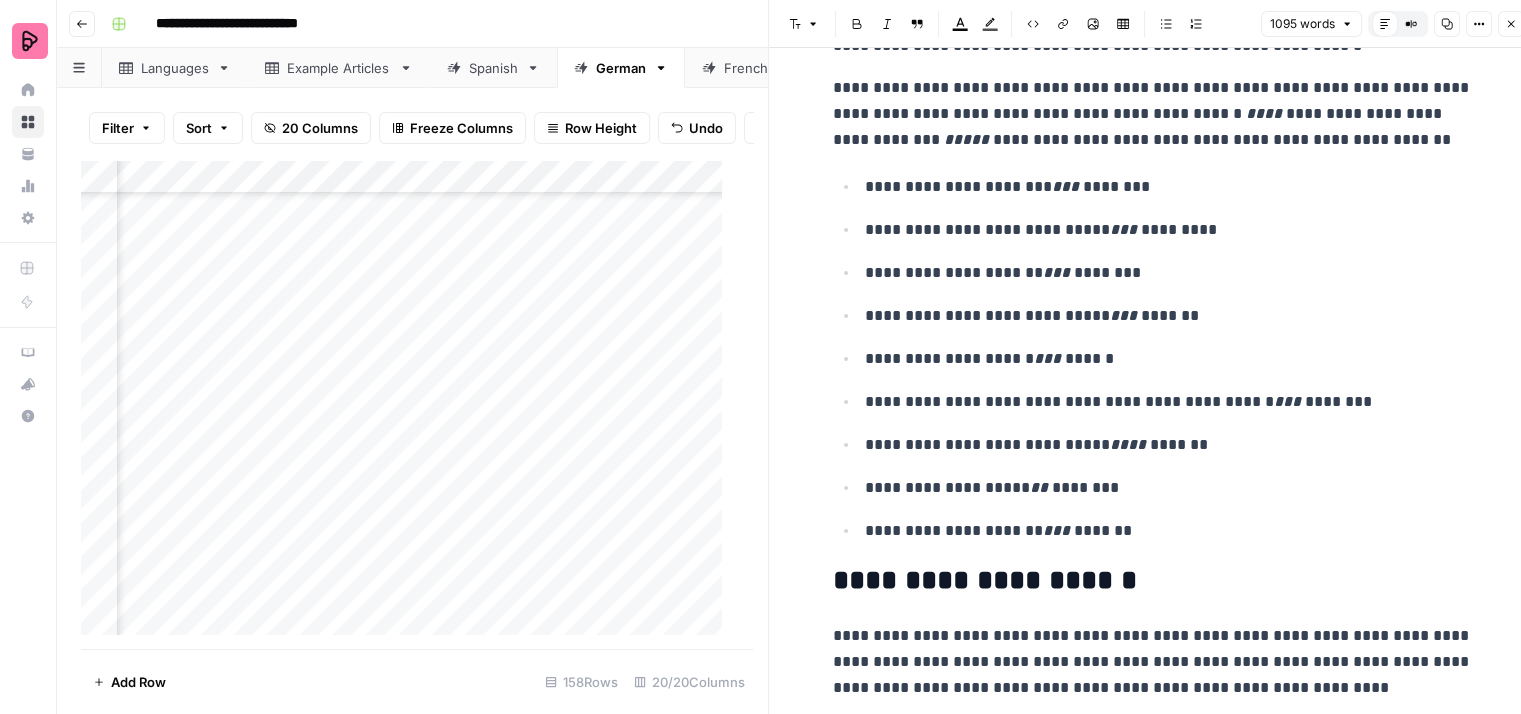 click on "**********" at bounding box center [1169, 273] 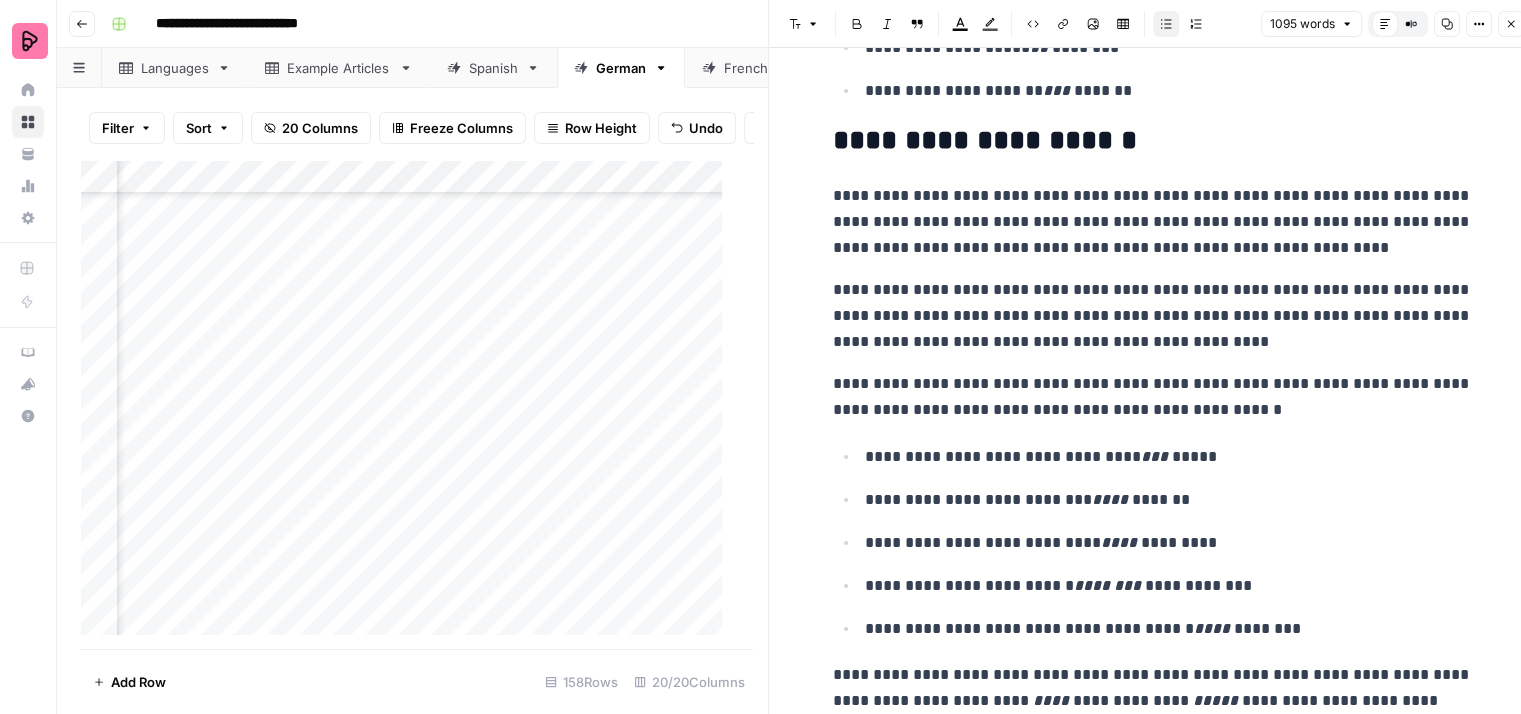 scroll, scrollTop: 1400, scrollLeft: 0, axis: vertical 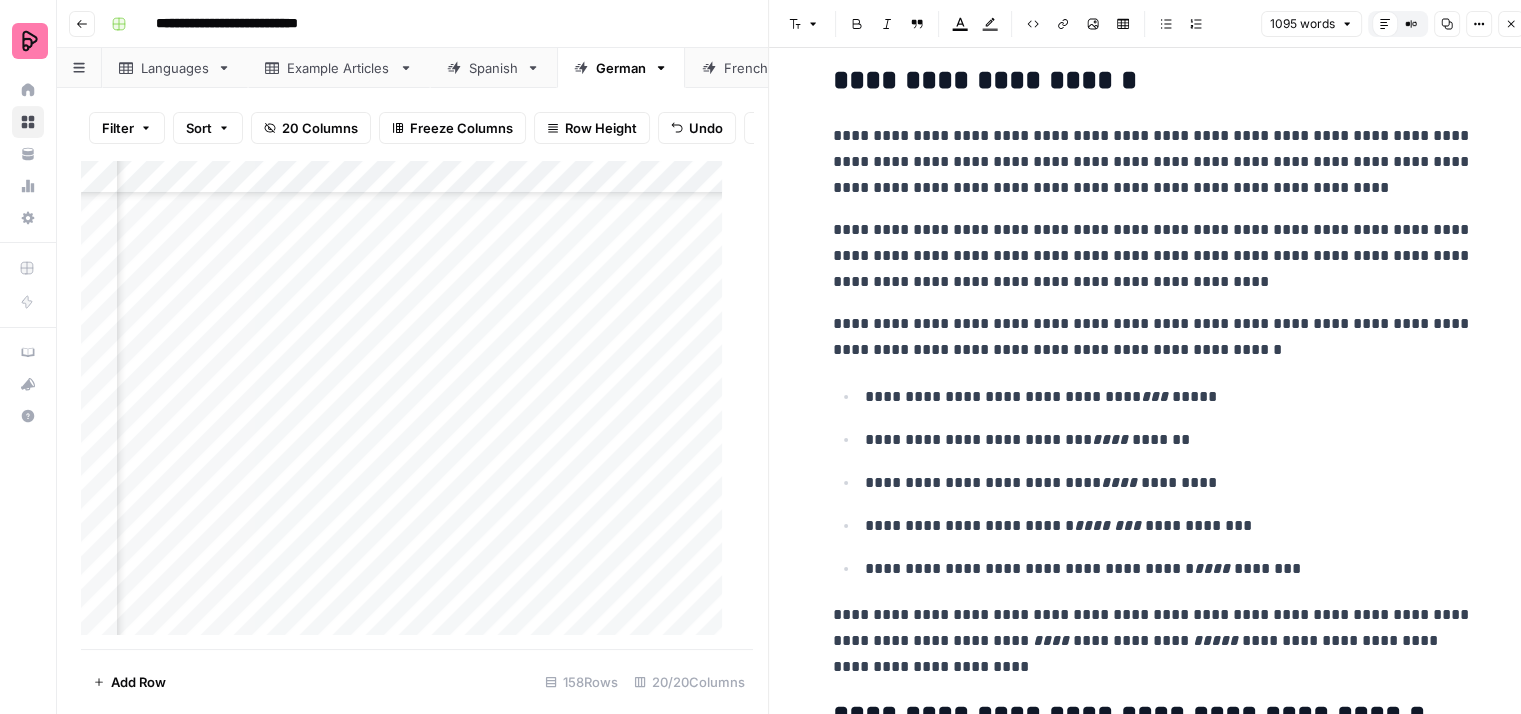 click on "**********" at bounding box center (1153, 162) 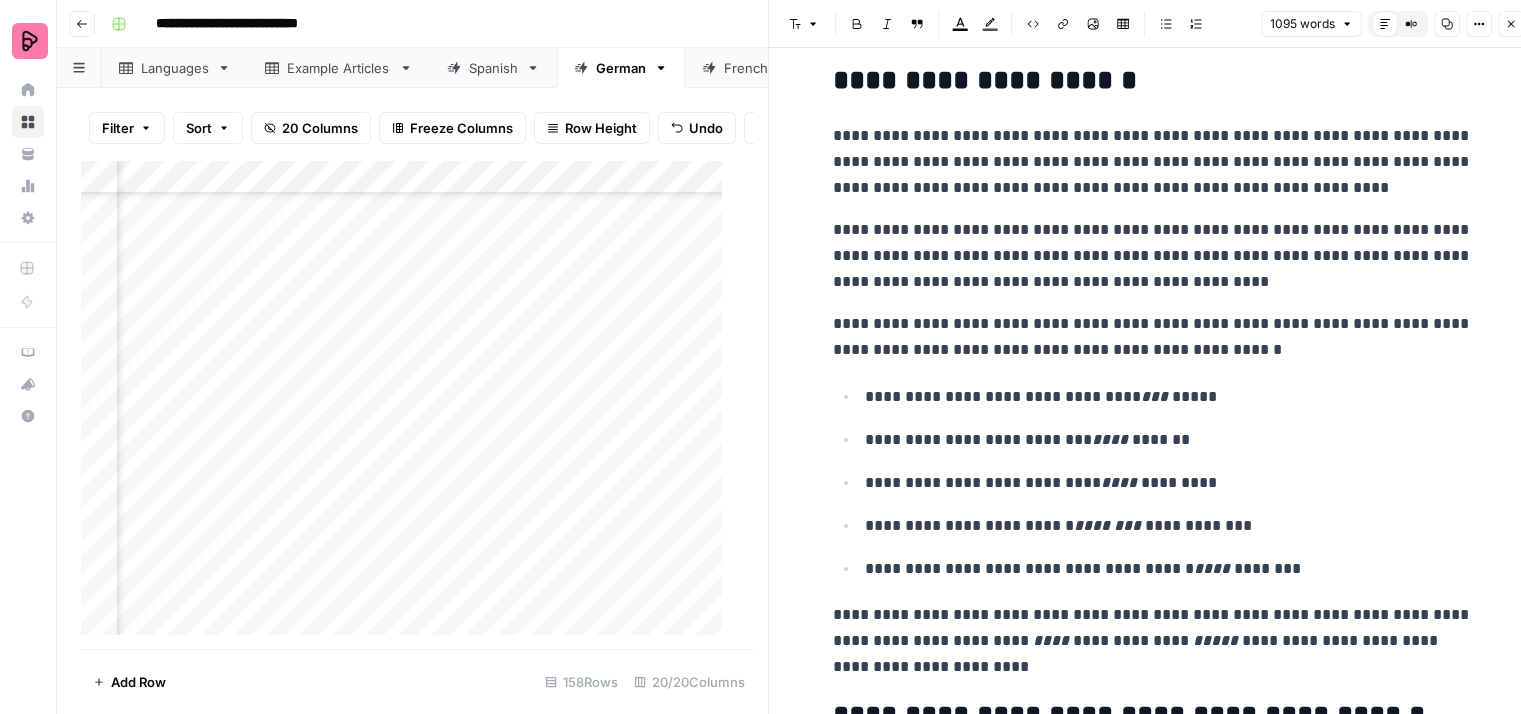 click on "**********" at bounding box center (1153, 162) 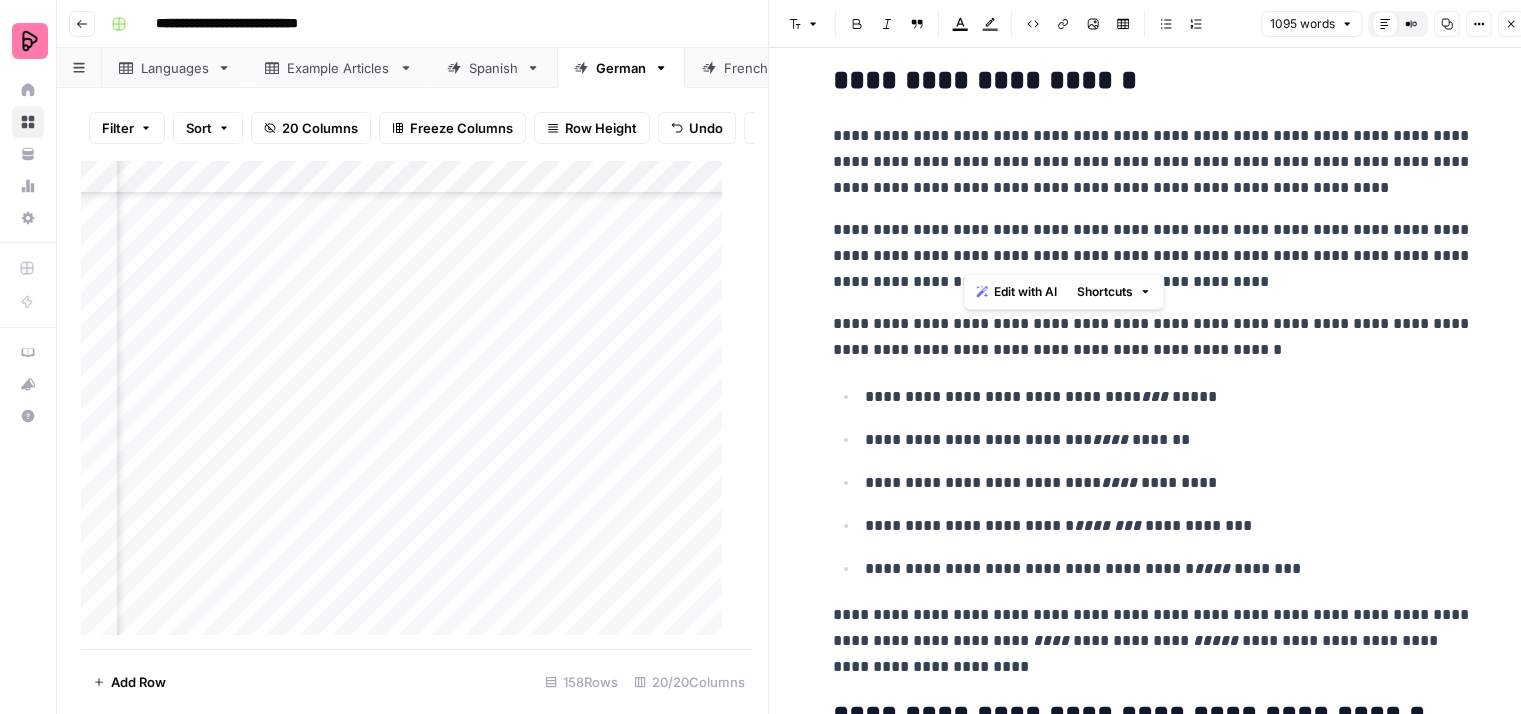 click on "**********" at bounding box center [1153, 256] 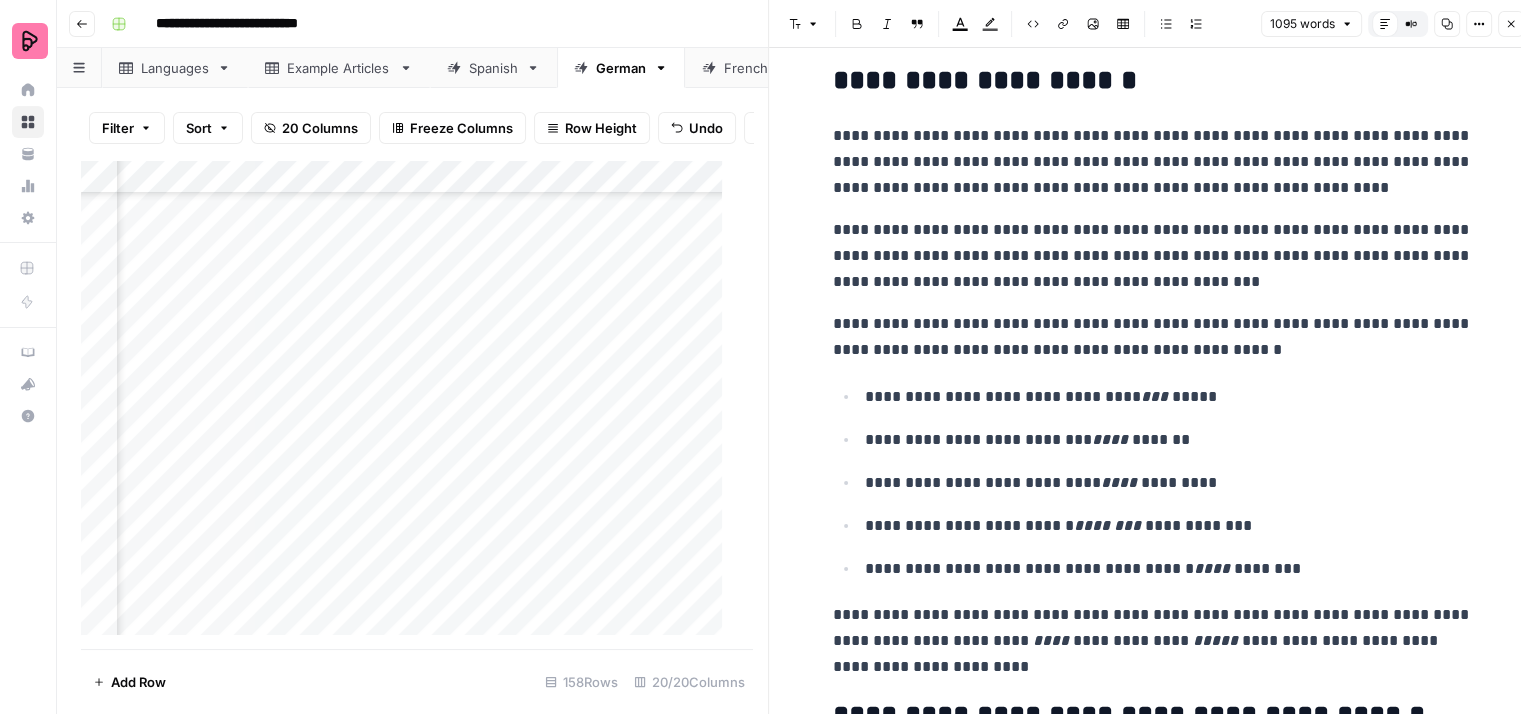 click on "**********" at bounding box center (1153, 256) 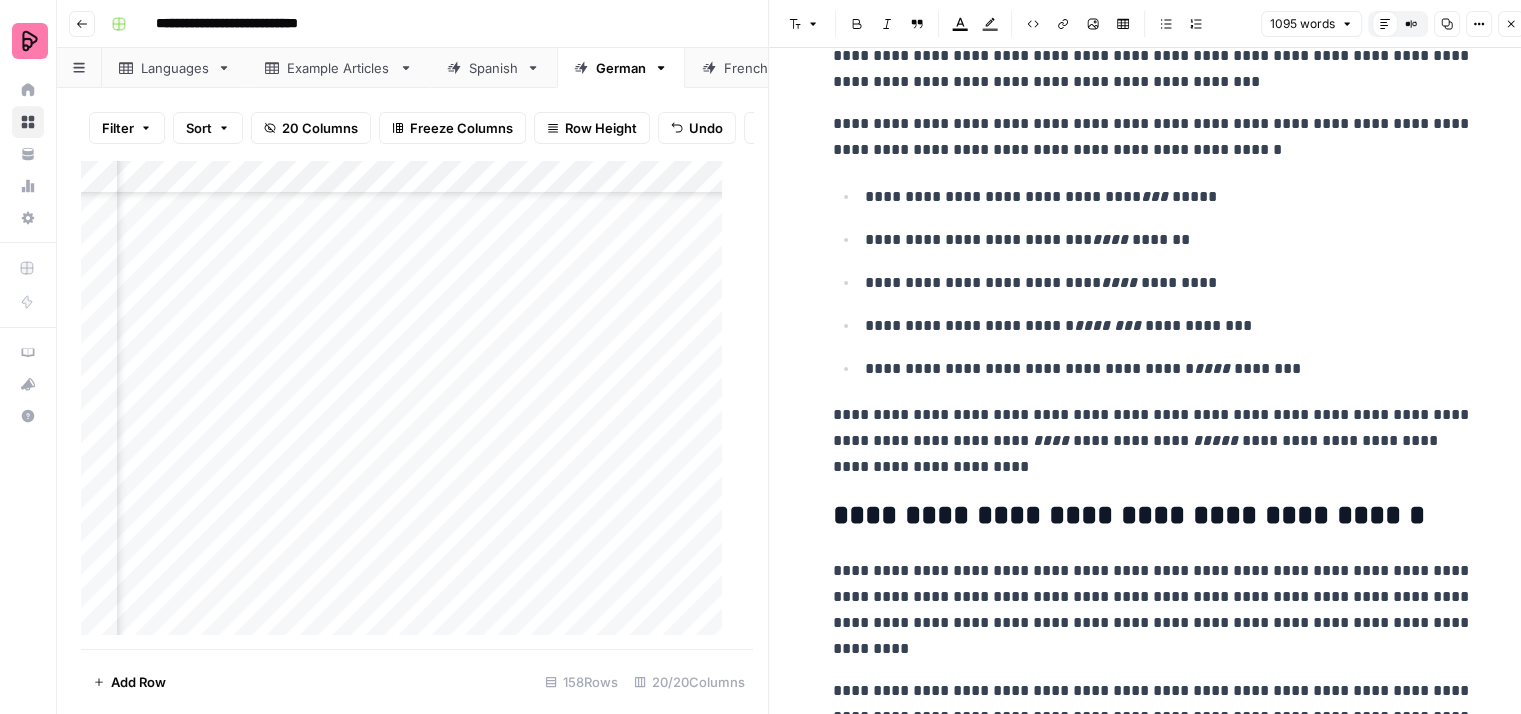 scroll, scrollTop: 1700, scrollLeft: 0, axis: vertical 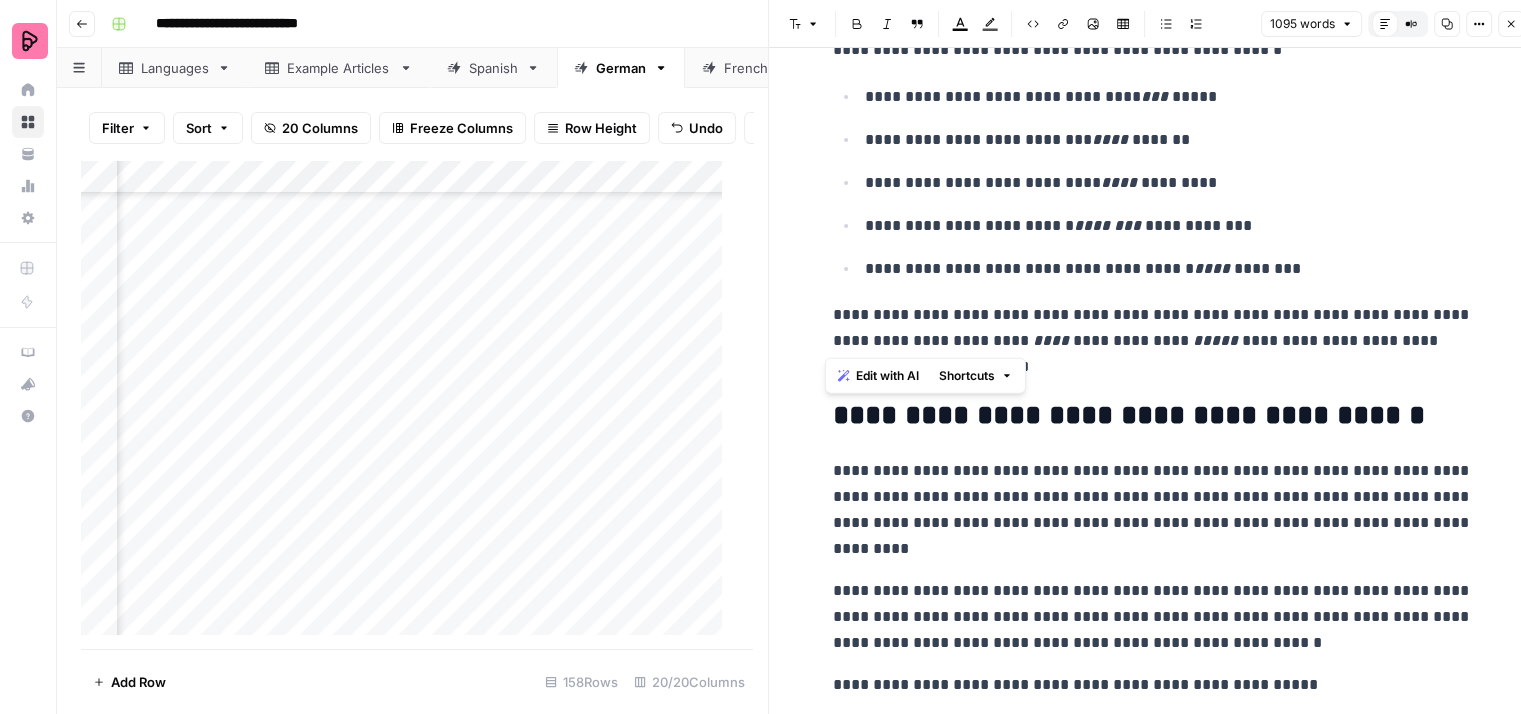 drag, startPoint x: 926, startPoint y: 333, endPoint x: 818, endPoint y: 312, distance: 110.02273 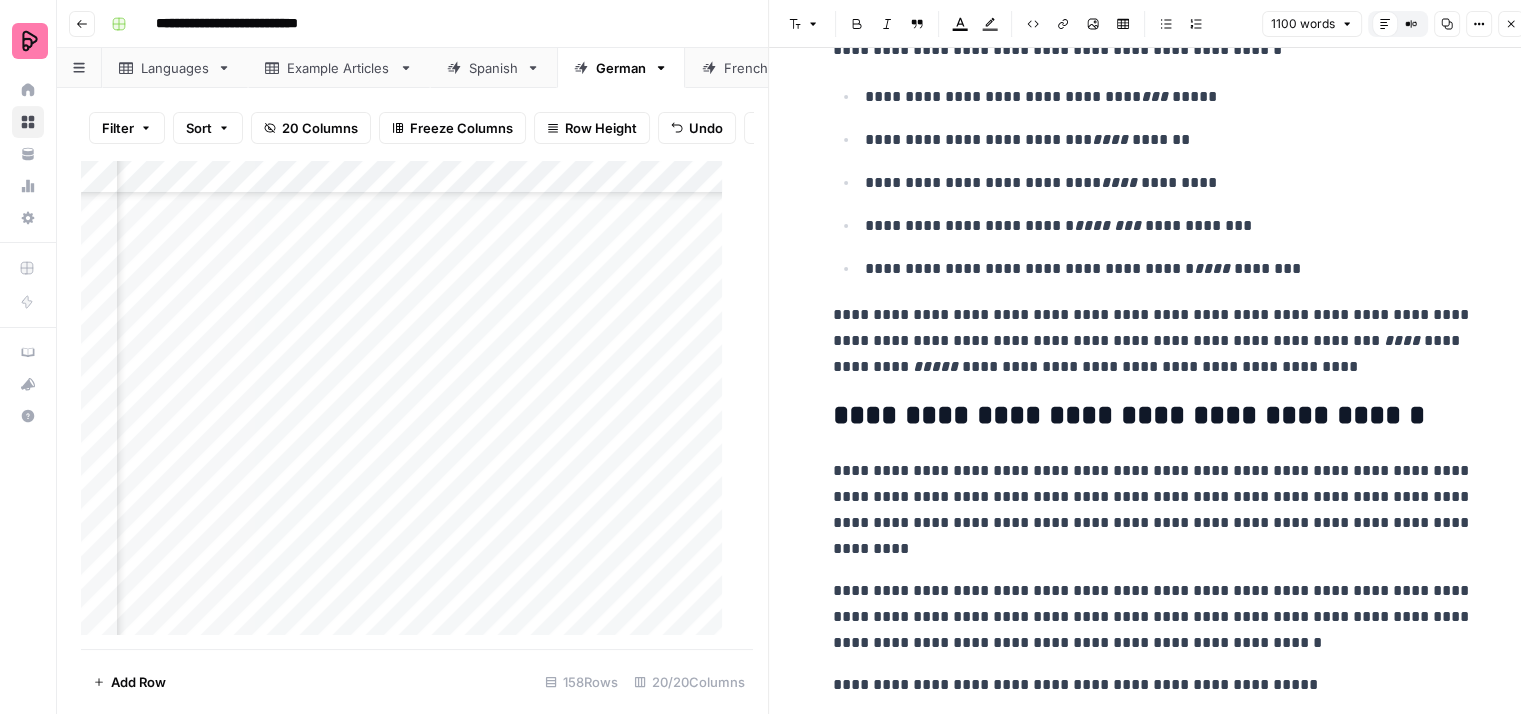 click on "**********" at bounding box center (1153, 341) 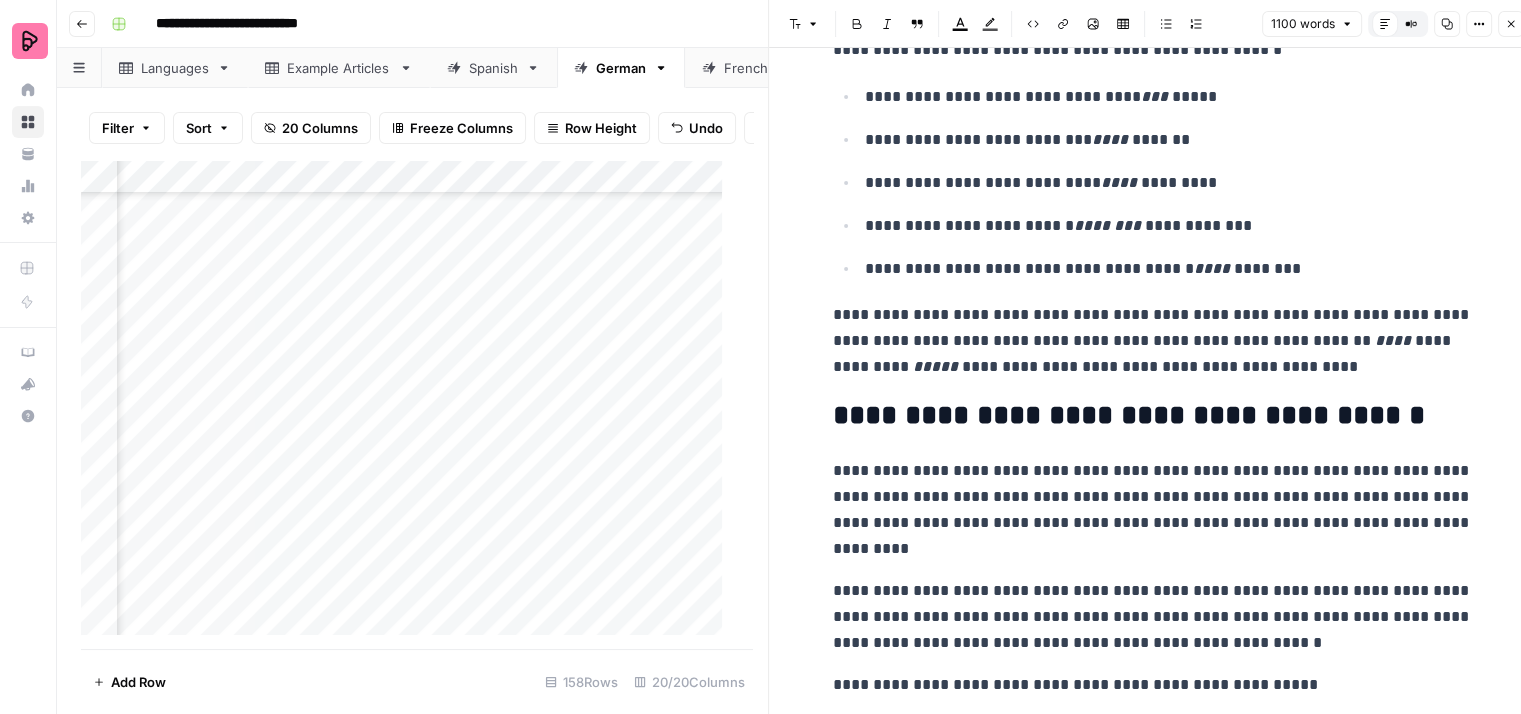 click on "**********" at bounding box center [1153, 341] 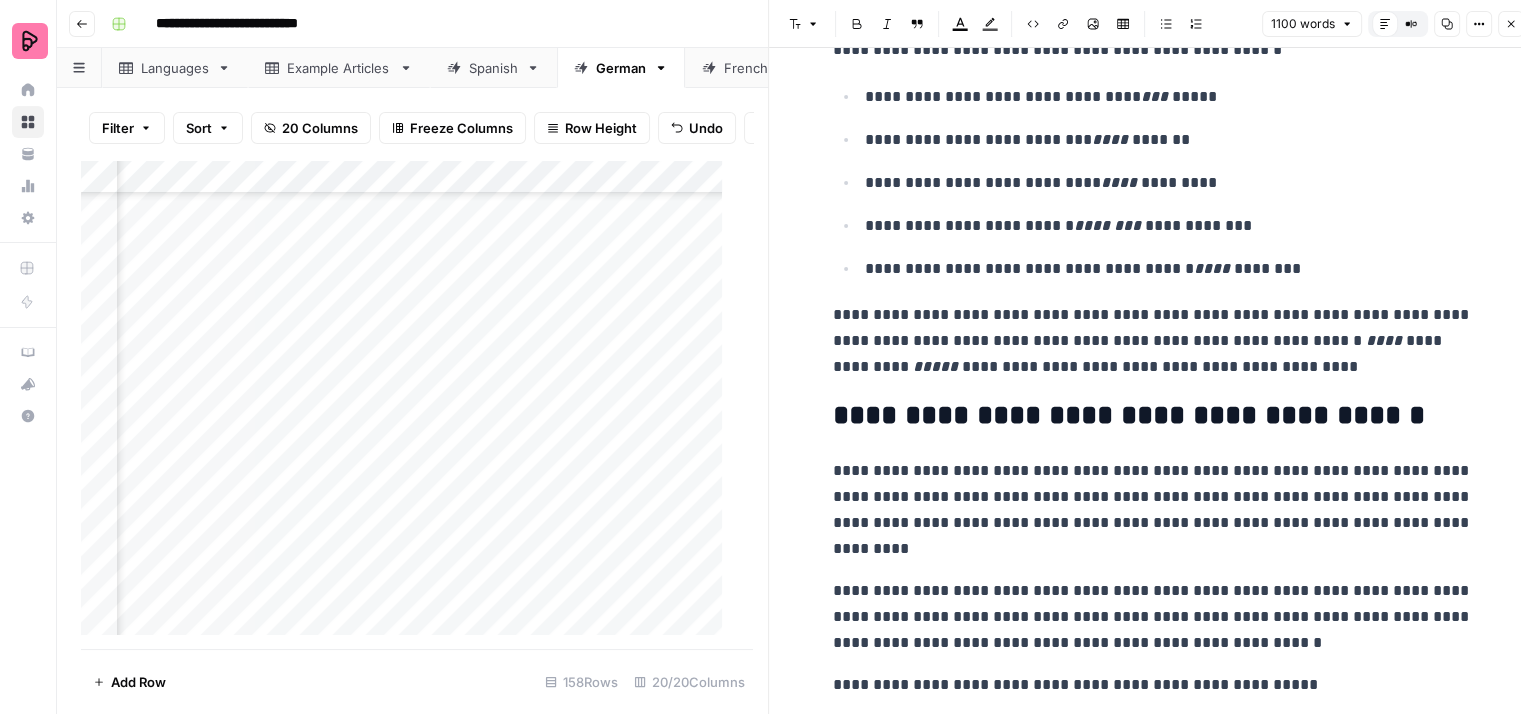 click on "**********" at bounding box center (1153, 341) 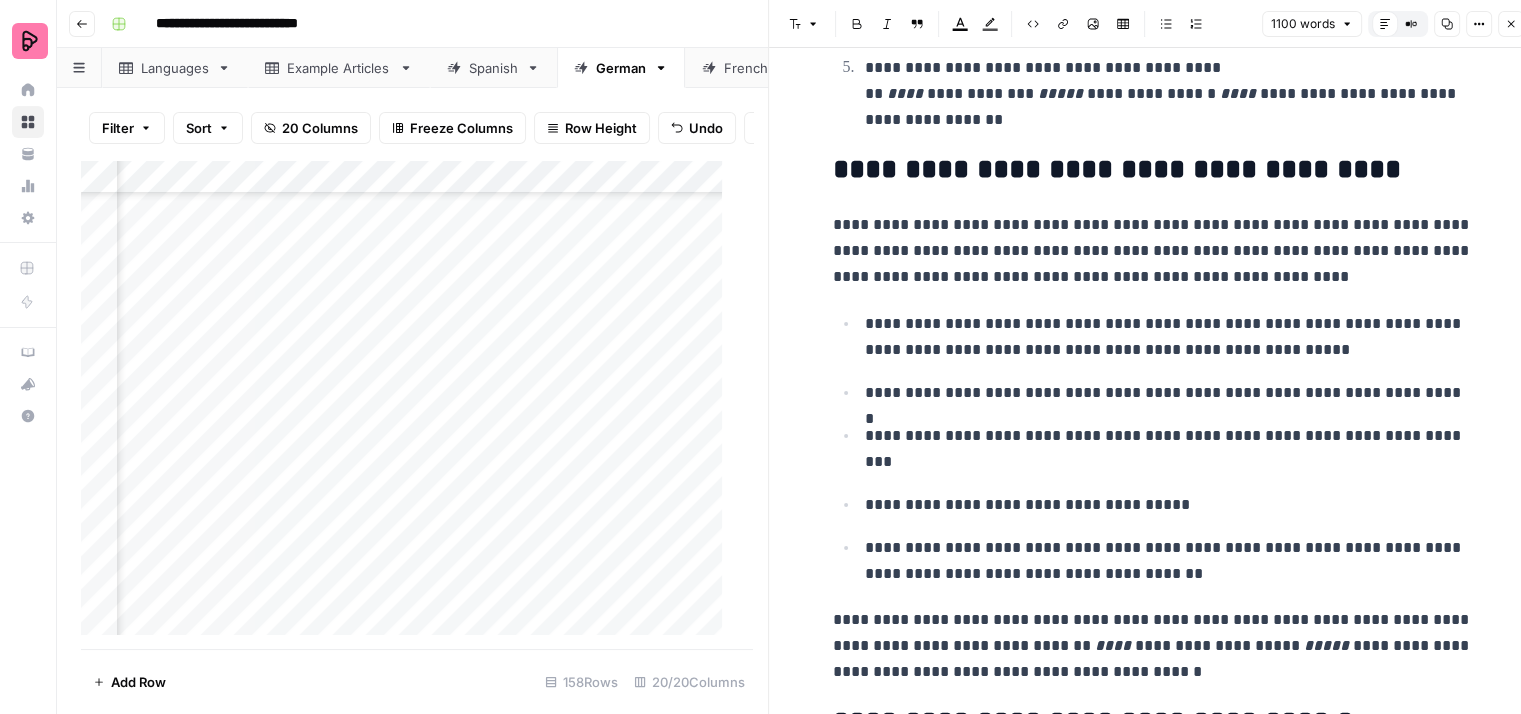 scroll, scrollTop: 3300, scrollLeft: 0, axis: vertical 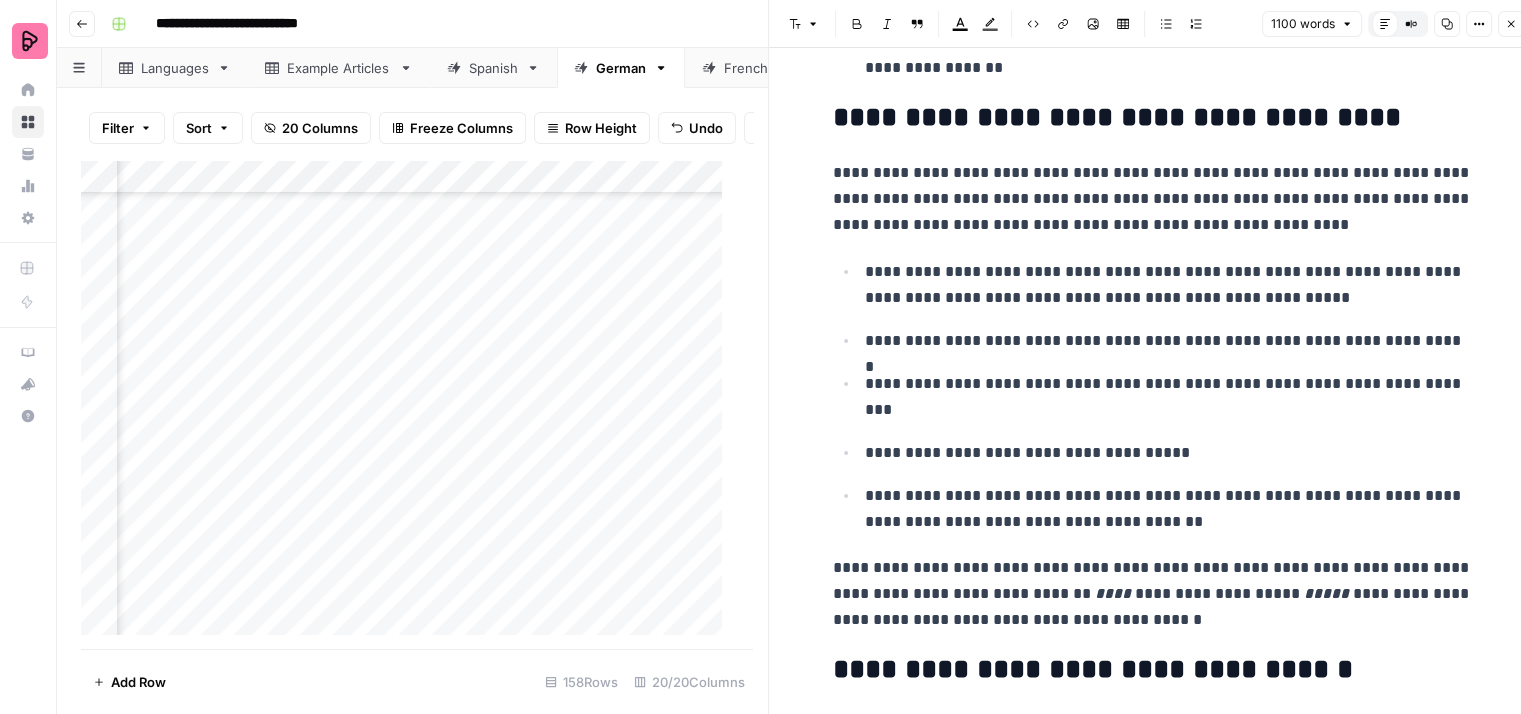 click on "**********" at bounding box center [1169, 285] 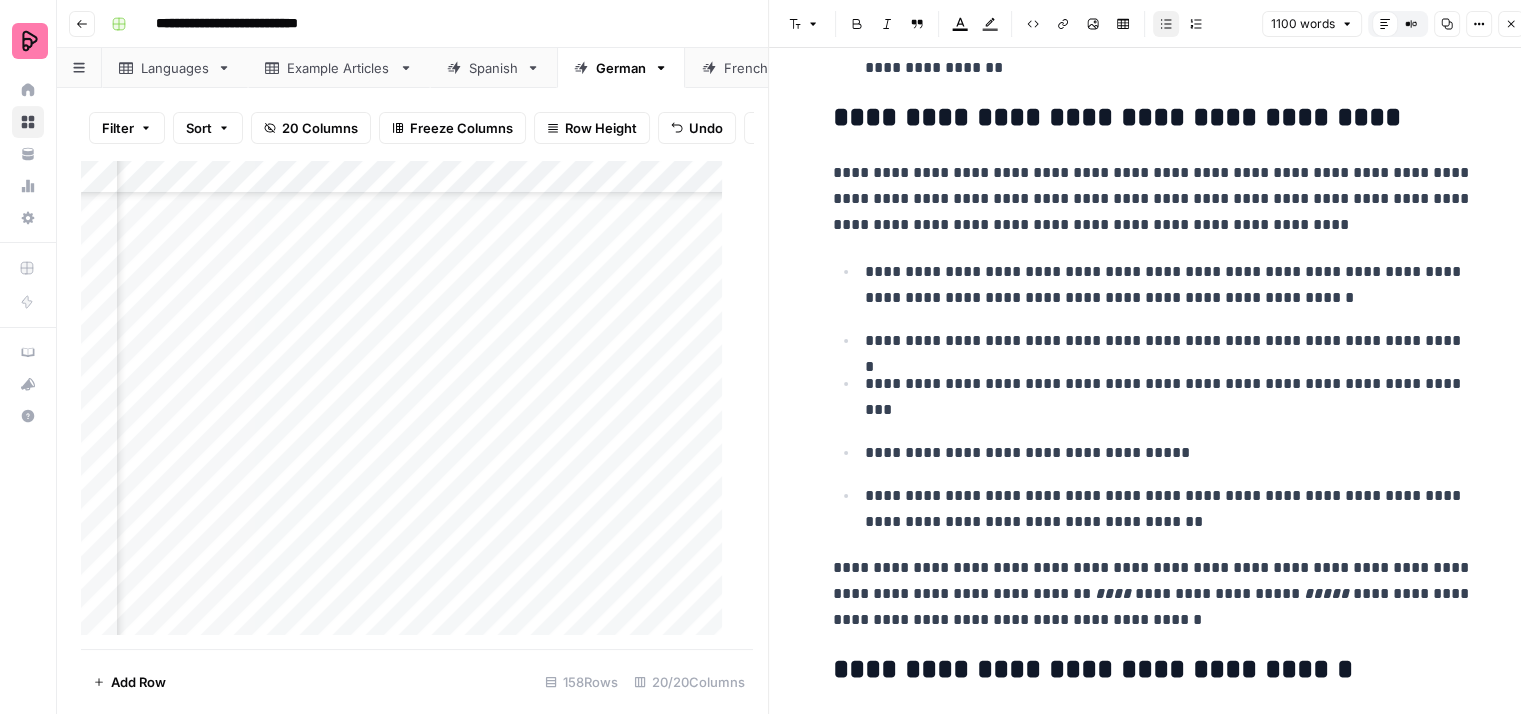 click on "**********" at bounding box center (1153, 396) 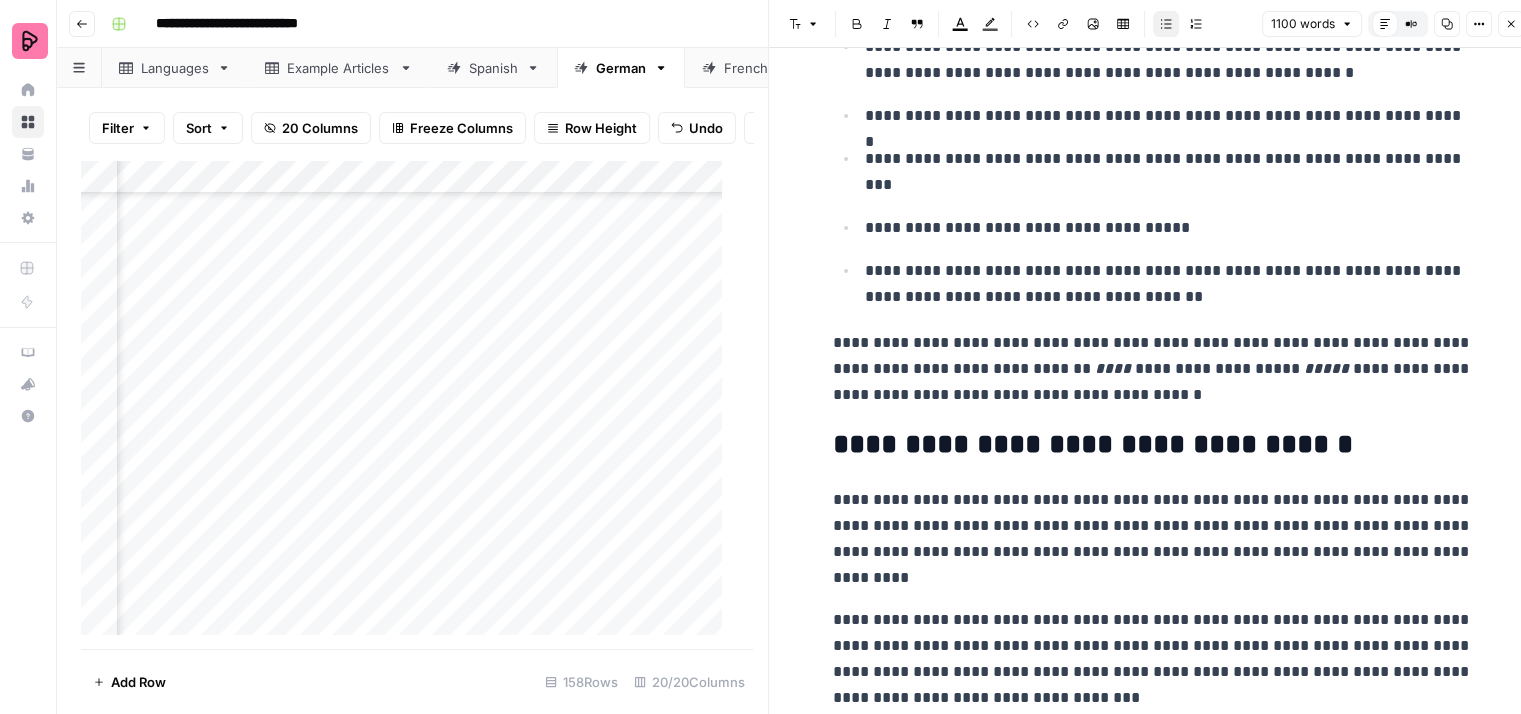 scroll, scrollTop: 3600, scrollLeft: 0, axis: vertical 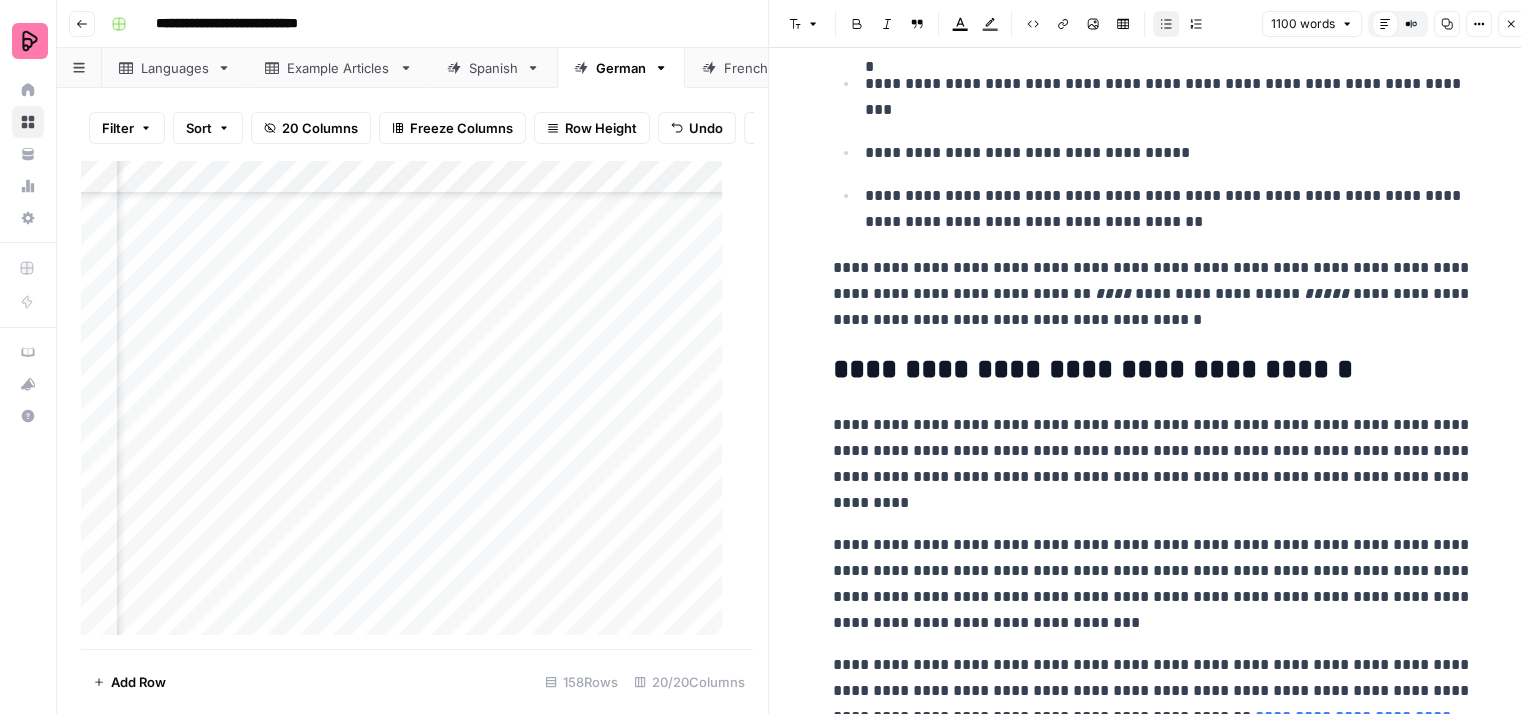 click on "**********" at bounding box center (1153, 294) 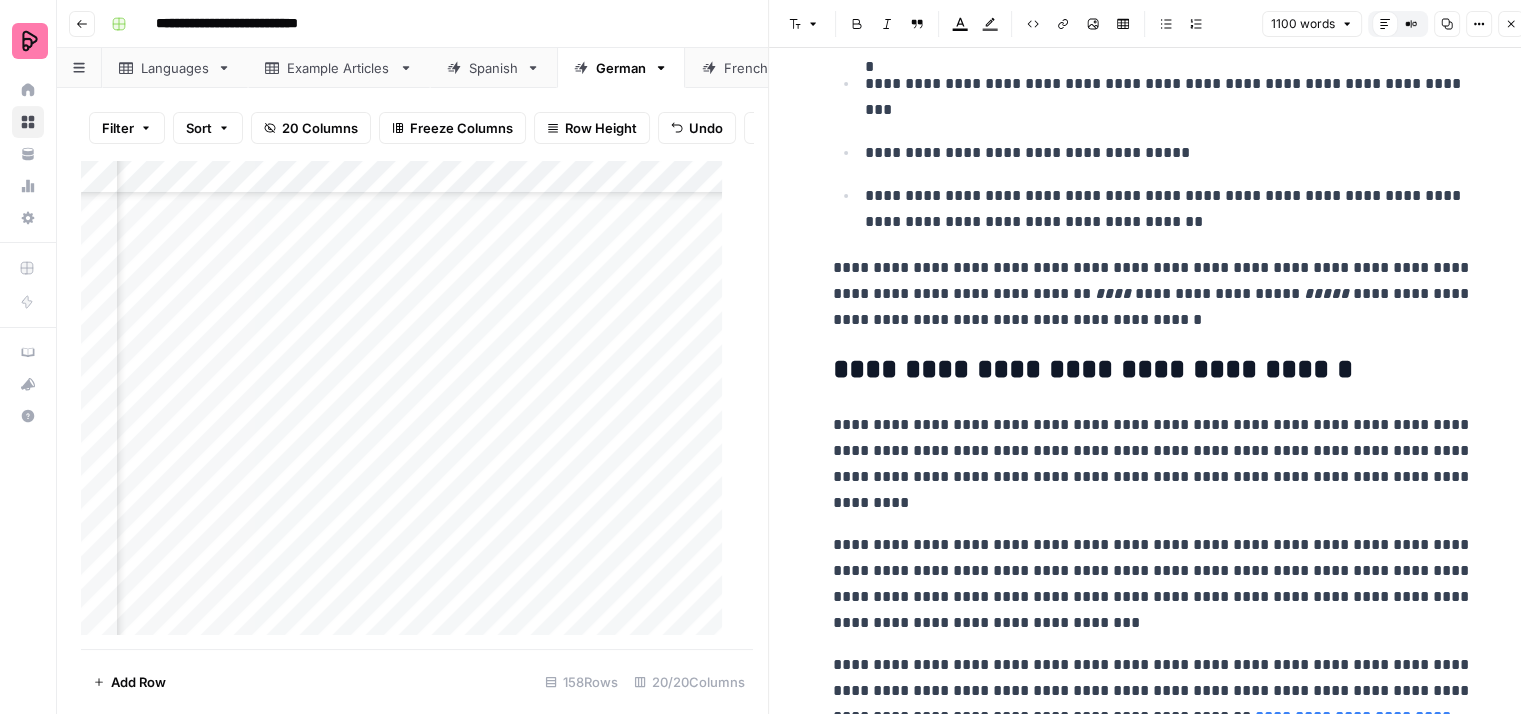 click on "**********" at bounding box center (1153, 294) 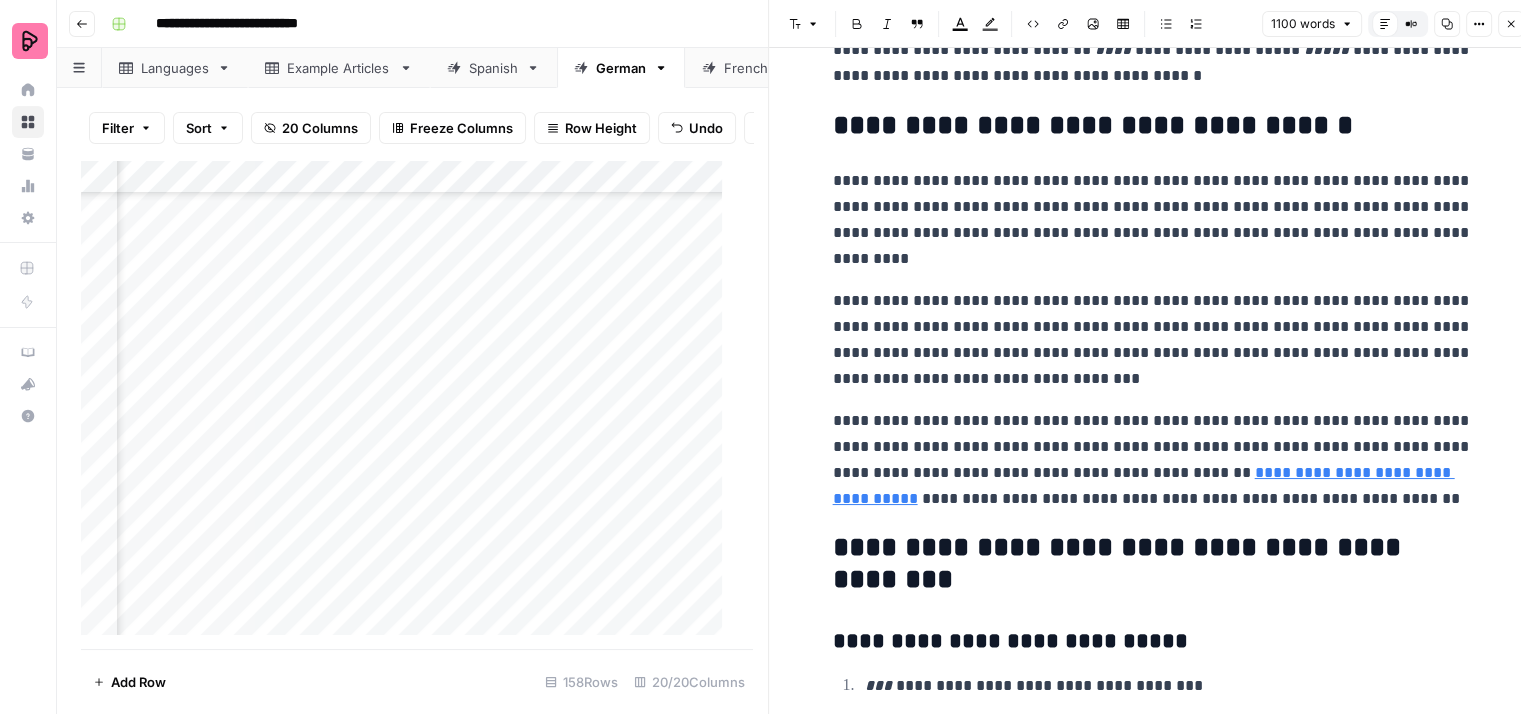 scroll, scrollTop: 3800, scrollLeft: 0, axis: vertical 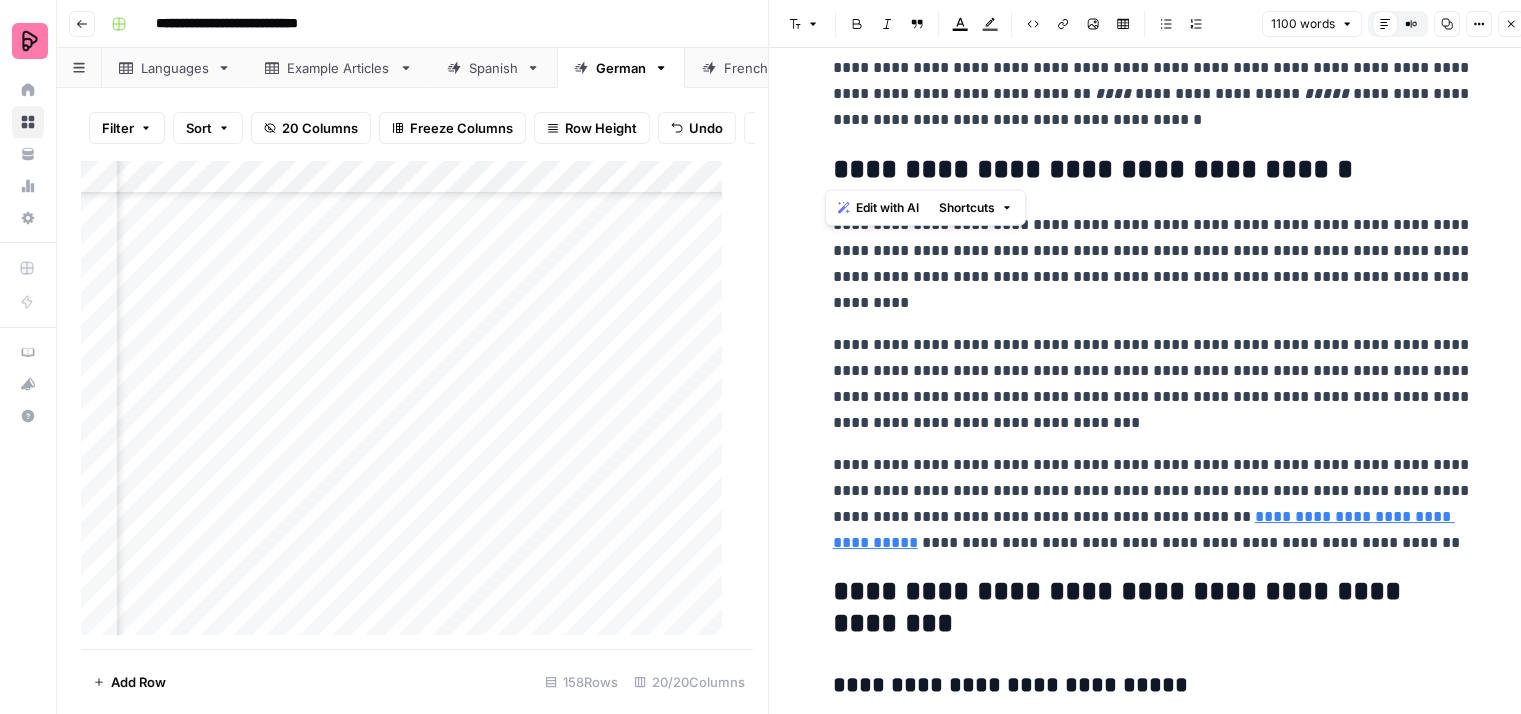 drag, startPoint x: 1304, startPoint y: 152, endPoint x: 817, endPoint y: 169, distance: 487.29663 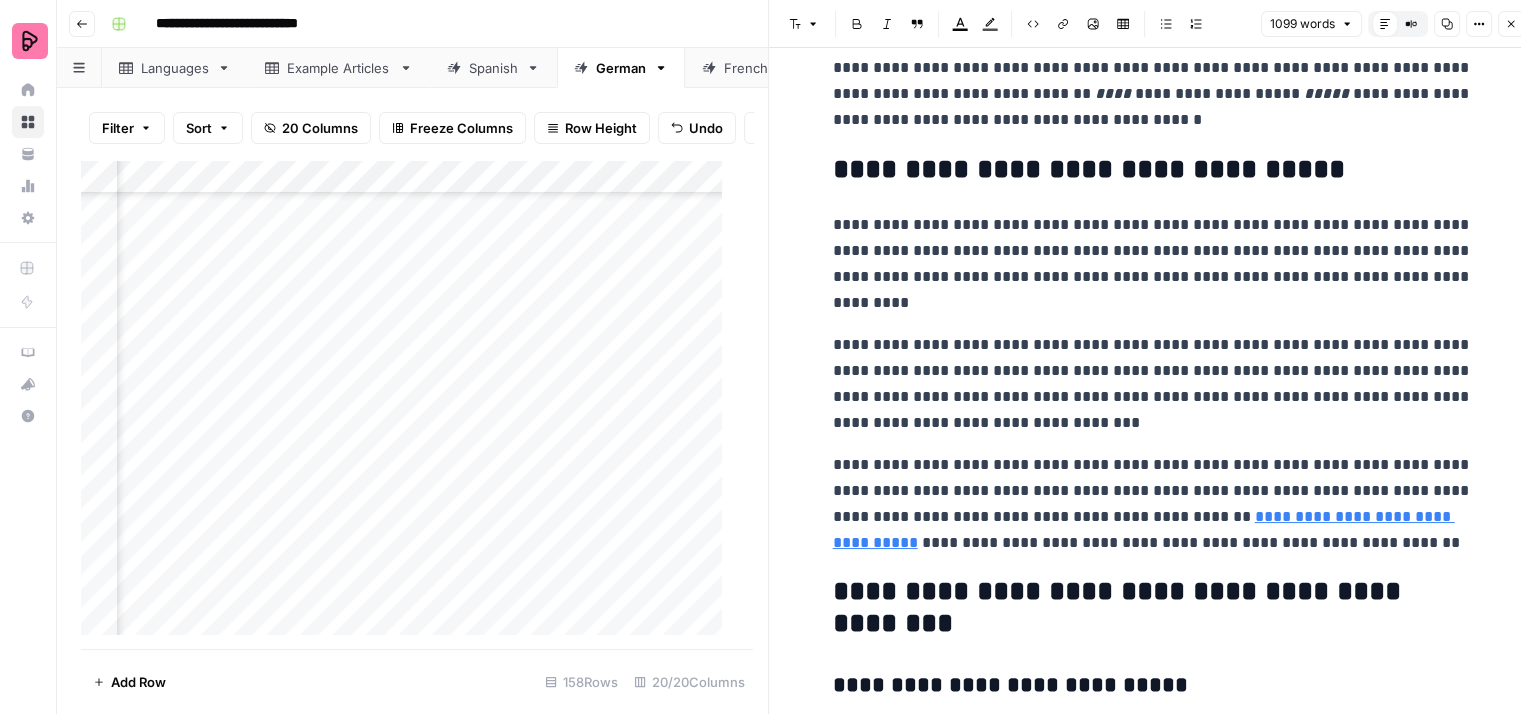 drag, startPoint x: 1056, startPoint y: 233, endPoint x: 1053, endPoint y: 221, distance: 12.369317 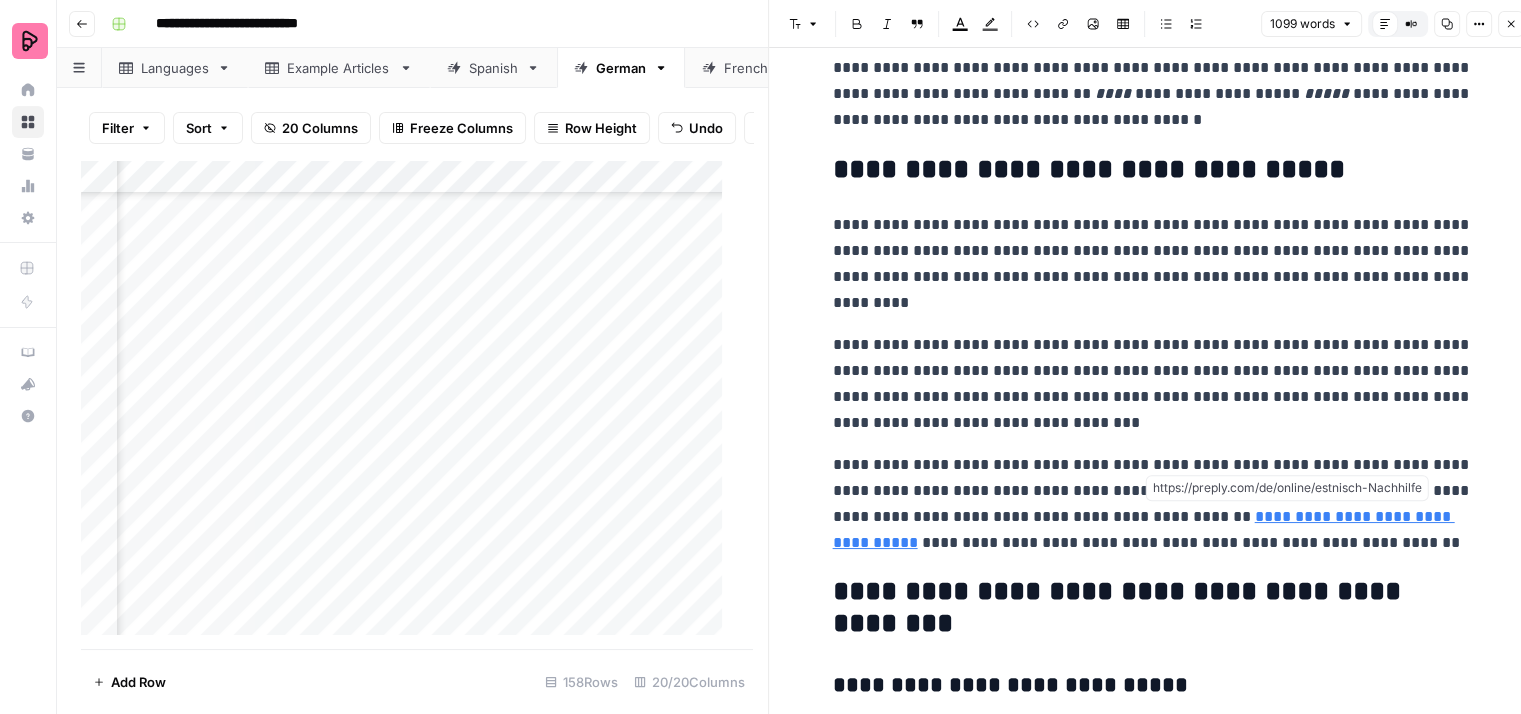 click on "**********" at bounding box center [1144, 529] 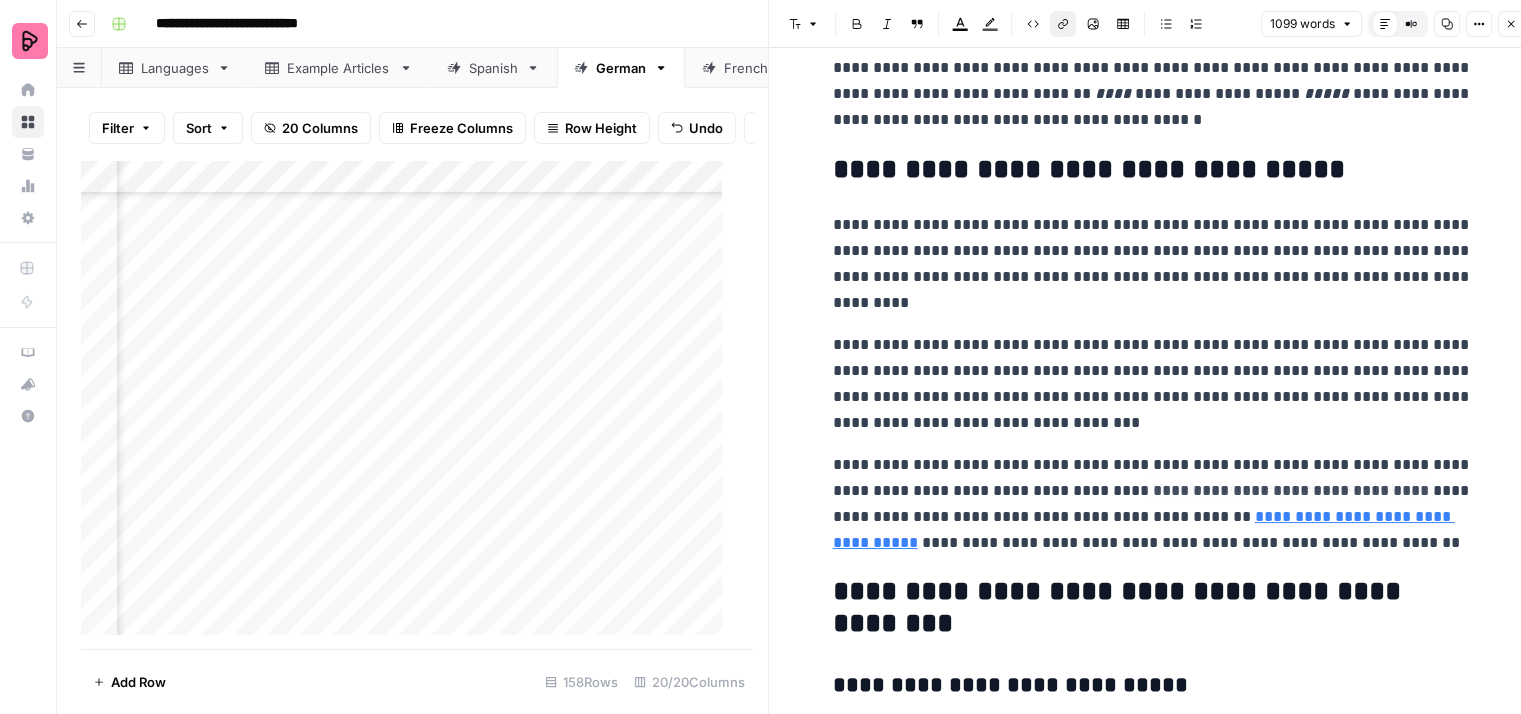 click on "**********" at bounding box center (1153, -1231) 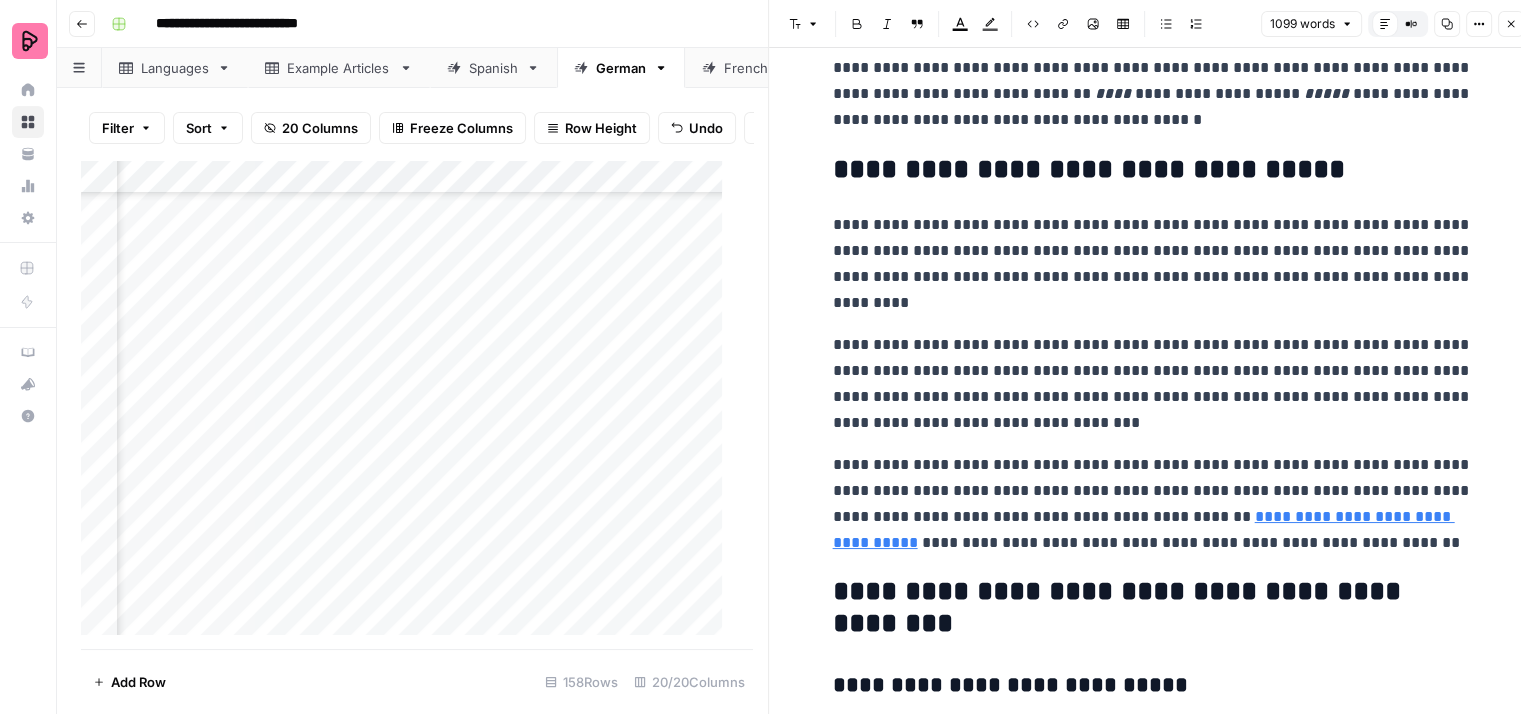 click on "**********" at bounding box center [1153, 608] 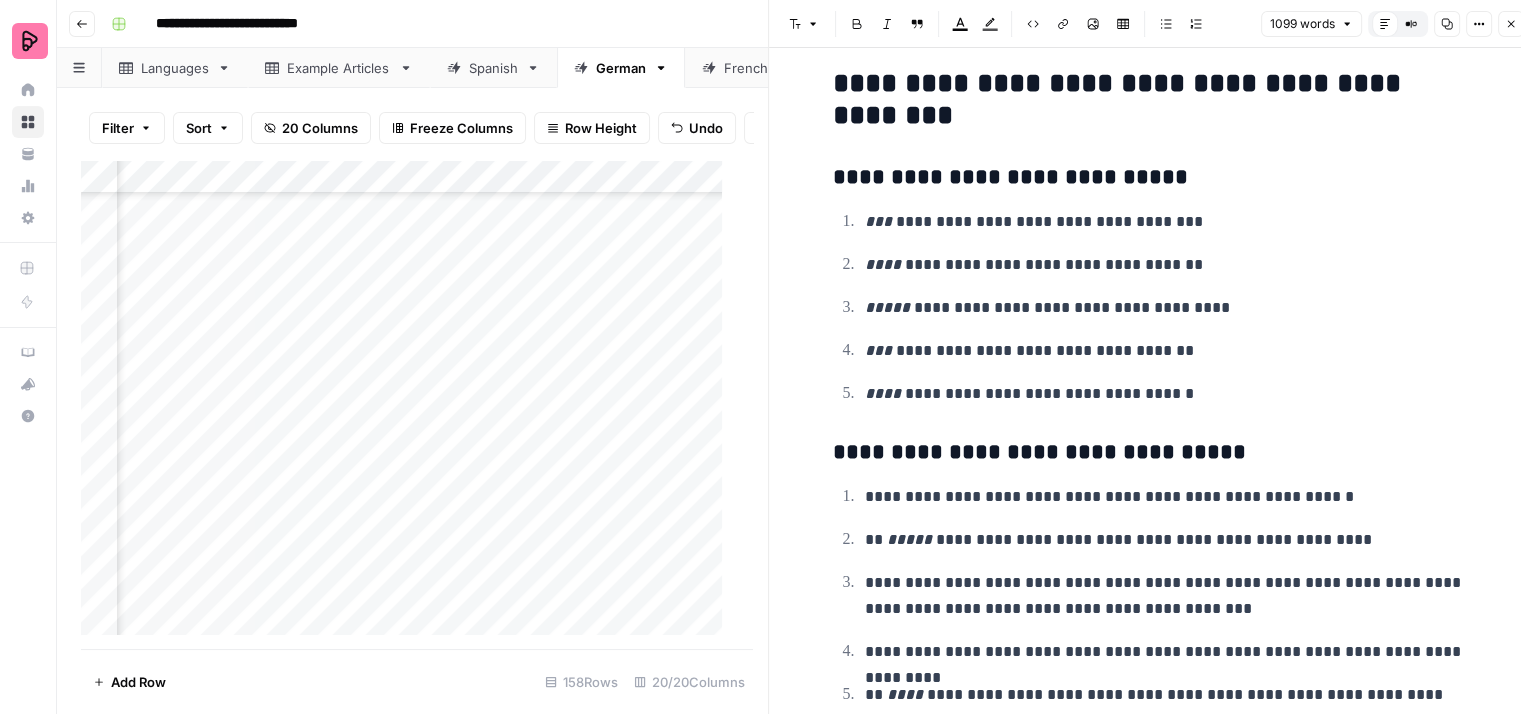 scroll, scrollTop: 4383, scrollLeft: 0, axis: vertical 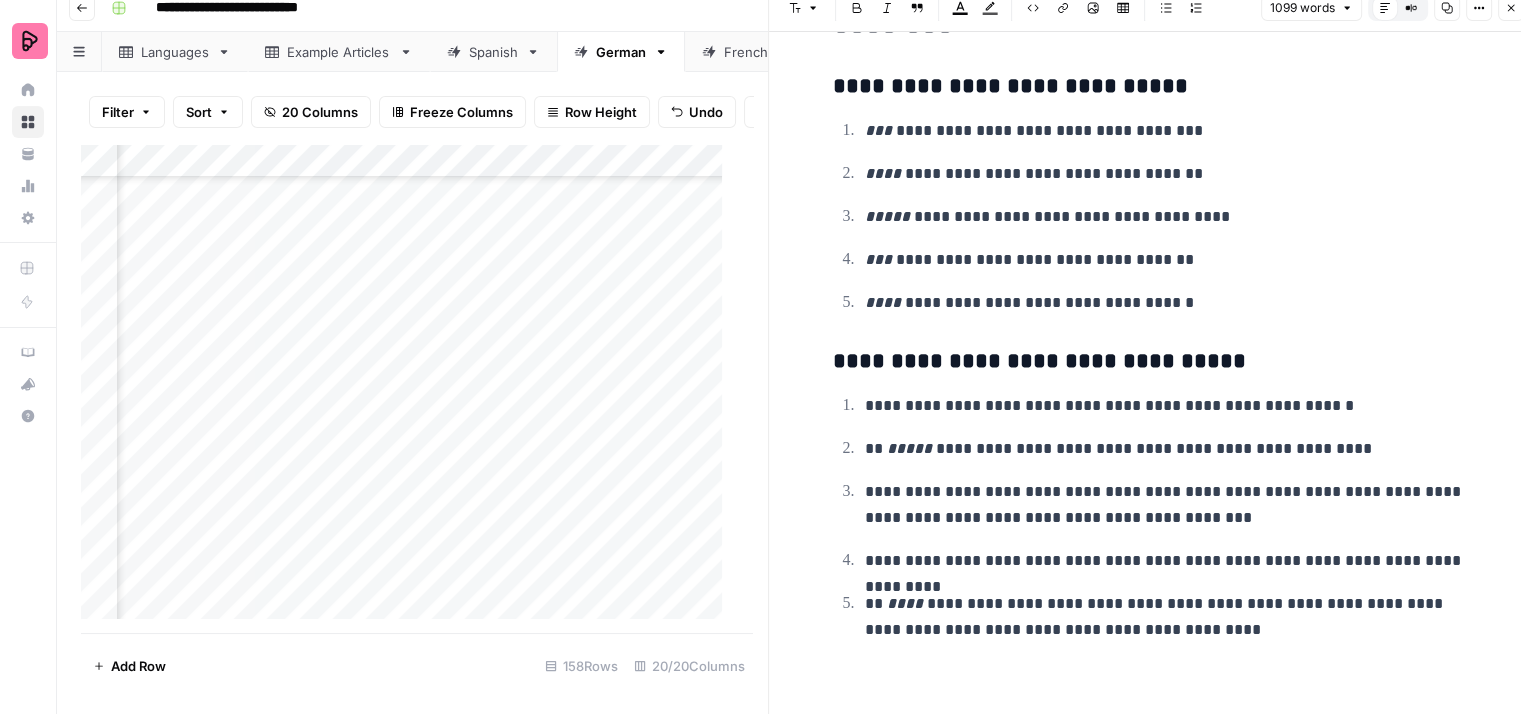 click on "**********" at bounding box center (1169, 561) 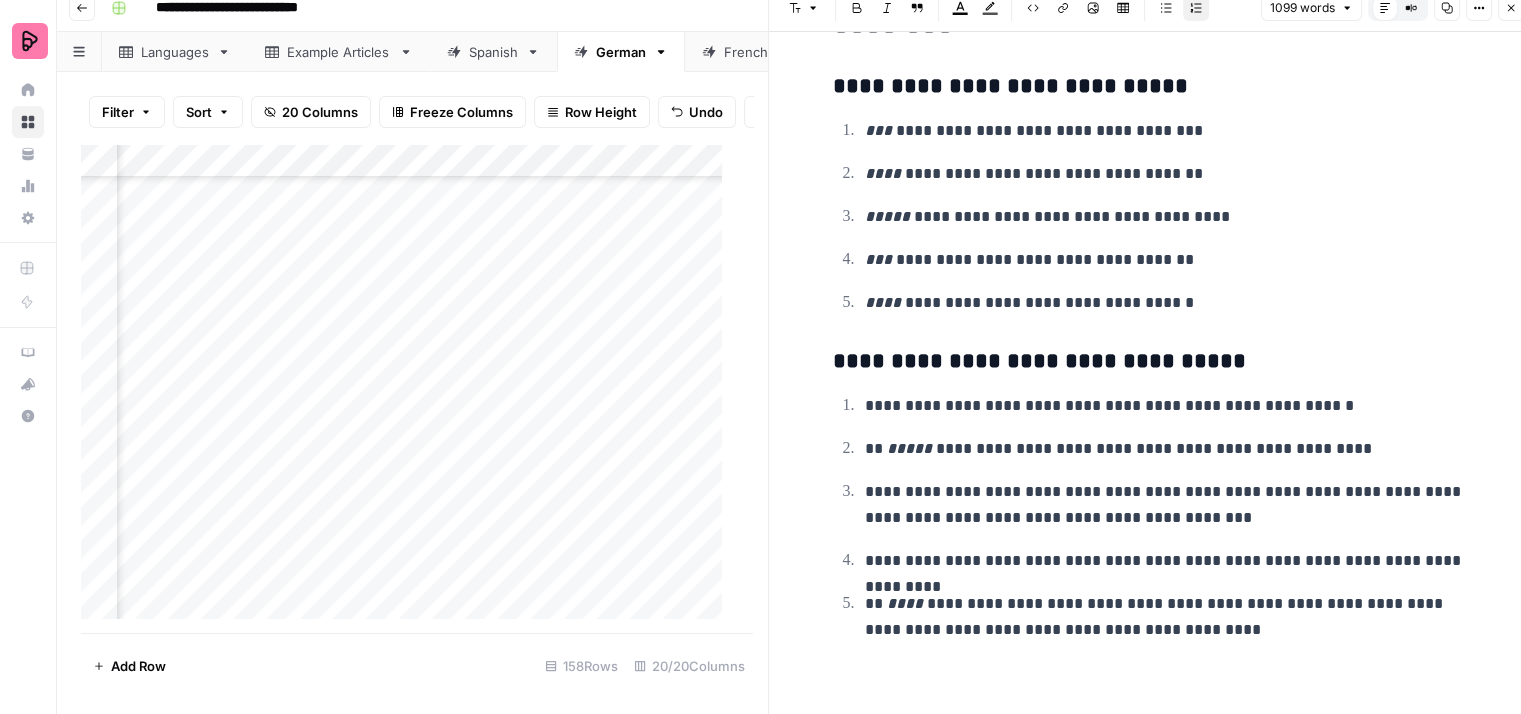 click on "**********" at bounding box center [1169, 505] 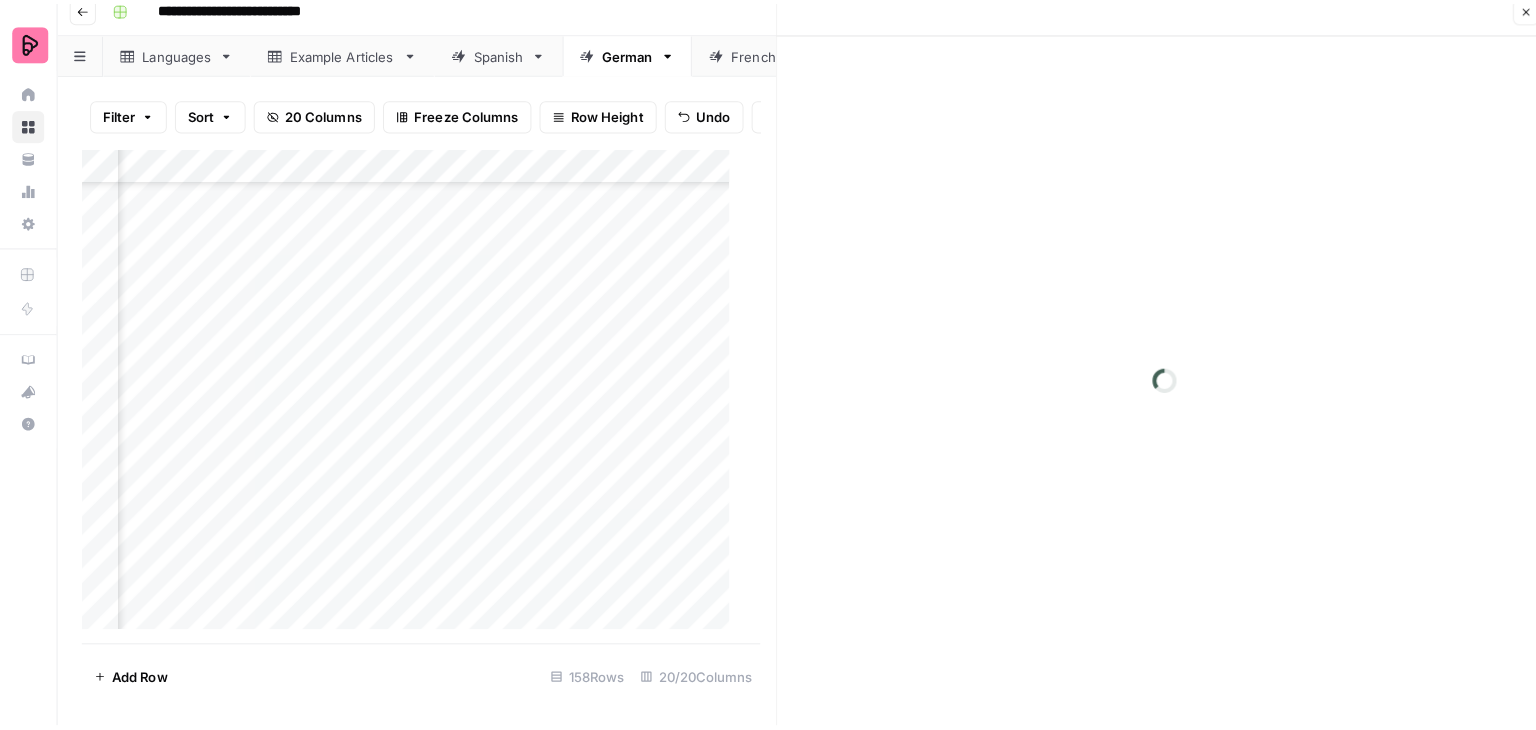 scroll, scrollTop: 0, scrollLeft: 0, axis: both 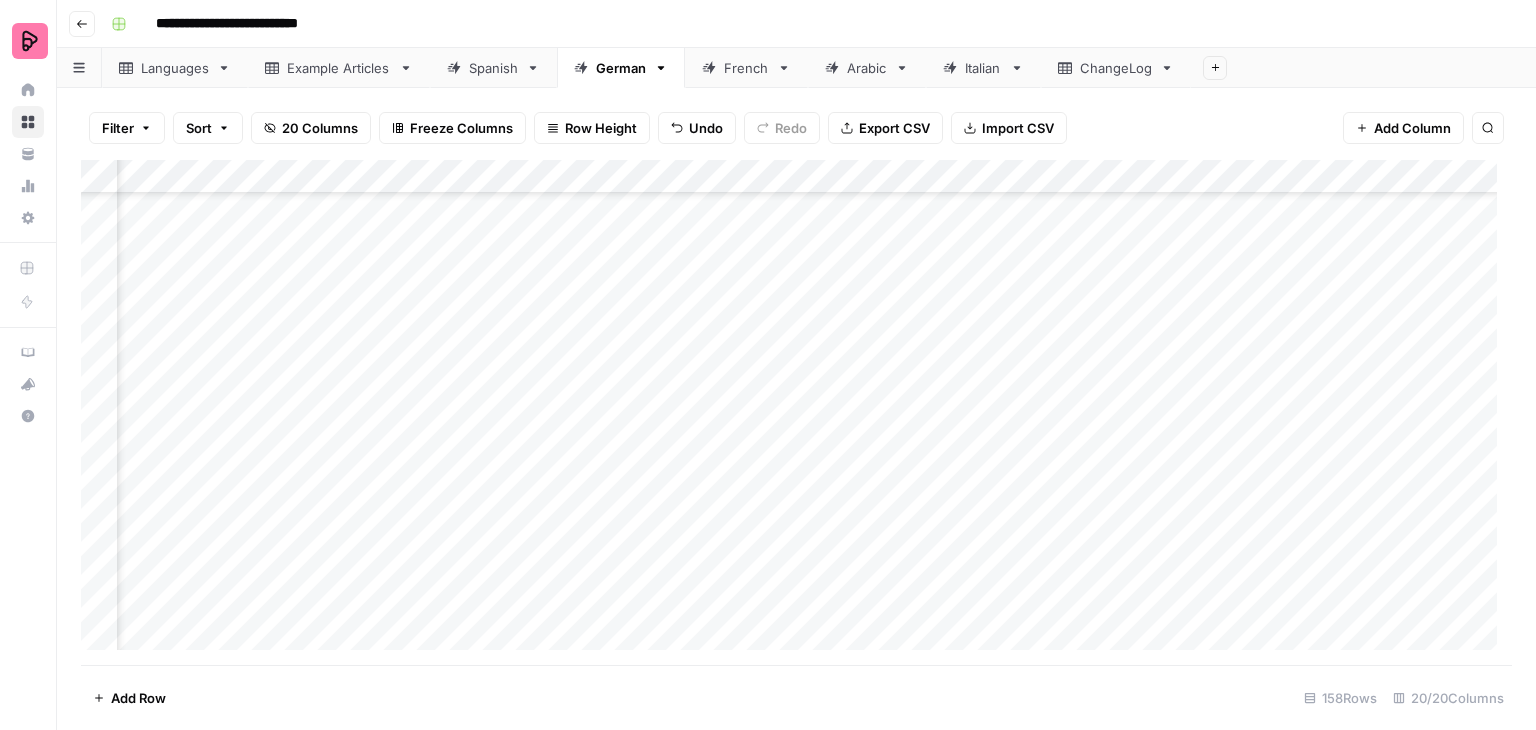 click on "Add Column" at bounding box center (796, 412) 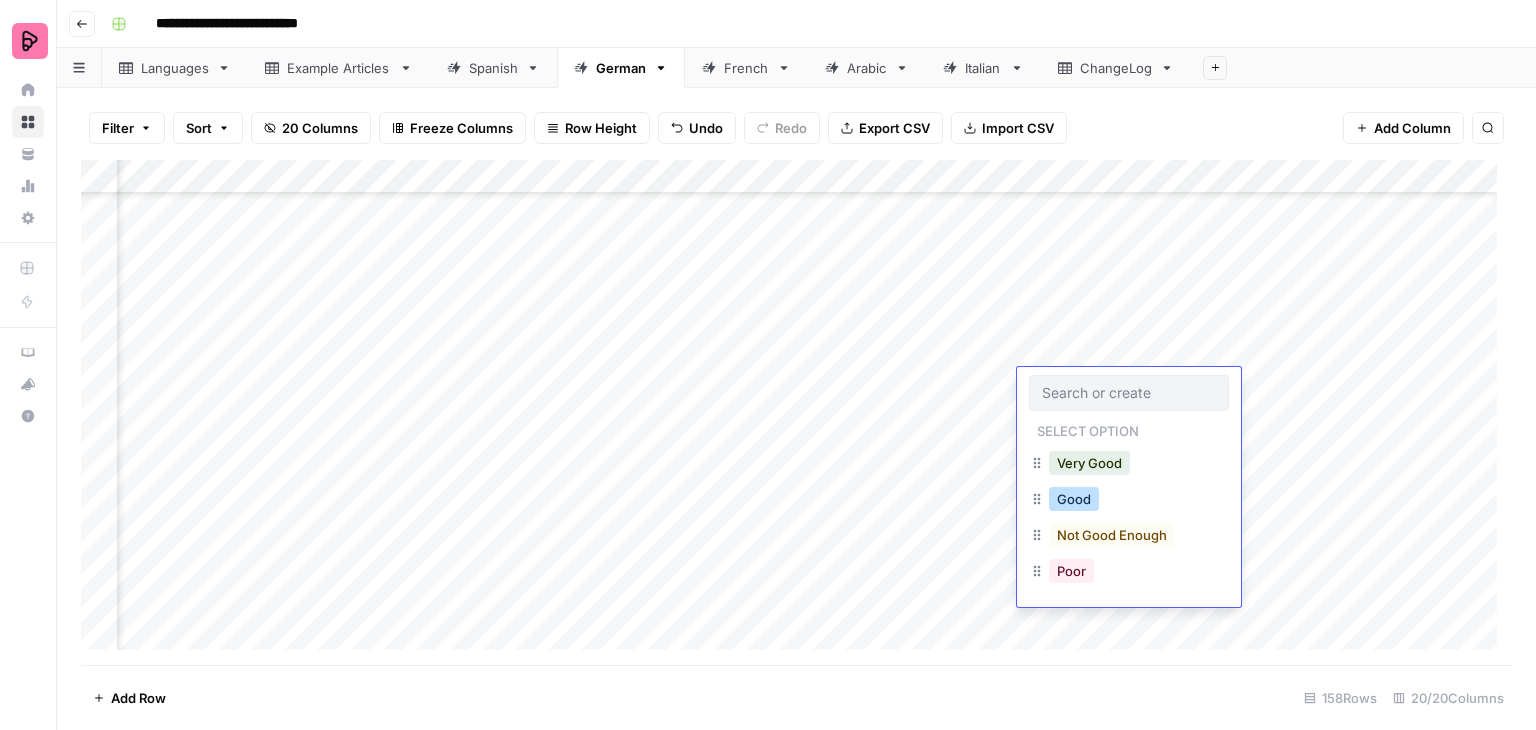 click on "Good" at bounding box center (1074, 499) 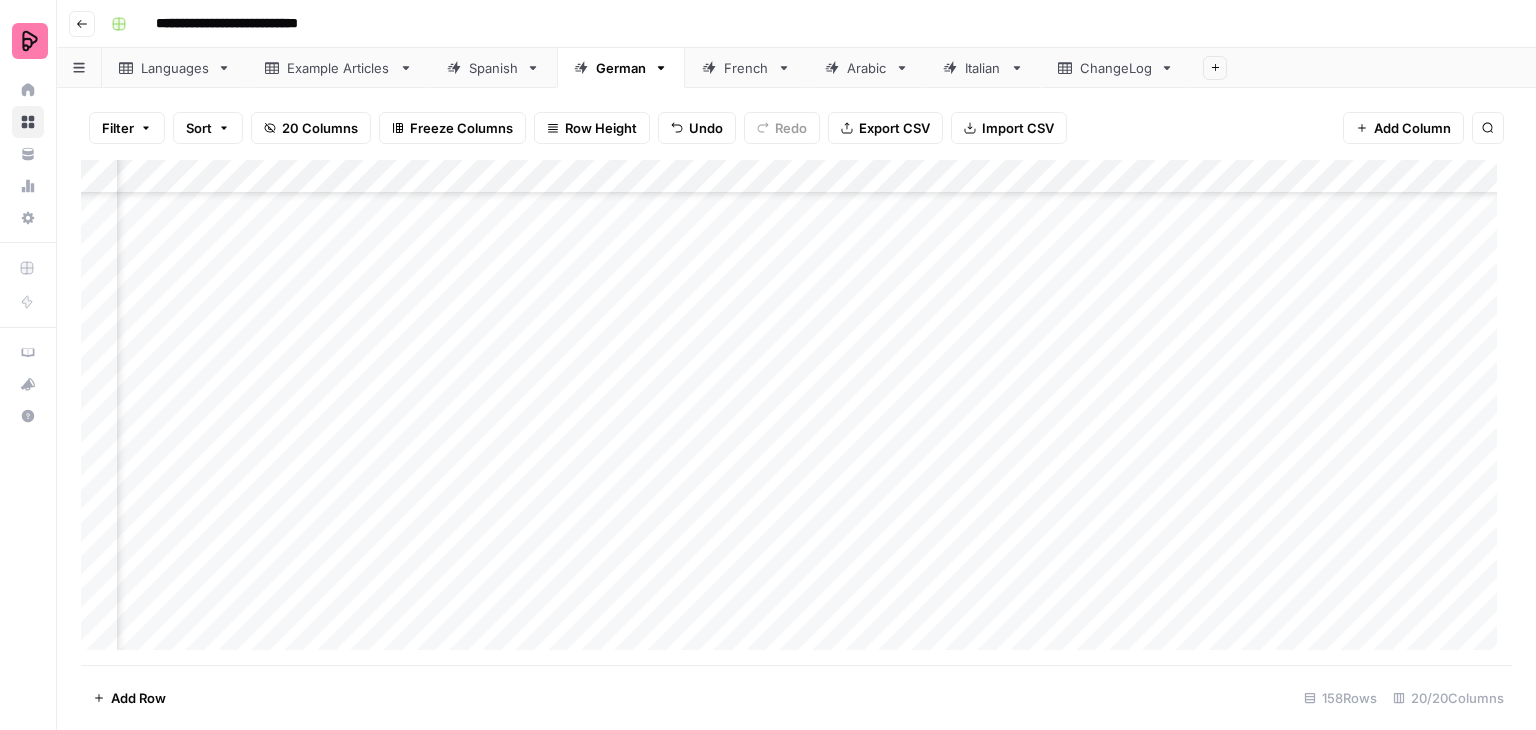 click on "Add Column" at bounding box center (796, 412) 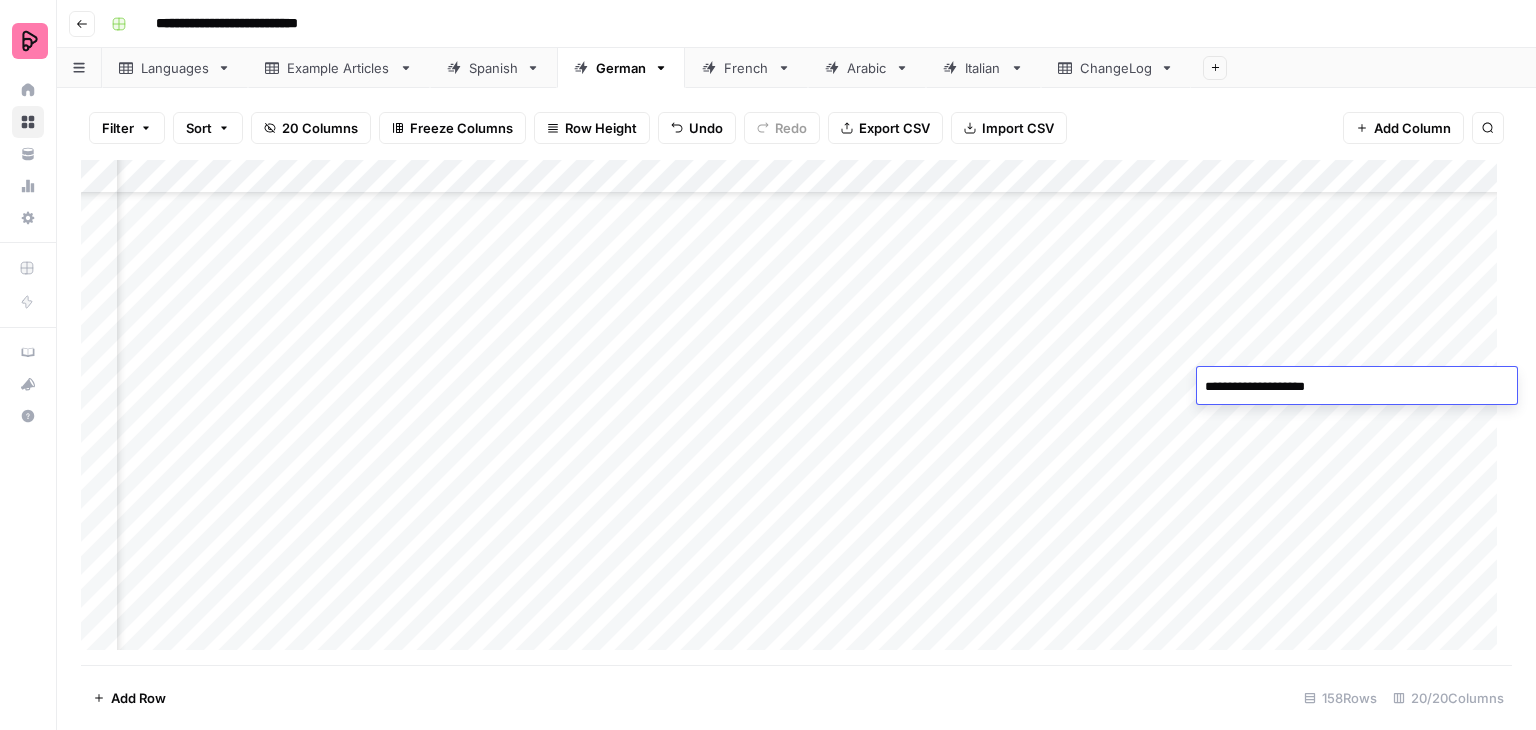 type on "**********" 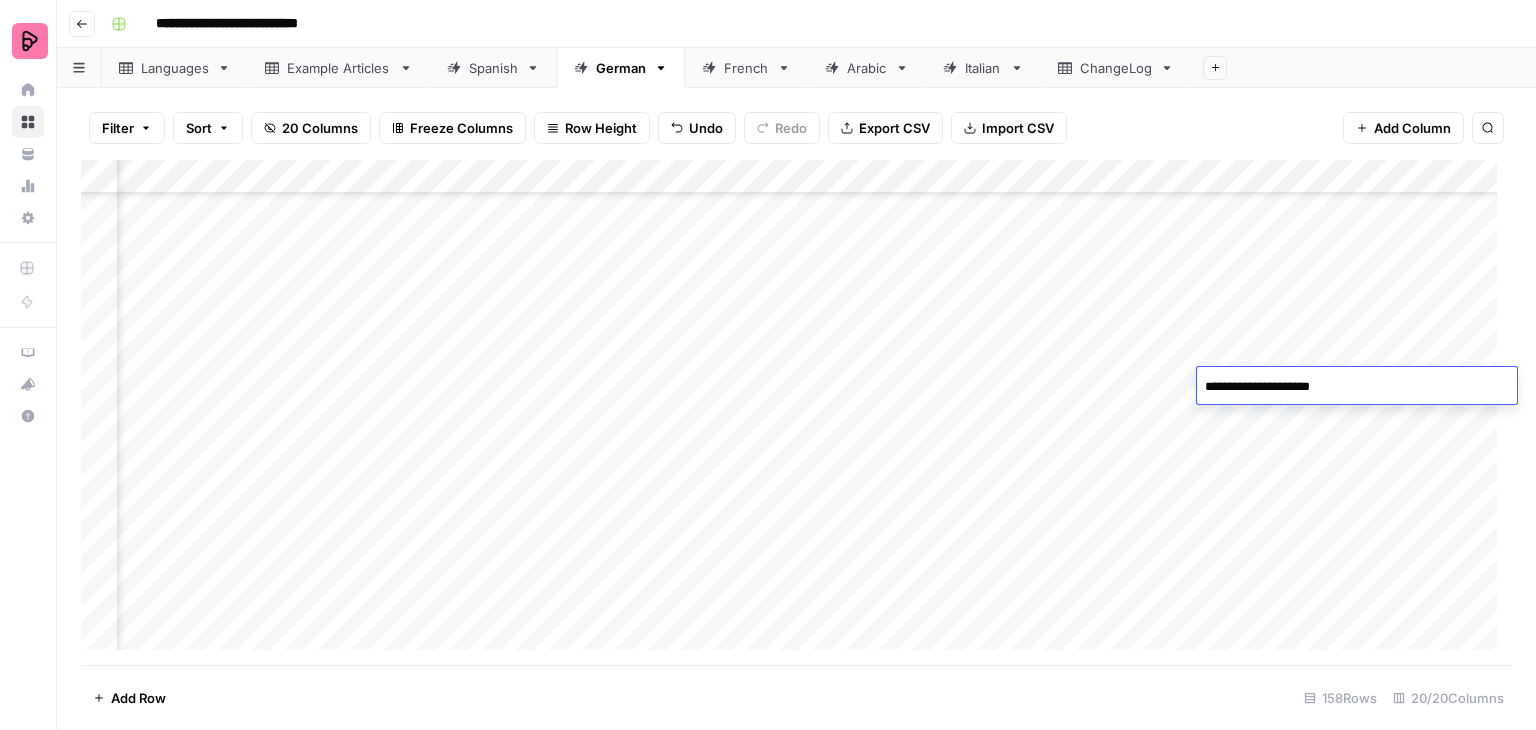 click on "Add Column" at bounding box center (796, 412) 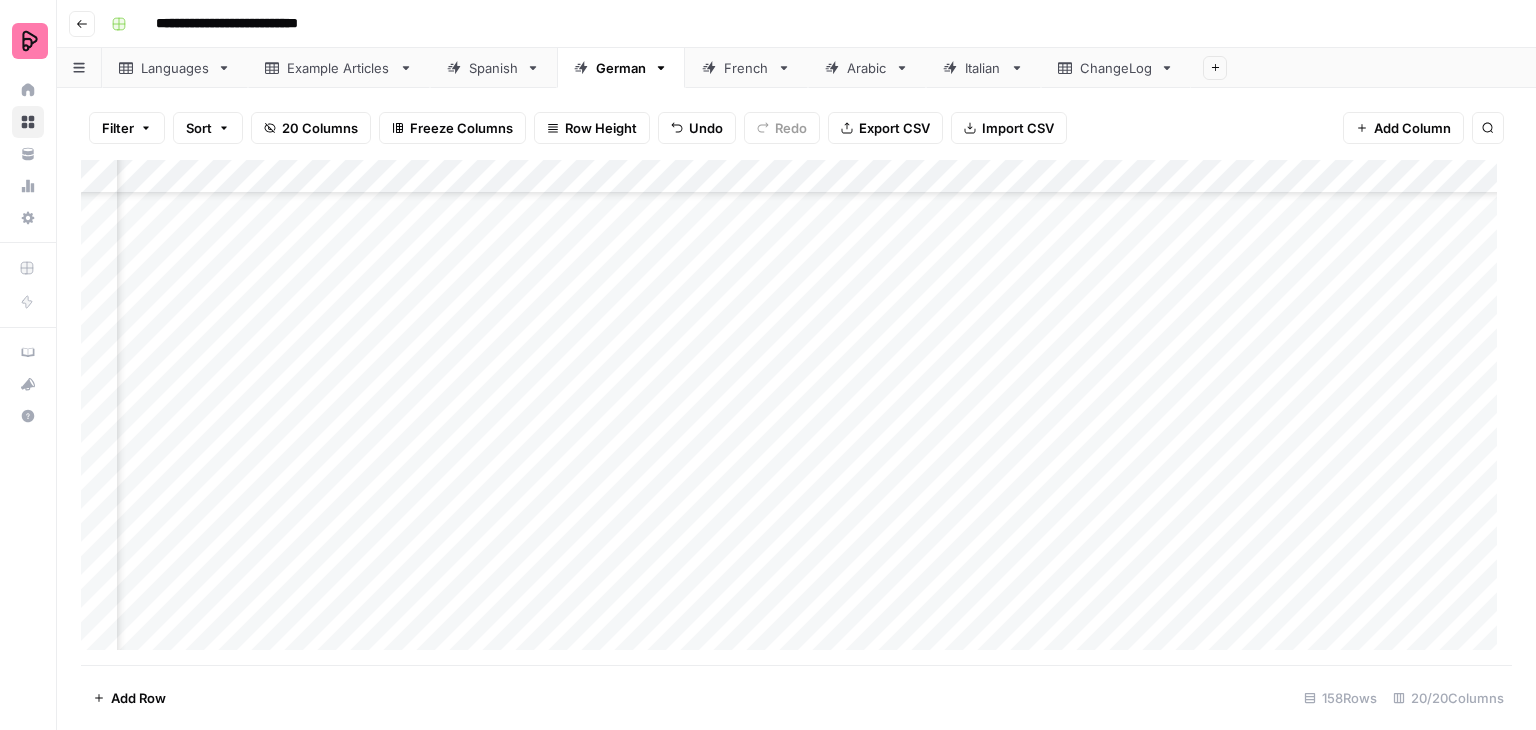 click on "Add Column" at bounding box center (796, 412) 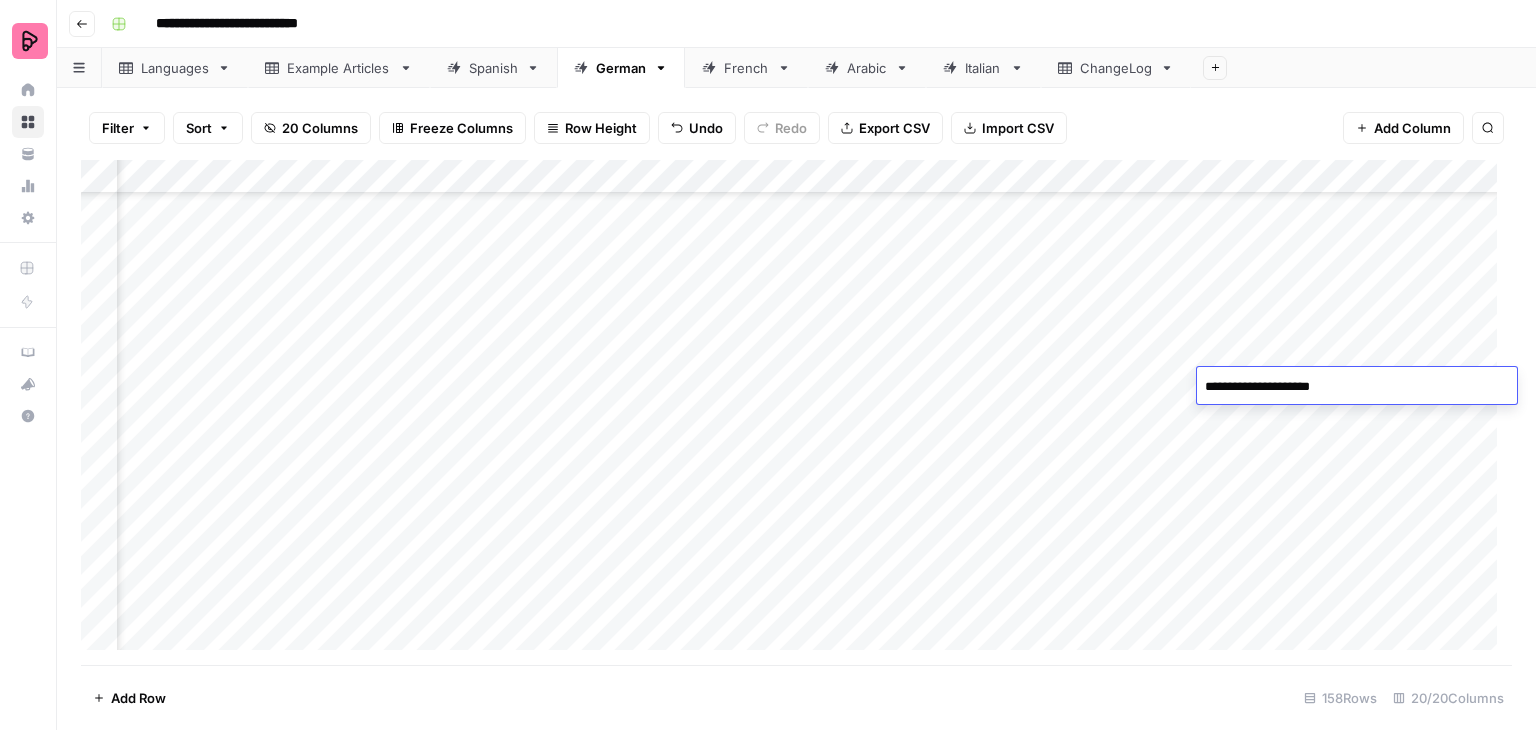 drag, startPoint x: 1332, startPoint y: 393, endPoint x: 1280, endPoint y: 401, distance: 52.611786 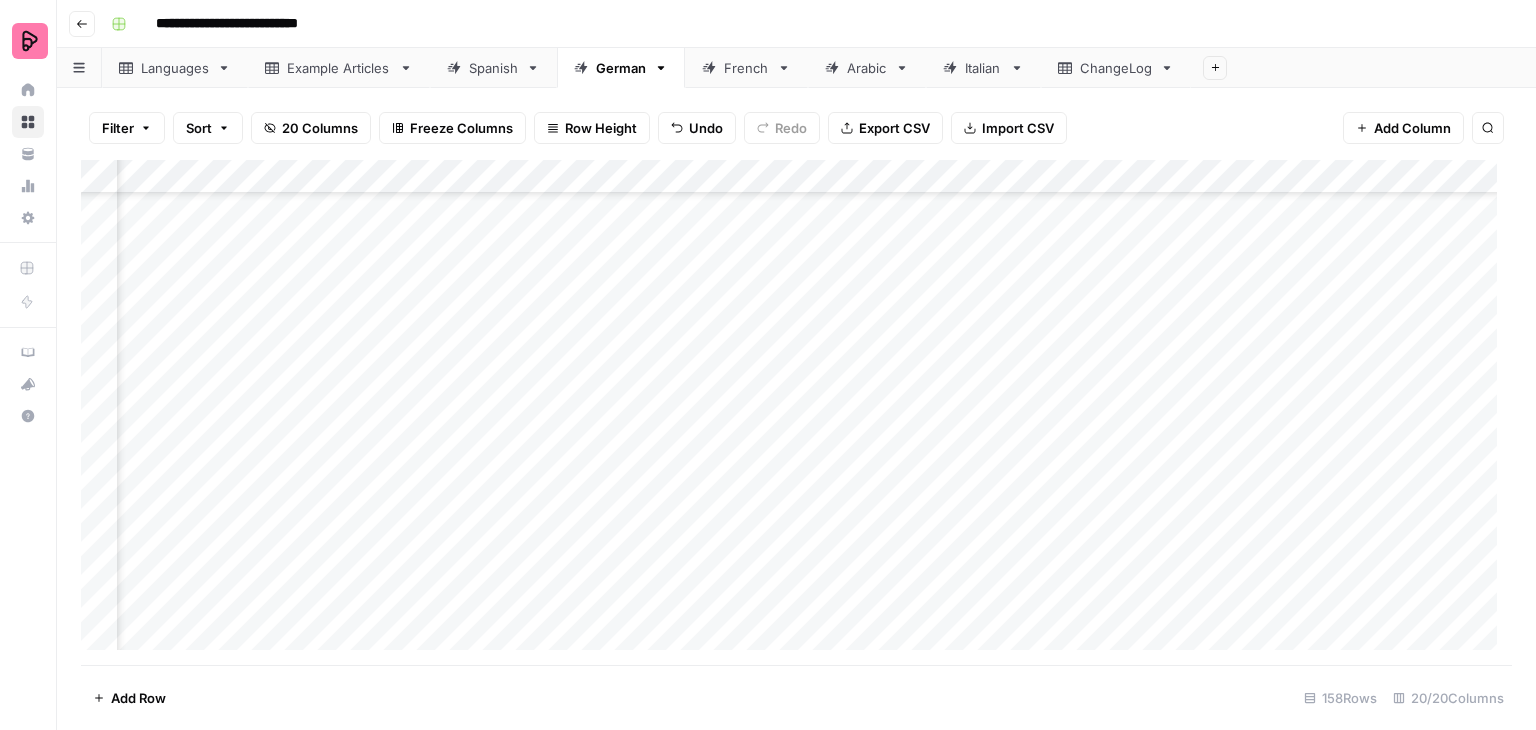 click on "Add Column" at bounding box center [796, 412] 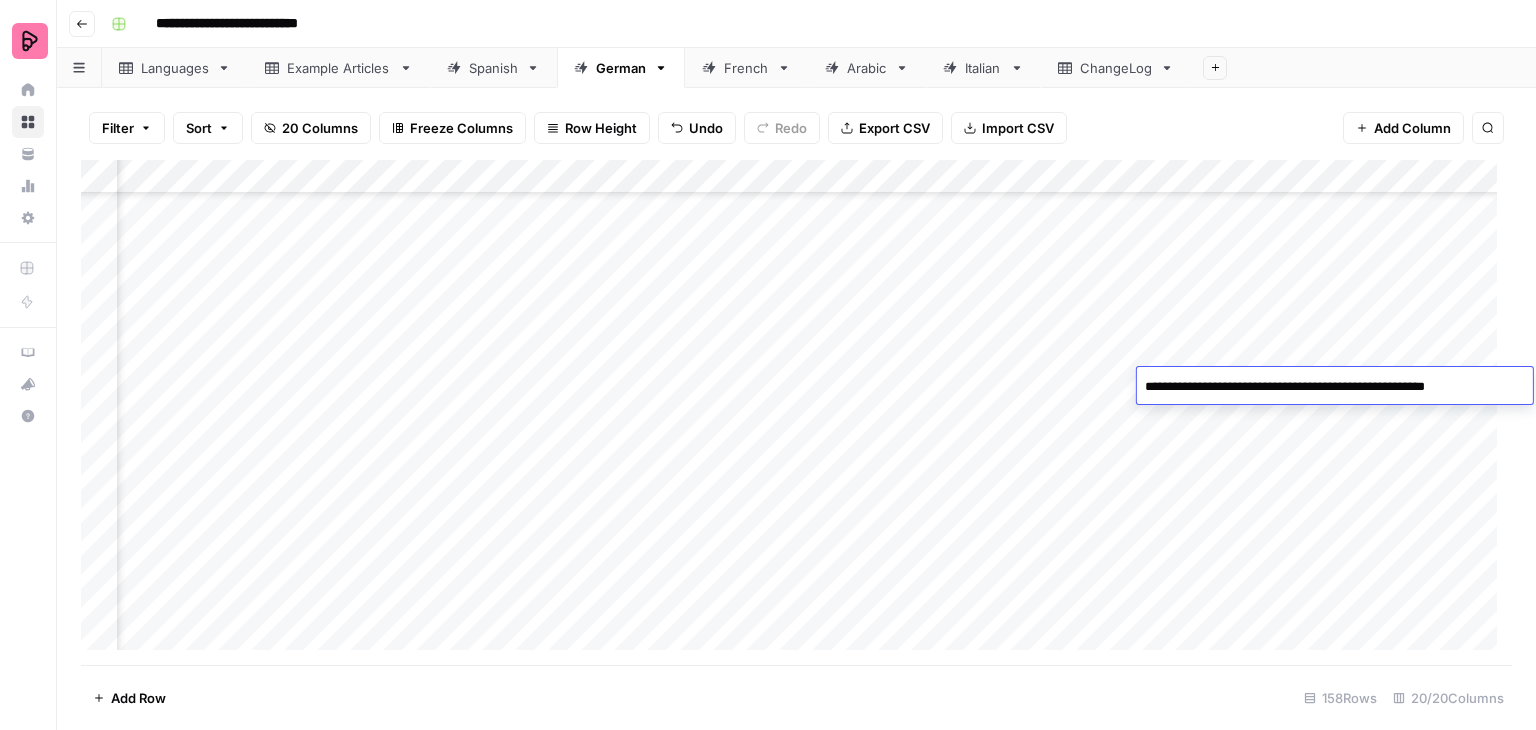 drag, startPoint x: 1521, startPoint y: 386, endPoint x: 1145, endPoint y: 393, distance: 376.06516 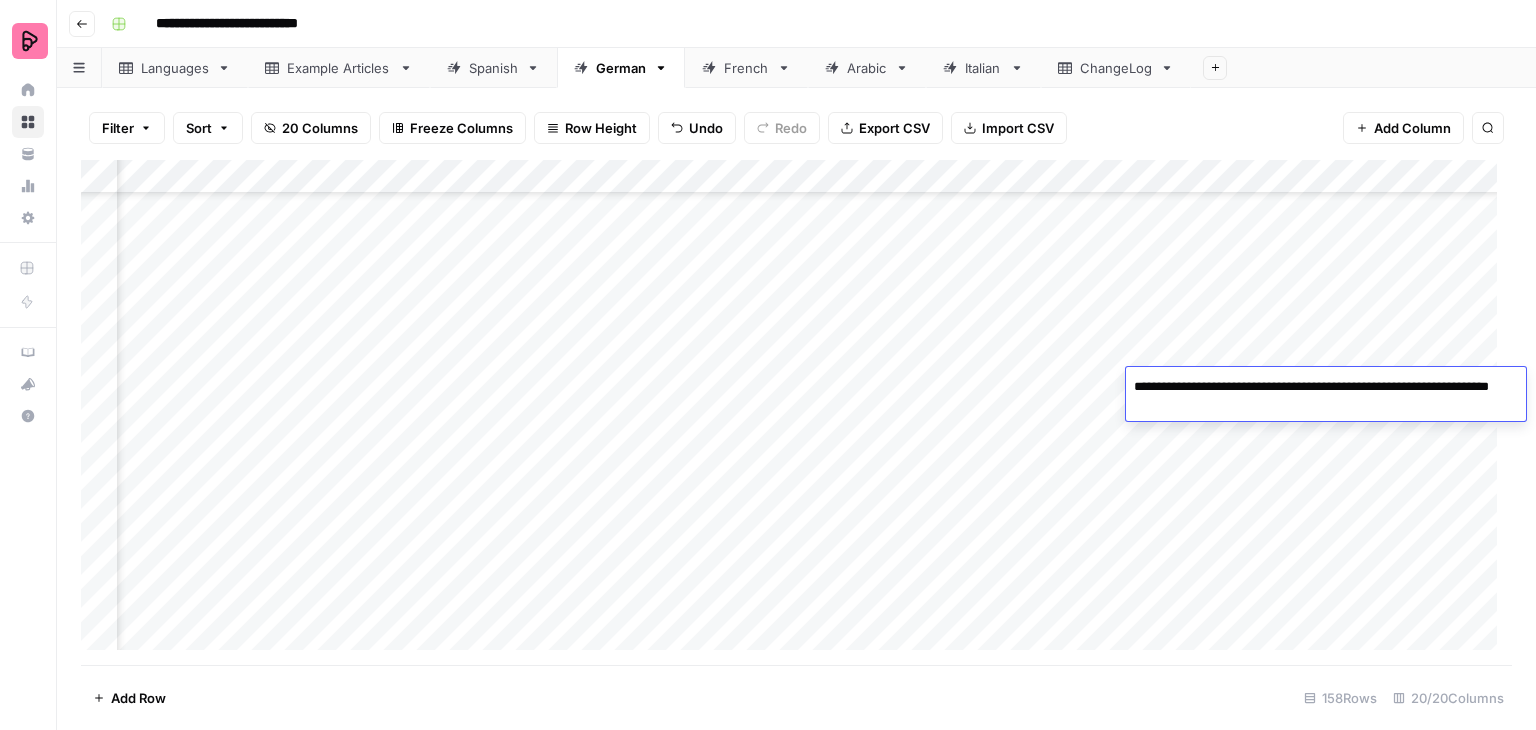 type on "**********" 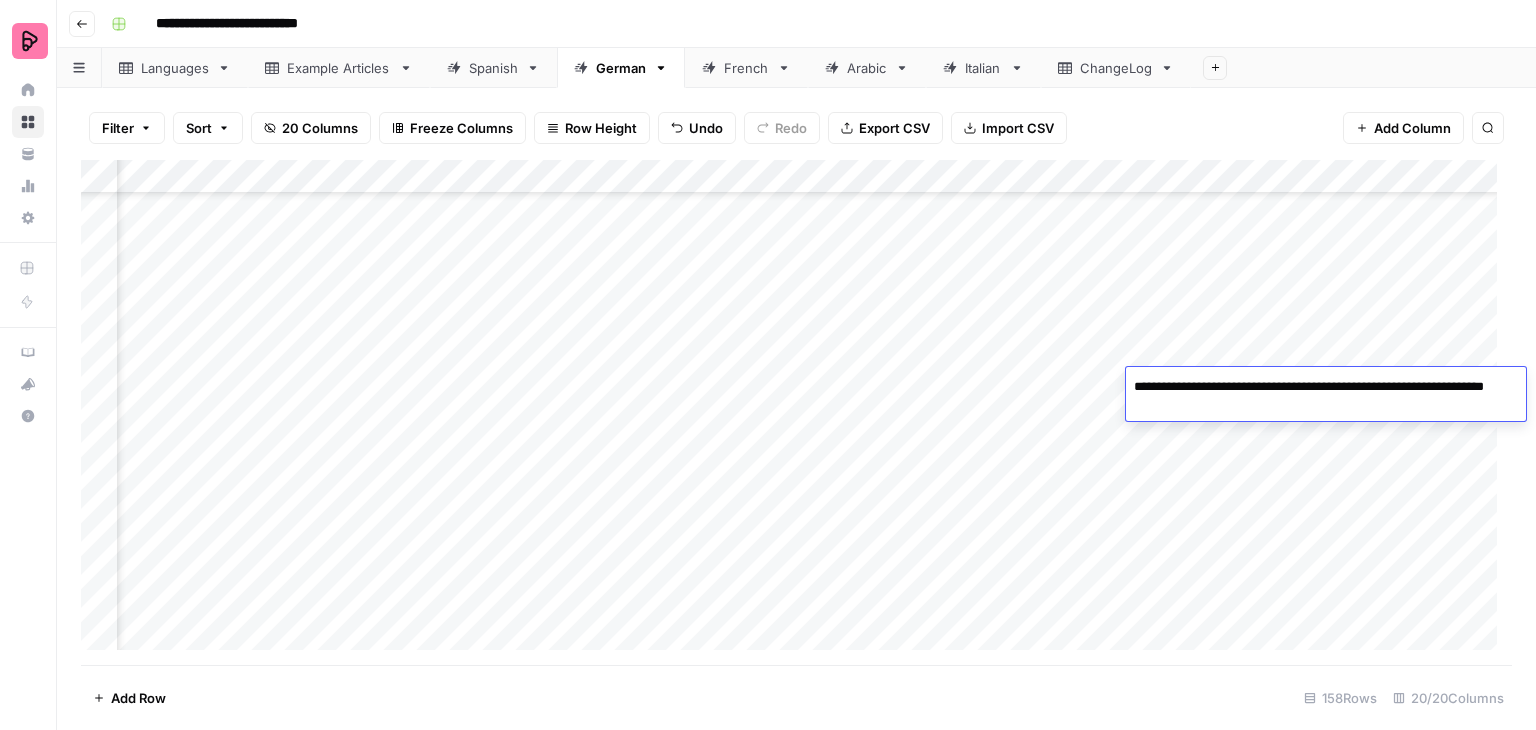 click on "Add Column" at bounding box center (796, 412) 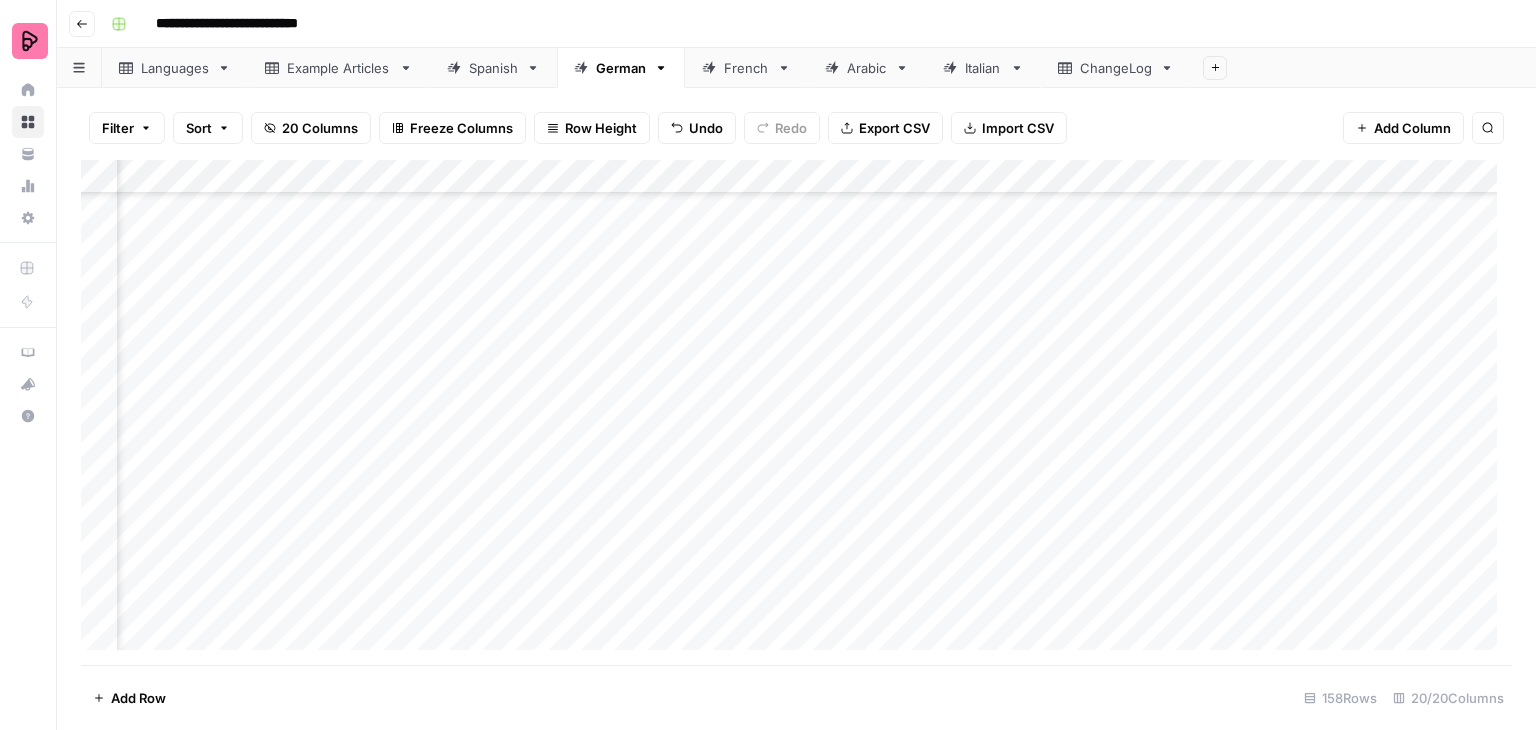 click on "Add Column" at bounding box center (796, 412) 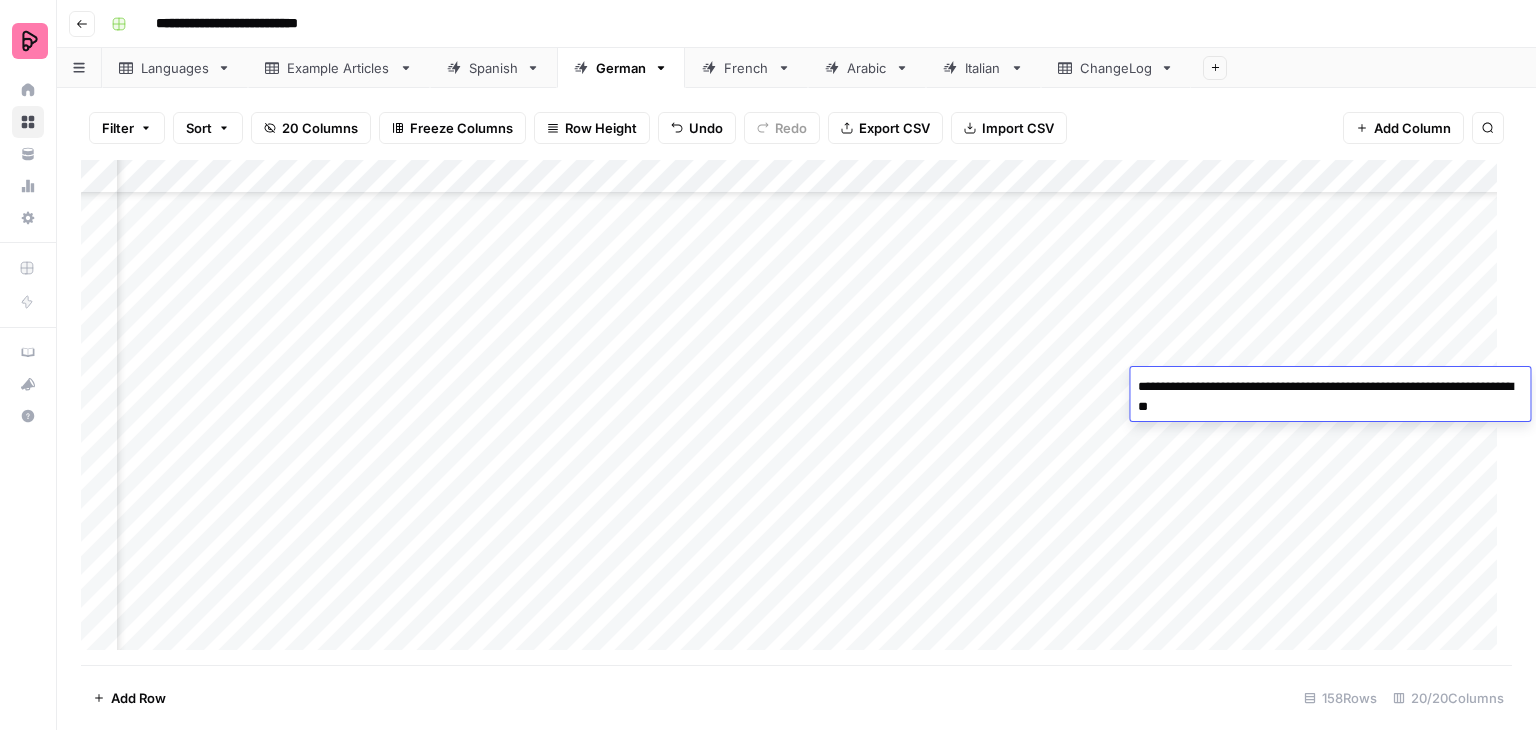 type on "**********" 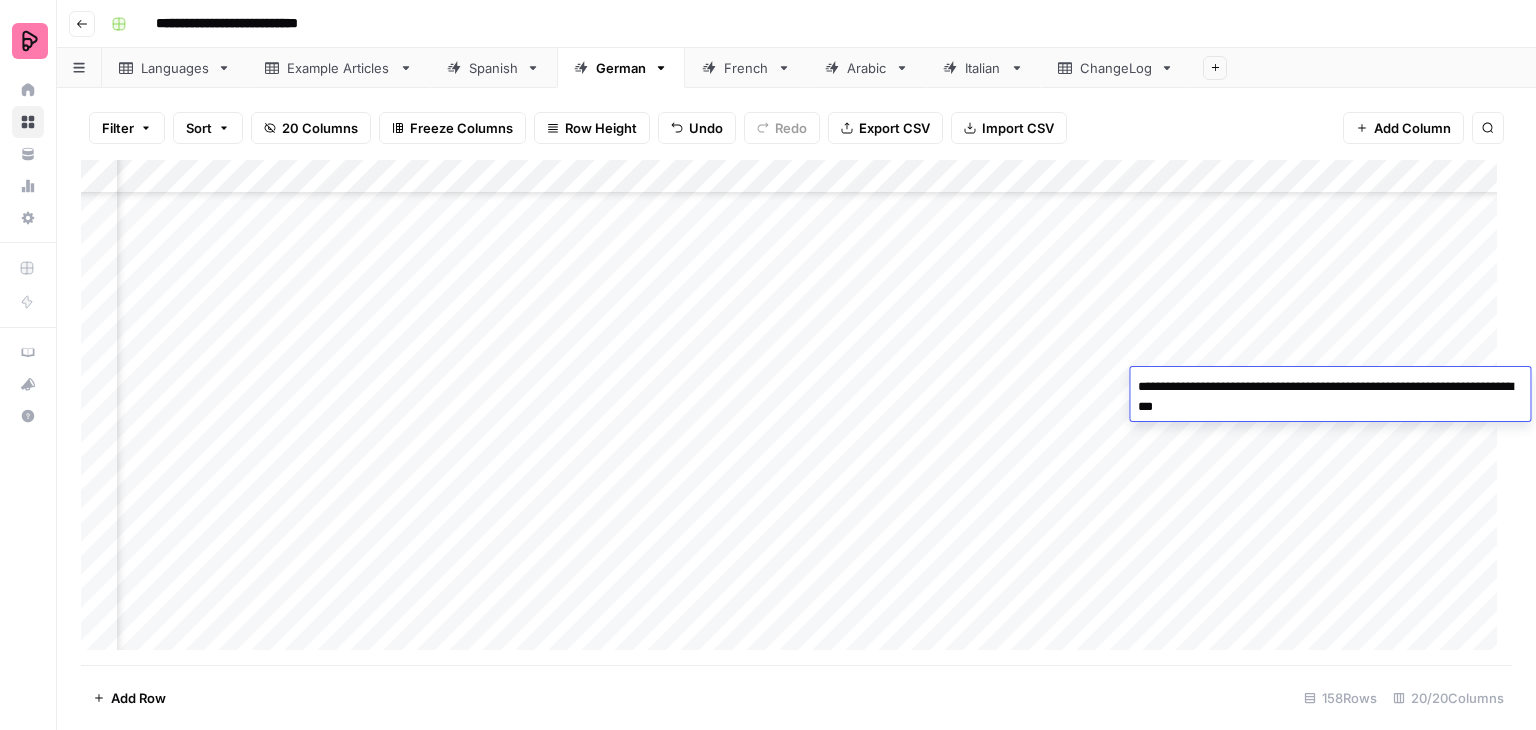 click on "Add Column" at bounding box center [796, 412] 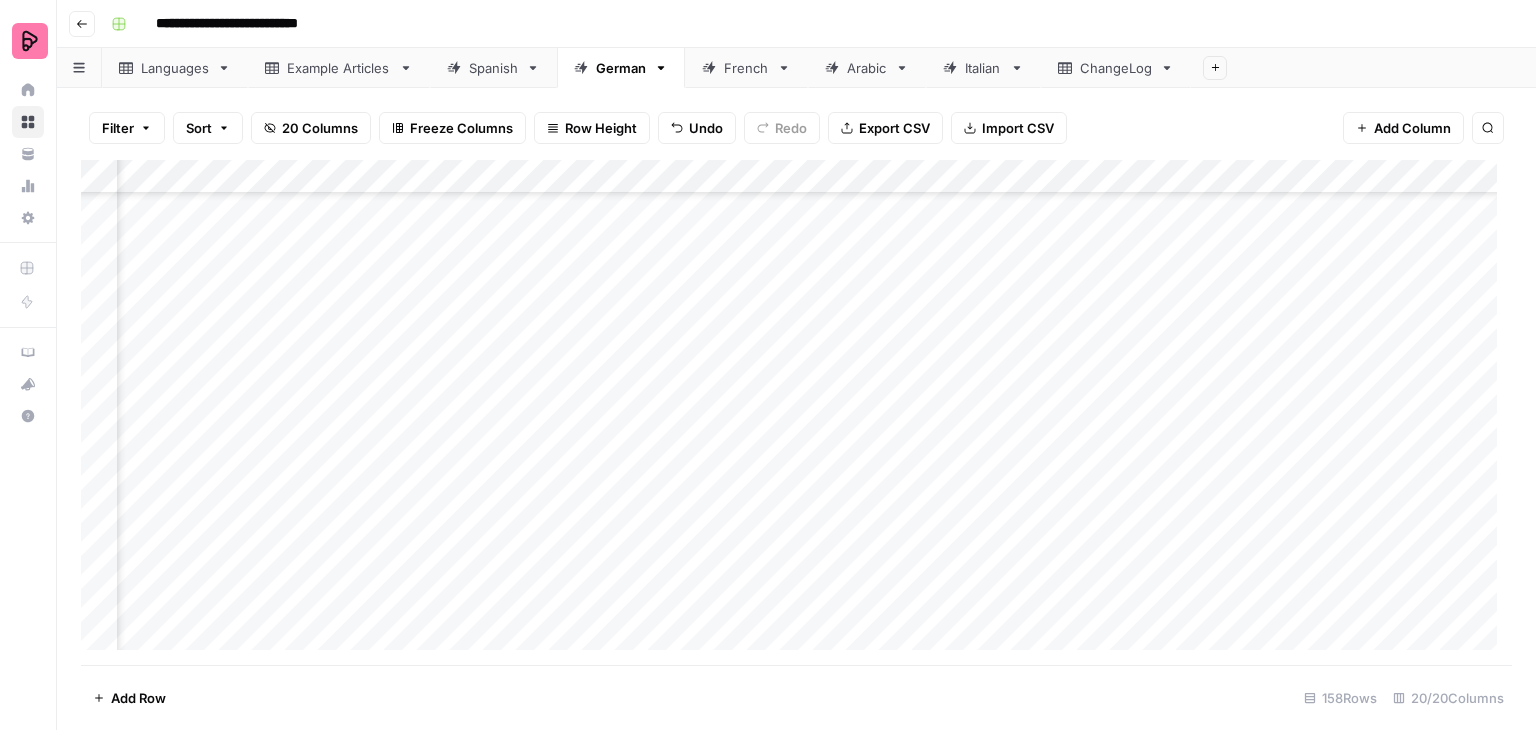 scroll, scrollTop: 4448, scrollLeft: 1660, axis: both 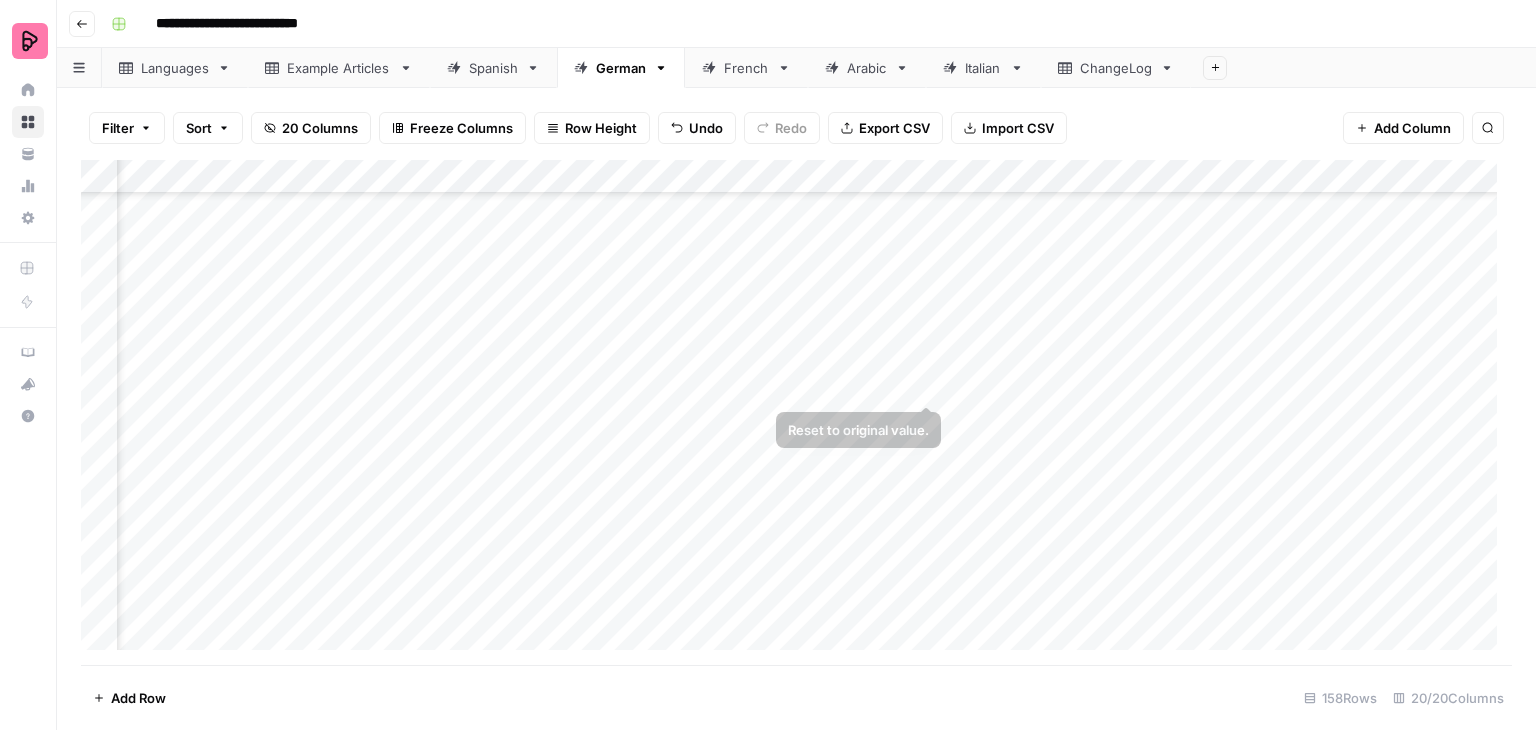 click on "Add Column" at bounding box center (796, 412) 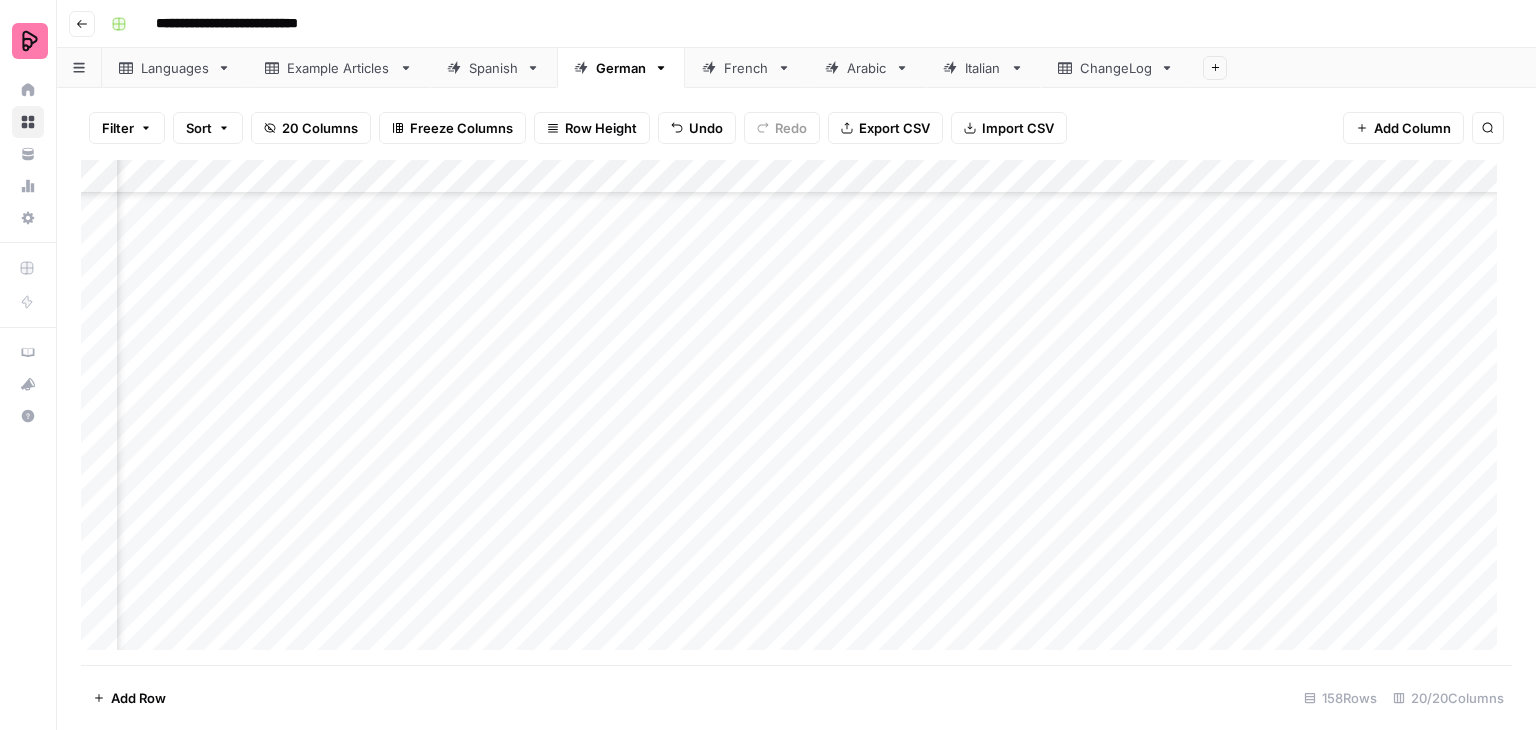 click on "Add Column" at bounding box center [796, 412] 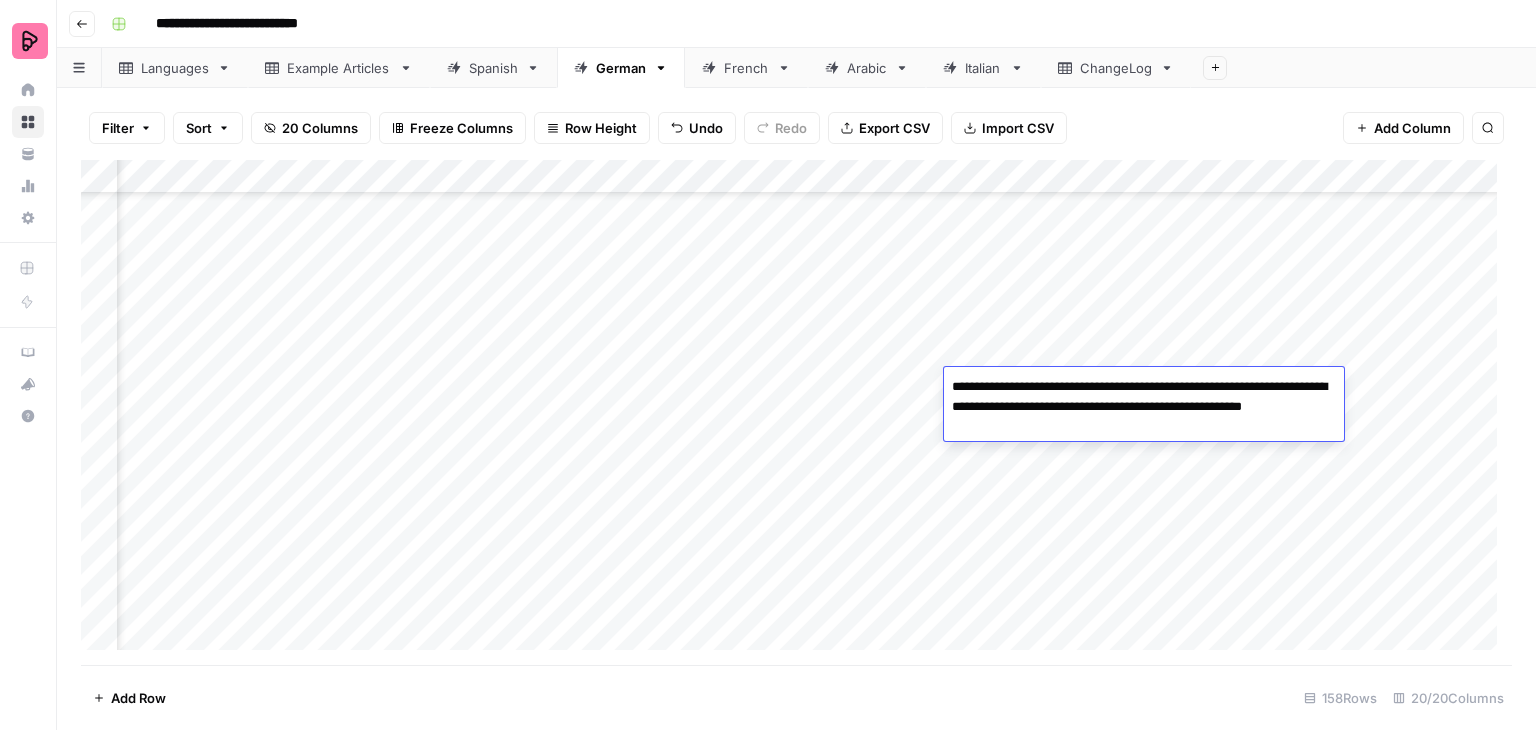drag, startPoint x: 1059, startPoint y: 426, endPoint x: 954, endPoint y: 387, distance: 112.00893 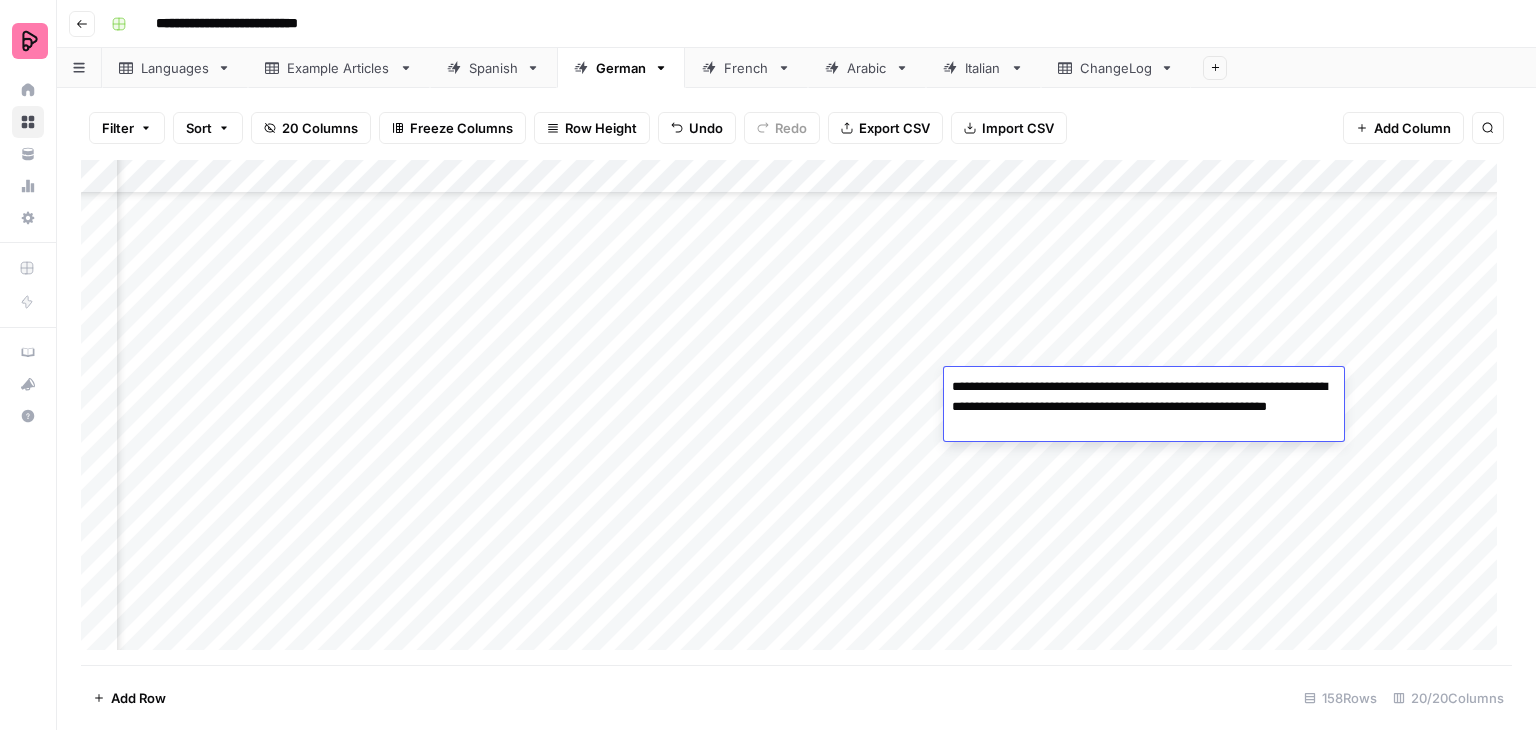 click on "**********" at bounding box center (1144, 407) 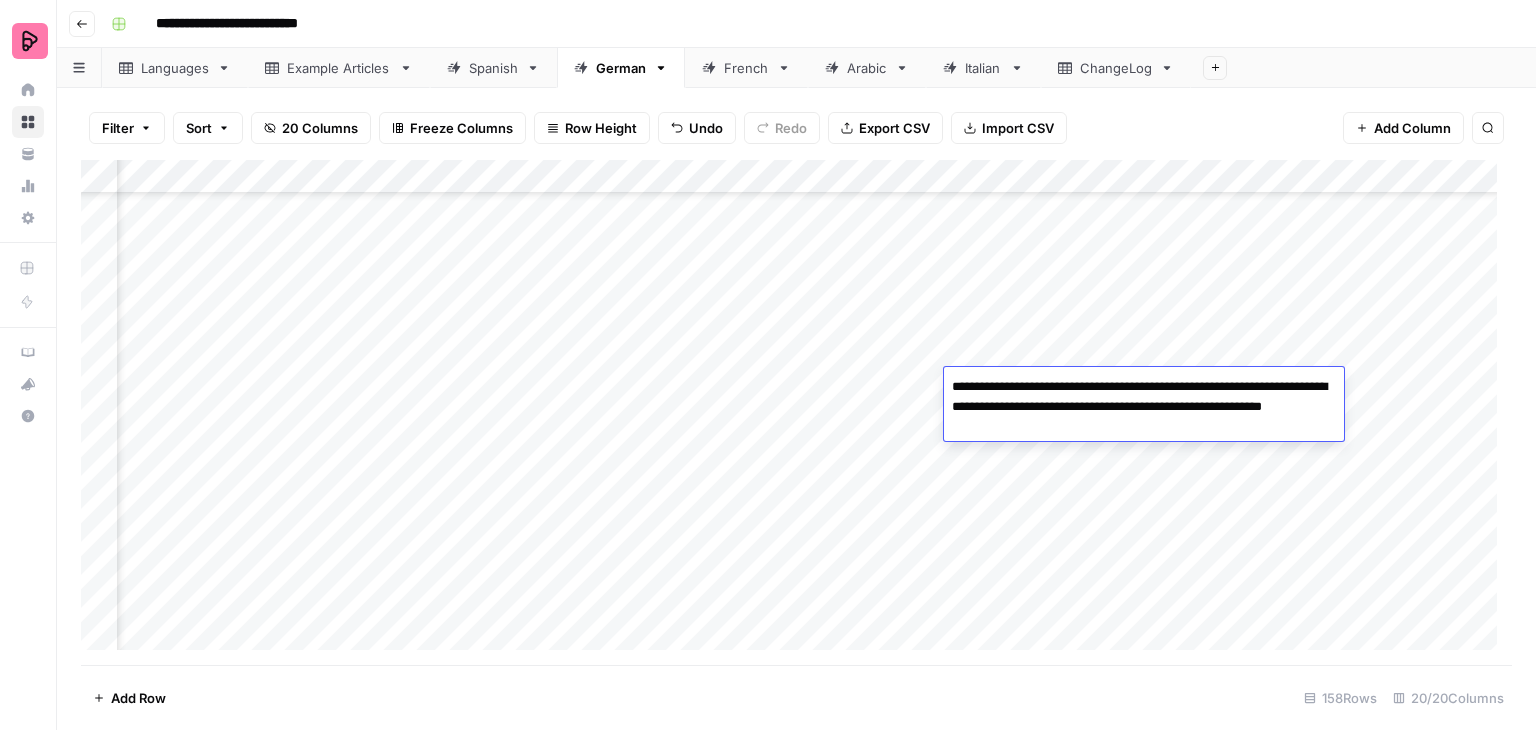 click on "**********" at bounding box center [1144, 407] 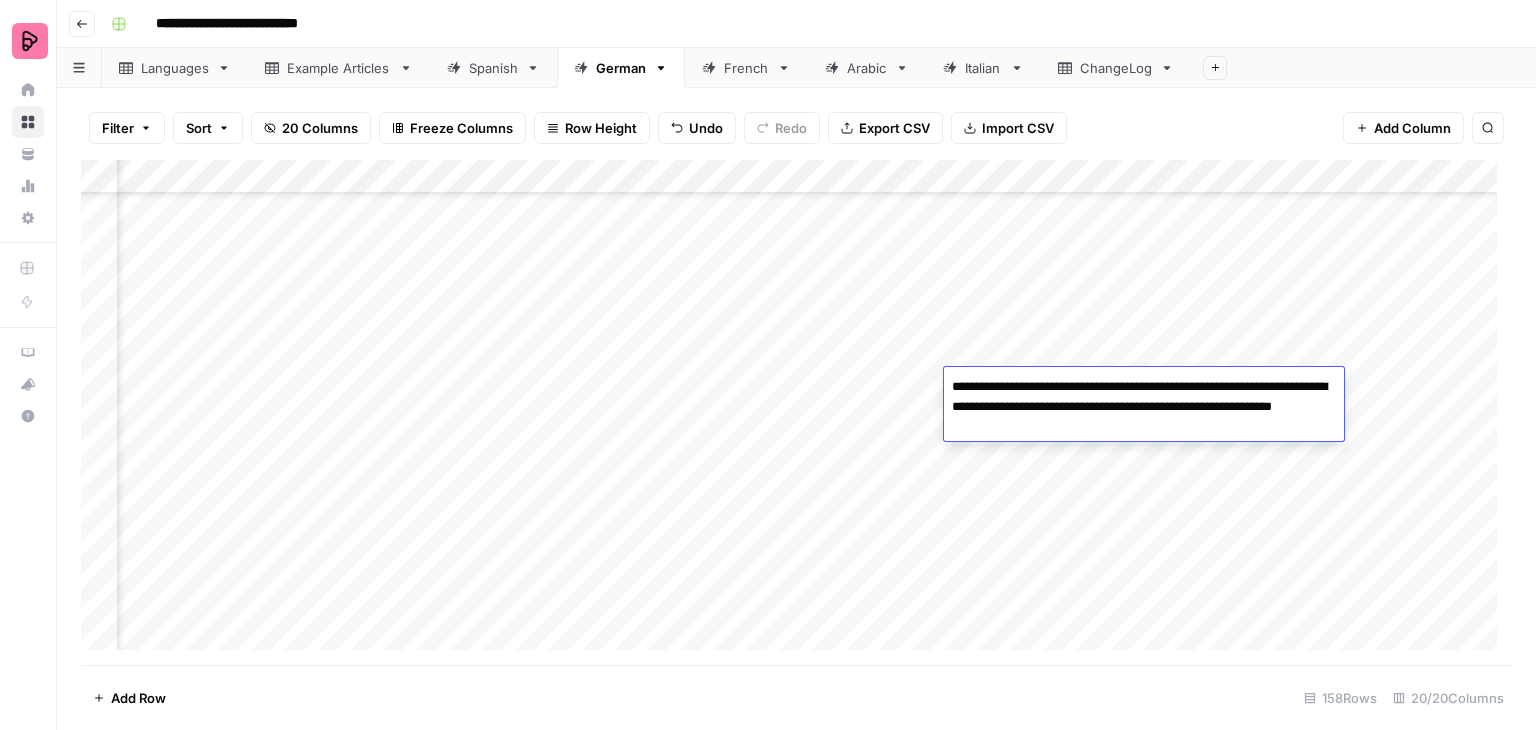 click on "**********" at bounding box center [1144, 407] 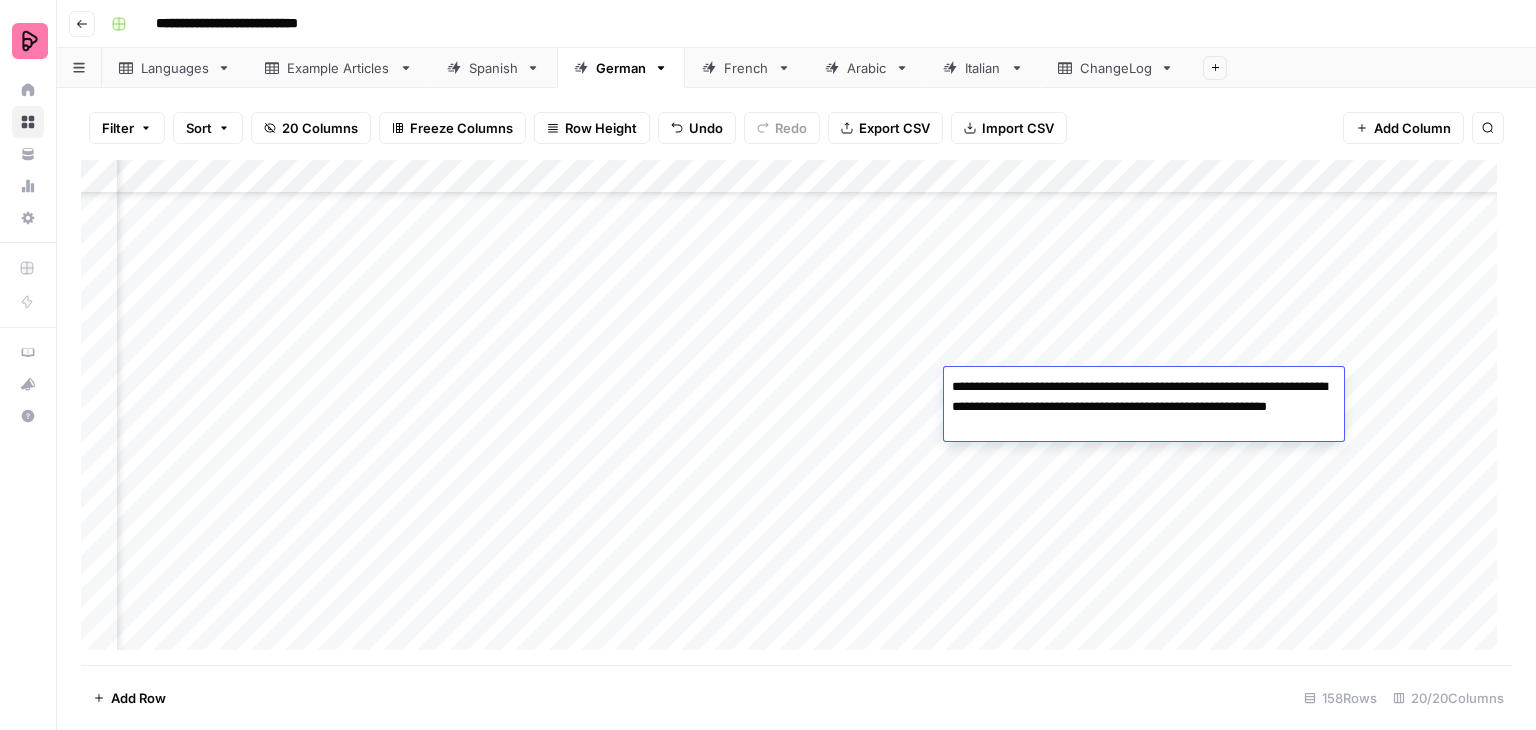 click on "Add Column" at bounding box center [796, 412] 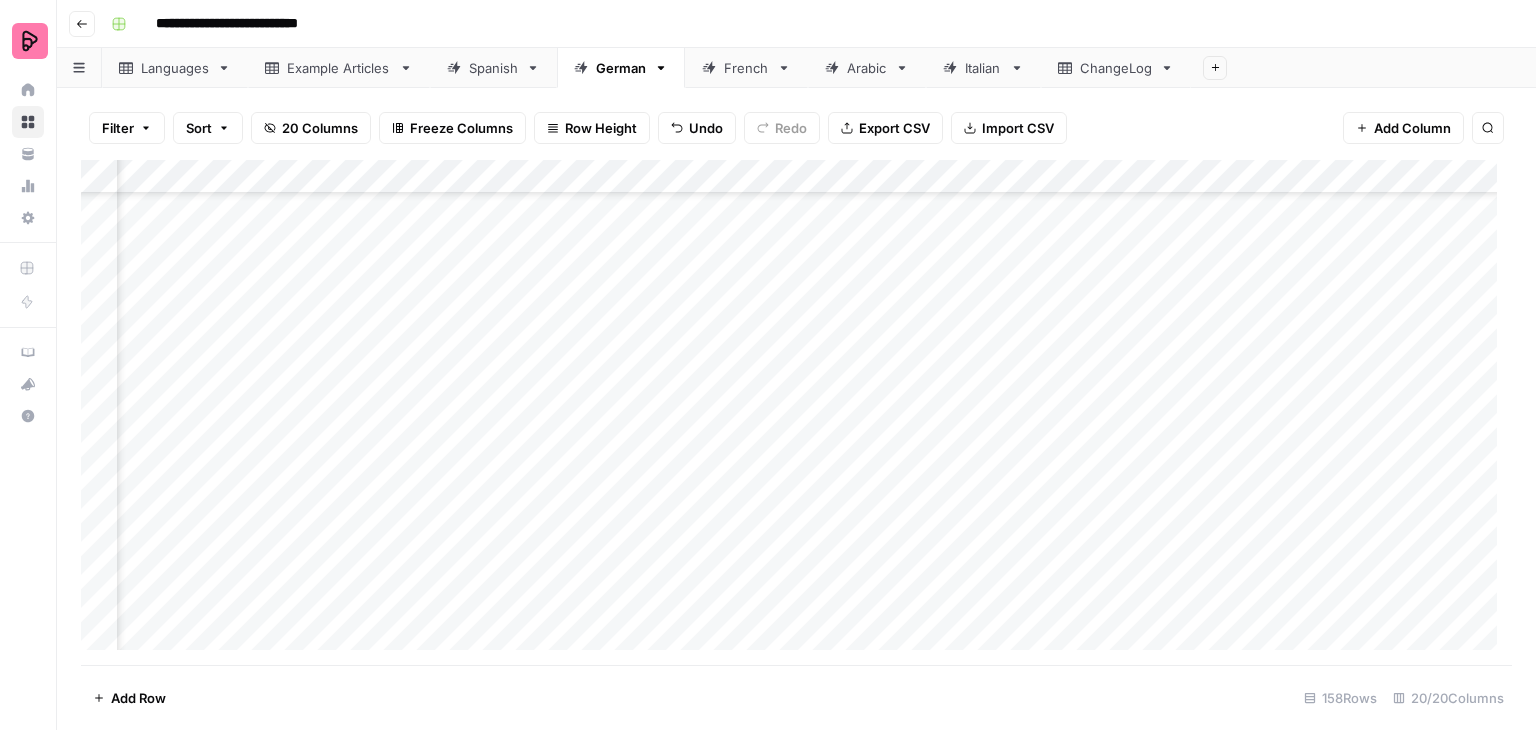 click on "Add Column" at bounding box center [796, 412] 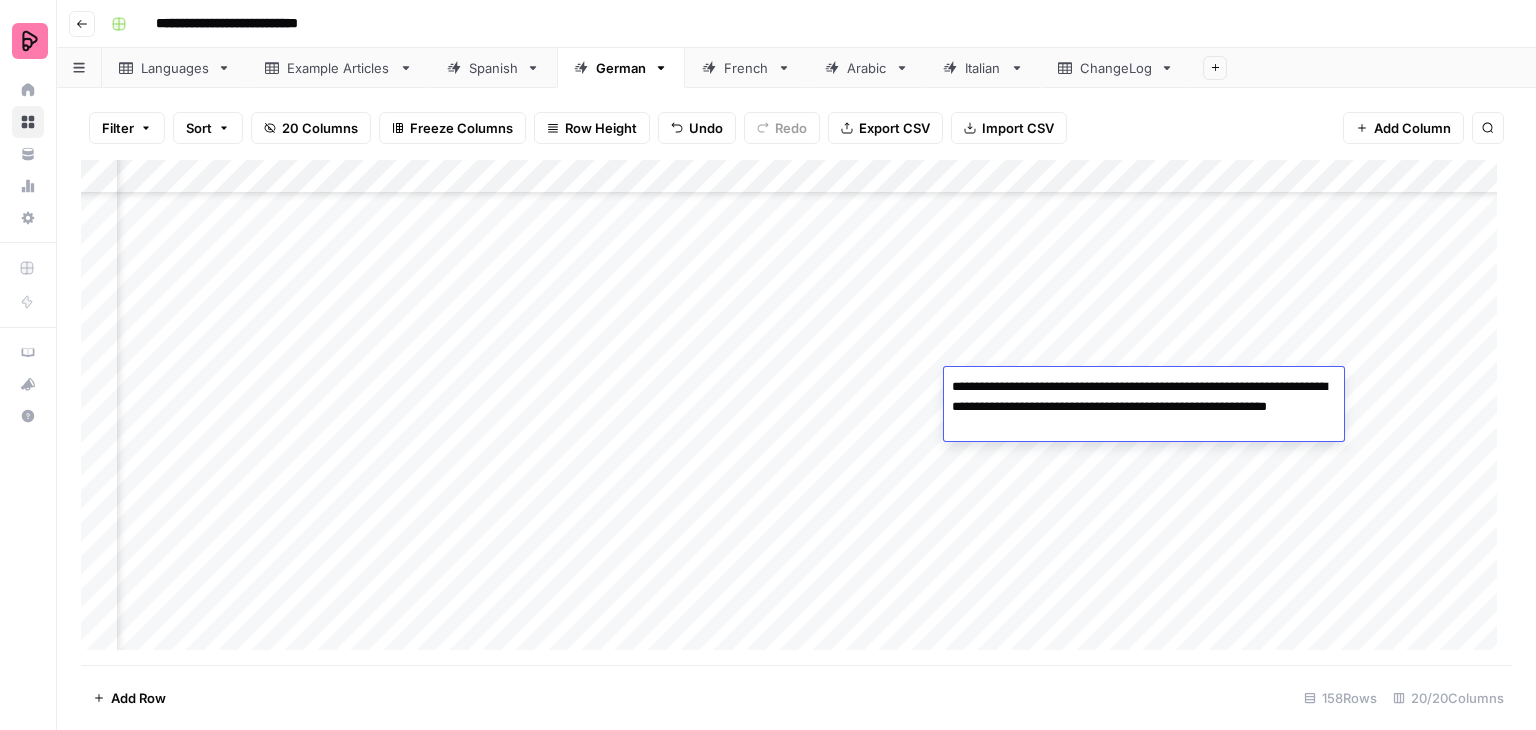 click on "Add Column" at bounding box center [796, 412] 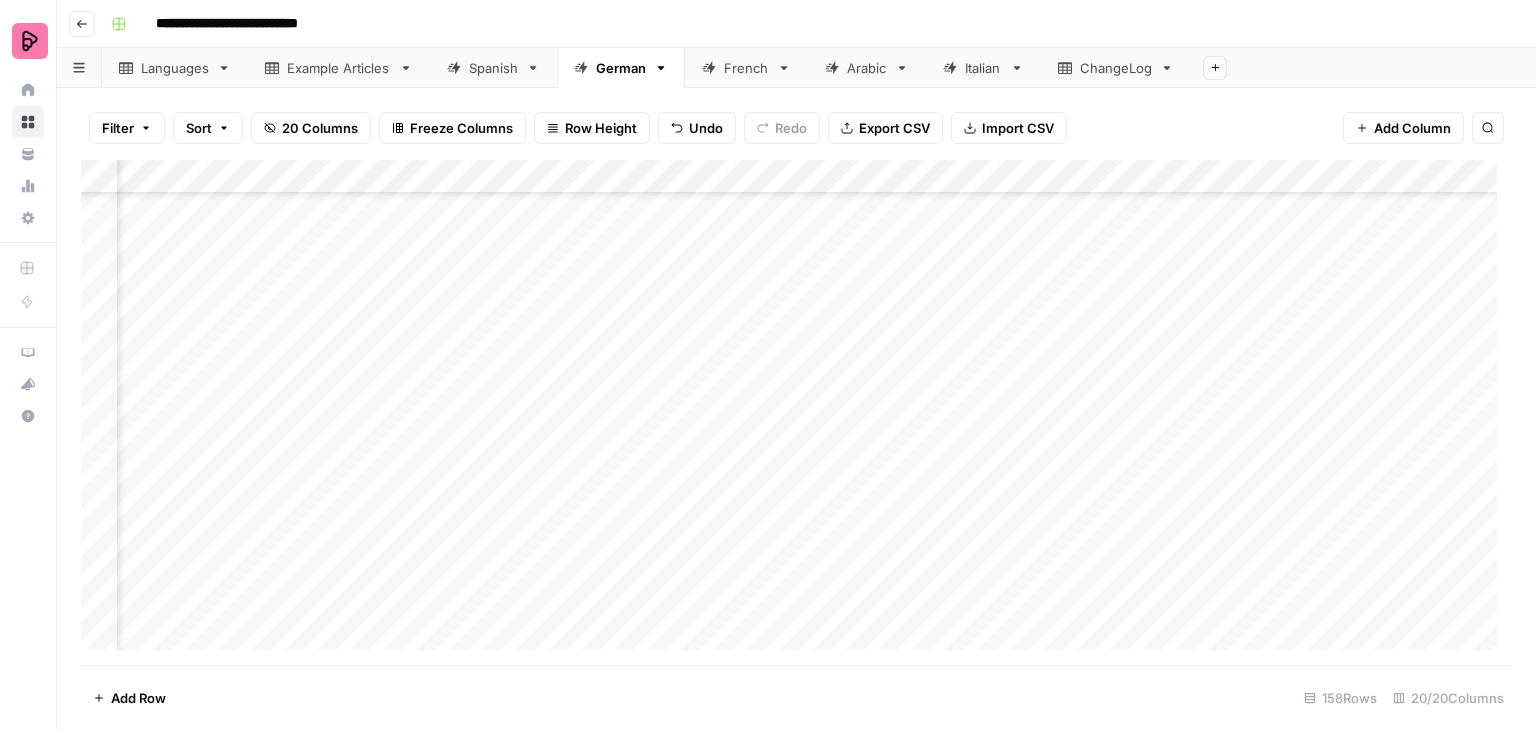 click on "Add Column" at bounding box center (796, 412) 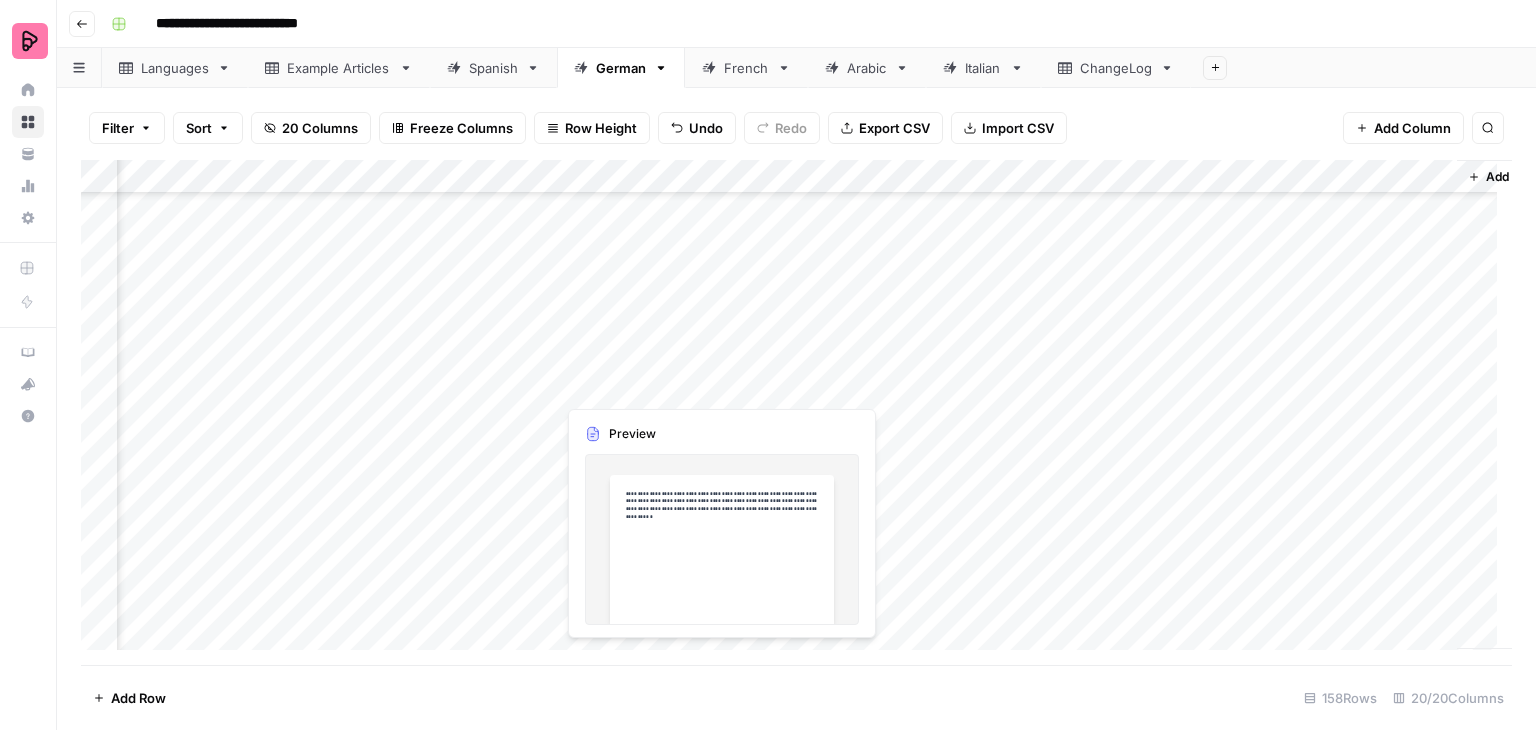 click on "Add Column" at bounding box center (796, 412) 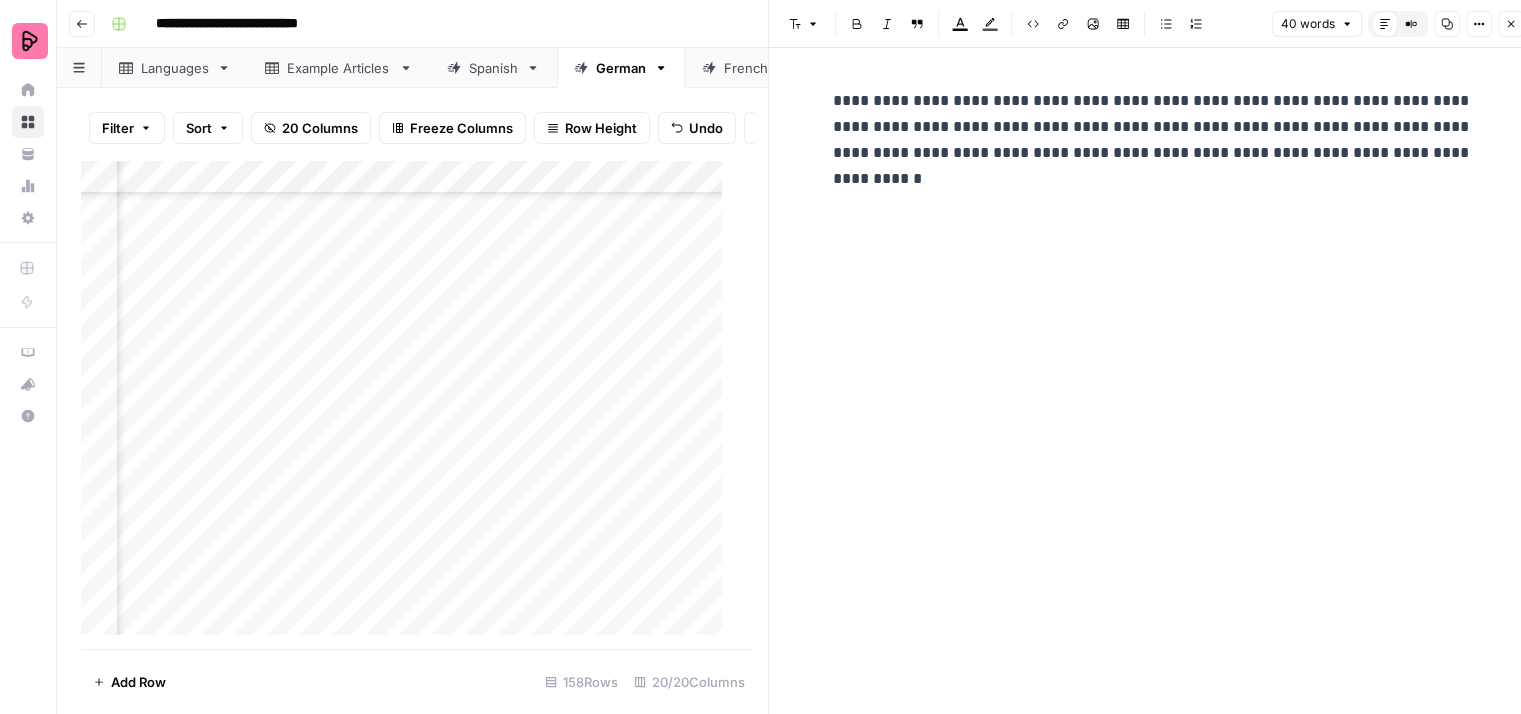 click on "Close" at bounding box center [1511, 24] 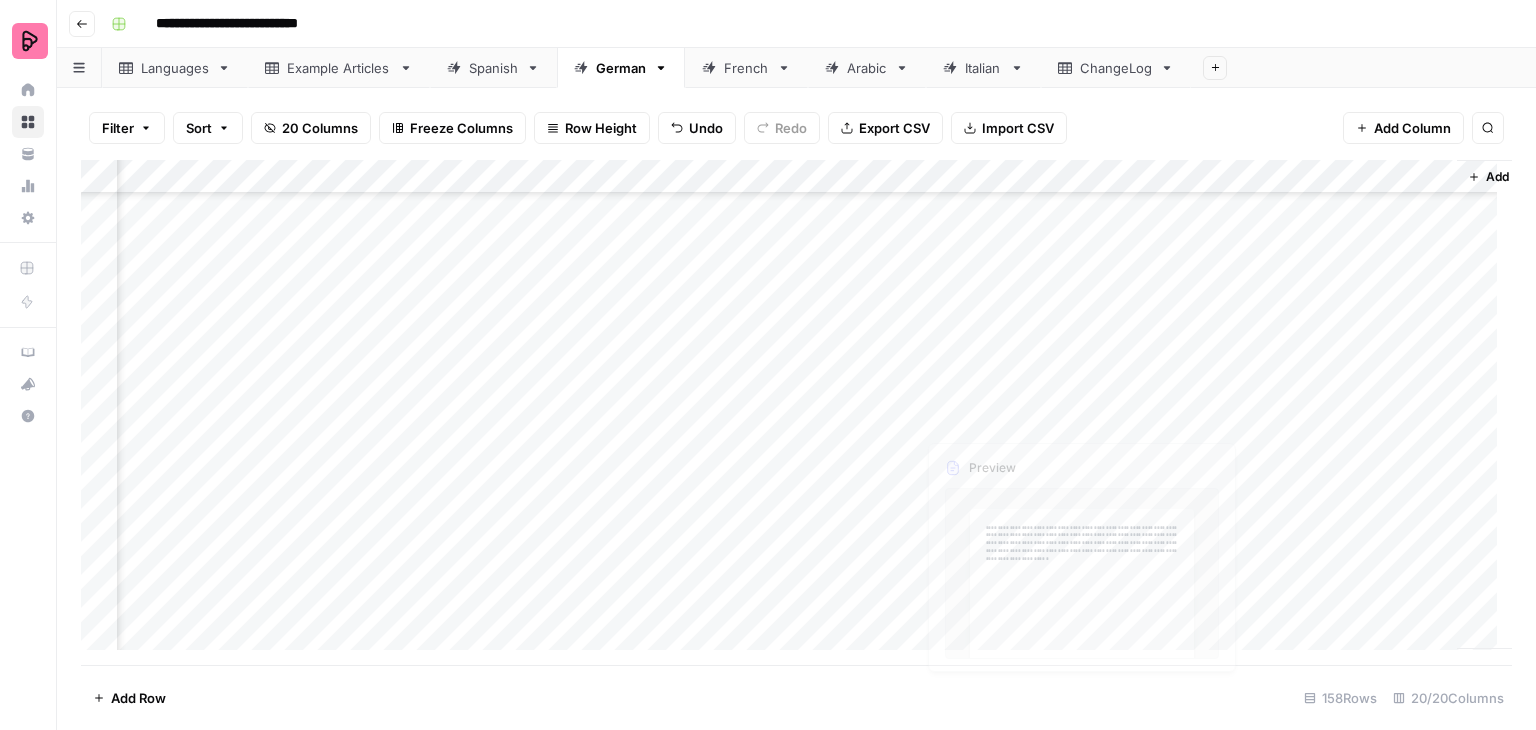 click on "Add Column" at bounding box center (796, 412) 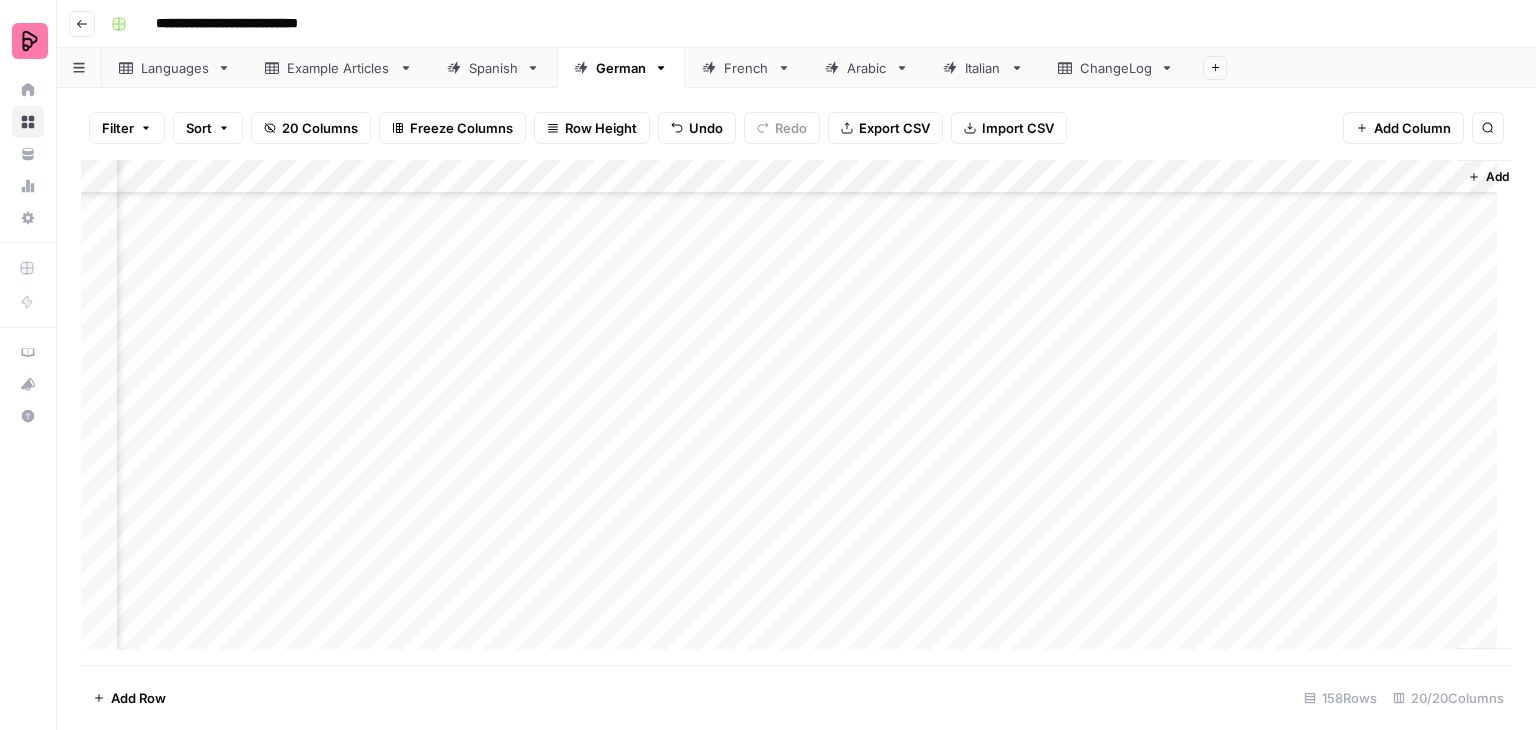 click on "Add Column" at bounding box center (796, 412) 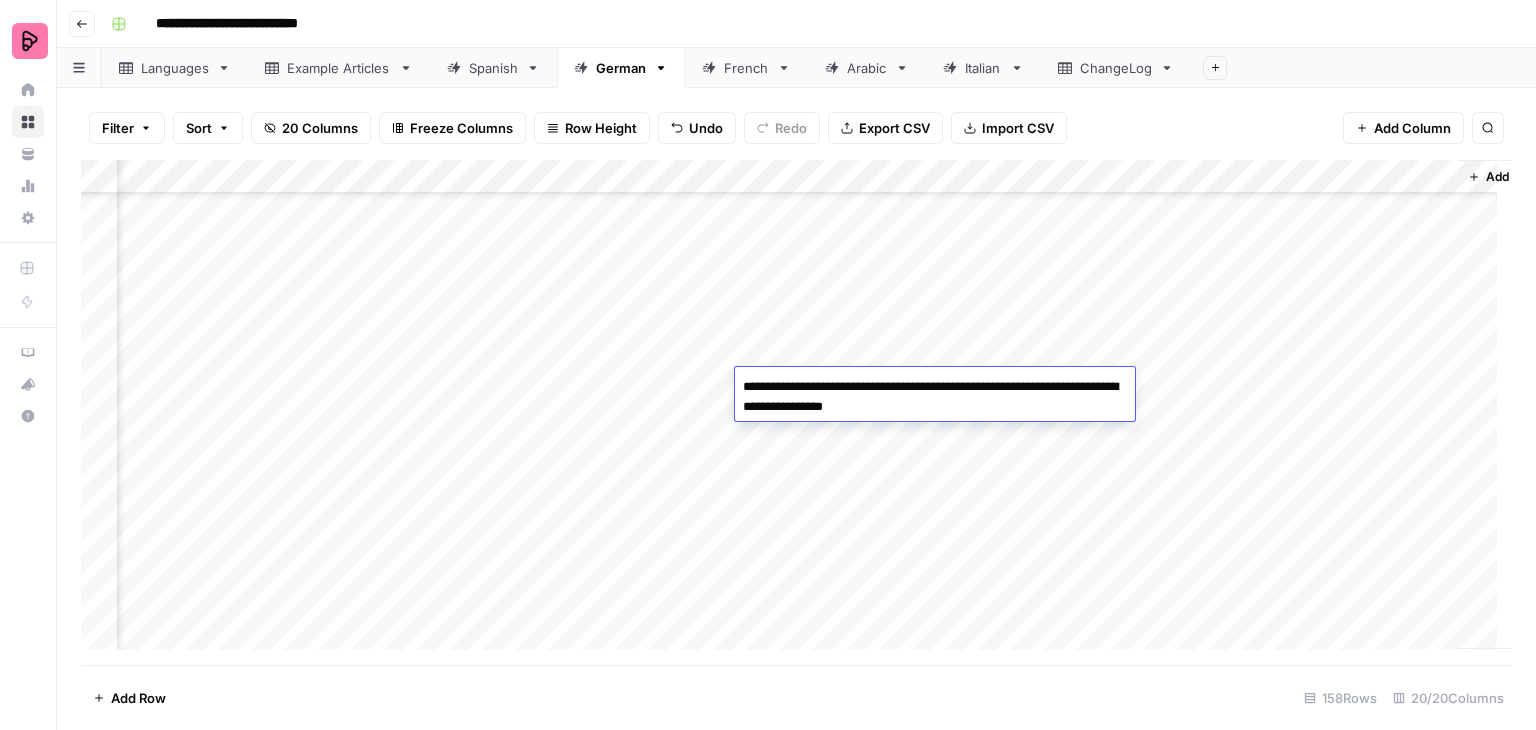 click on "Add Column" at bounding box center (796, 412) 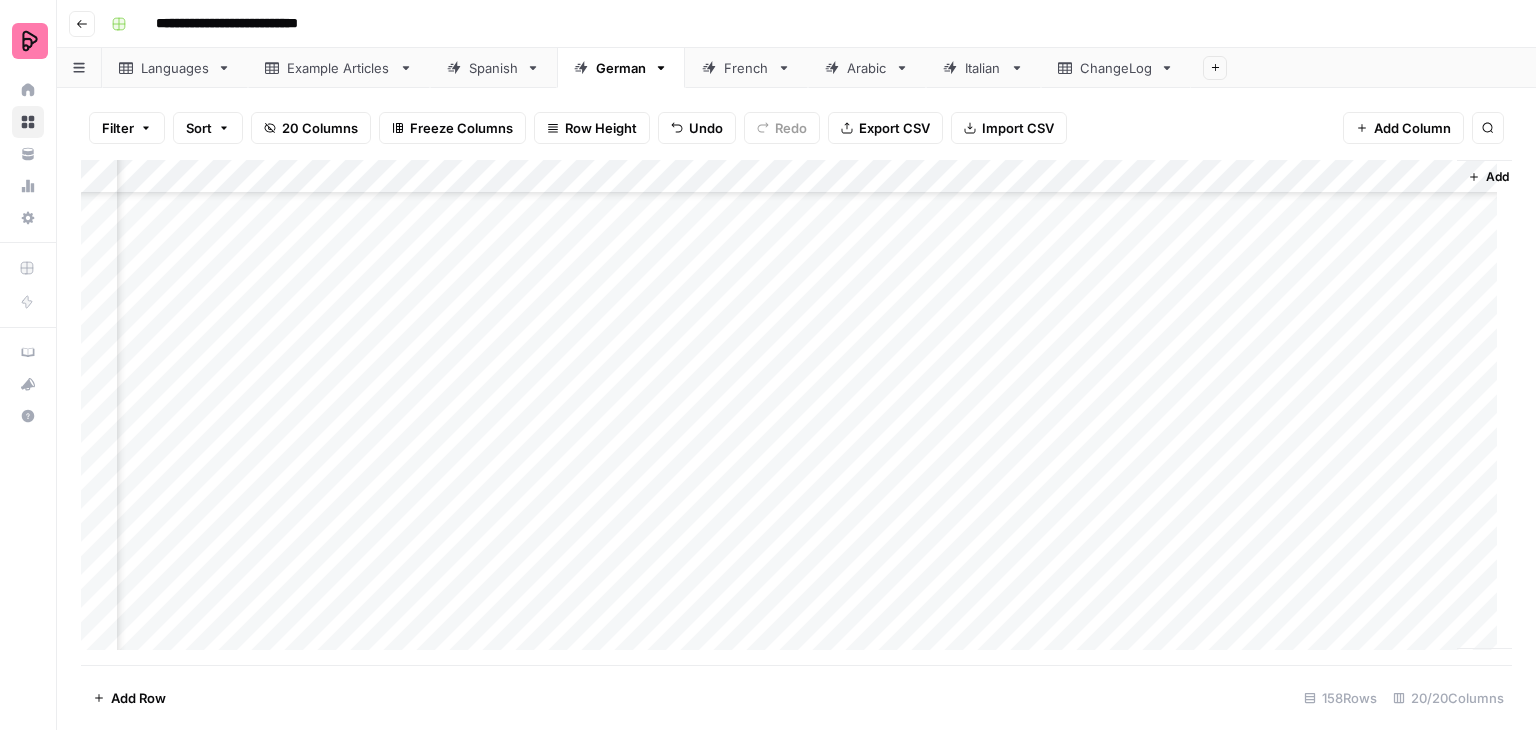 click on "Add Column" at bounding box center [796, 412] 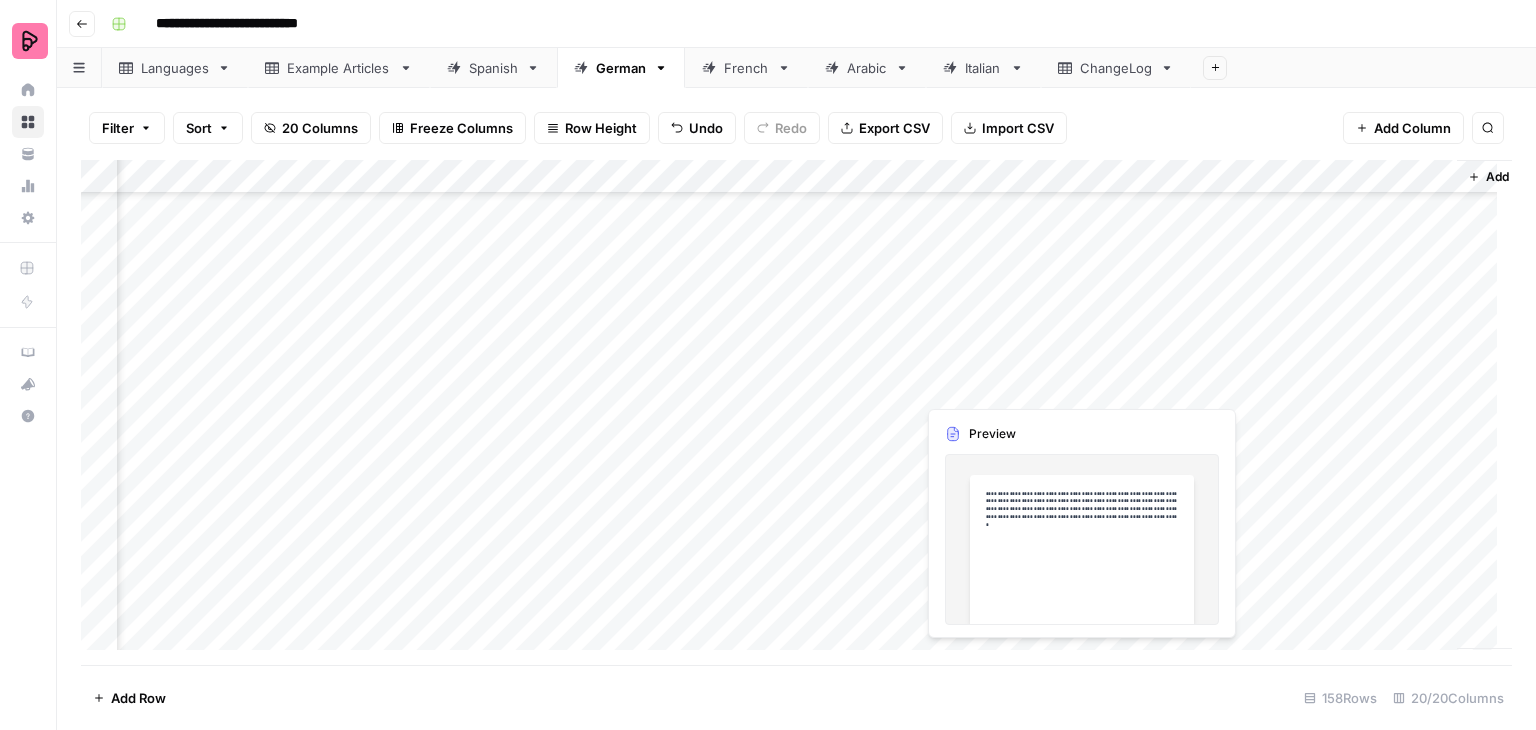 click on "Add Column" at bounding box center (796, 412) 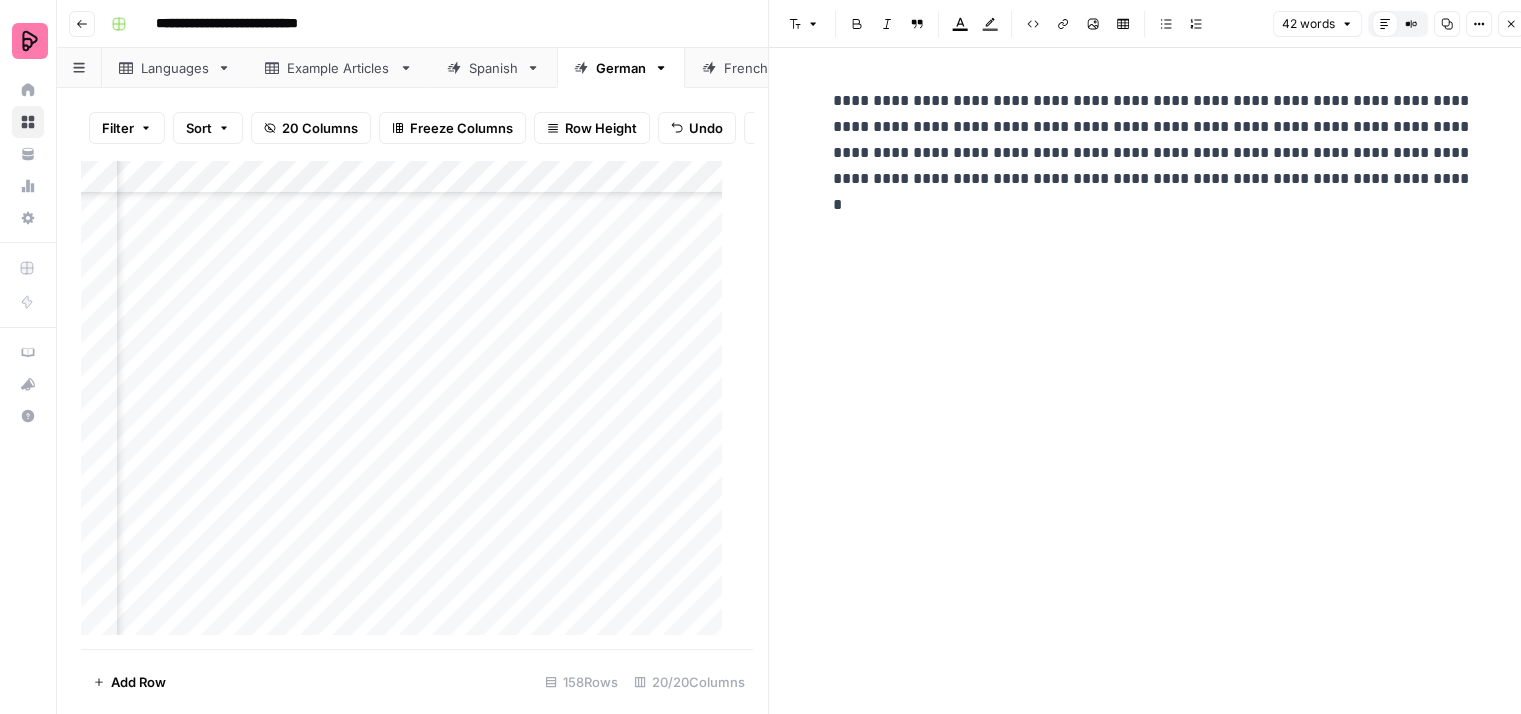 click on "**********" at bounding box center [1153, 153] 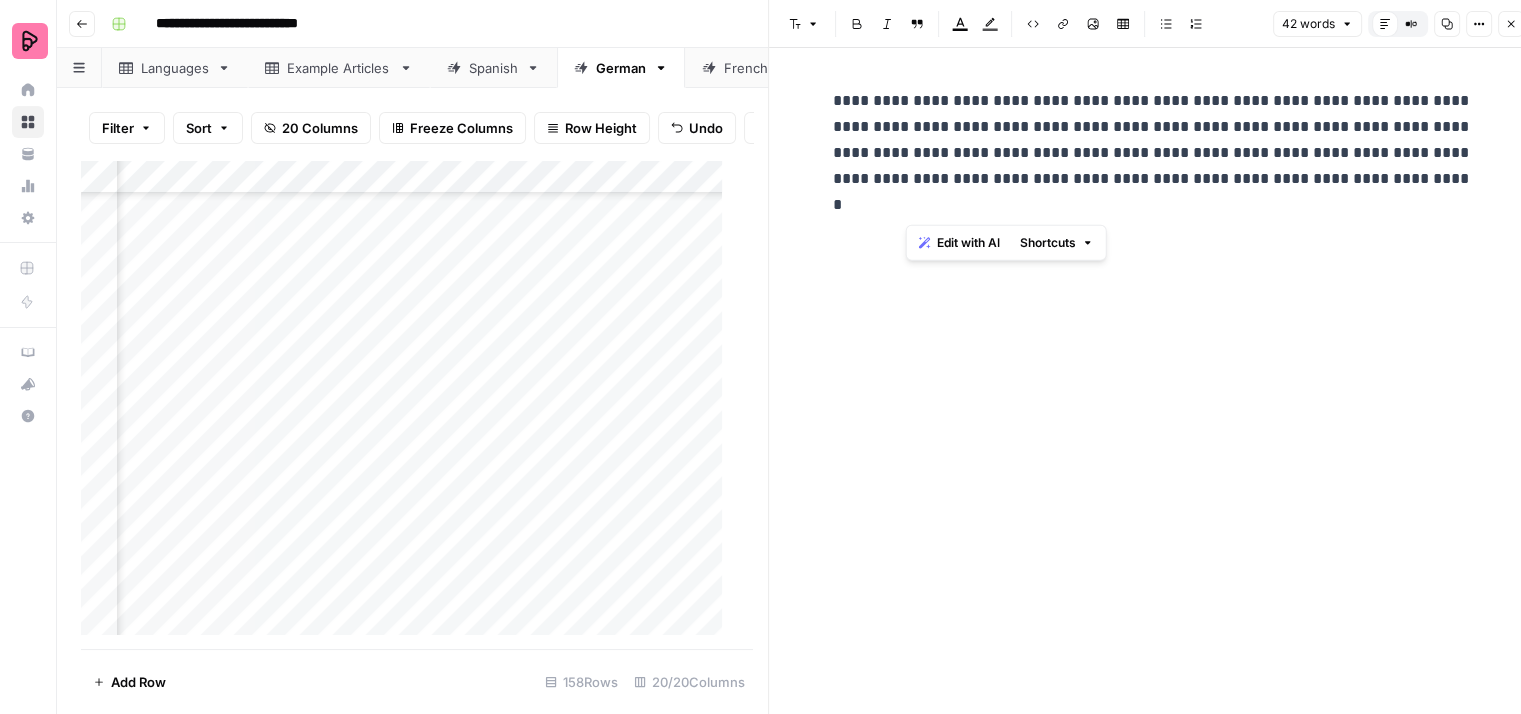 drag, startPoint x: 1134, startPoint y: 206, endPoint x: 1319, endPoint y: 153, distance: 192.4422 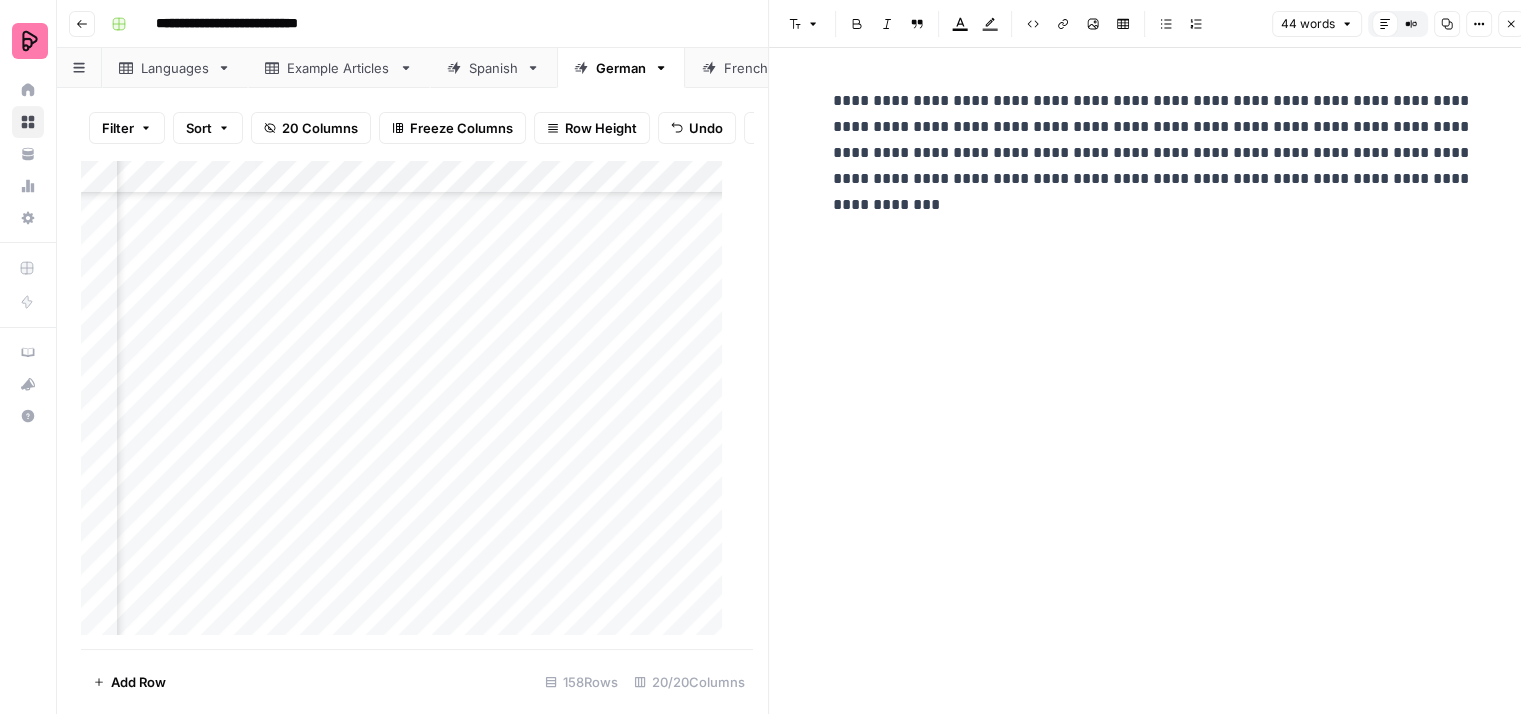 click on "**********" at bounding box center (1153, 153) 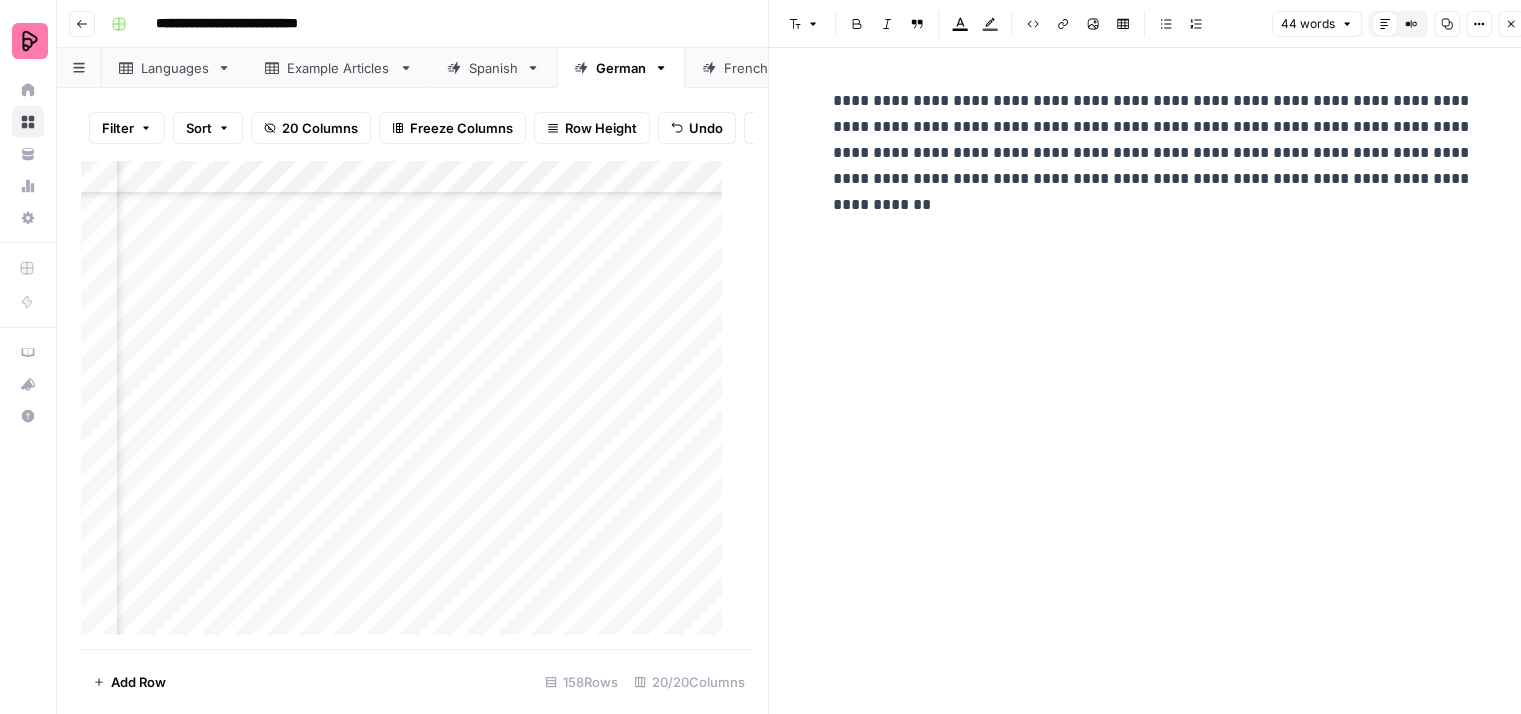 click on "**********" at bounding box center [1153, 153] 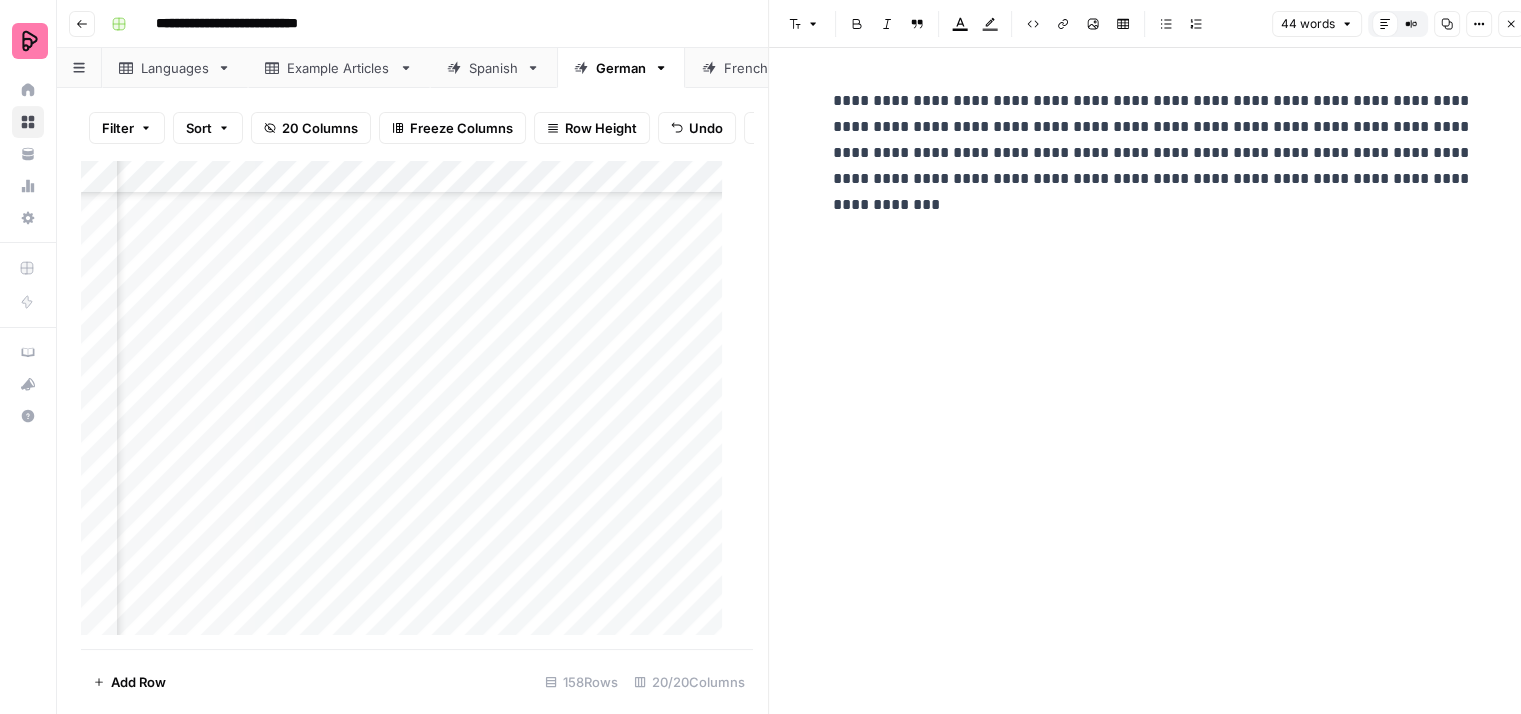 click on "**********" at bounding box center [1153, 153] 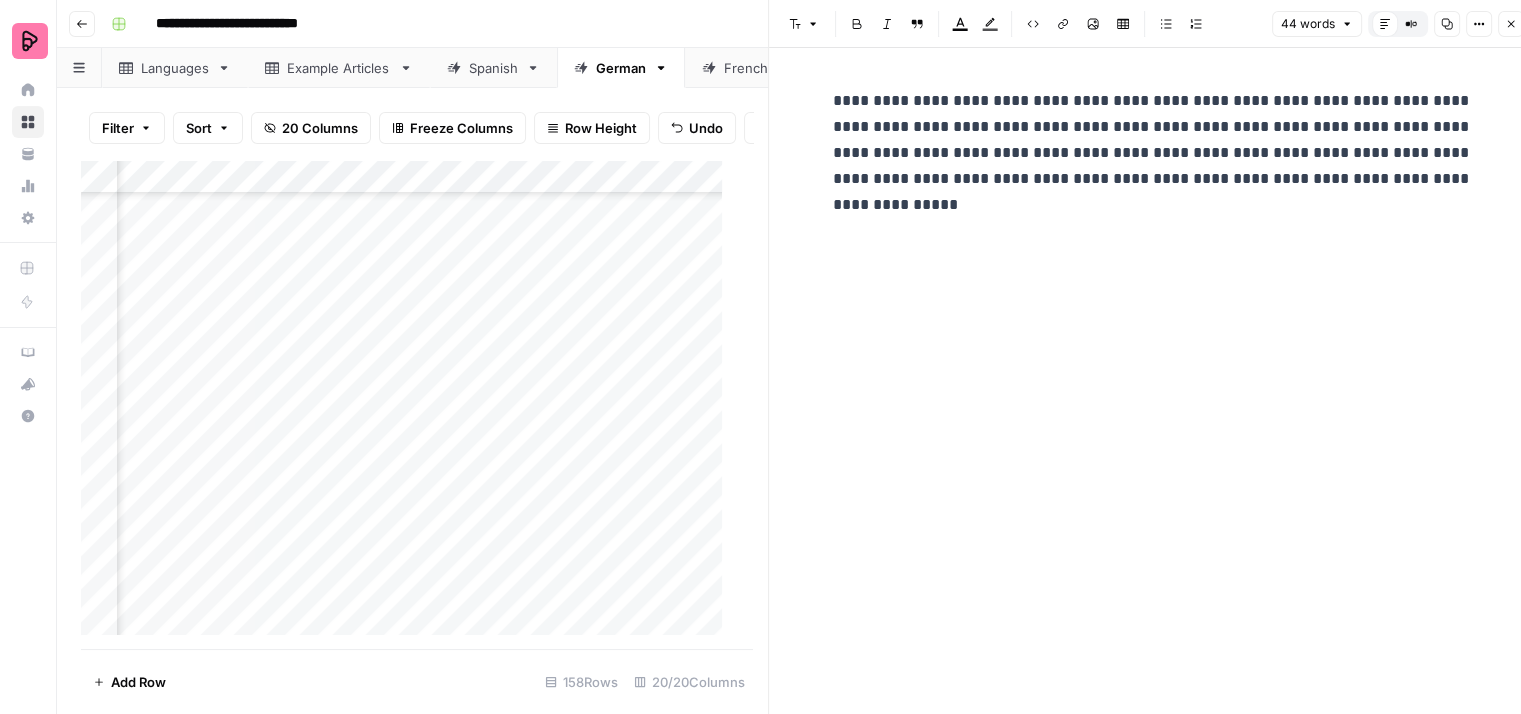 click on "**********" at bounding box center [1153, 153] 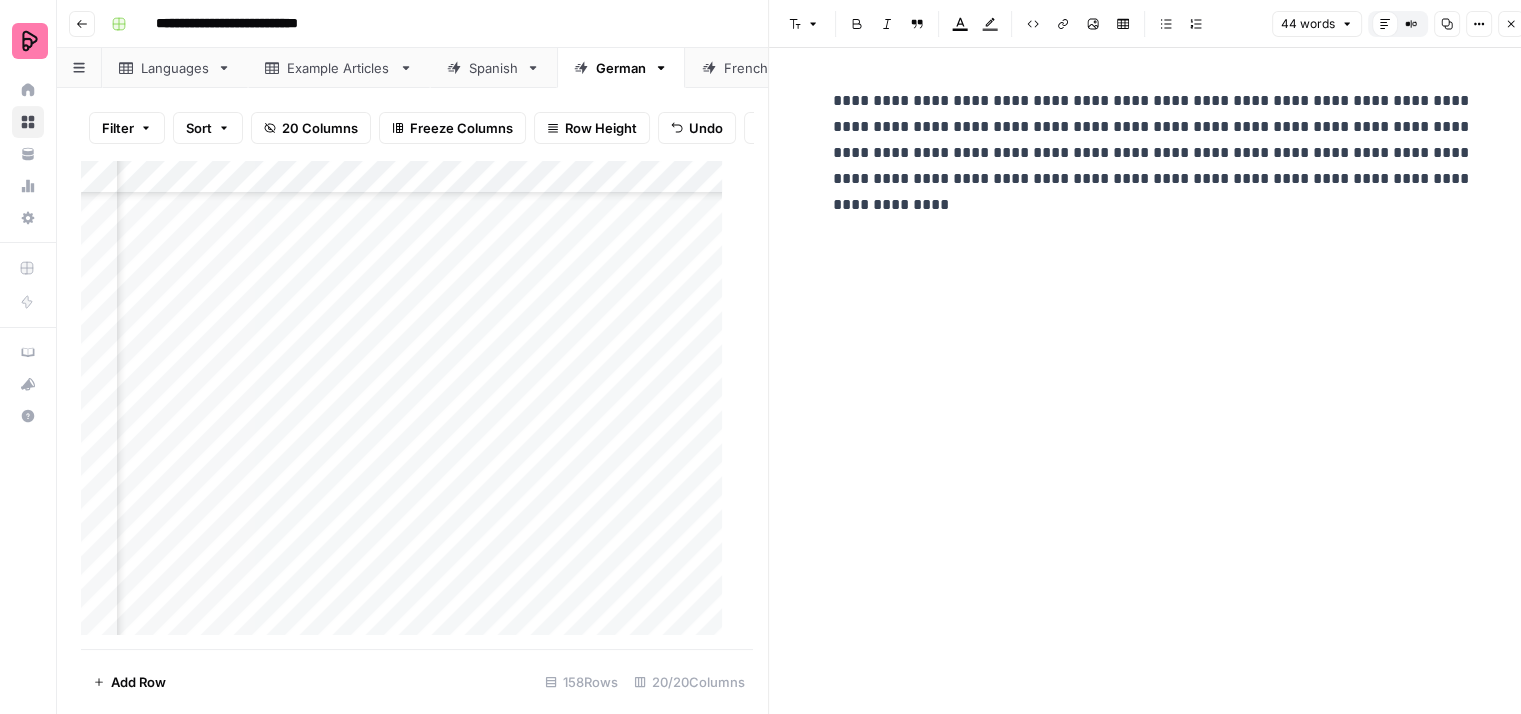 click on "**********" at bounding box center [1153, 153] 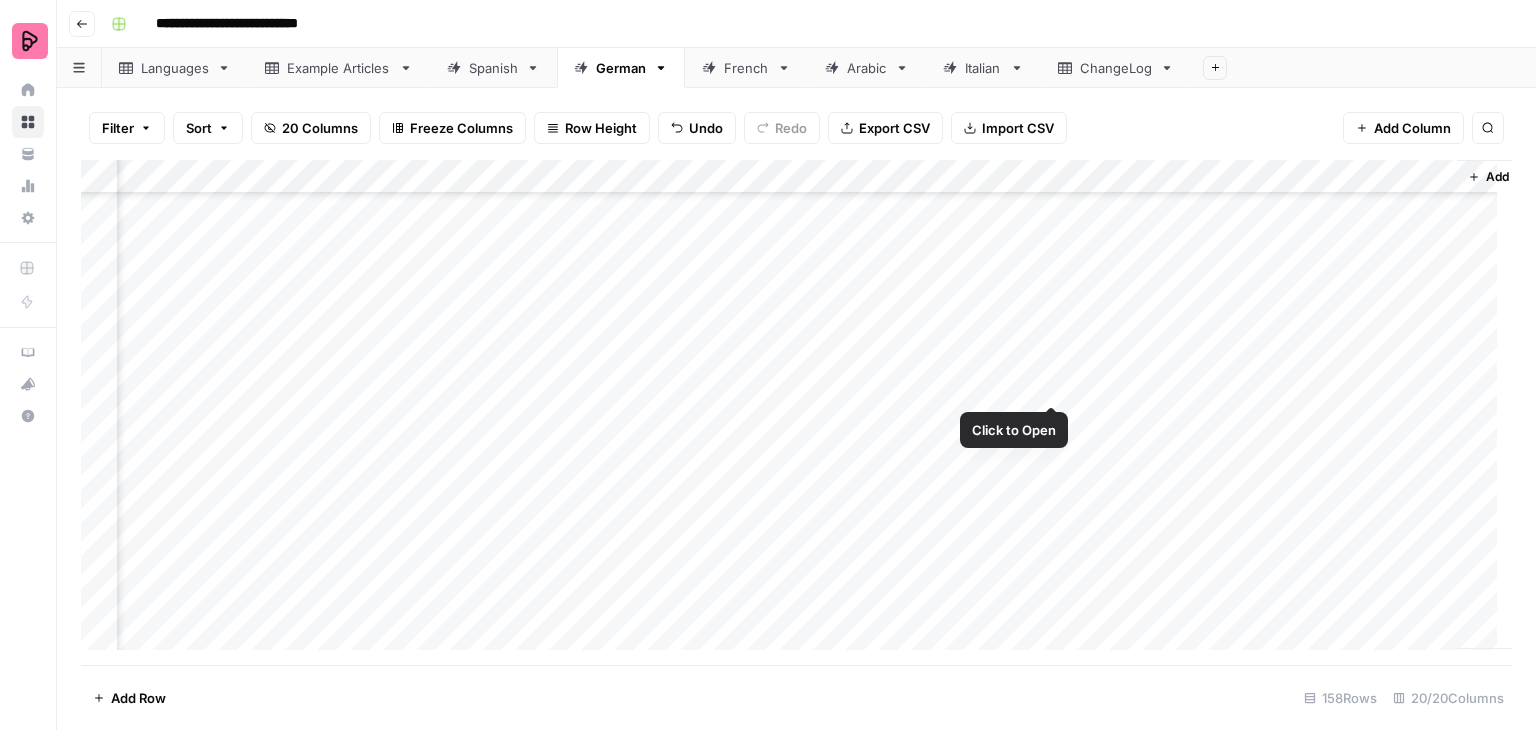 click on "Add Column" at bounding box center (796, 412) 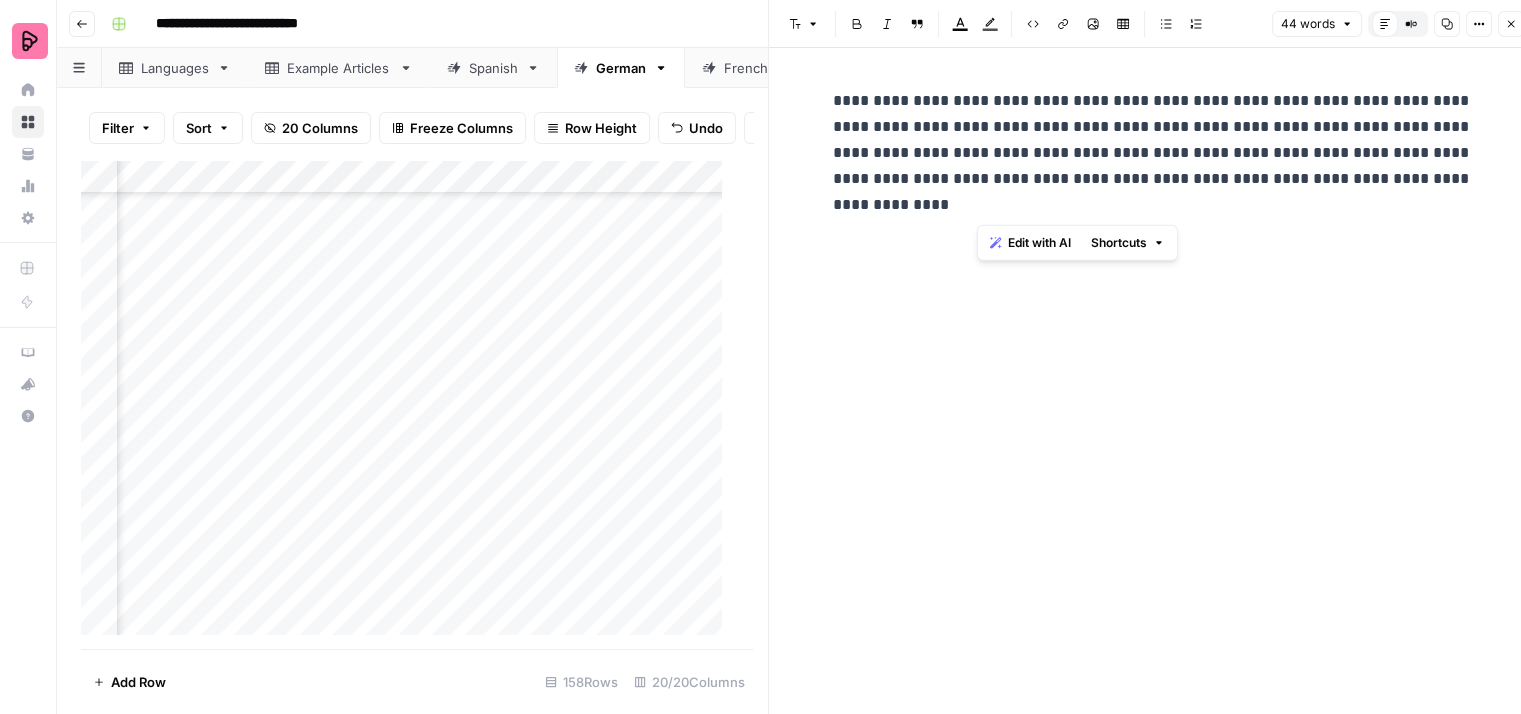 drag, startPoint x: 1321, startPoint y: 197, endPoint x: 1318, endPoint y: 157, distance: 40.112343 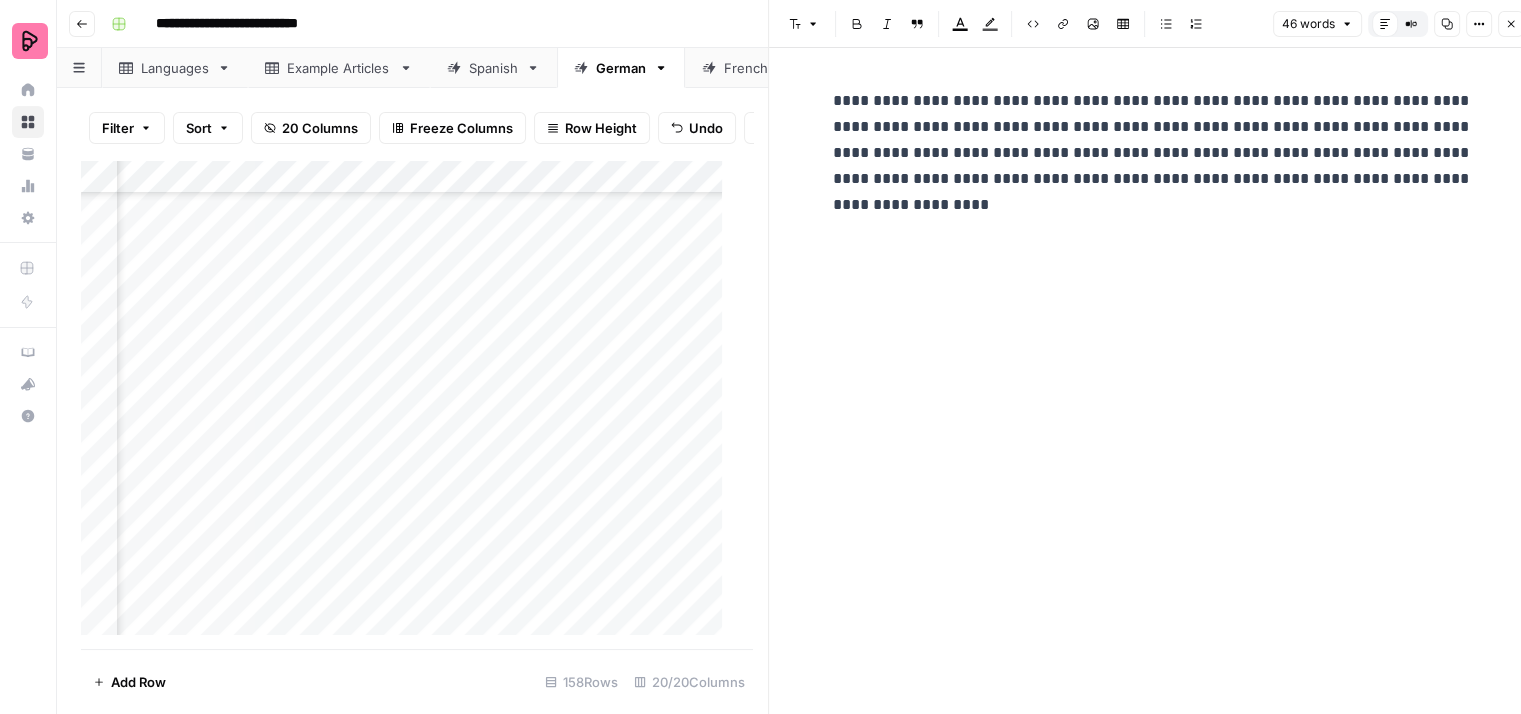 click on "**********" at bounding box center (1153, 153) 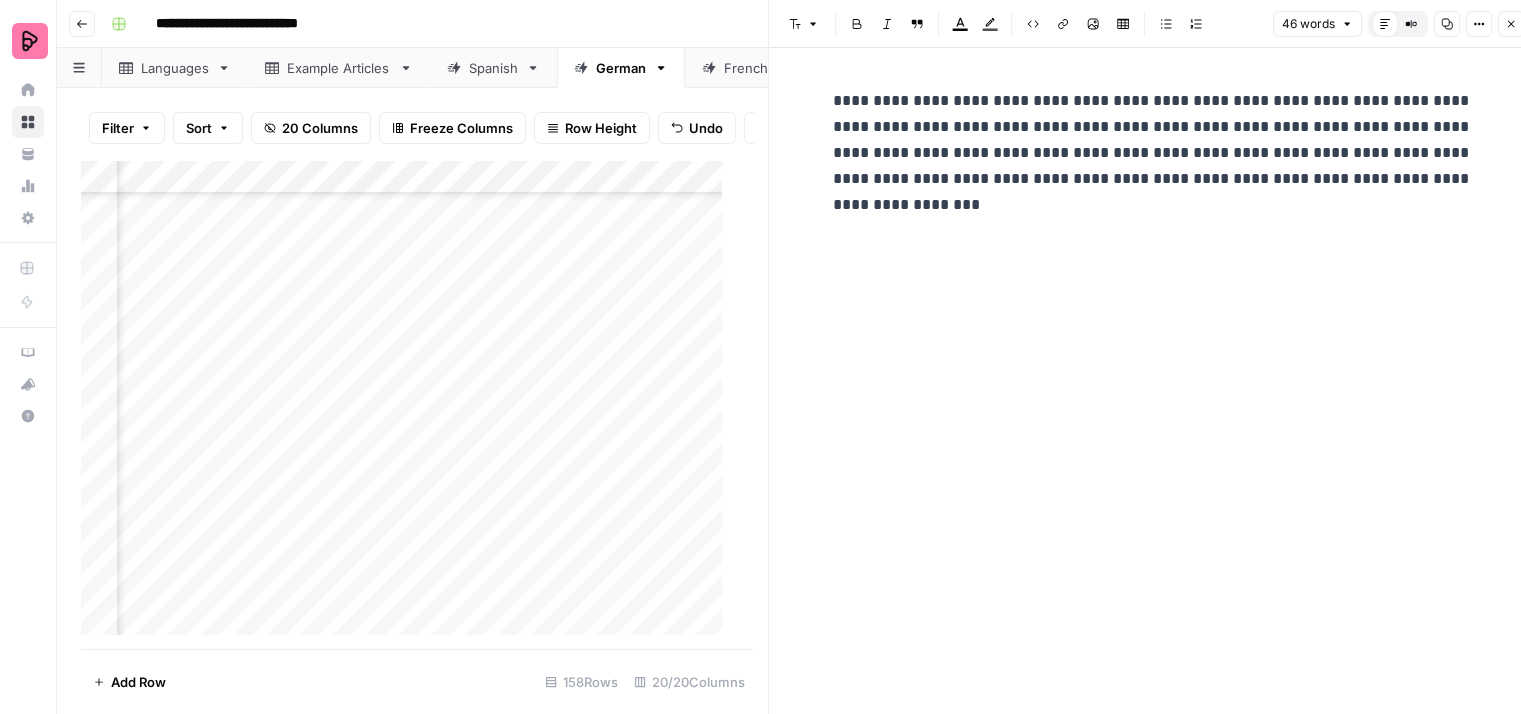 click on "Close" at bounding box center [1511, 24] 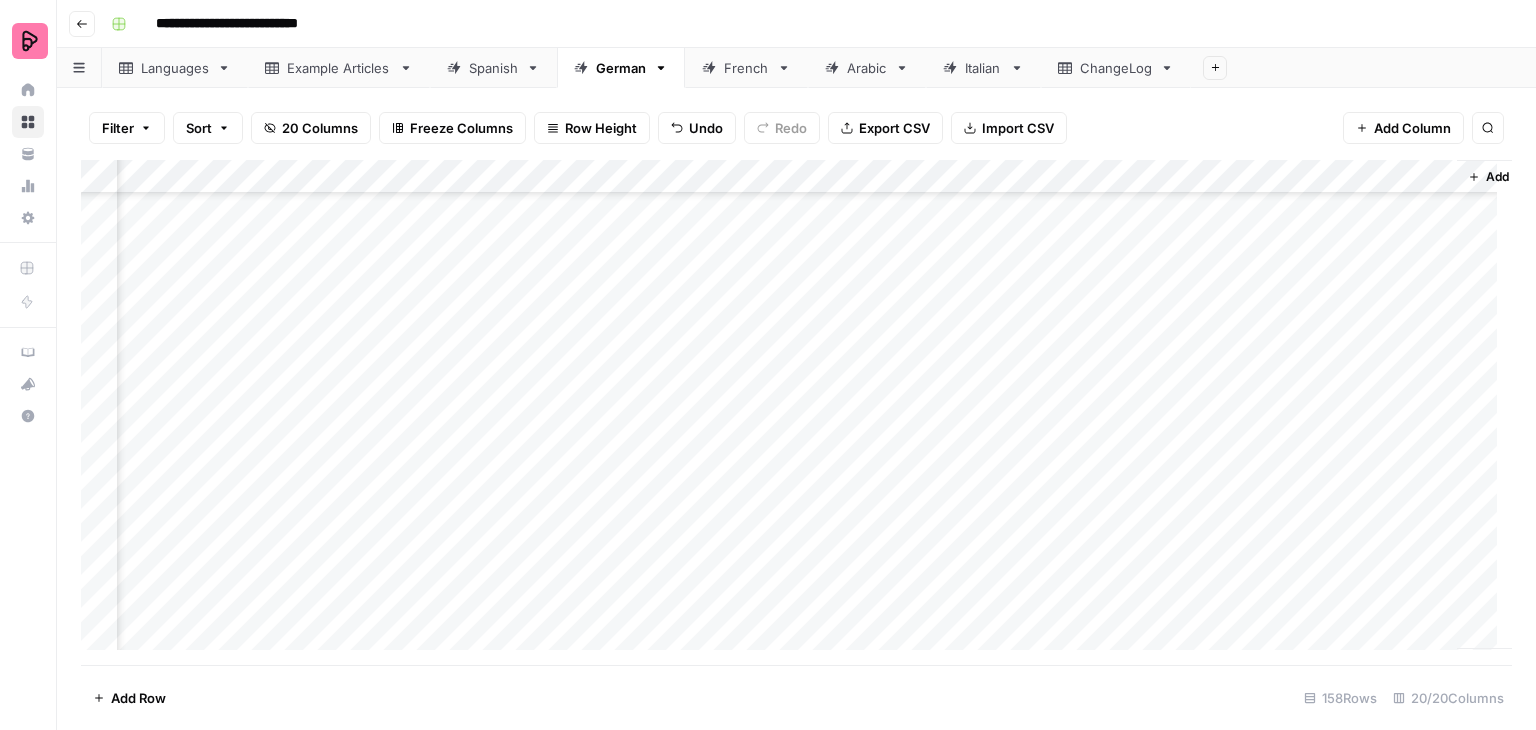 click on "Add Column" at bounding box center [796, 412] 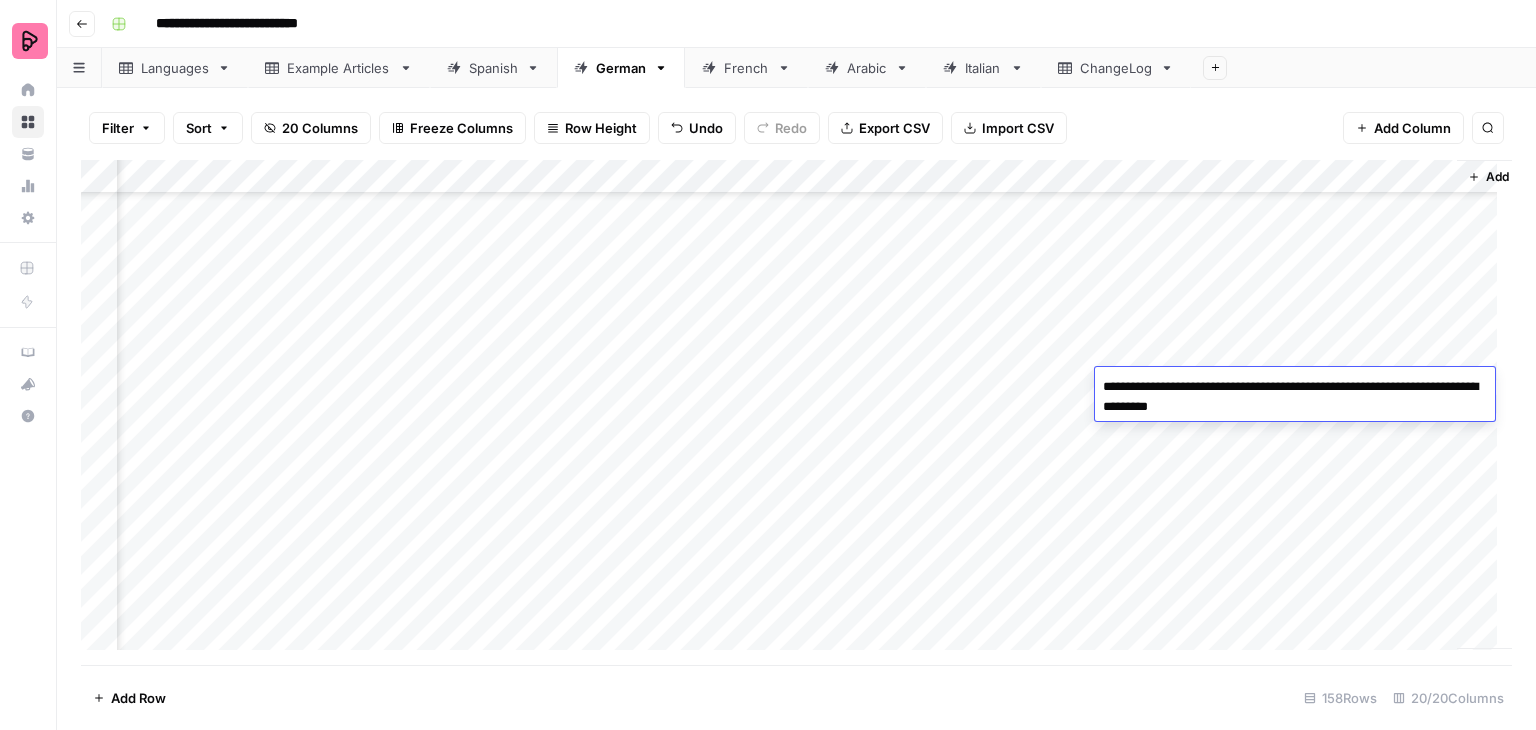 click on "Add Column" at bounding box center (796, 412) 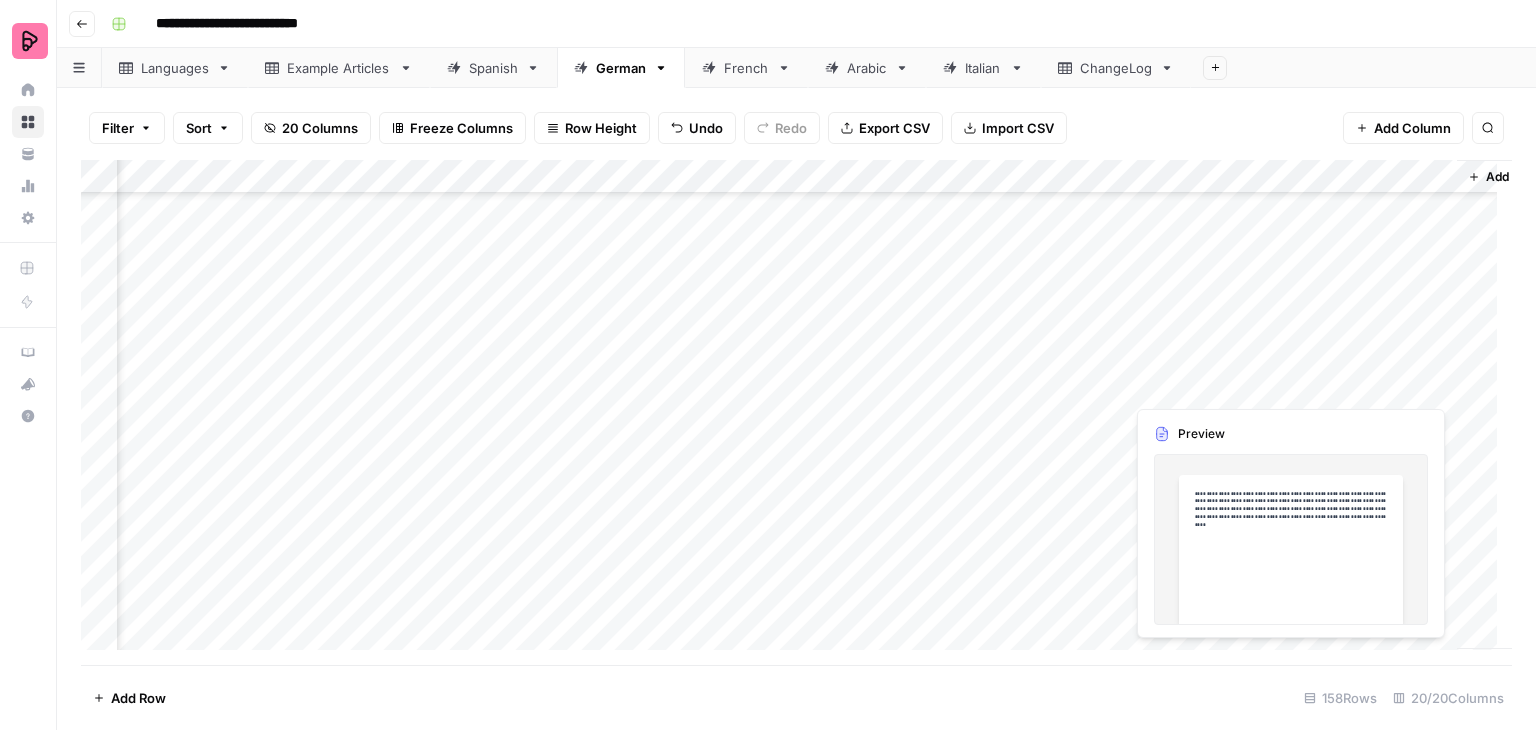 click on "Add Column" at bounding box center (796, 412) 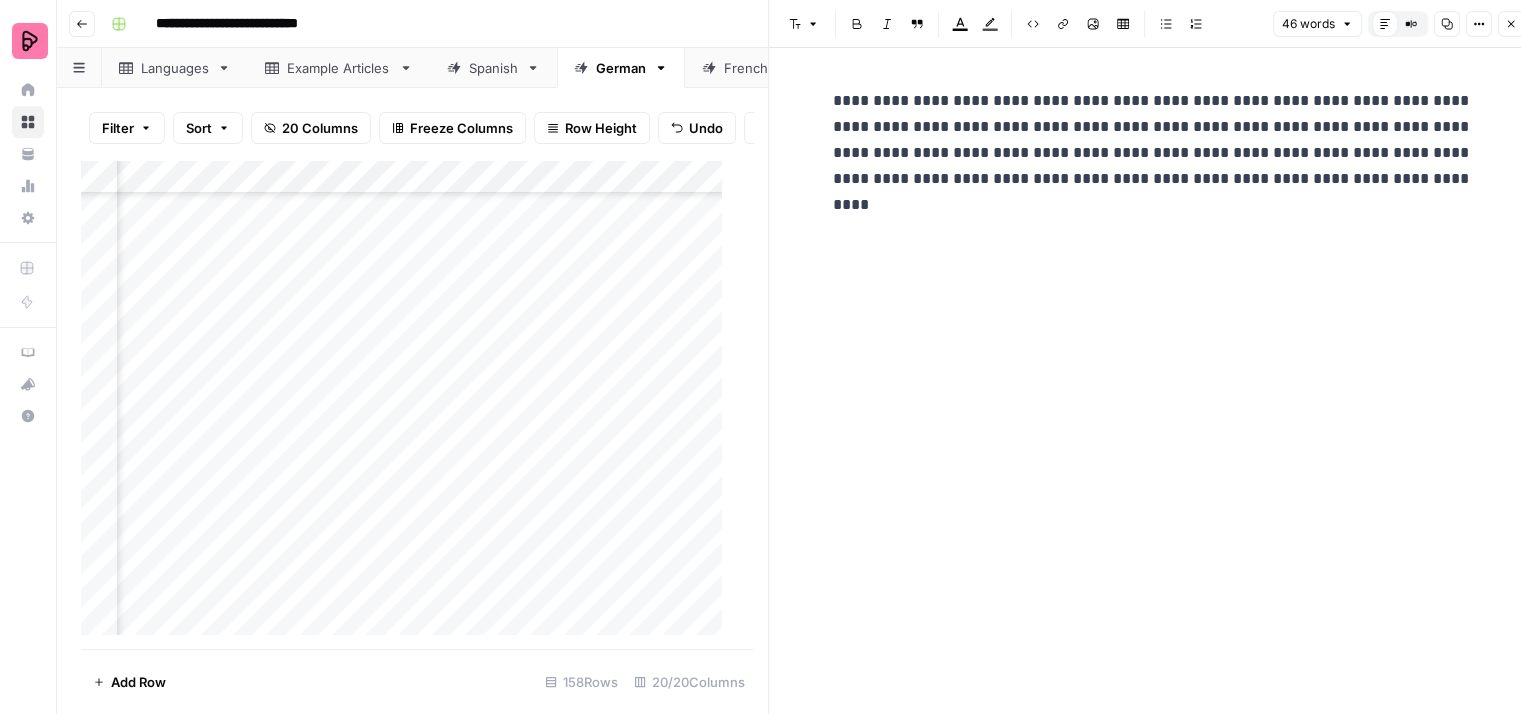 click on "**********" at bounding box center [1153, 153] 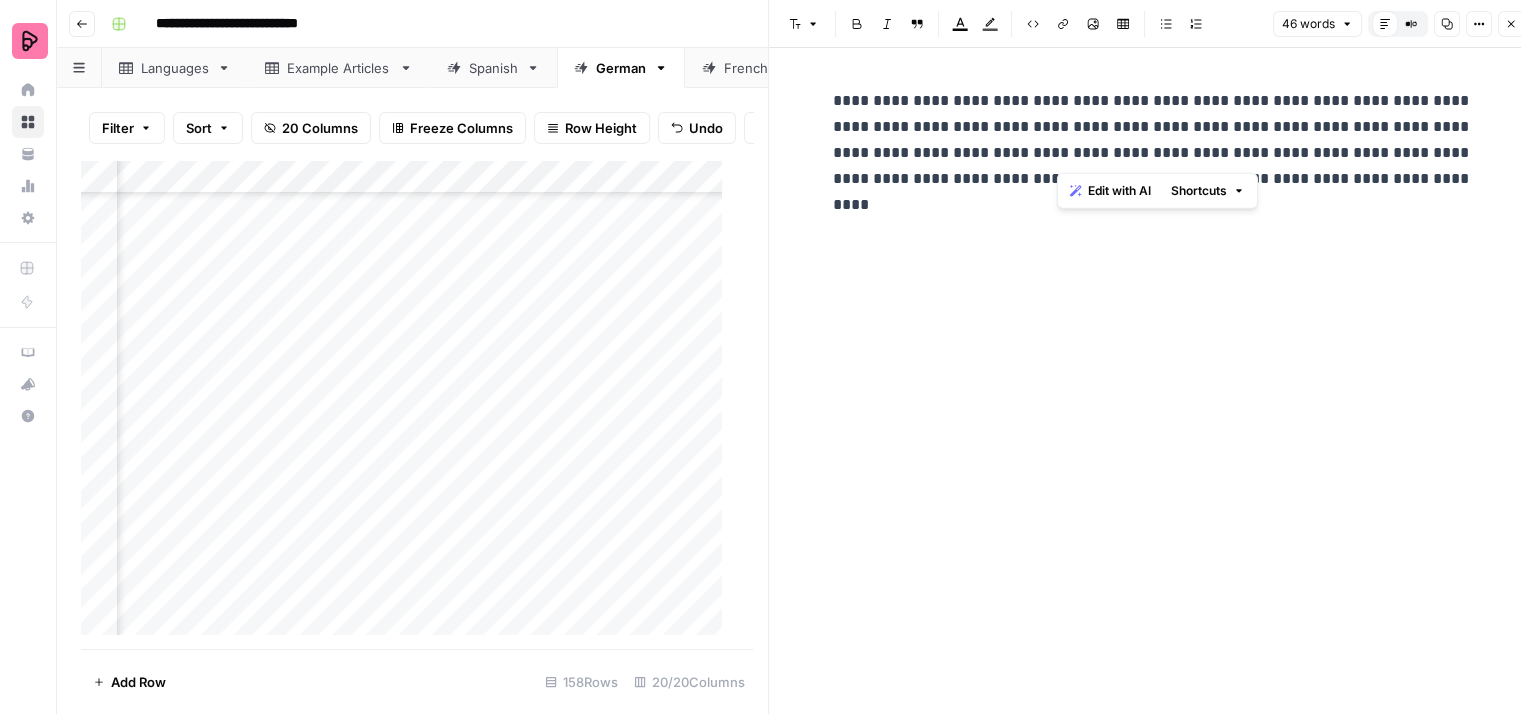 drag, startPoint x: 1056, startPoint y: 123, endPoint x: 1214, endPoint y: 153, distance: 160.82289 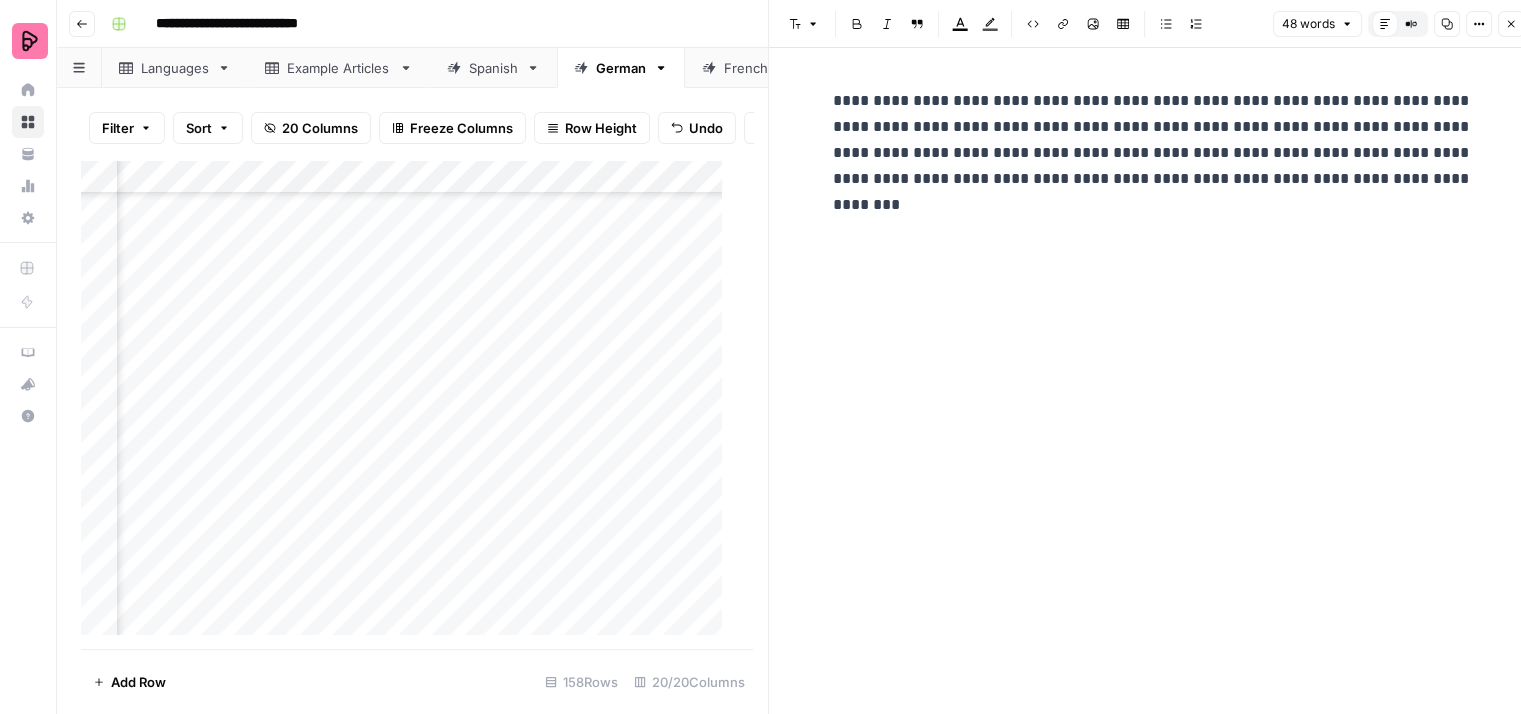 type 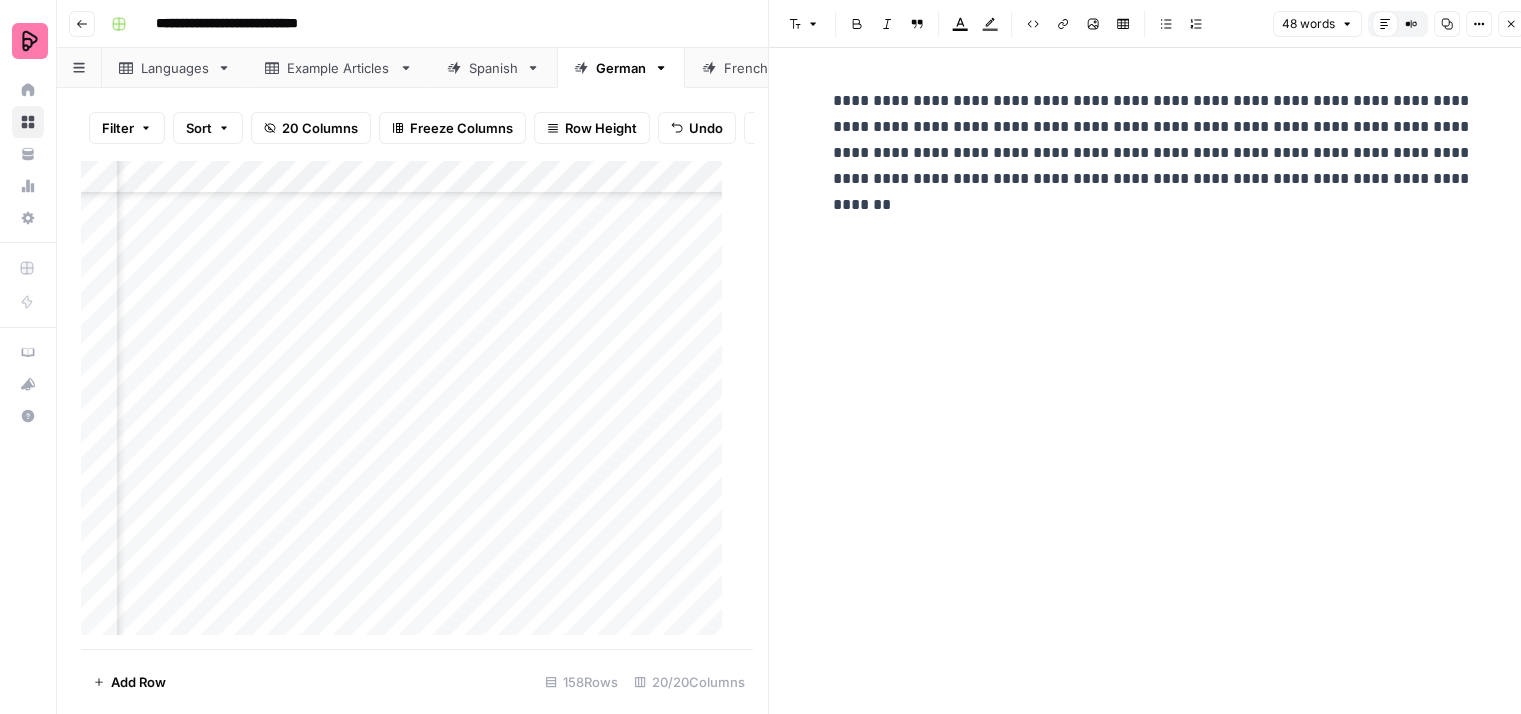 click on "**********" at bounding box center [1153, 153] 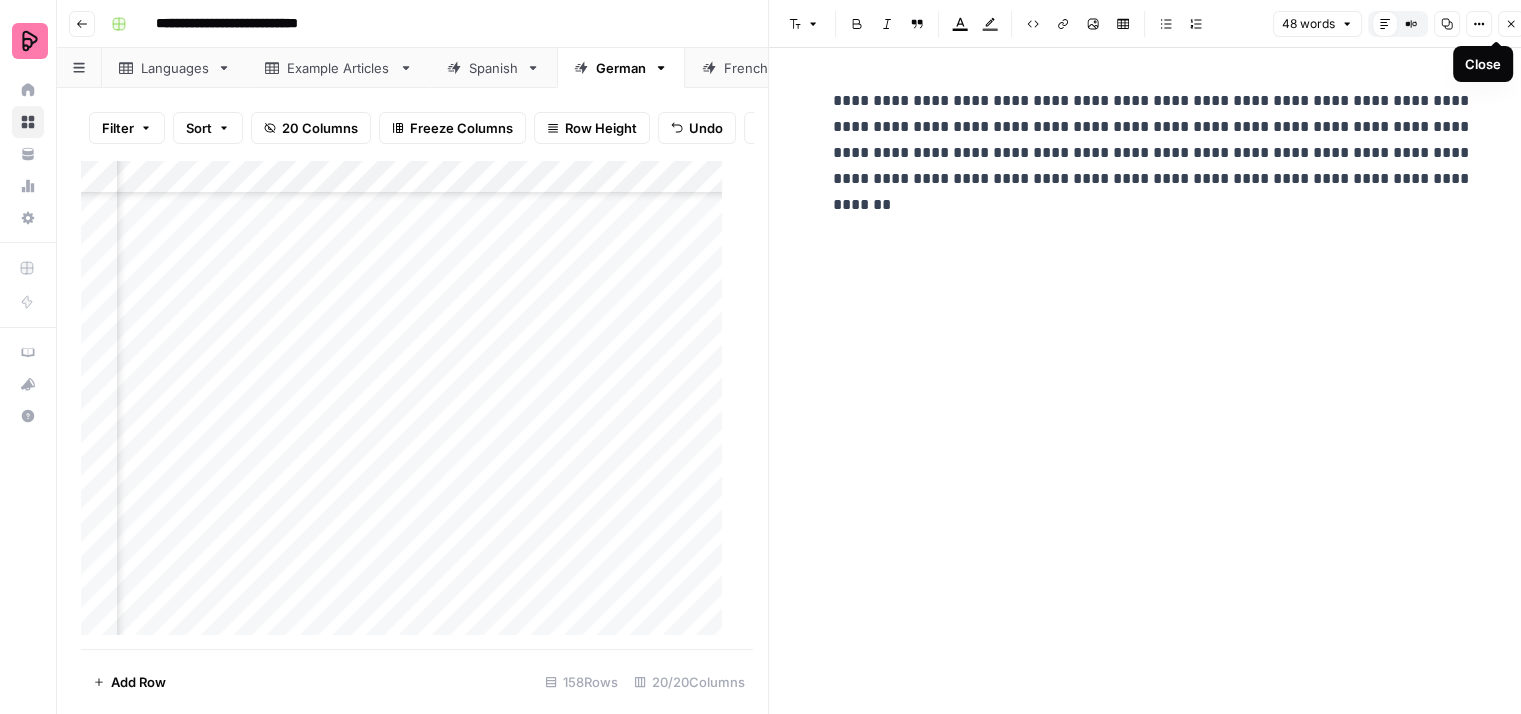 click 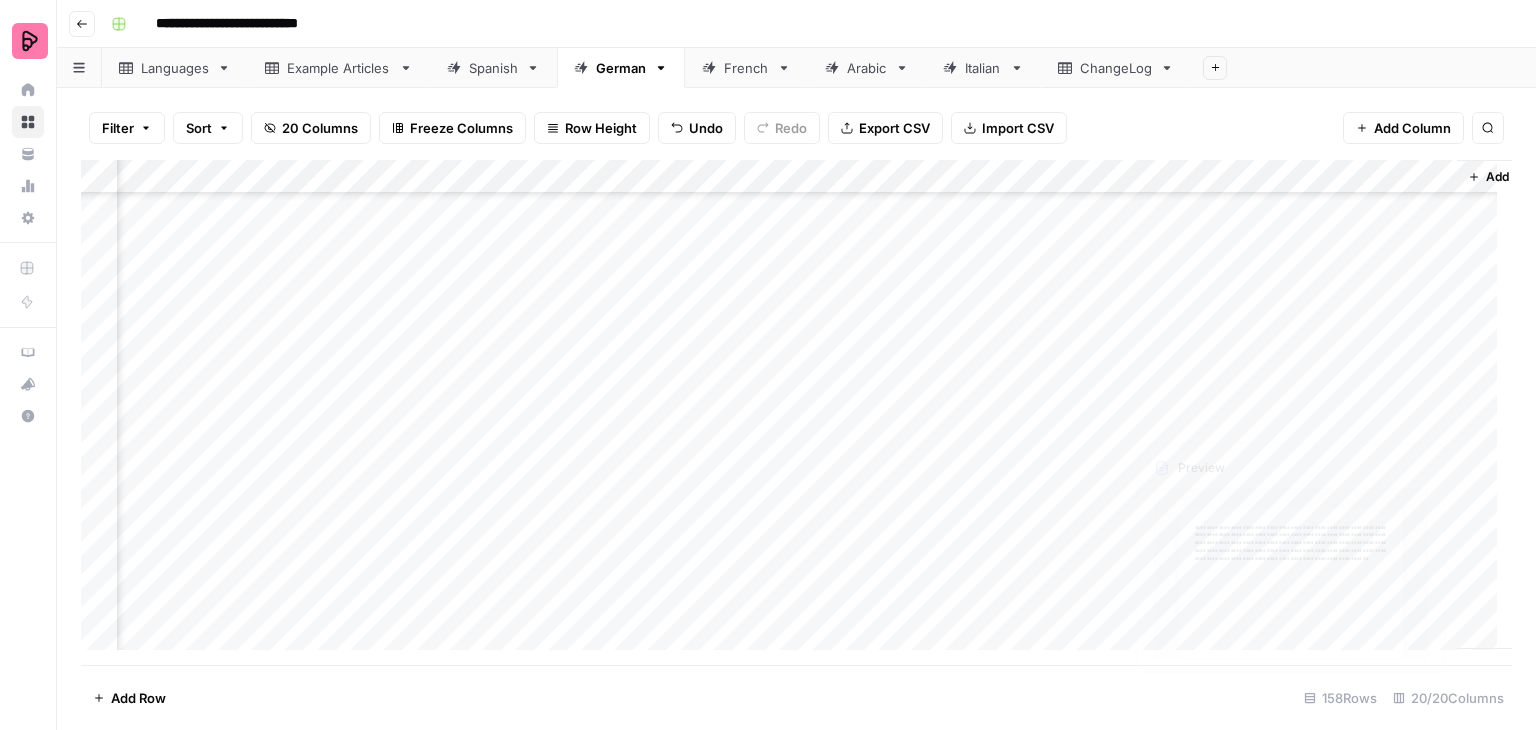 click on "Add Column" at bounding box center (796, 412) 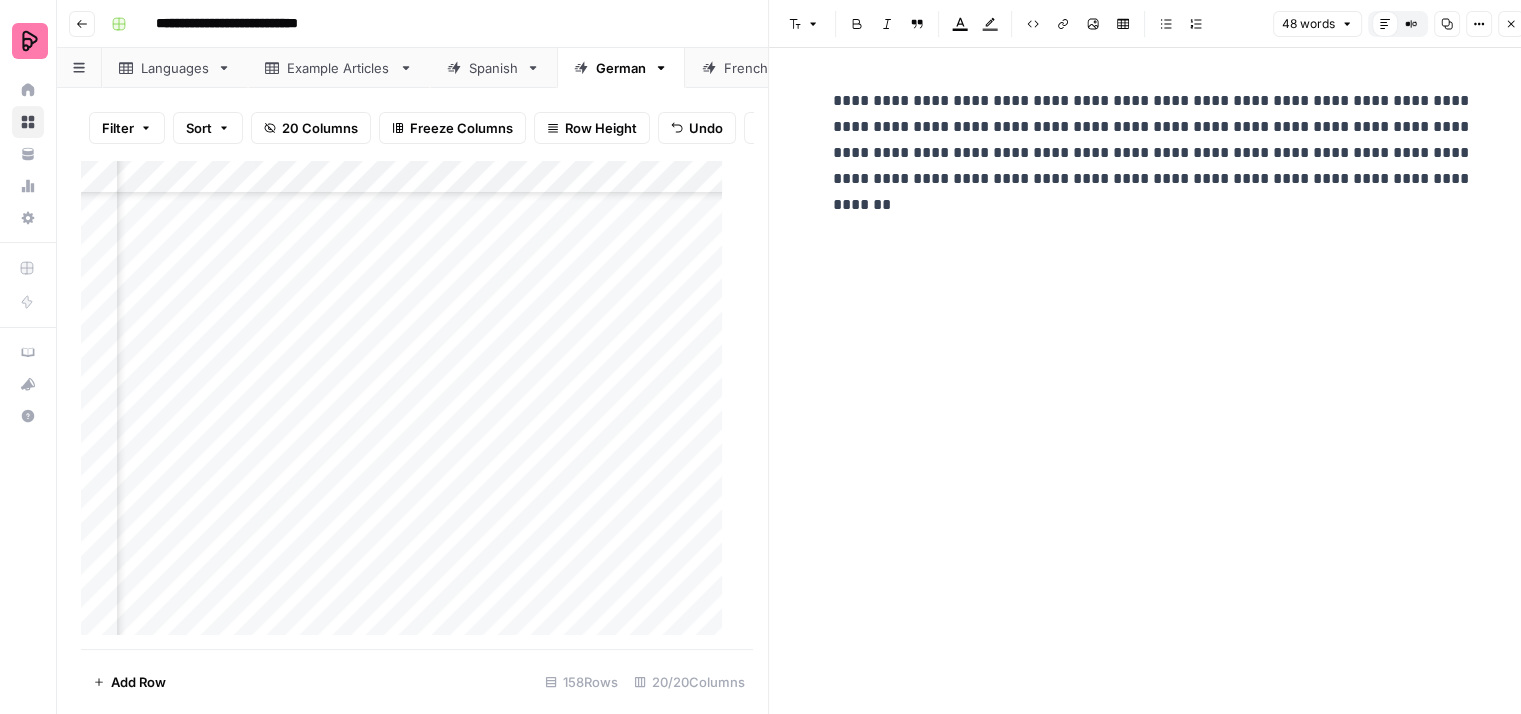 click on "Close" at bounding box center (1511, 24) 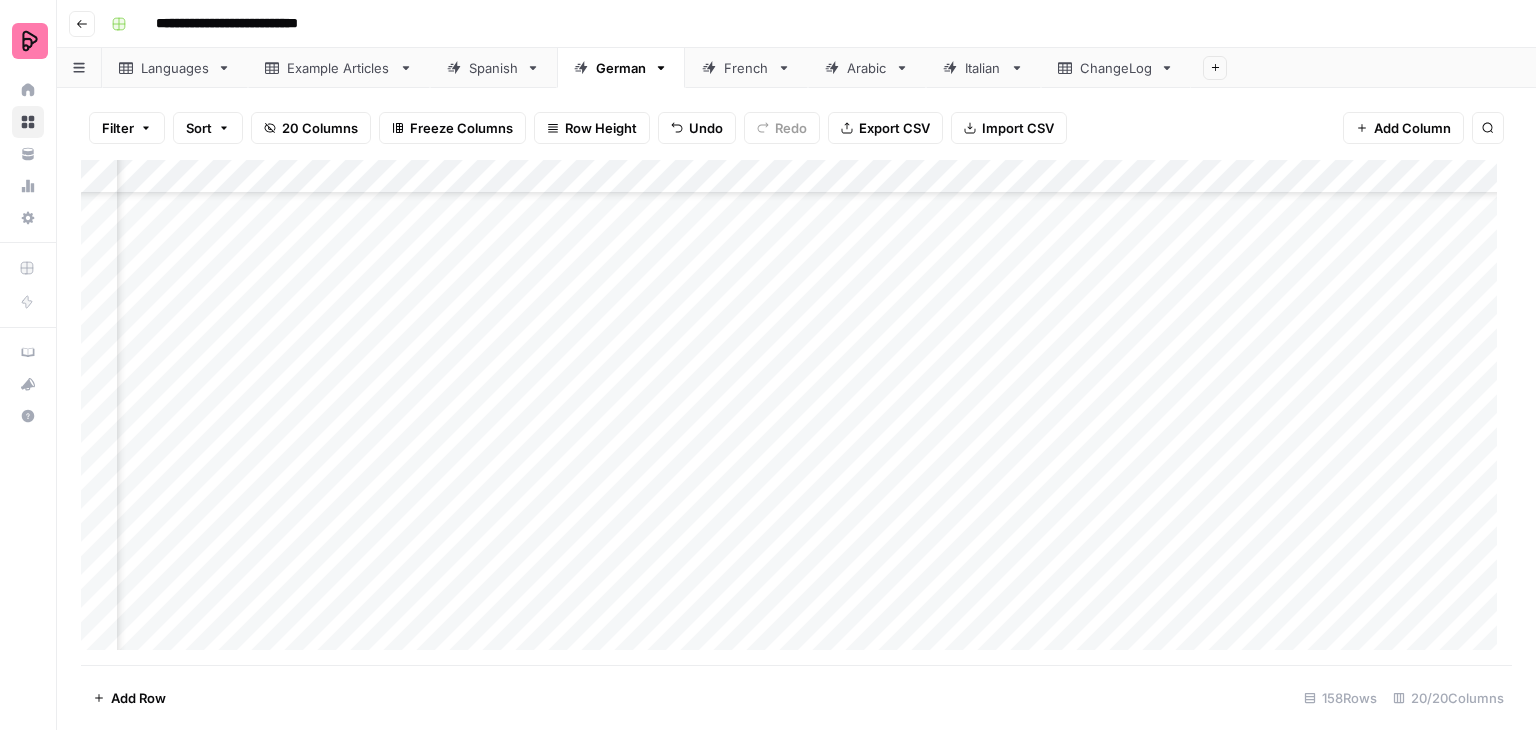 scroll, scrollTop: 4448, scrollLeft: 2661, axis: both 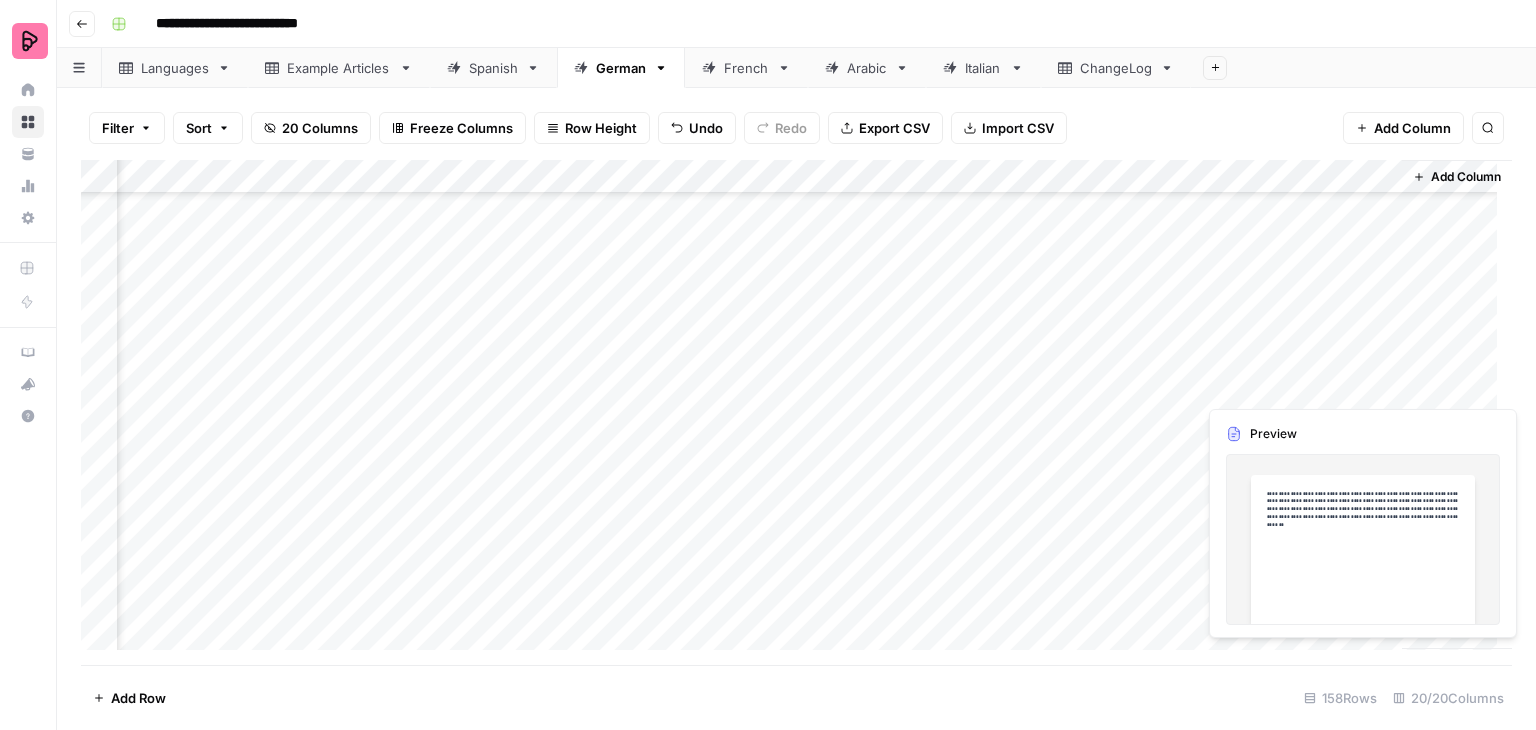 click on "Add Column" at bounding box center (796, 412) 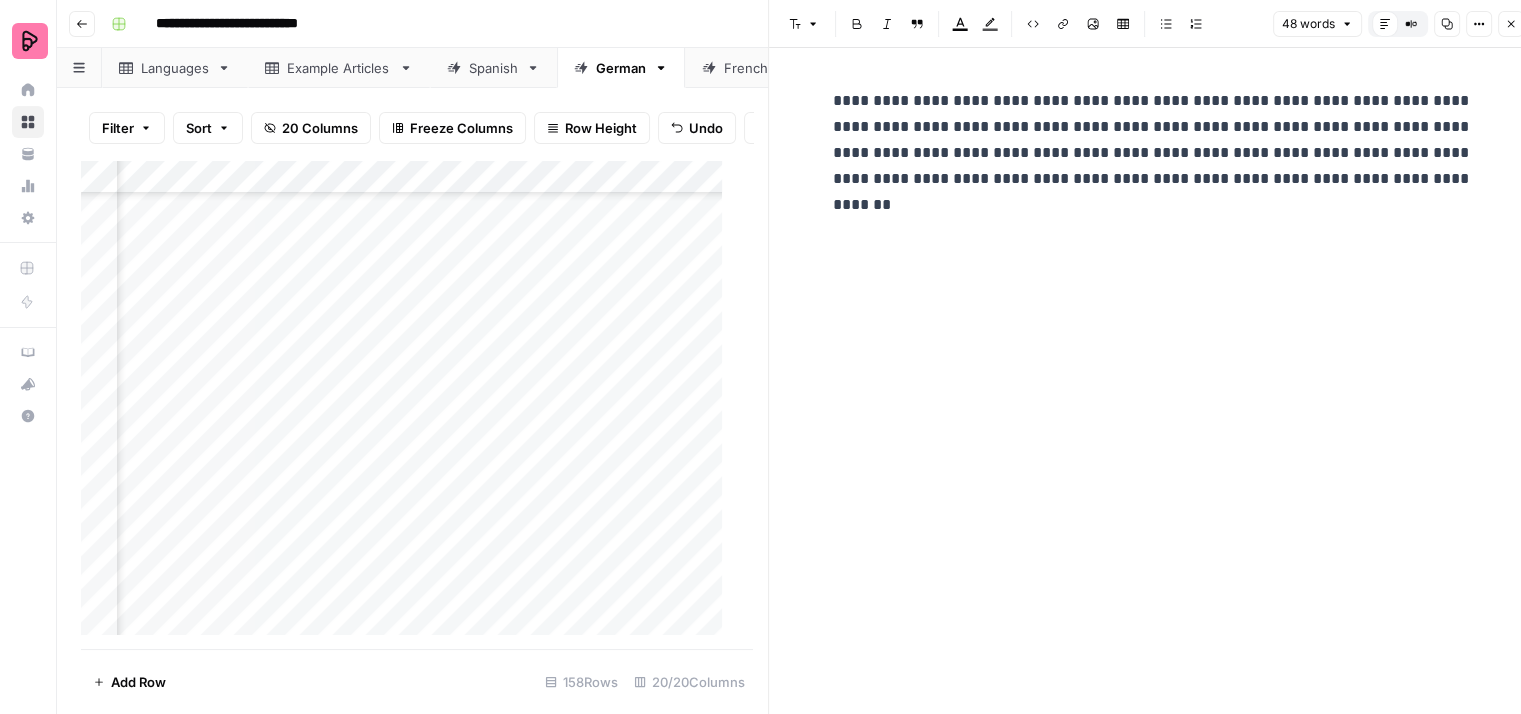 click on "**********" at bounding box center [1153, 153] 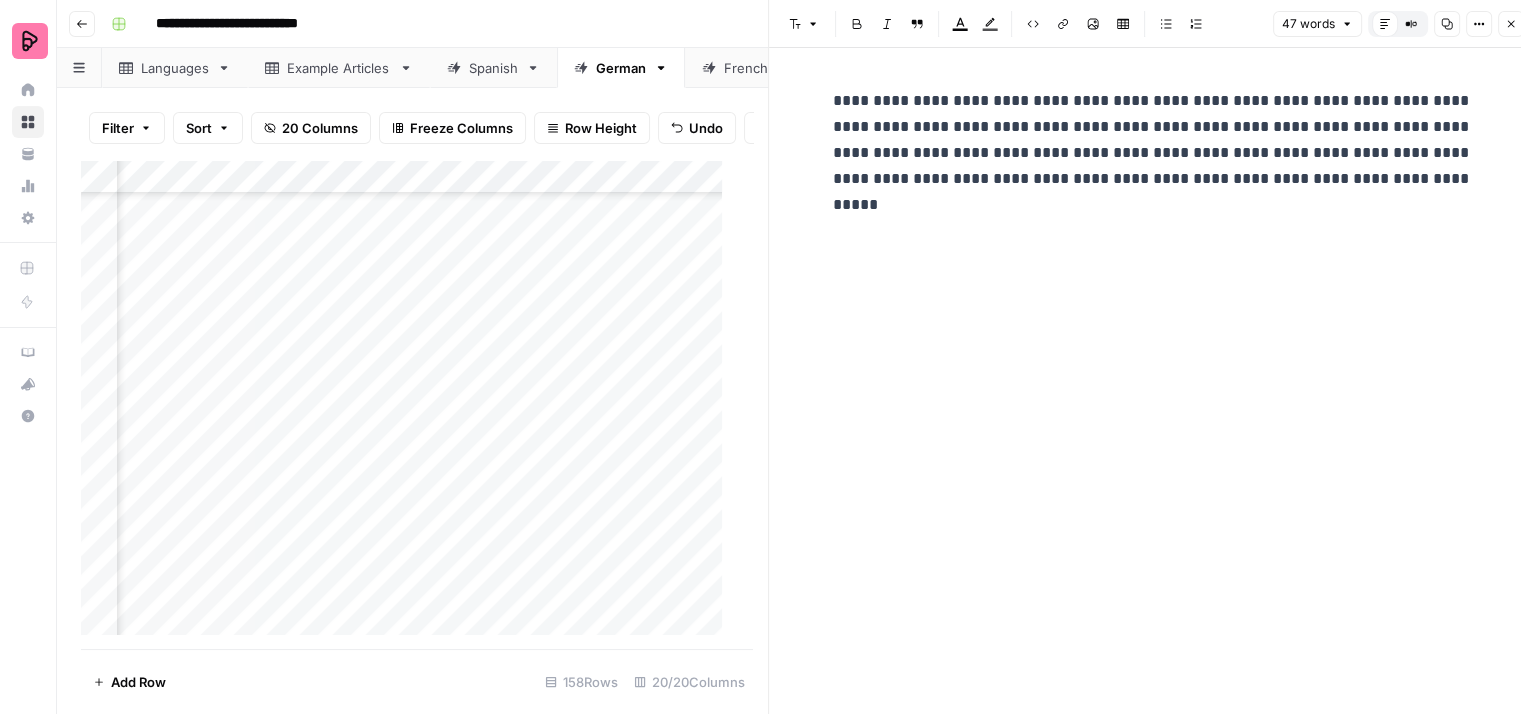click on "**********" at bounding box center (1153, 153) 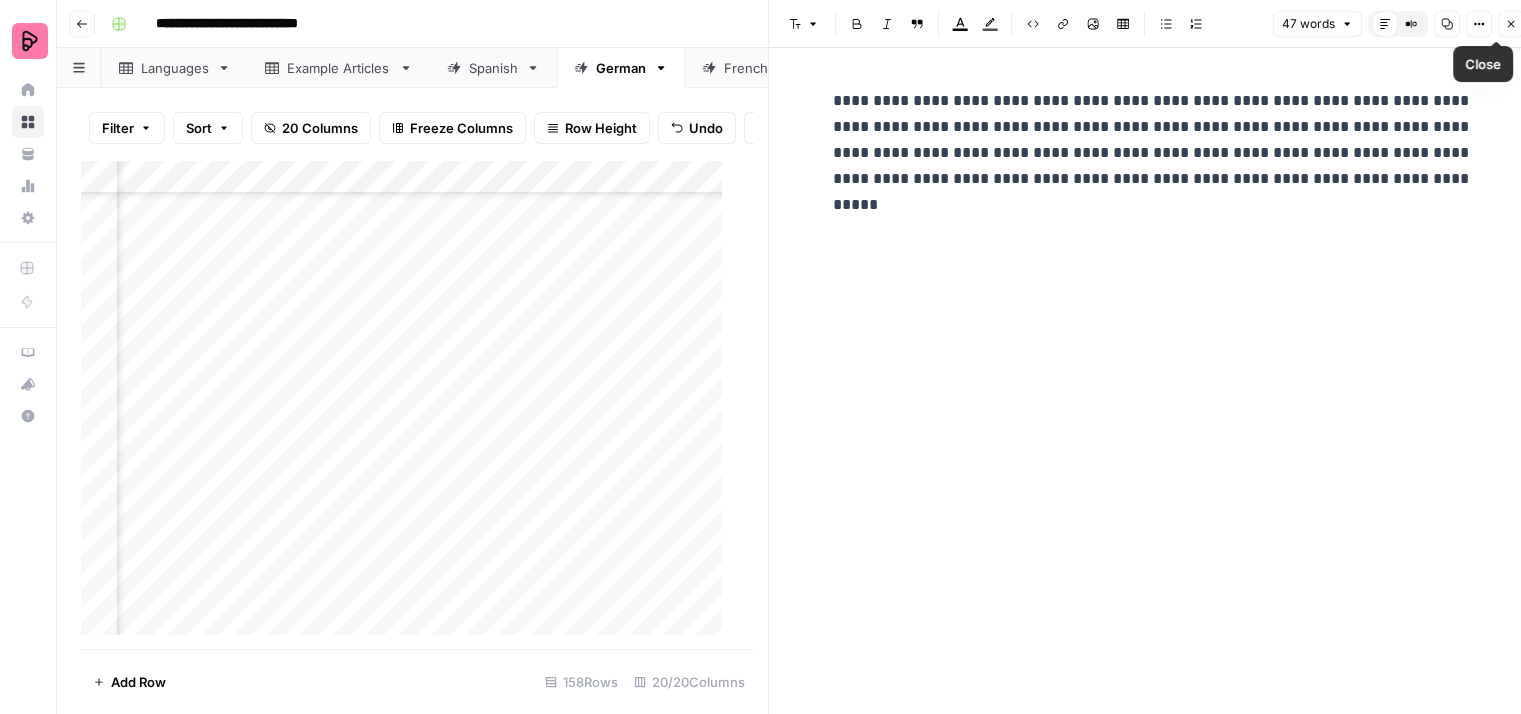 click on "Close" at bounding box center (1511, 24) 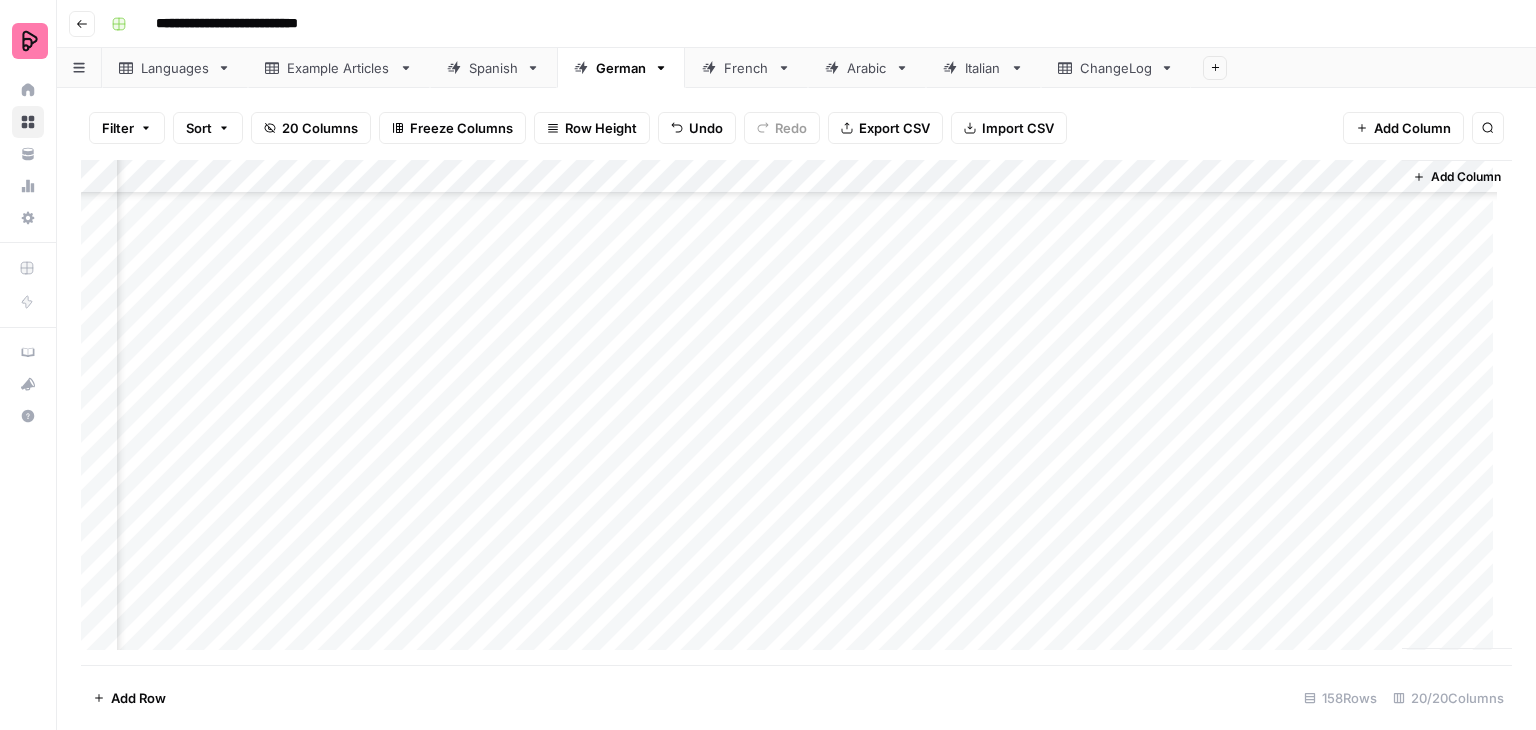 scroll, scrollTop: 4448, scrollLeft: 2637, axis: both 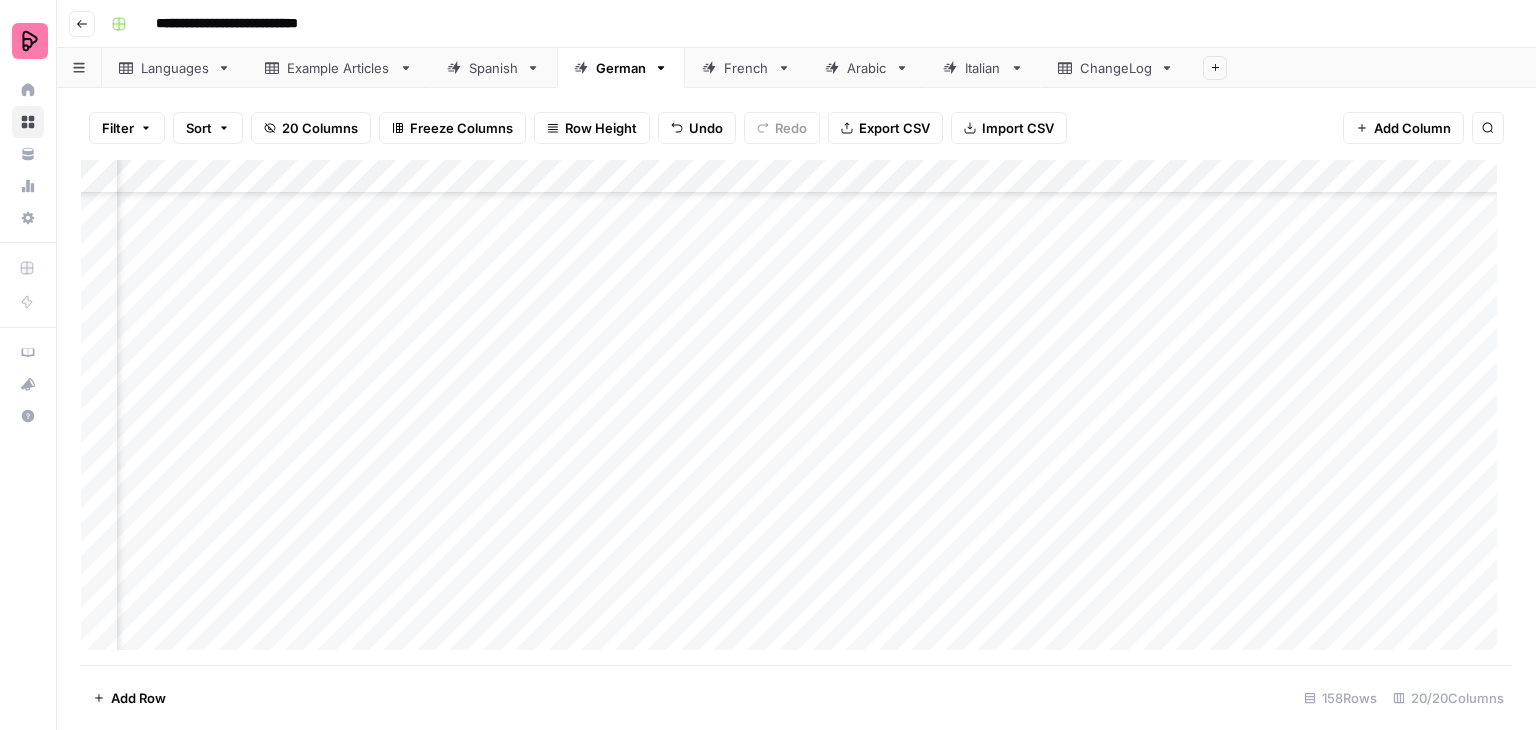 click on "Add Column" at bounding box center (796, 412) 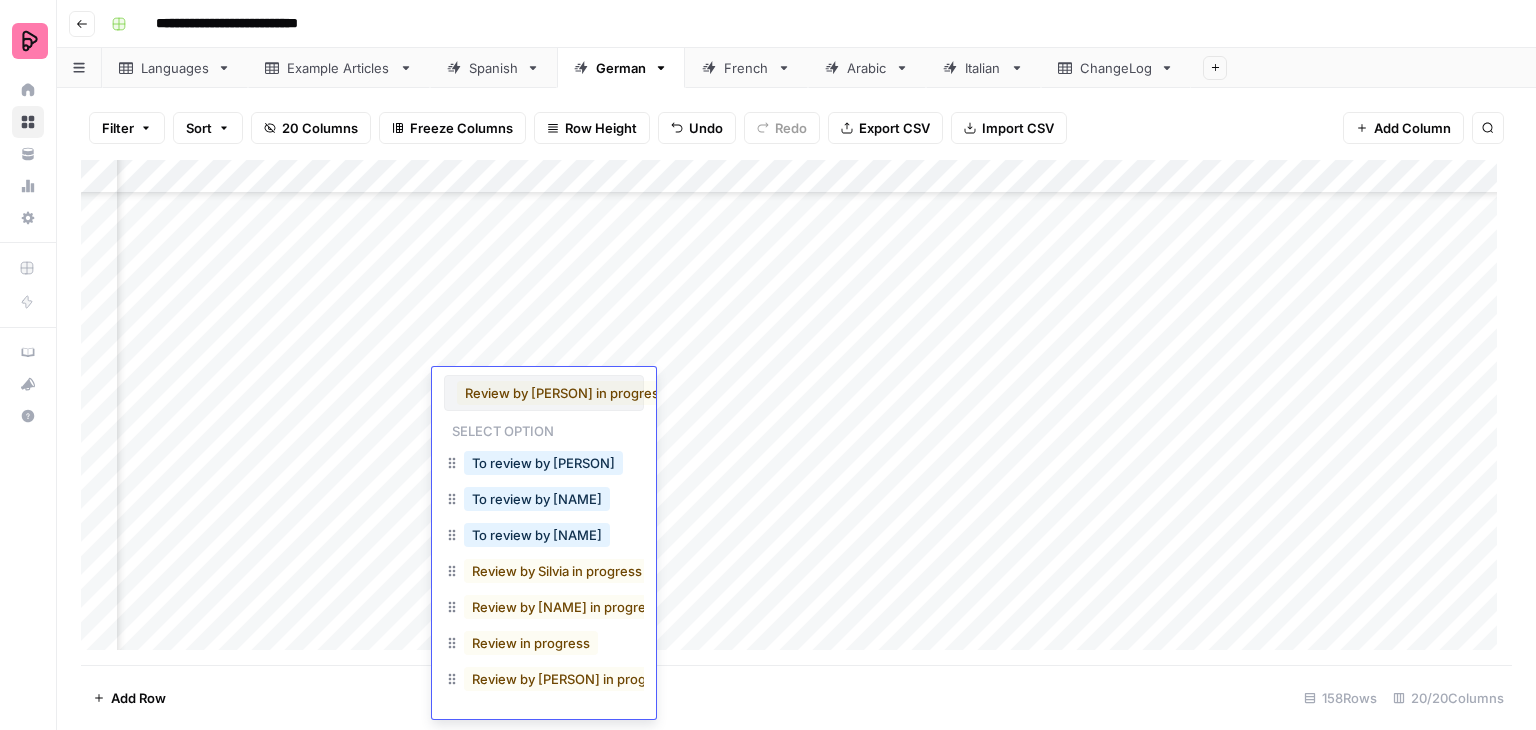 scroll, scrollTop: 0, scrollLeft: 4, axis: horizontal 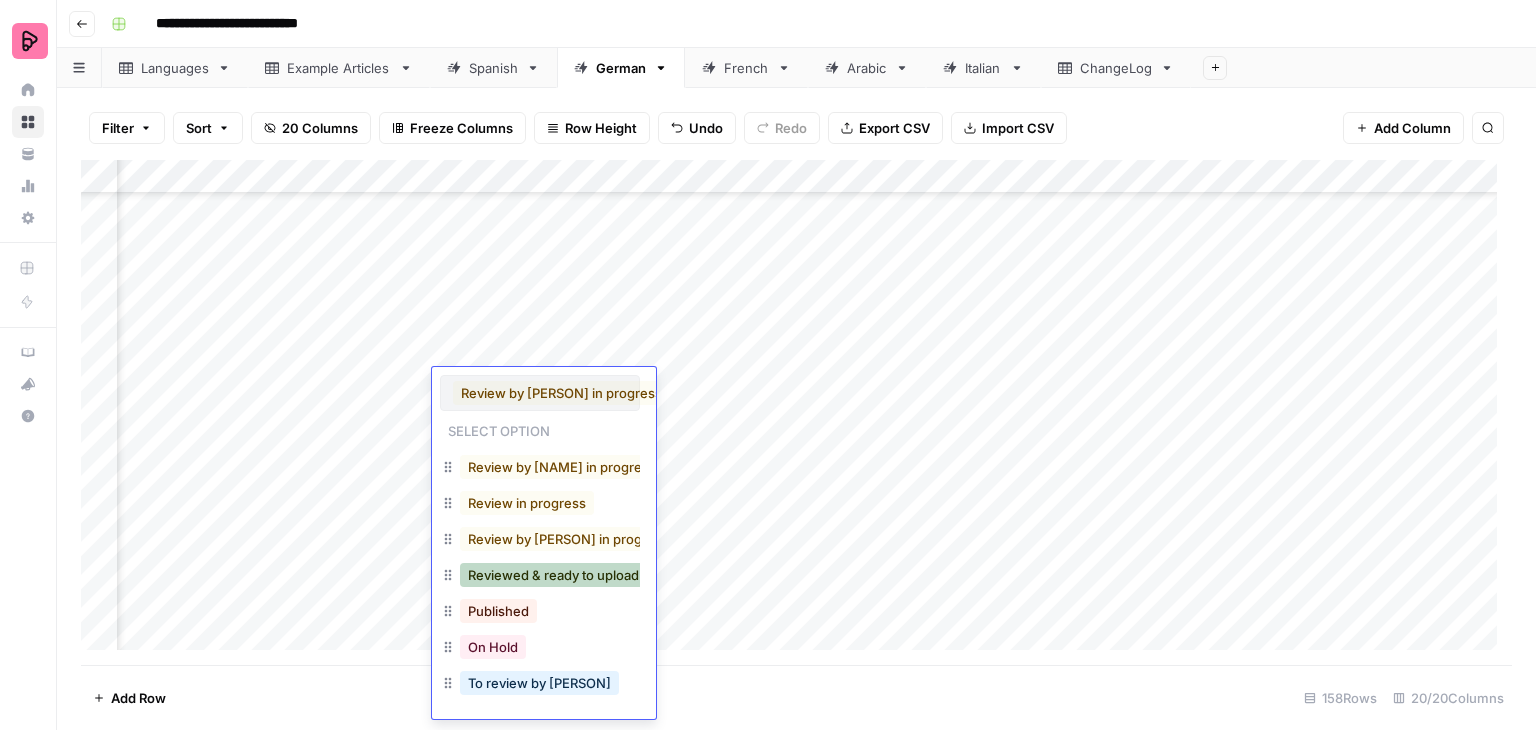 click on "Reviewed & ready to upload" at bounding box center (553, 575) 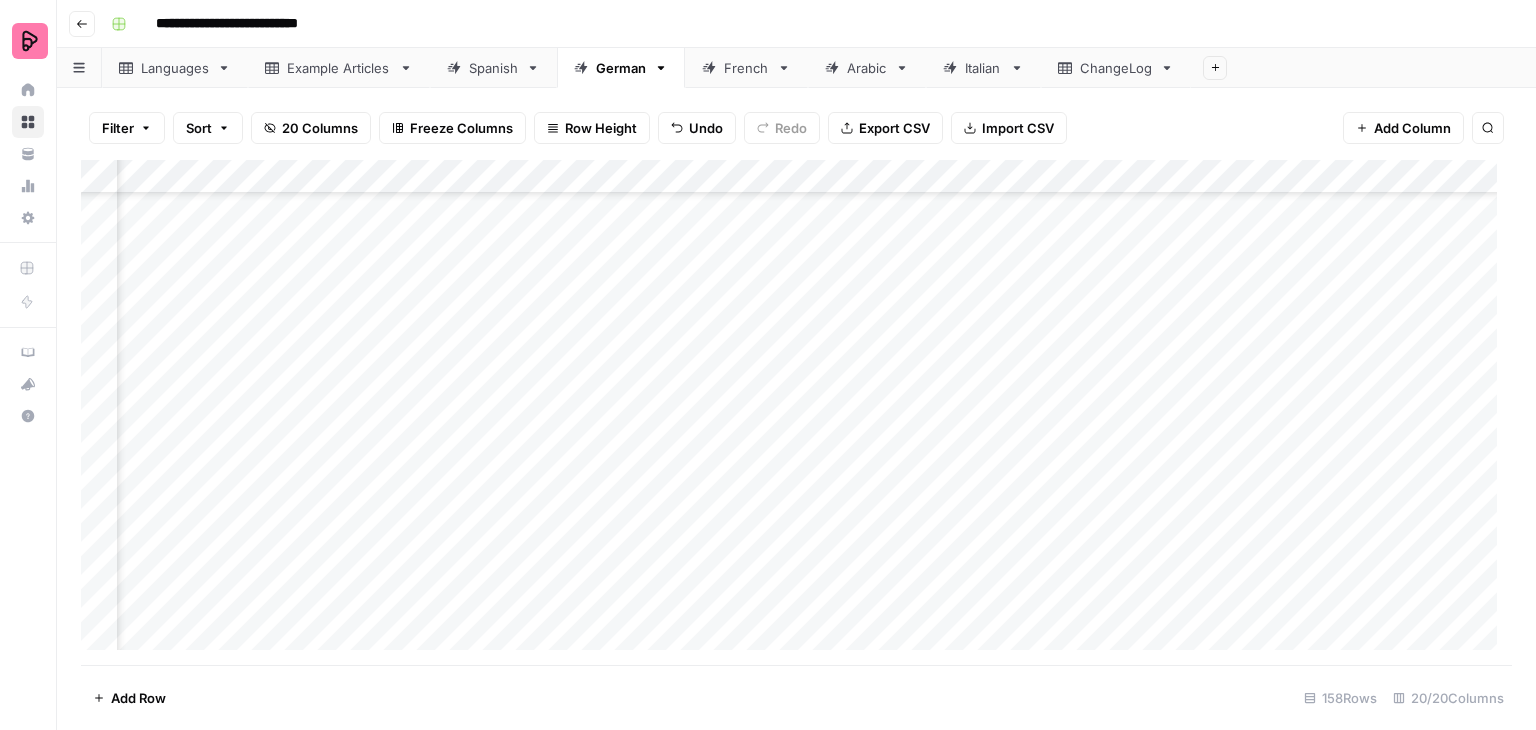 click on "Add Column" at bounding box center [796, 412] 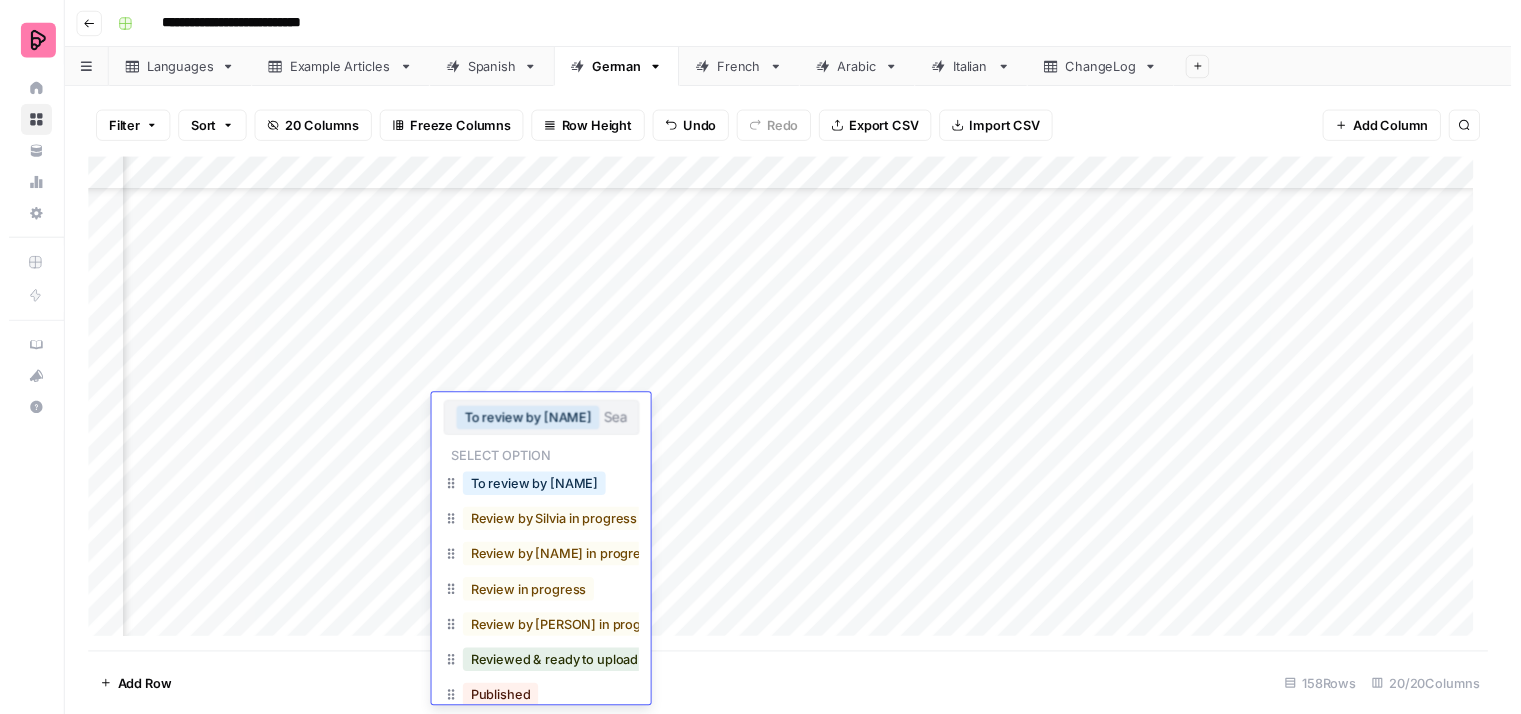 scroll, scrollTop: 155, scrollLeft: 0, axis: vertical 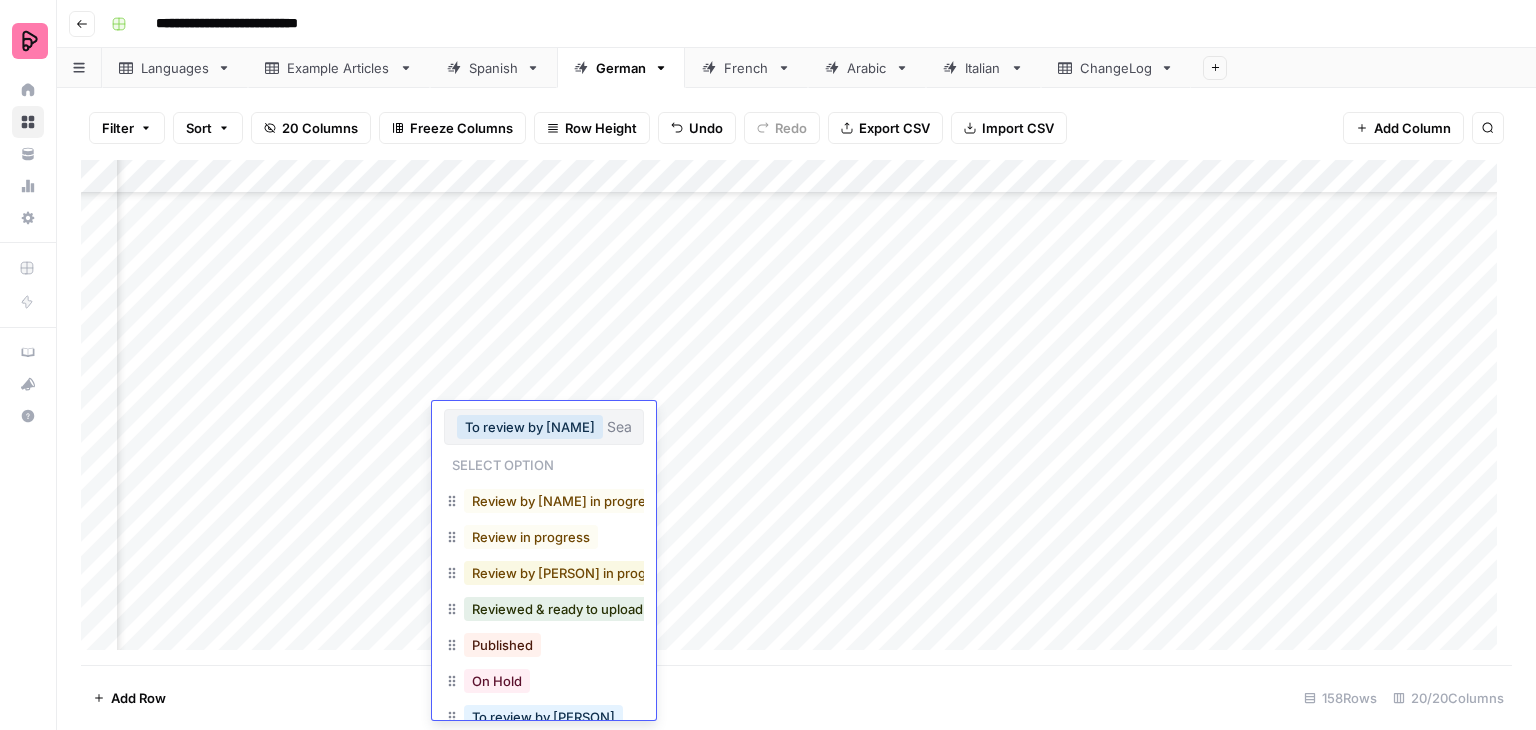 click on "Review by [PERSON] in progress" at bounding box center (572, 573) 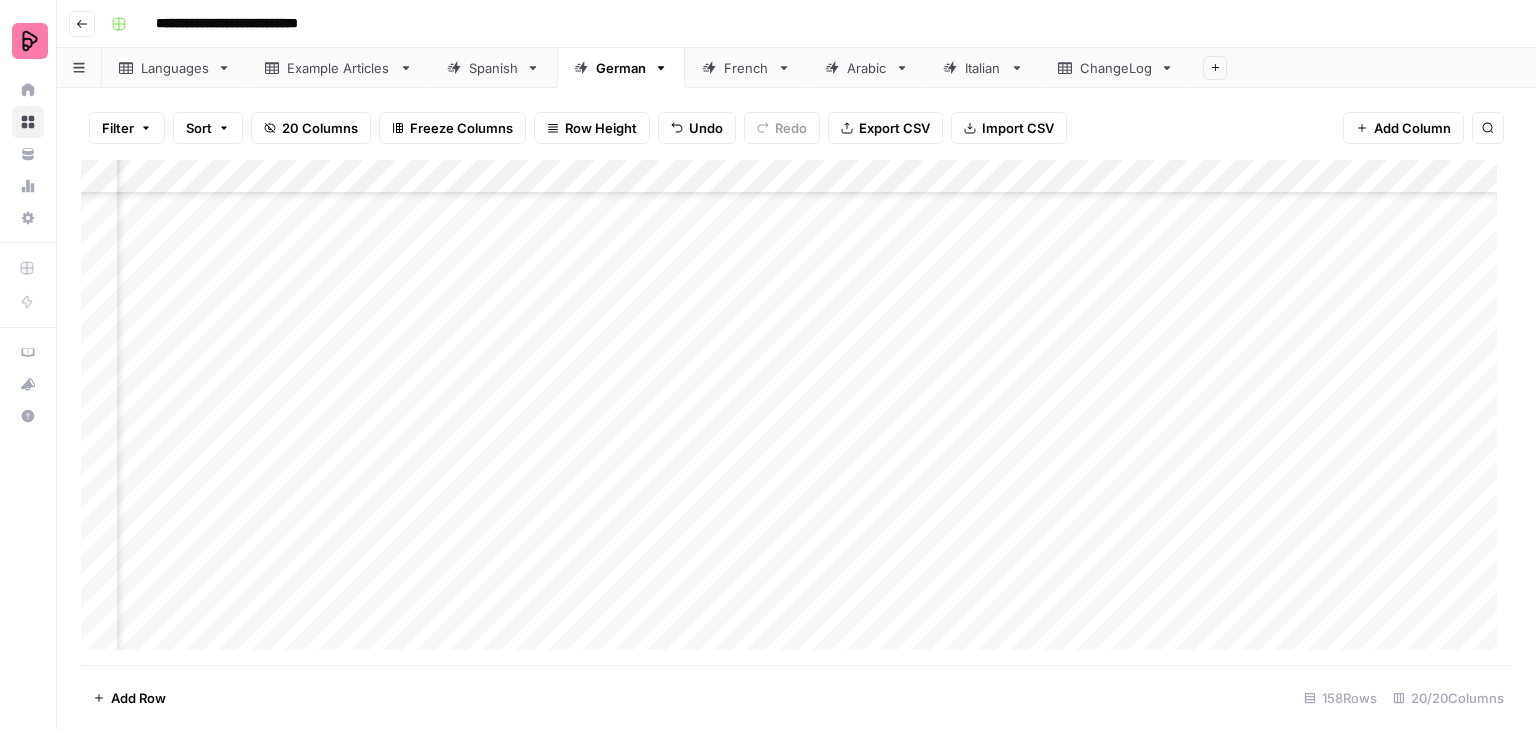 click on "Add Column" at bounding box center (796, 412) 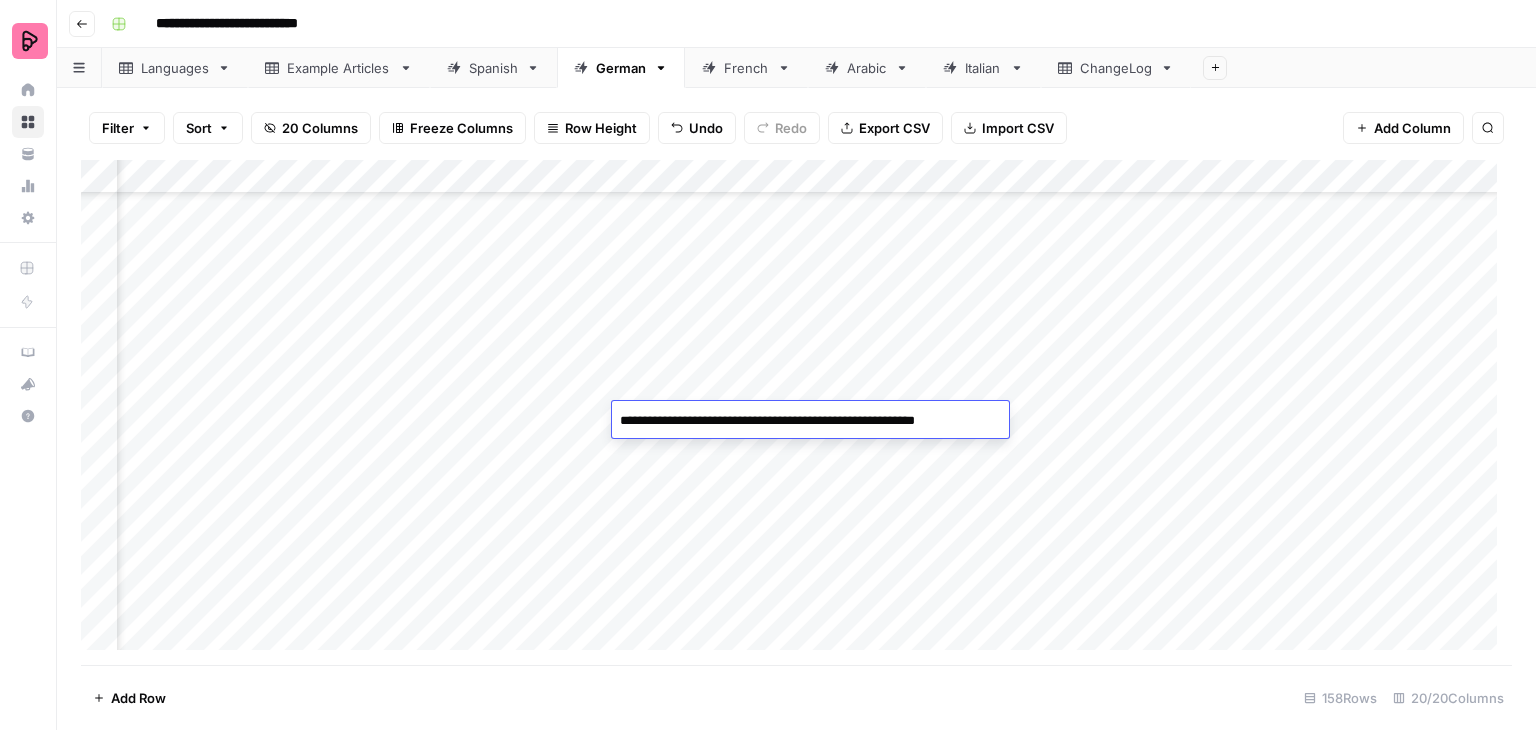 drag, startPoint x: 1001, startPoint y: 421, endPoint x: 854, endPoint y: 432, distance: 147.411 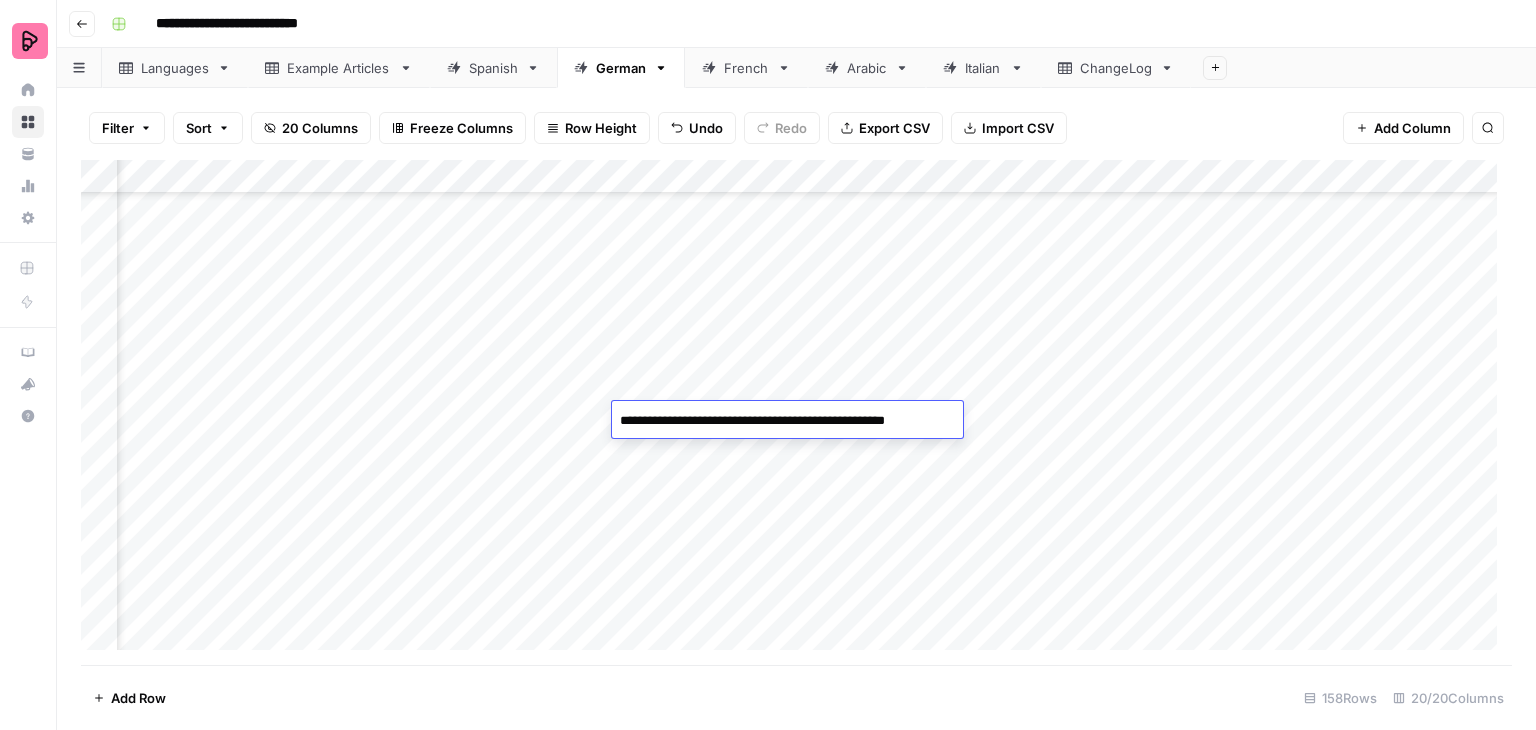 type on "**********" 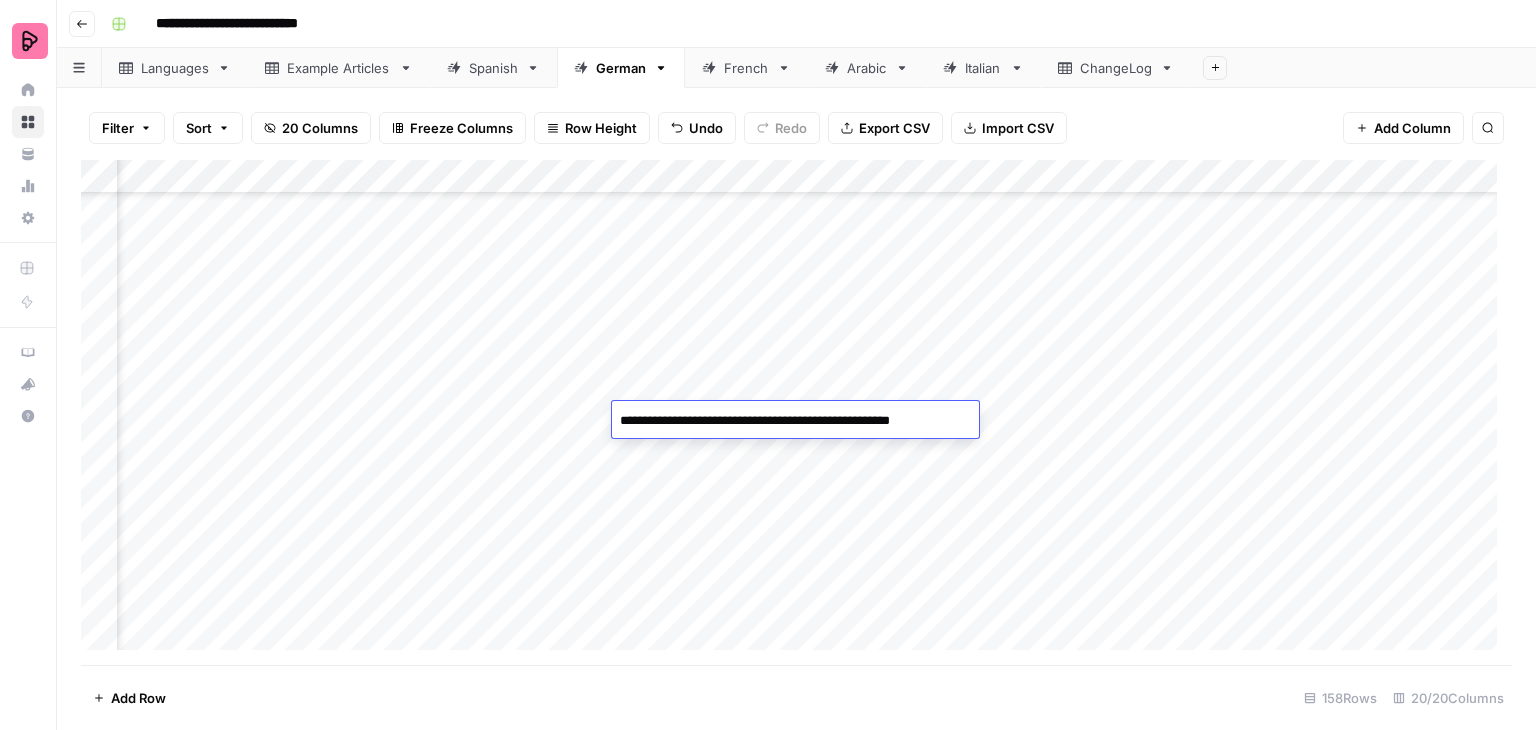 click on "Add Column" at bounding box center [796, 412] 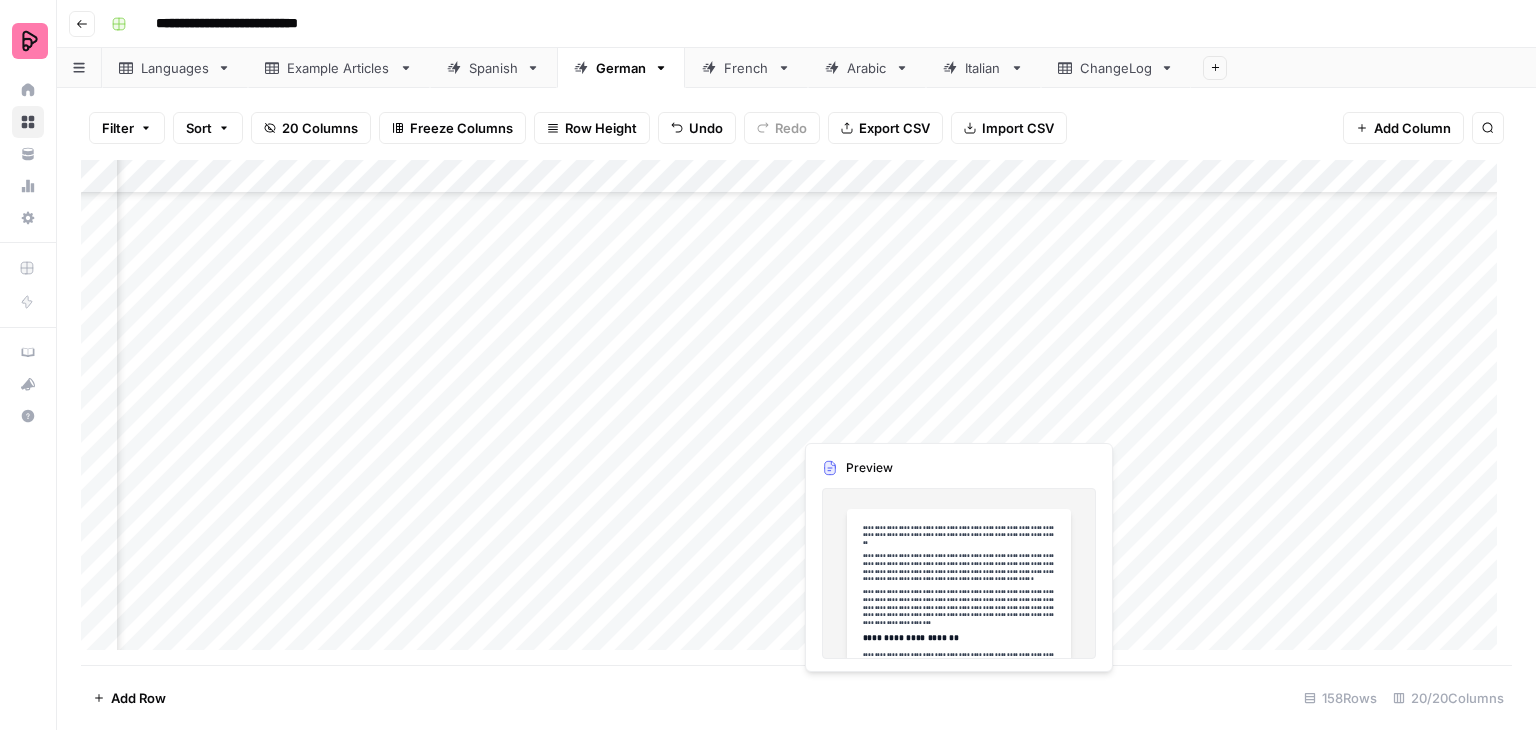 click on "Add Column" at bounding box center (796, 412) 